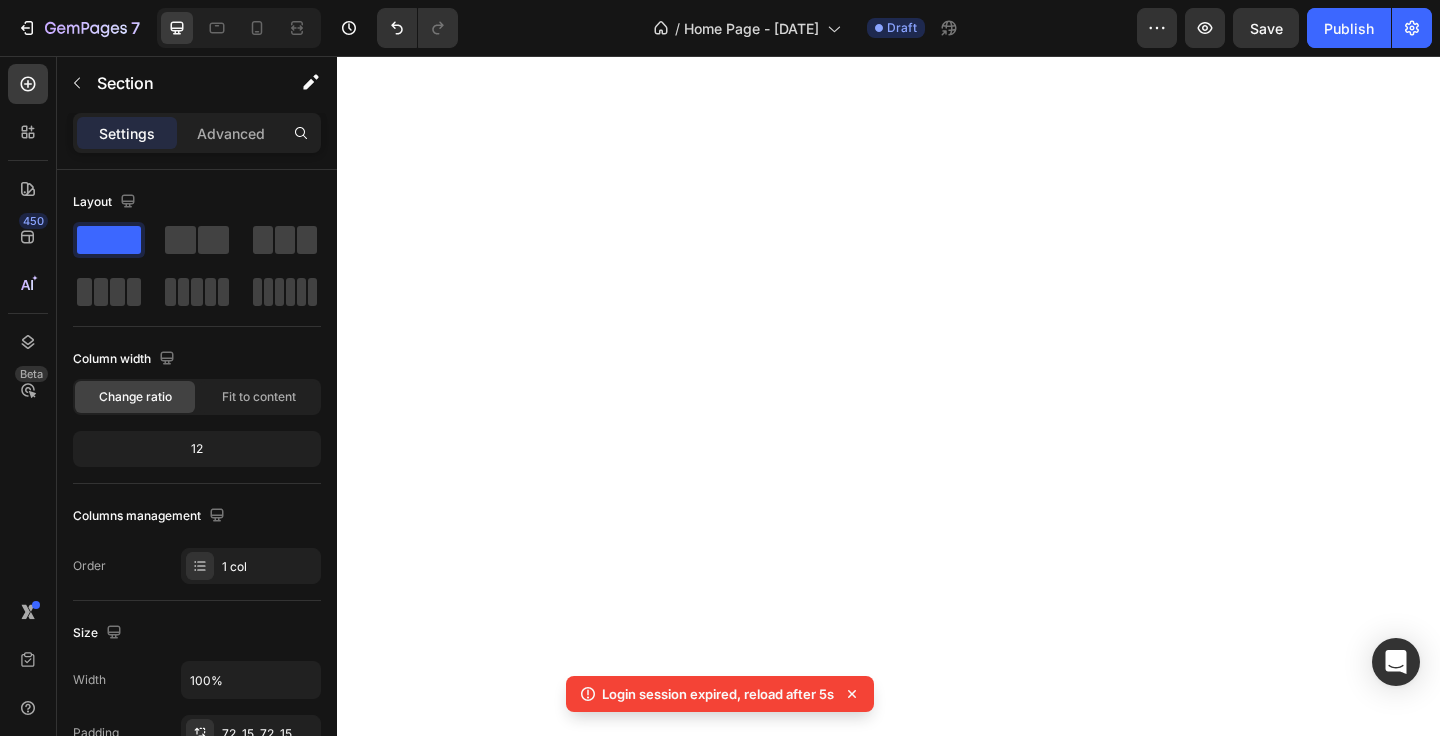 scroll, scrollTop: 0, scrollLeft: 0, axis: both 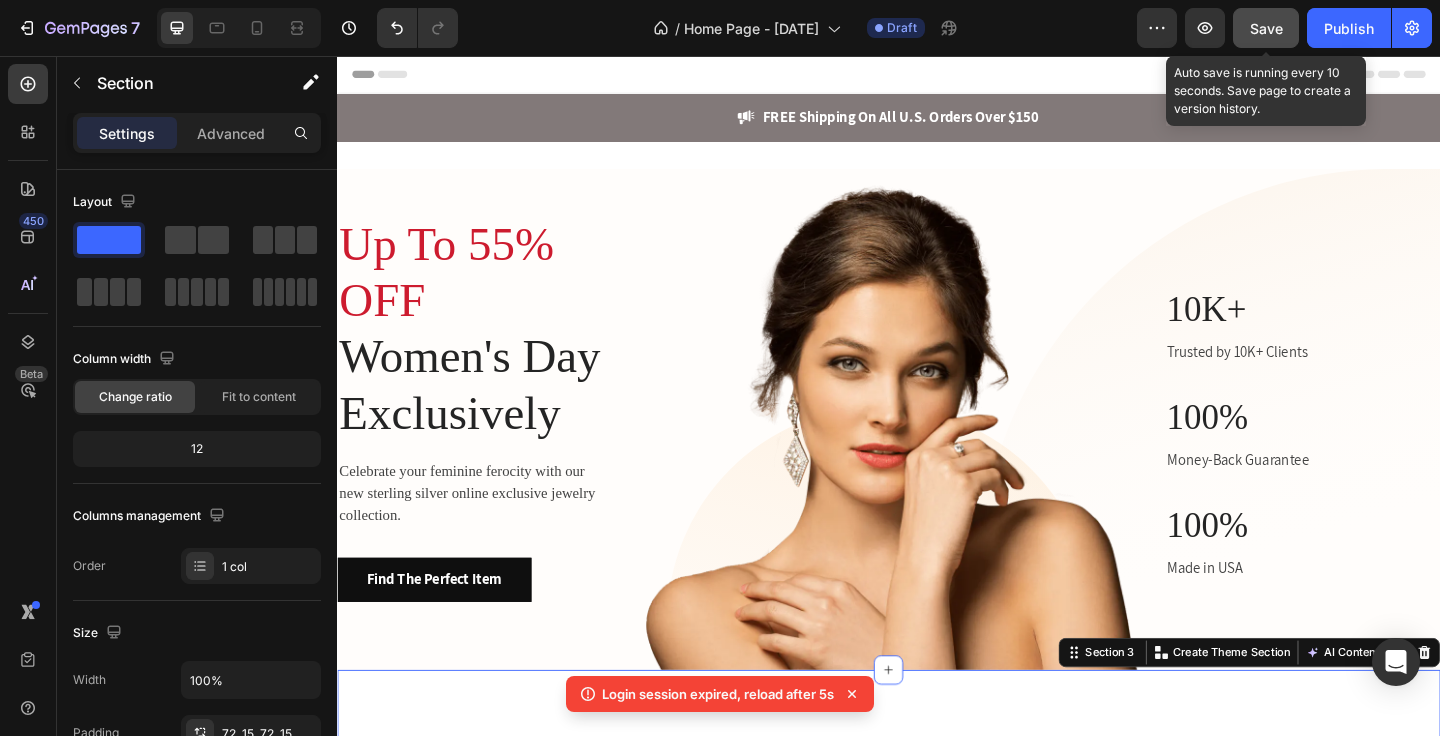 click on "Save" at bounding box center [1266, 28] 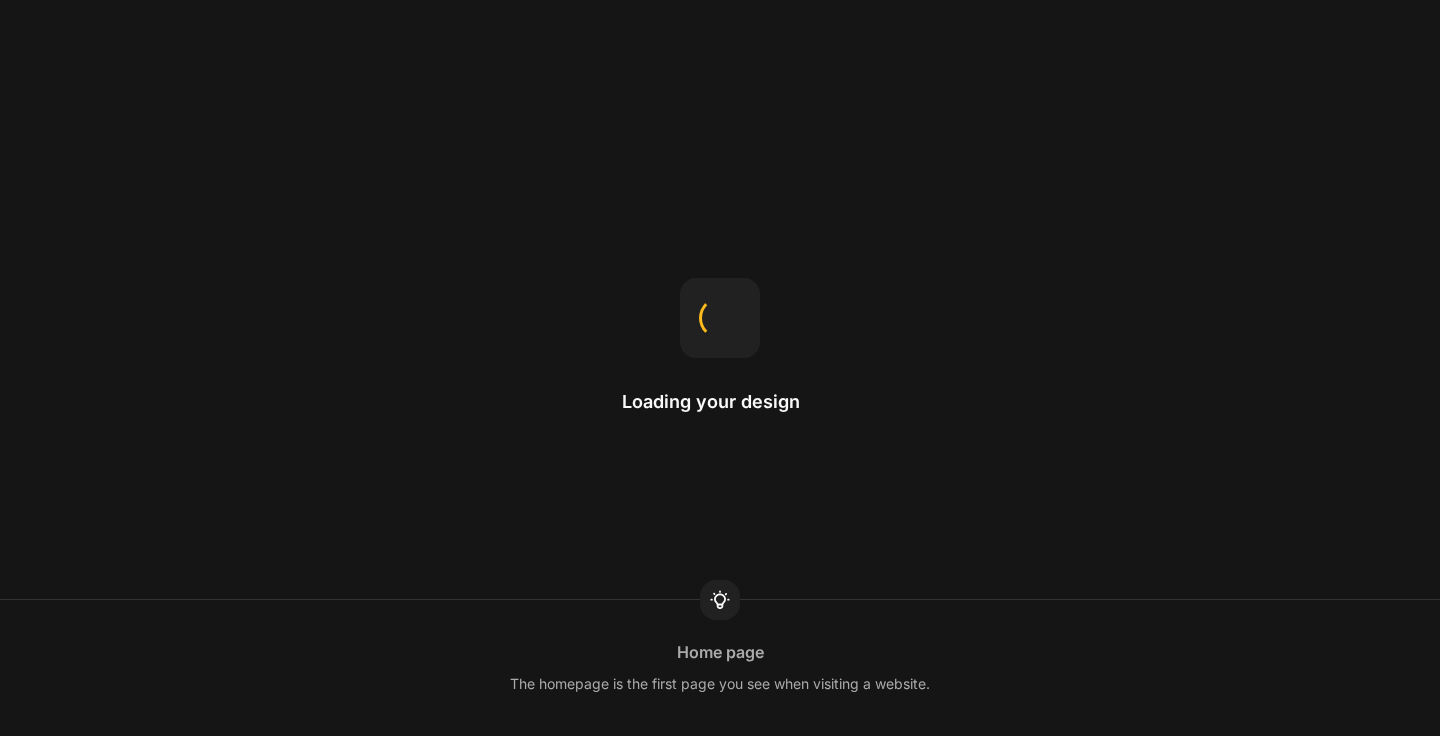 scroll, scrollTop: 0, scrollLeft: 0, axis: both 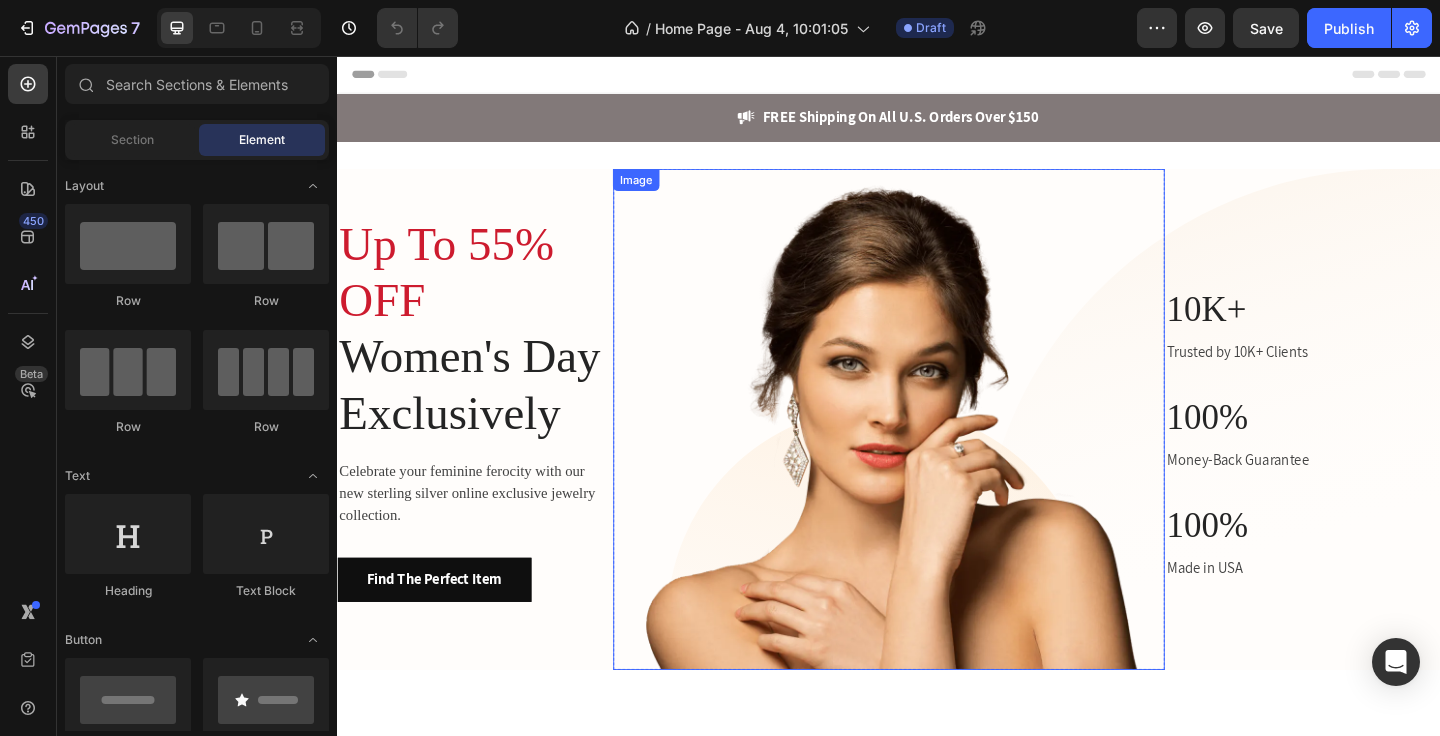 click at bounding box center [937, 451] 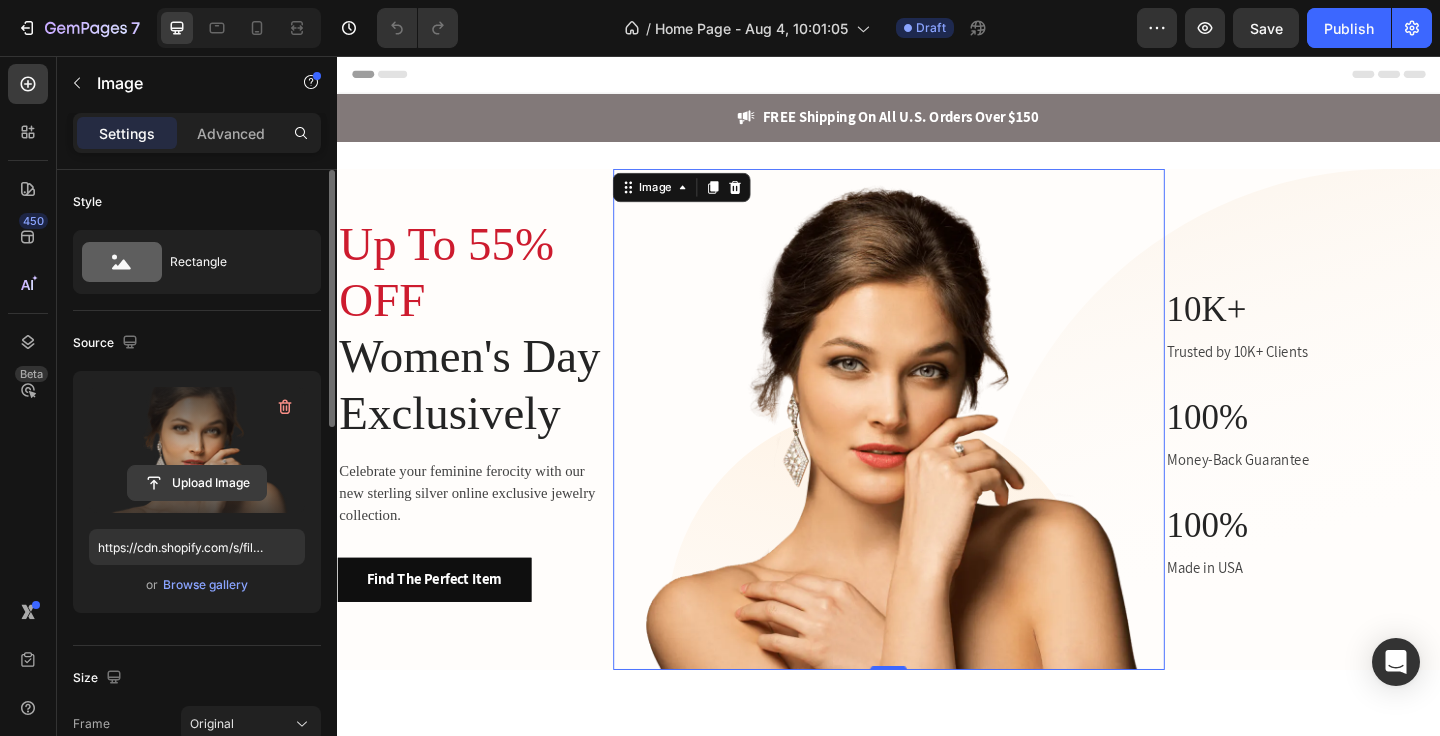 click 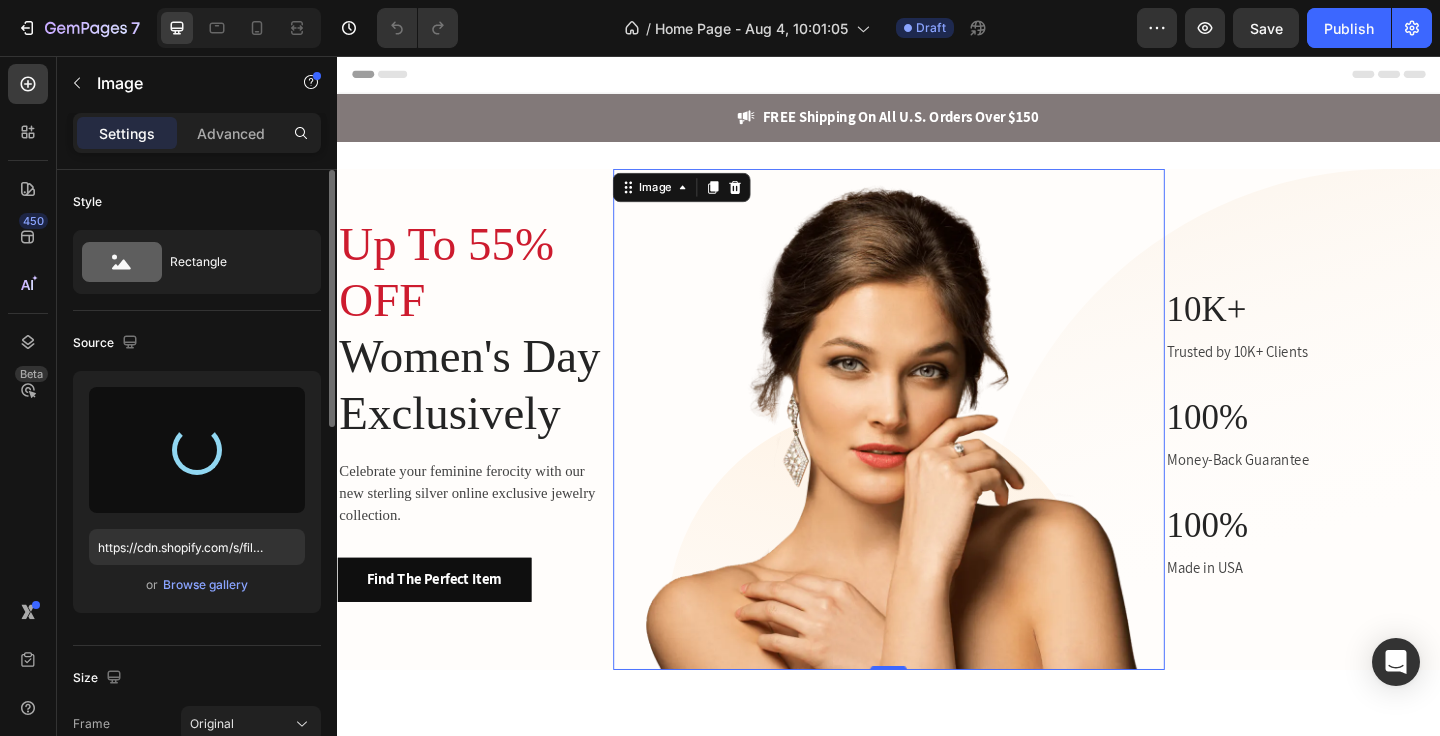 type on "https://cdn.shopify.com/s/files/1/0578/3738/7927/files/gempages_501928004851598366-a9763e02-ad7b-4b42-9369-925a7d2daff2.png" 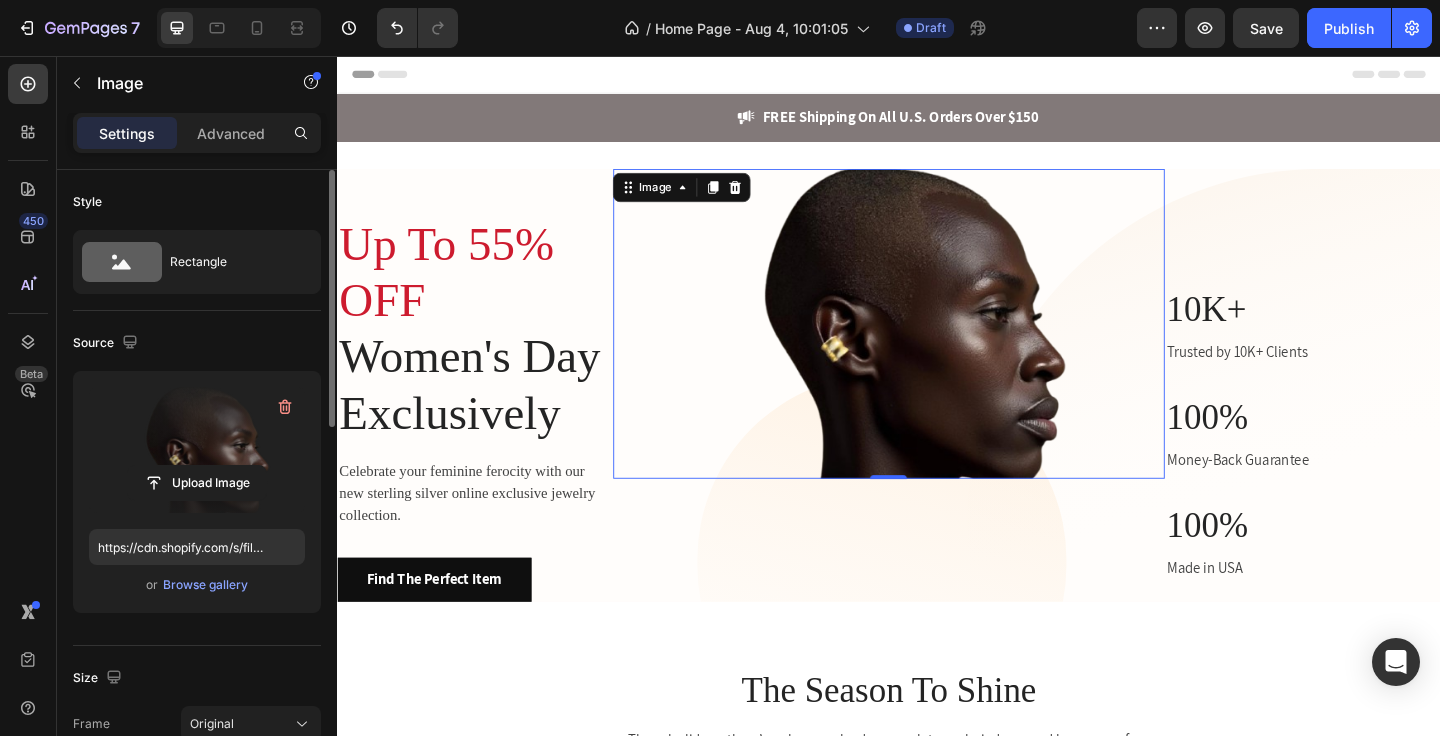 click at bounding box center (937, 347) 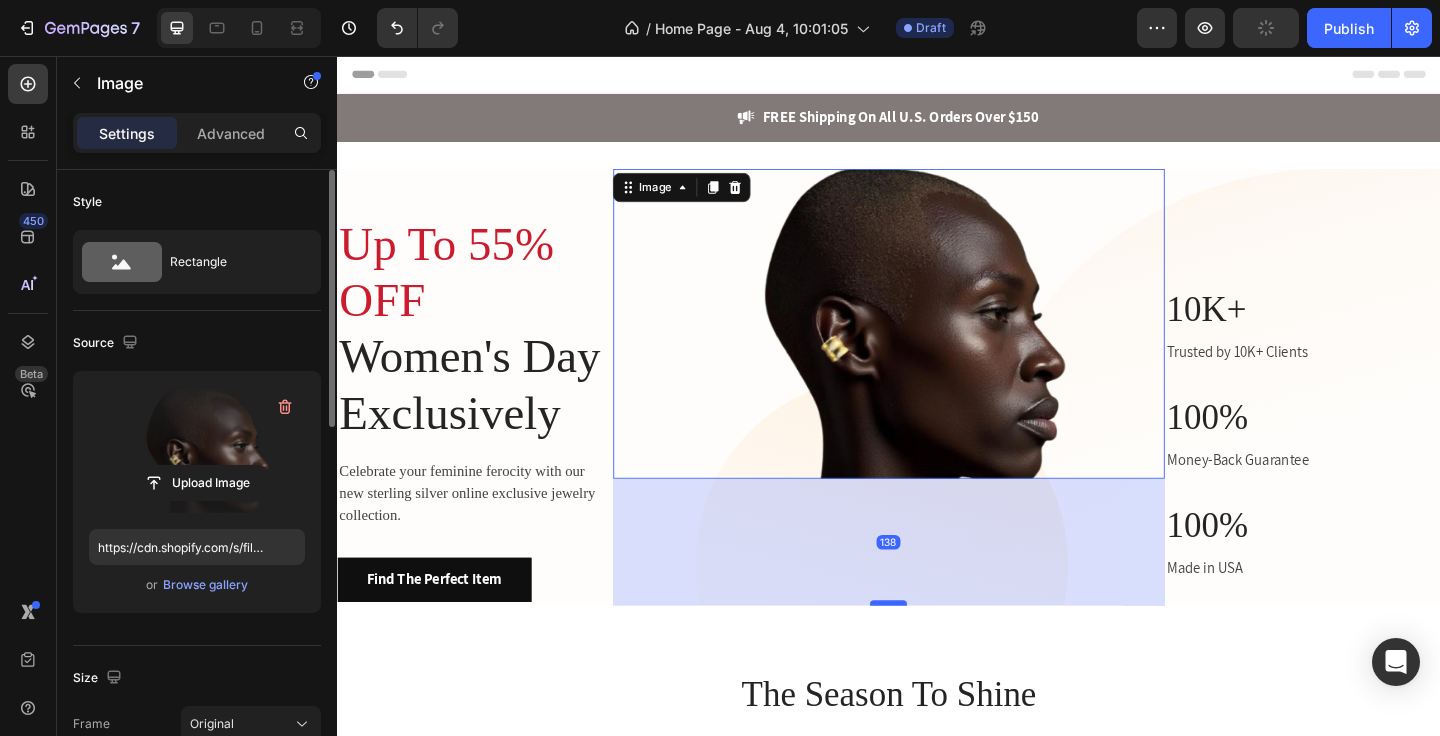 drag, startPoint x: 937, startPoint y: 508, endPoint x: 944, endPoint y: 646, distance: 138.17743 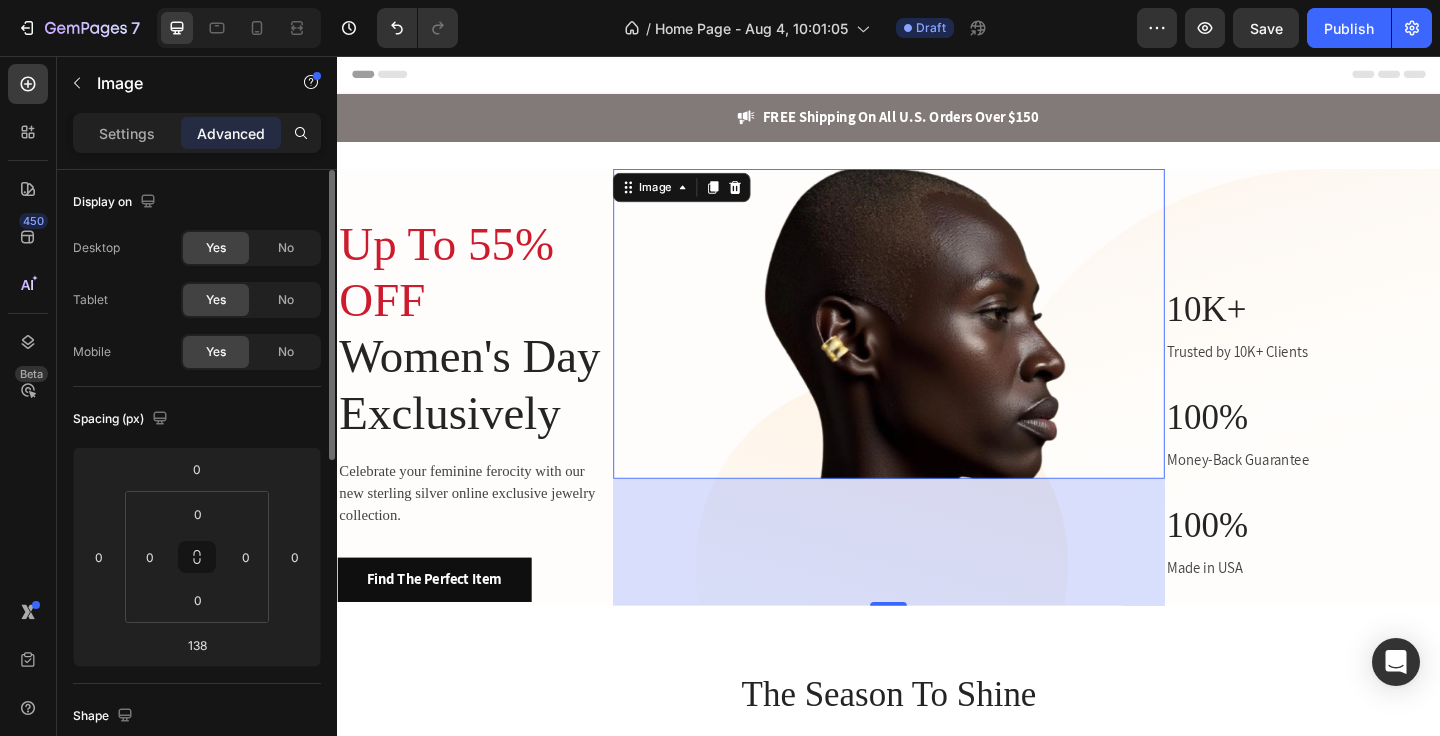click at bounding box center (937, 347) 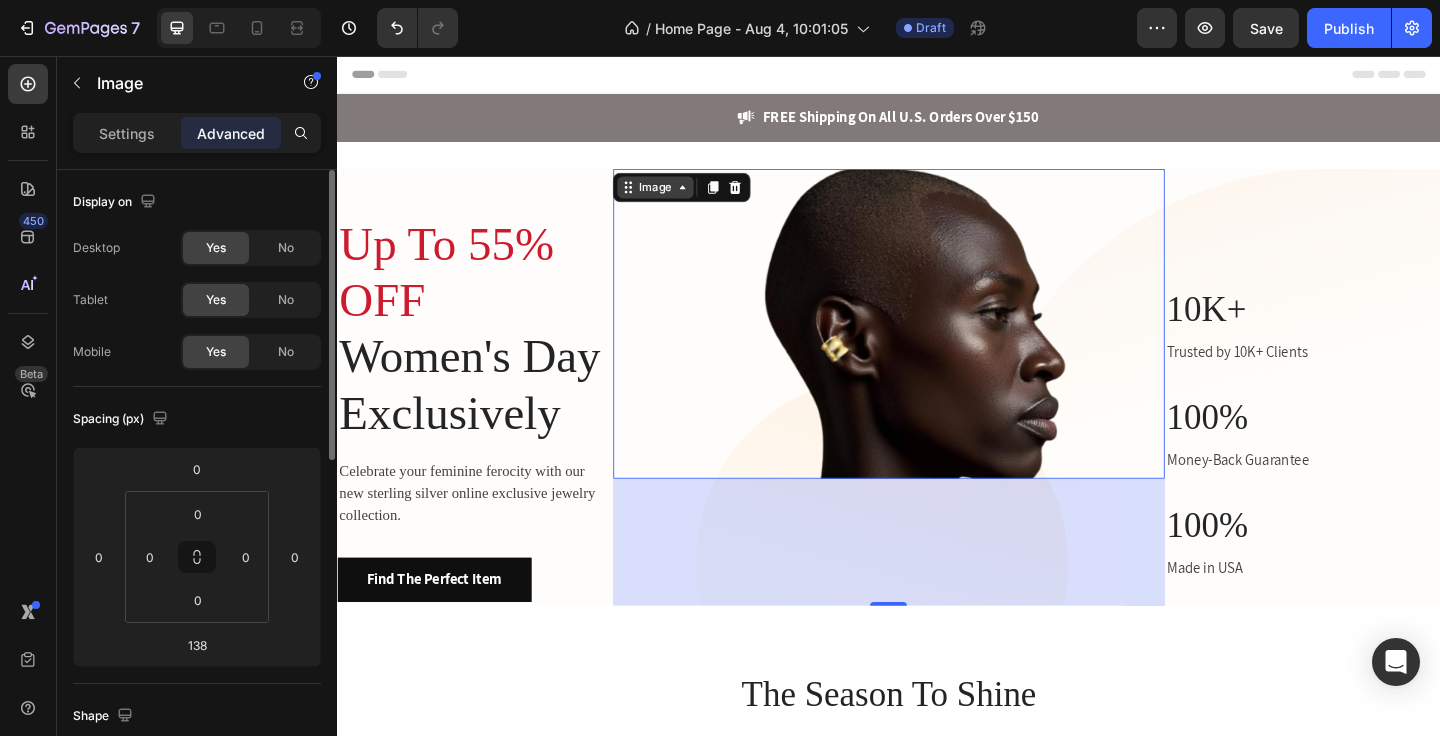 click on "Image" at bounding box center [683, 199] 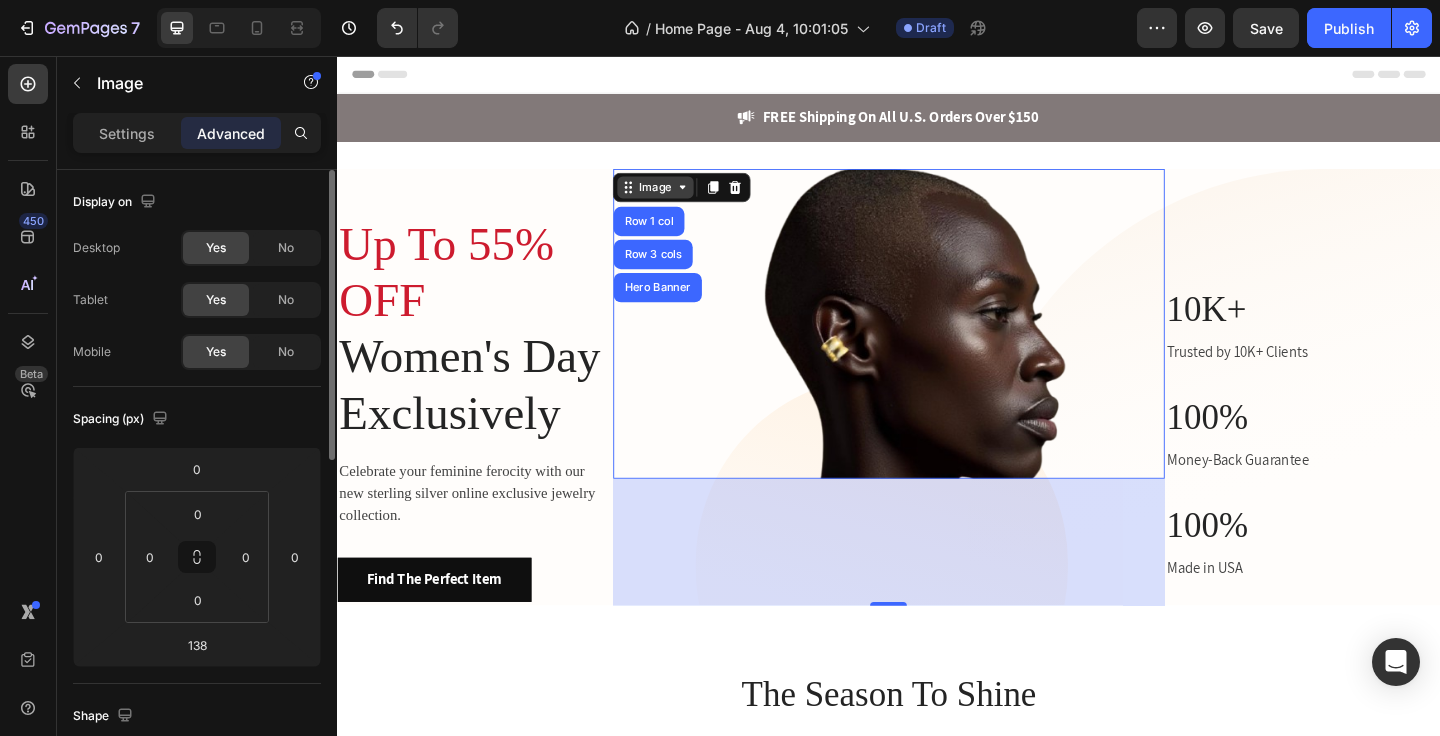 click on "Image" at bounding box center (683, 199) 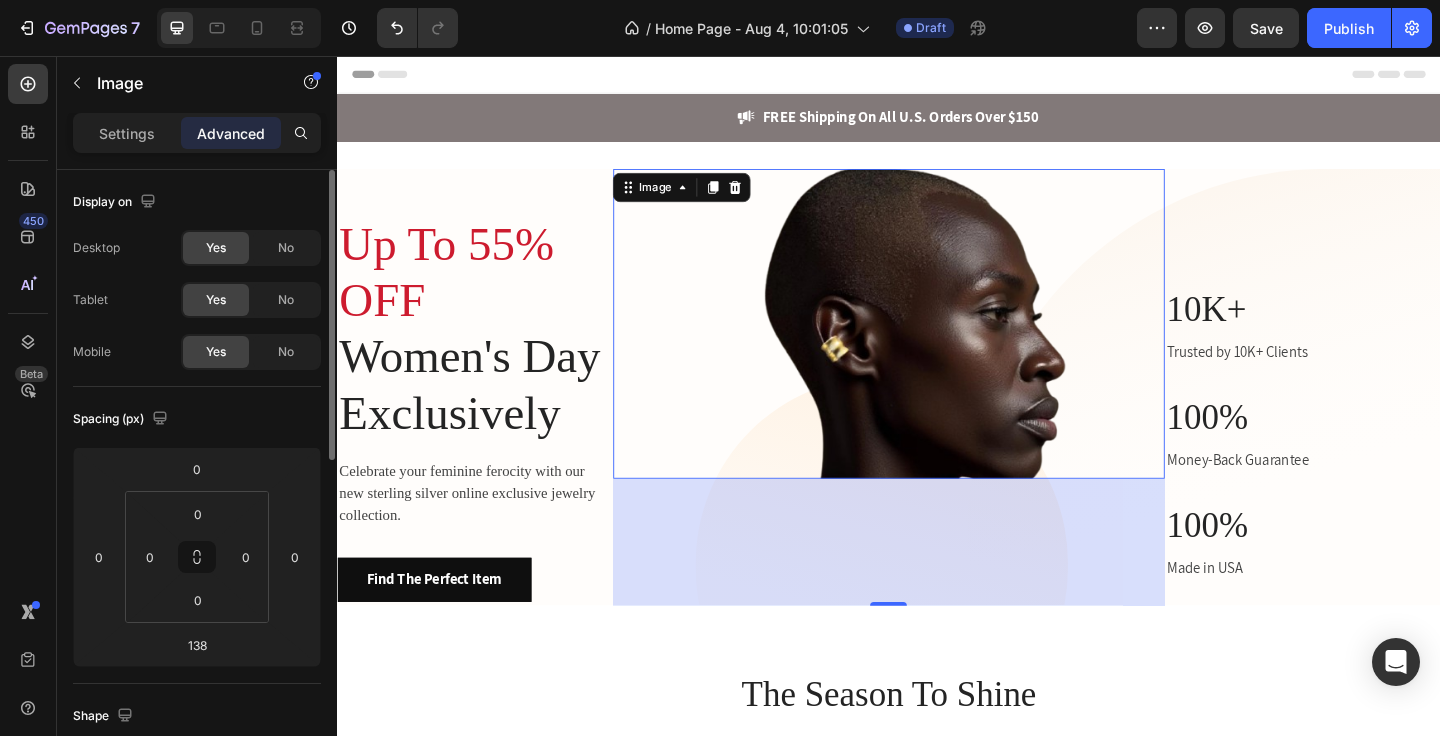 click at bounding box center [937, 347] 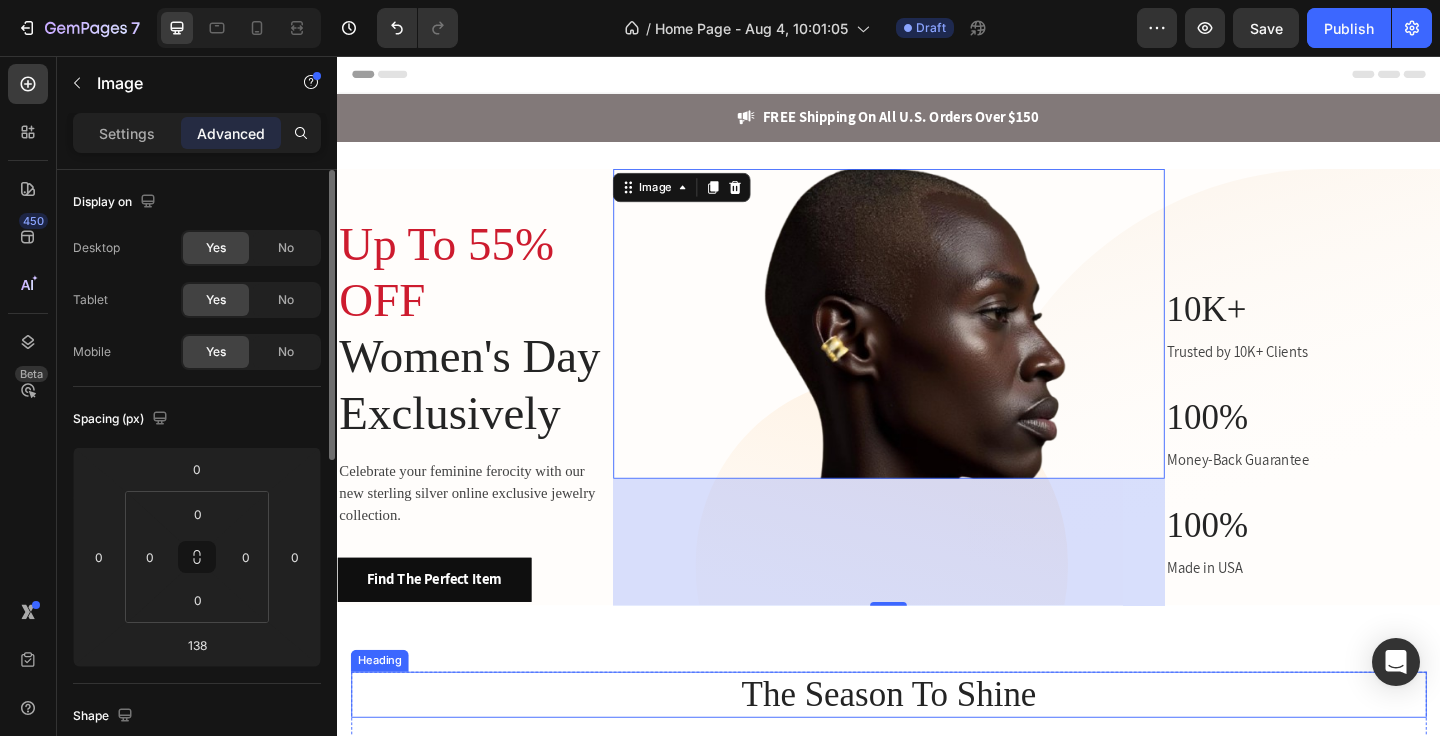 click on "The Season To Shine Heading These holidays, there’s only one rule: dress up, let your hair down and have some fun. Text block Product Images No discount Not be displayed when published Product Badge (P) Cart Button Row Star cigar band (P) Title $1,820.00 (P) Price (P) Price No compare price (P) Price Row Icon Icon Icon Icon Icon Icon Icon List Hoz (859 reviews) Text block Row Product List Product Images No discount Not be displayed when published Product Badge (P) Cart Button Row Hinge cigar band (P) Title $6,466.00 (P) Price (P) Price No compare price (P) Price Row Icon Icon Icon Icon Icon Icon Icon List Hoz (859 reviews) Text block Row Product List Product Images No discount Not be displayed when published Product Badge (P) Cart Button Row High Slim stacker (P) Title $150.00 (P) Price (P) Price No compare price (P) Price Row Icon Icon Icon" at bounding box center (937, 985) 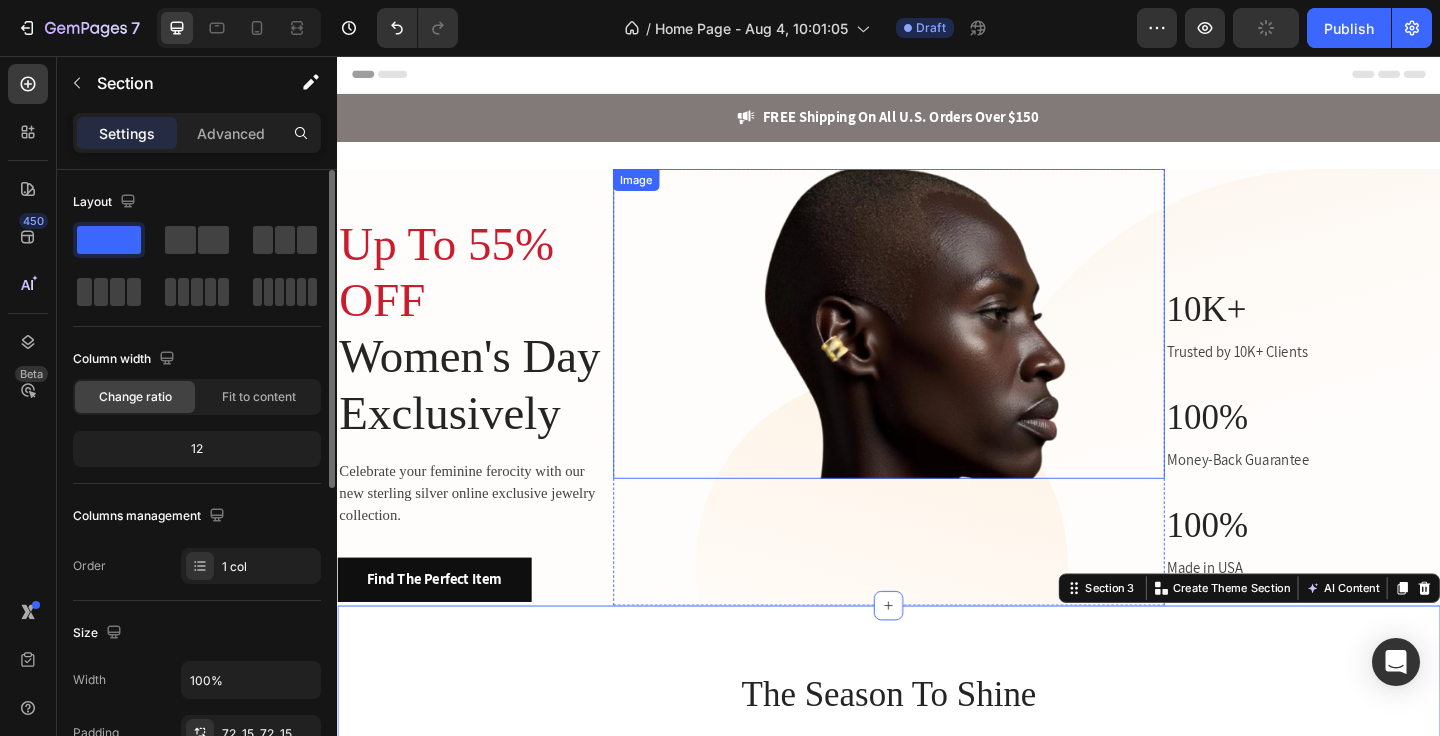 click at bounding box center [937, 347] 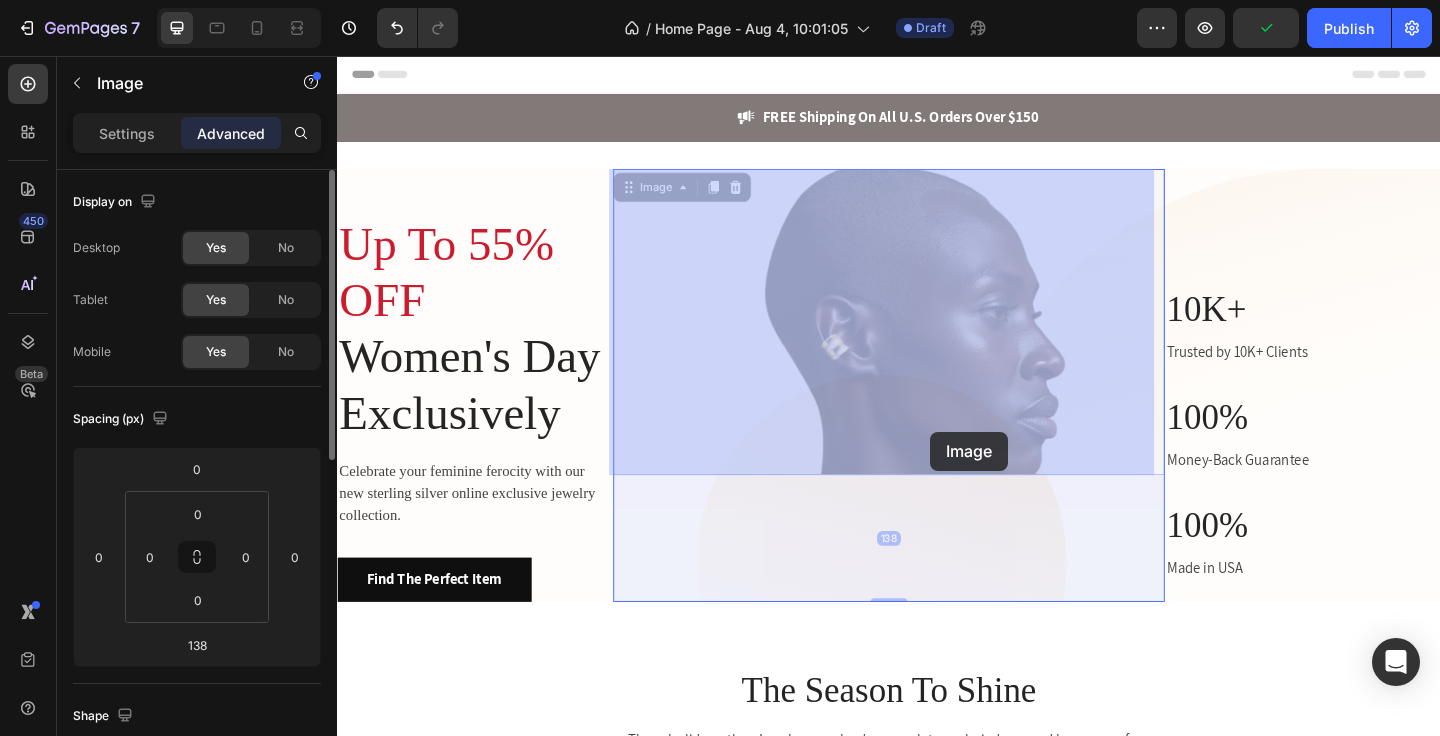 drag, startPoint x: 996, startPoint y: 346, endPoint x: 982, endPoint y: 465, distance: 119.8207 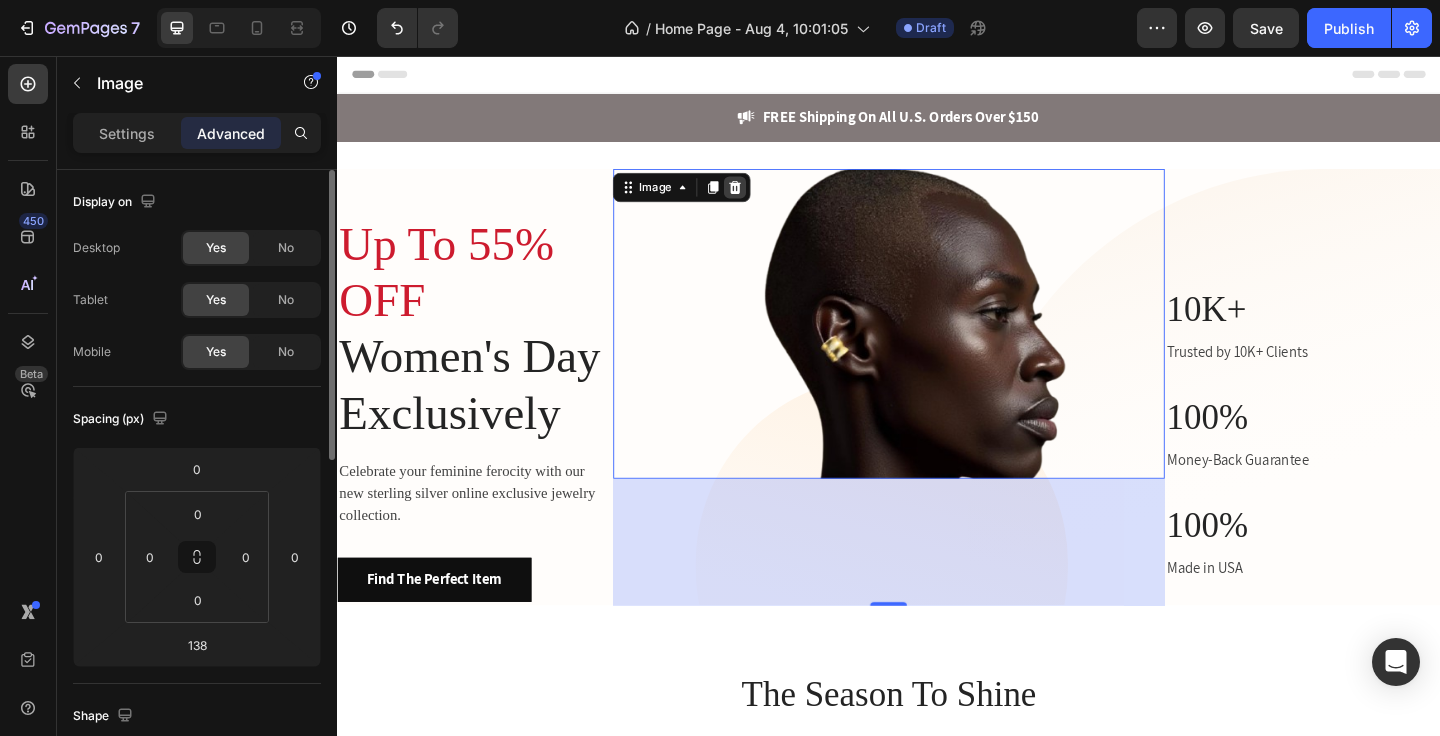 click 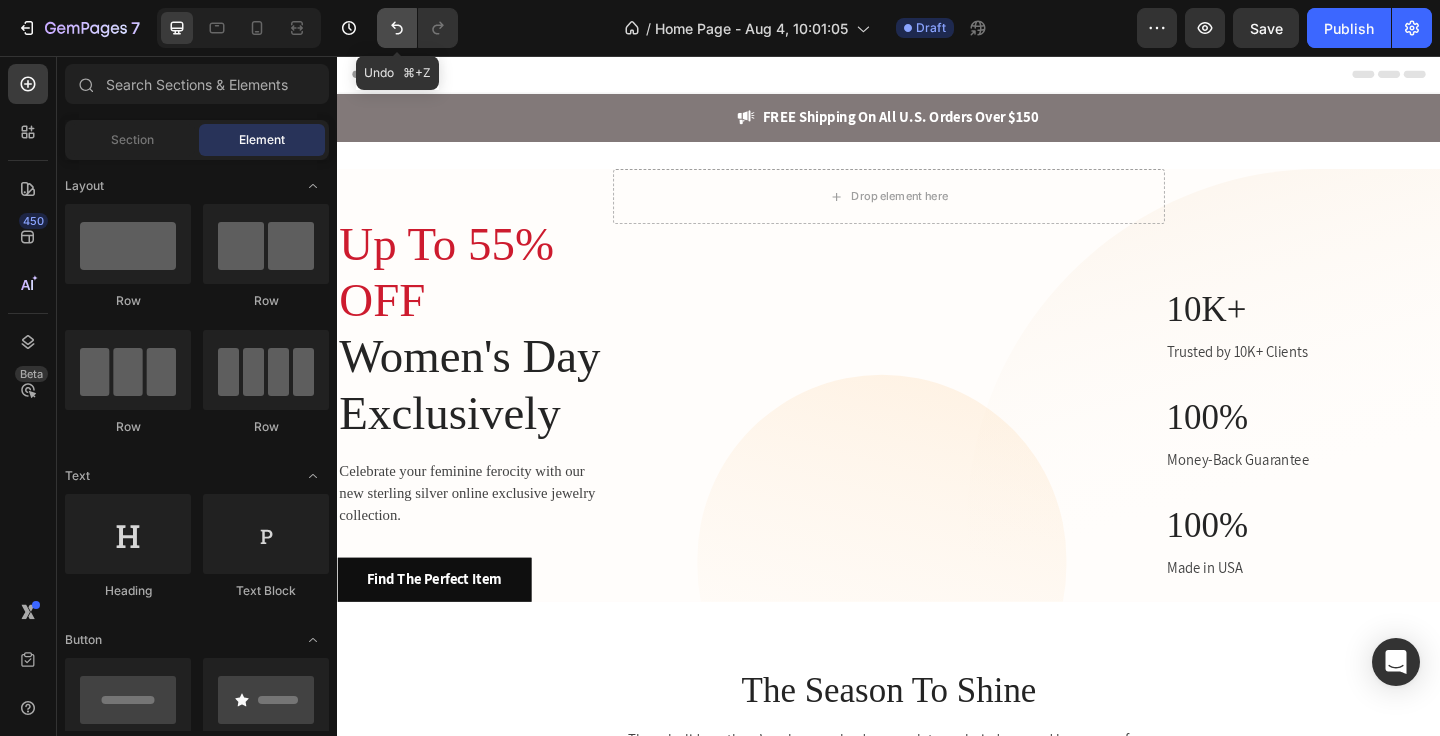click 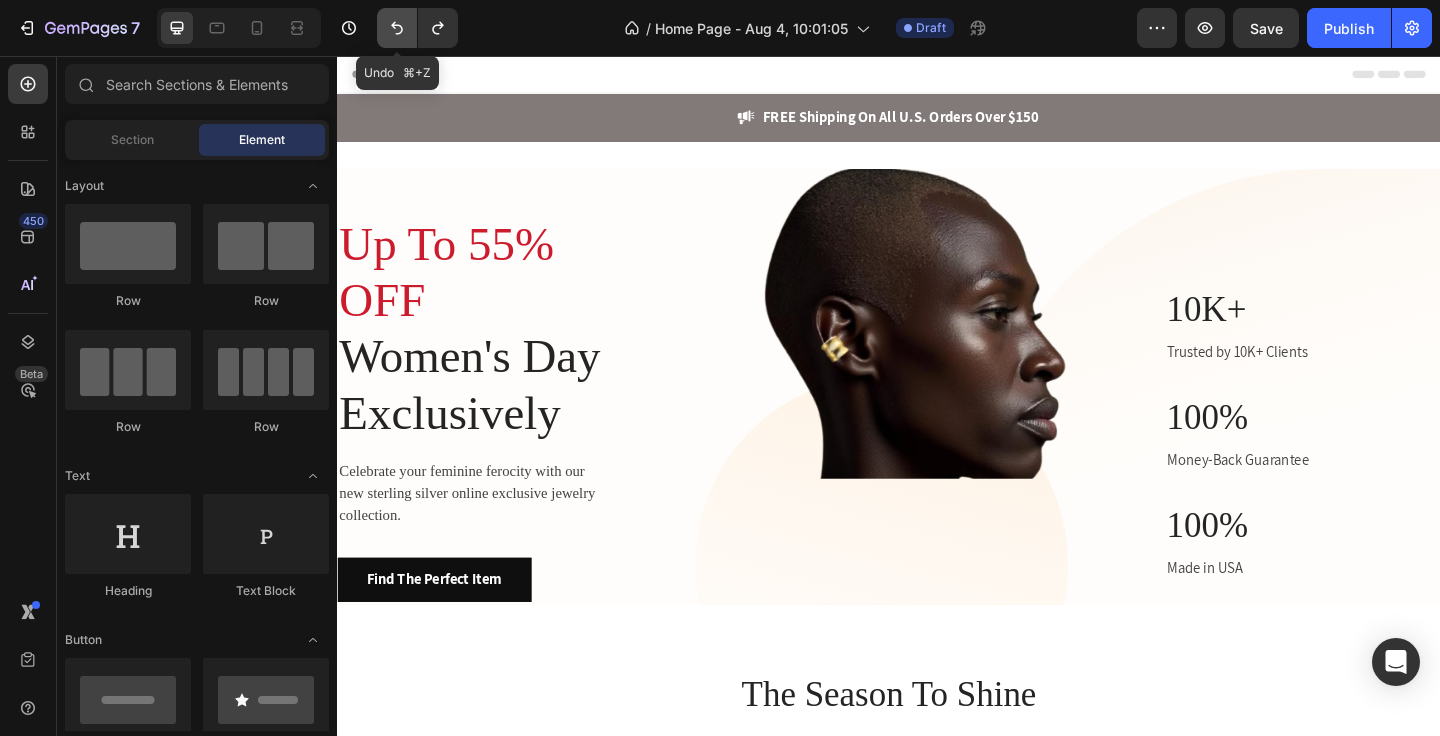click 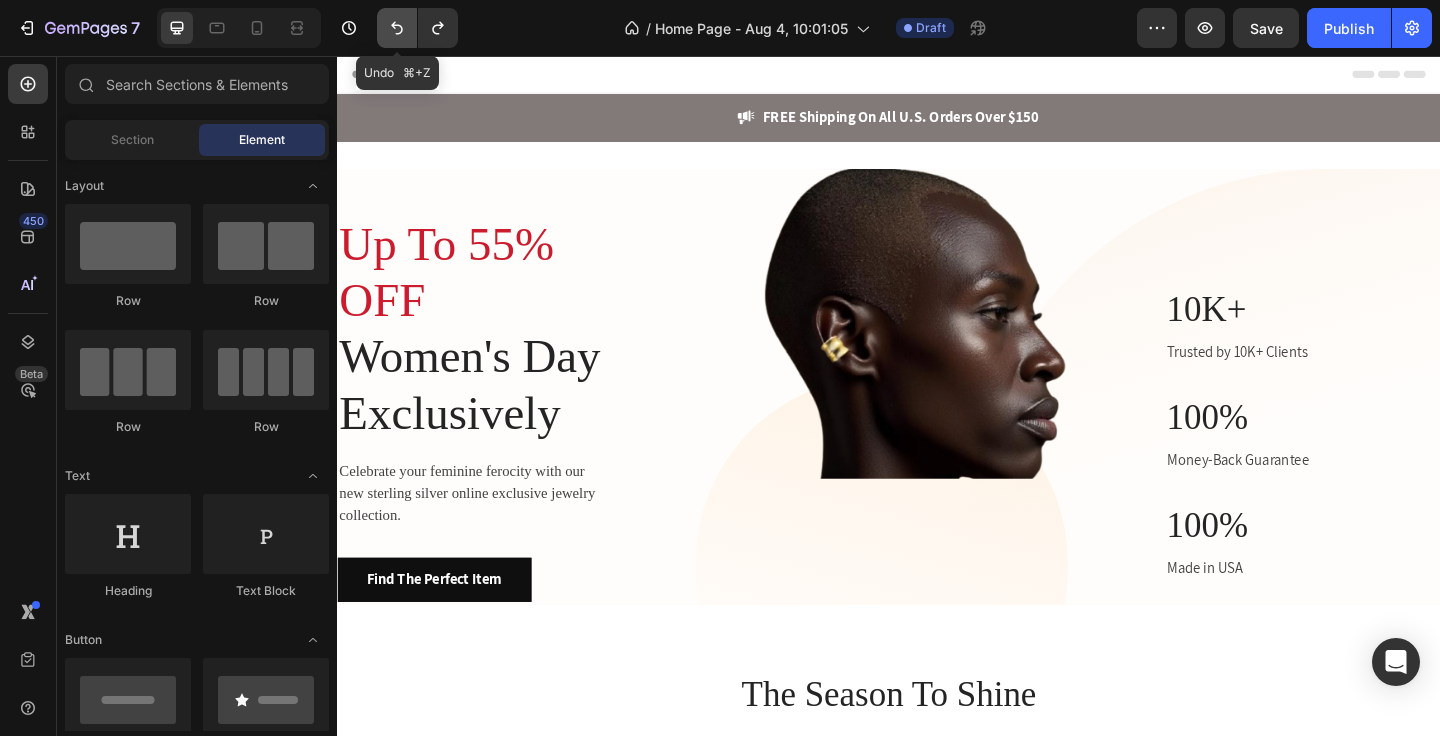click 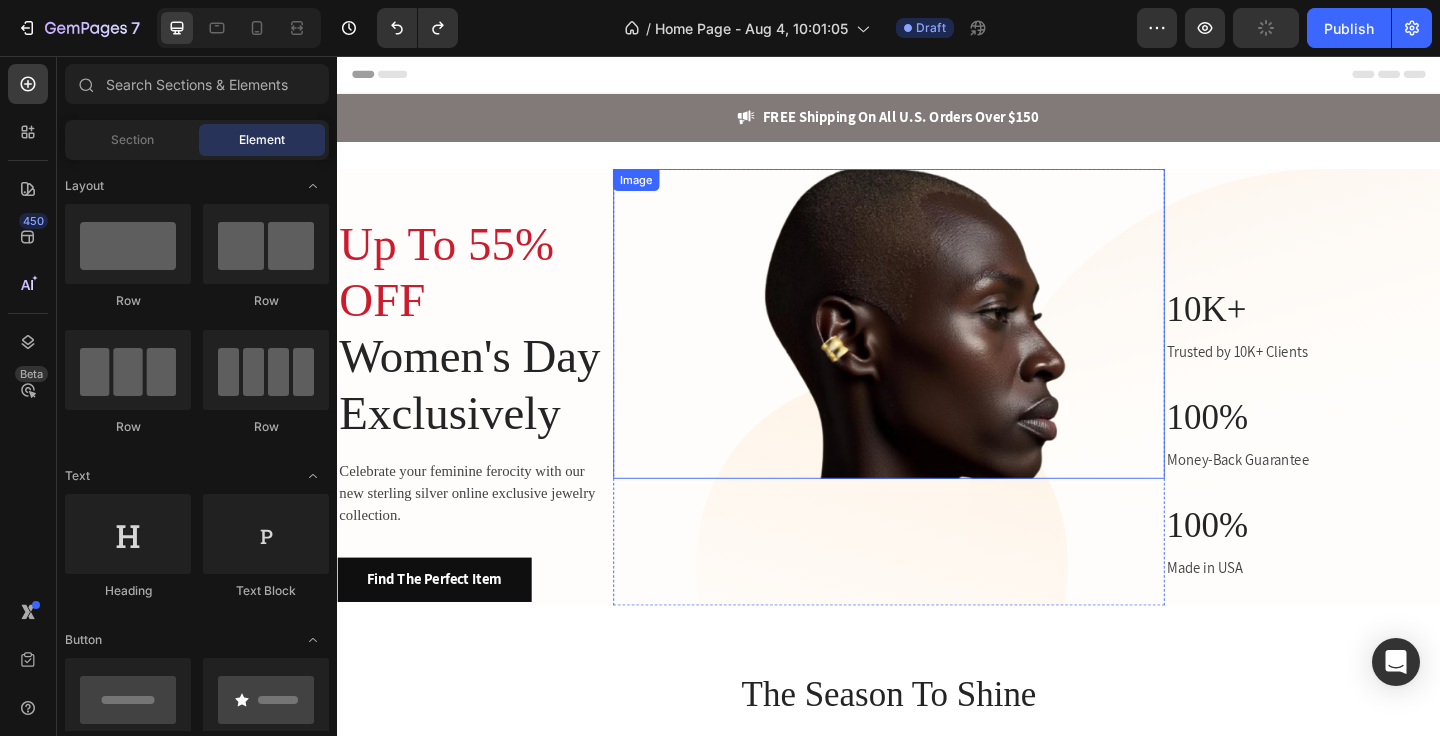 type 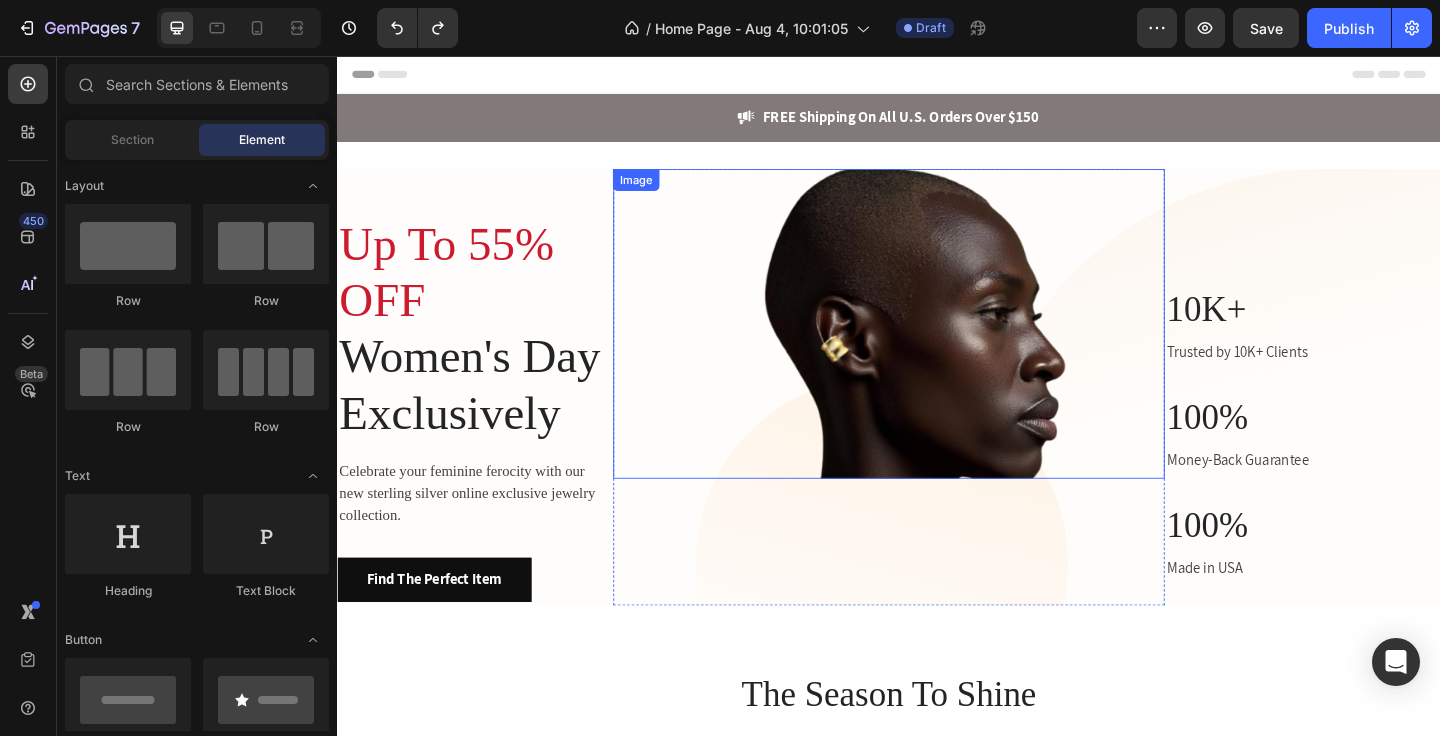 click at bounding box center (937, 347) 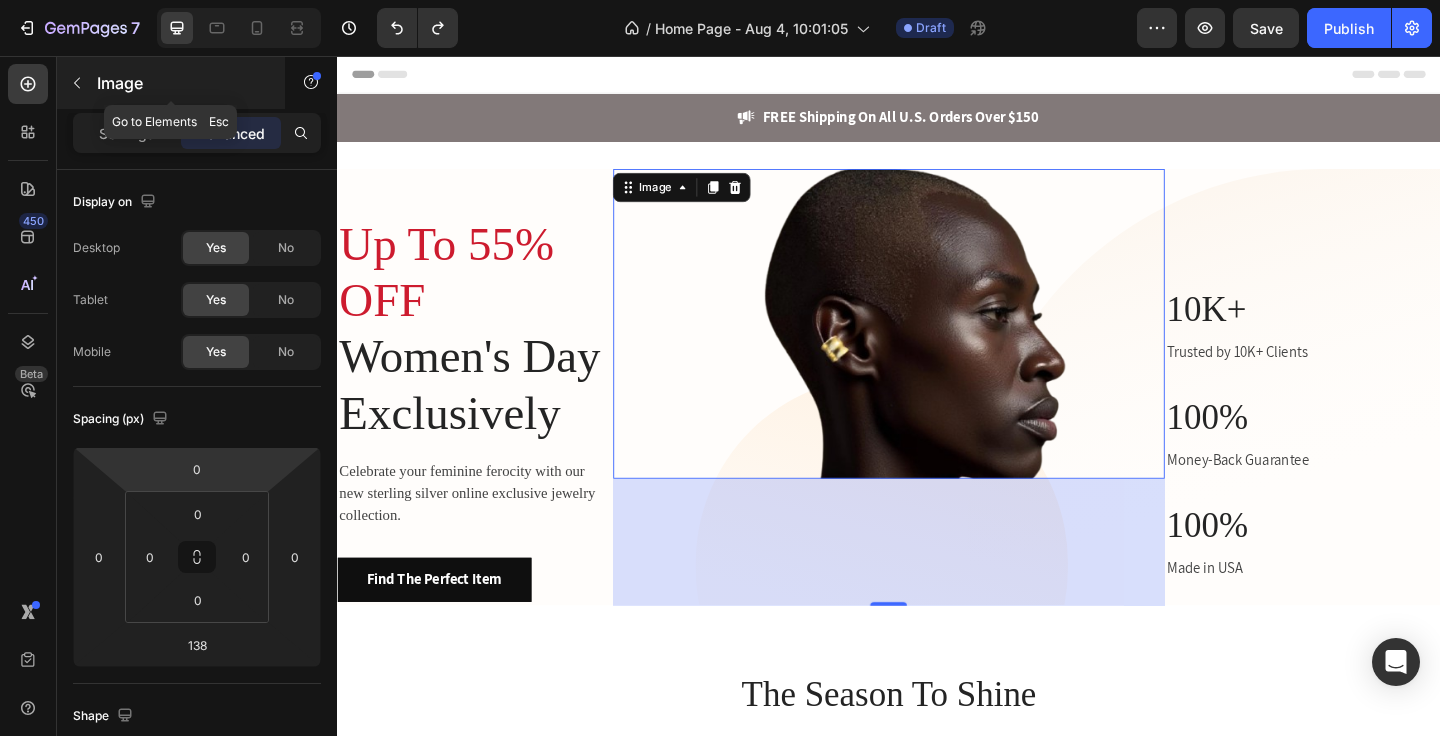 click at bounding box center [77, 83] 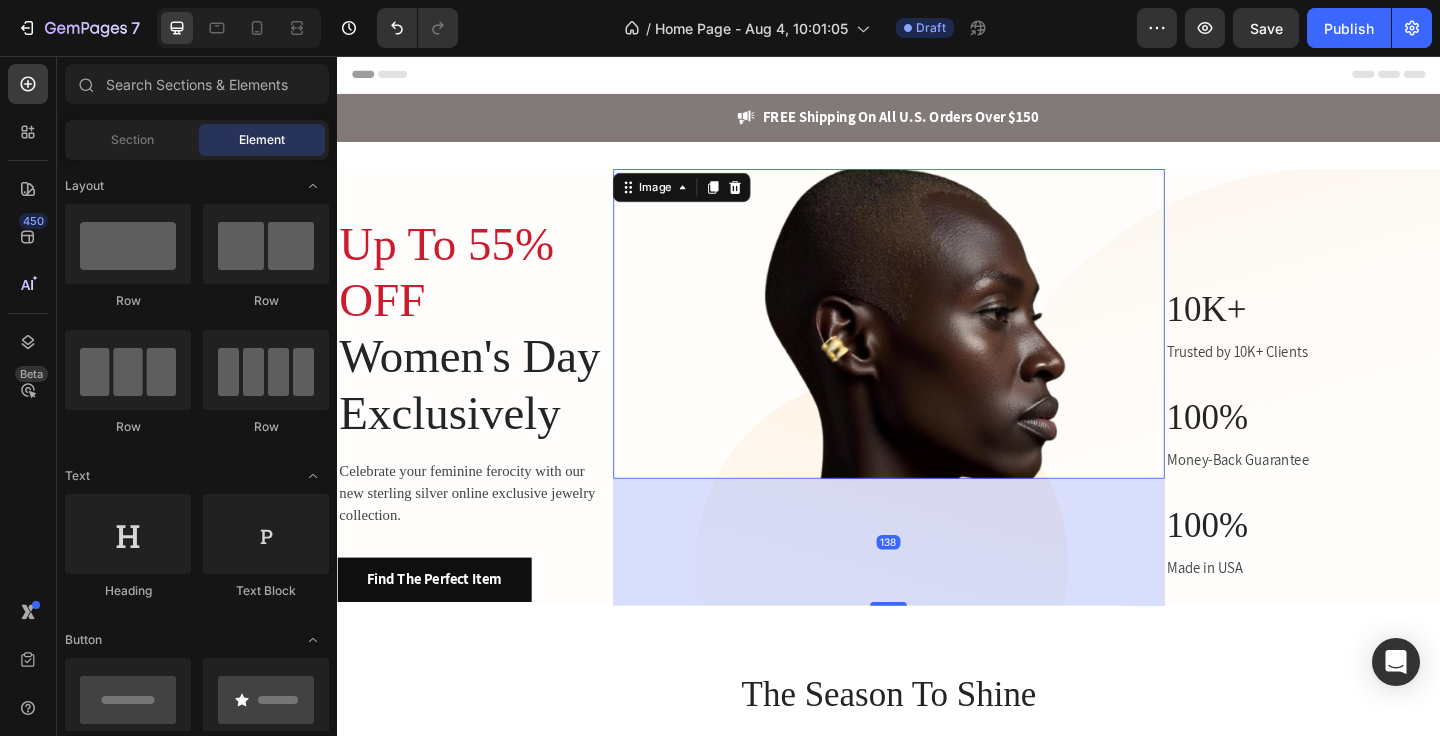 click at bounding box center (937, 347) 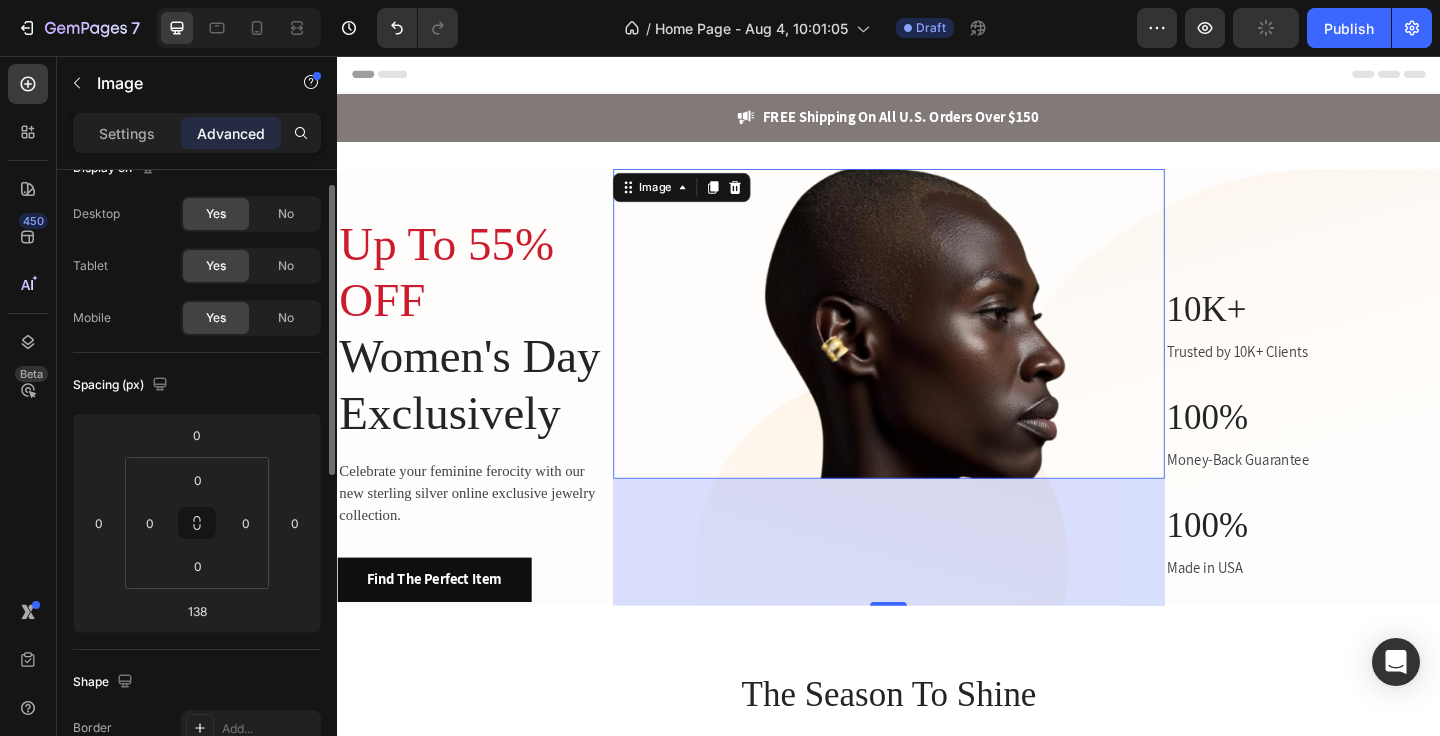 scroll, scrollTop: 0, scrollLeft: 0, axis: both 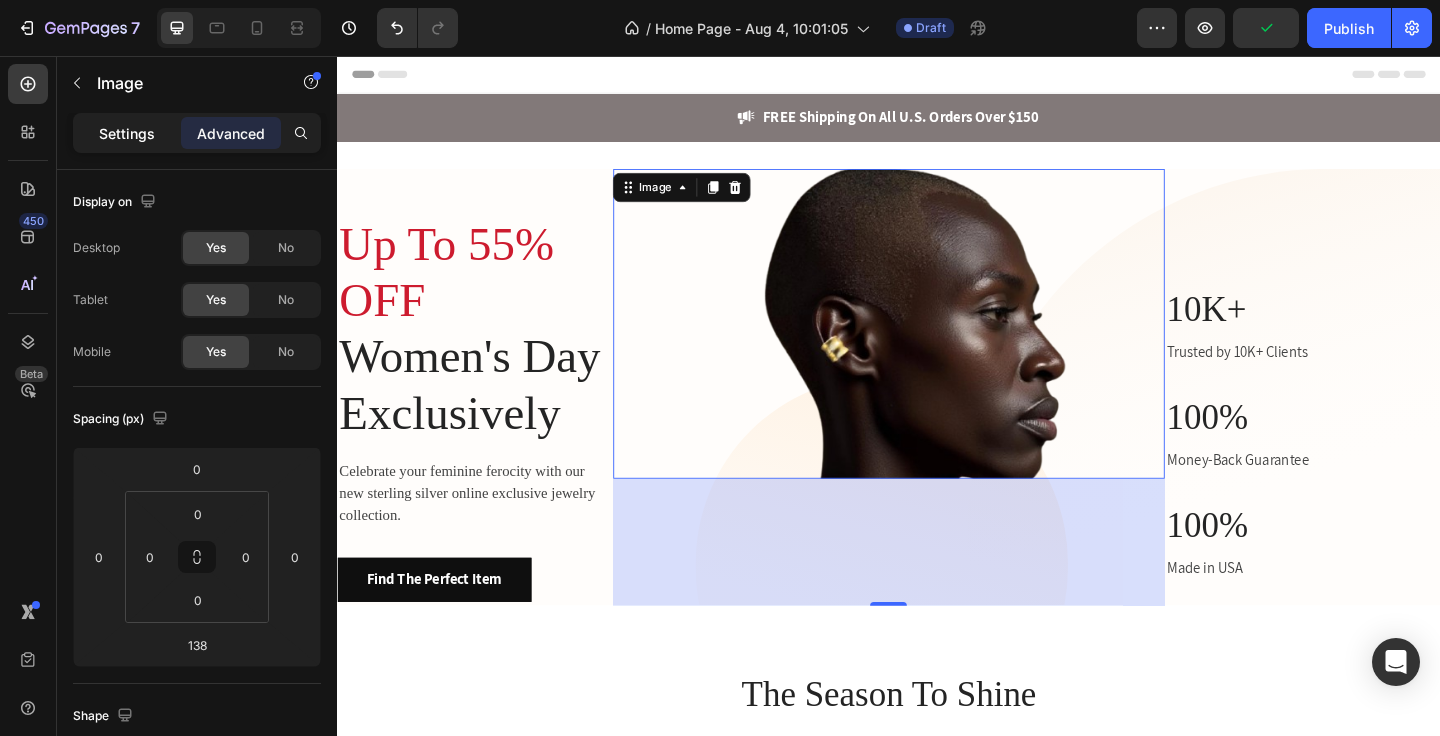 click on "Settings" at bounding box center (127, 133) 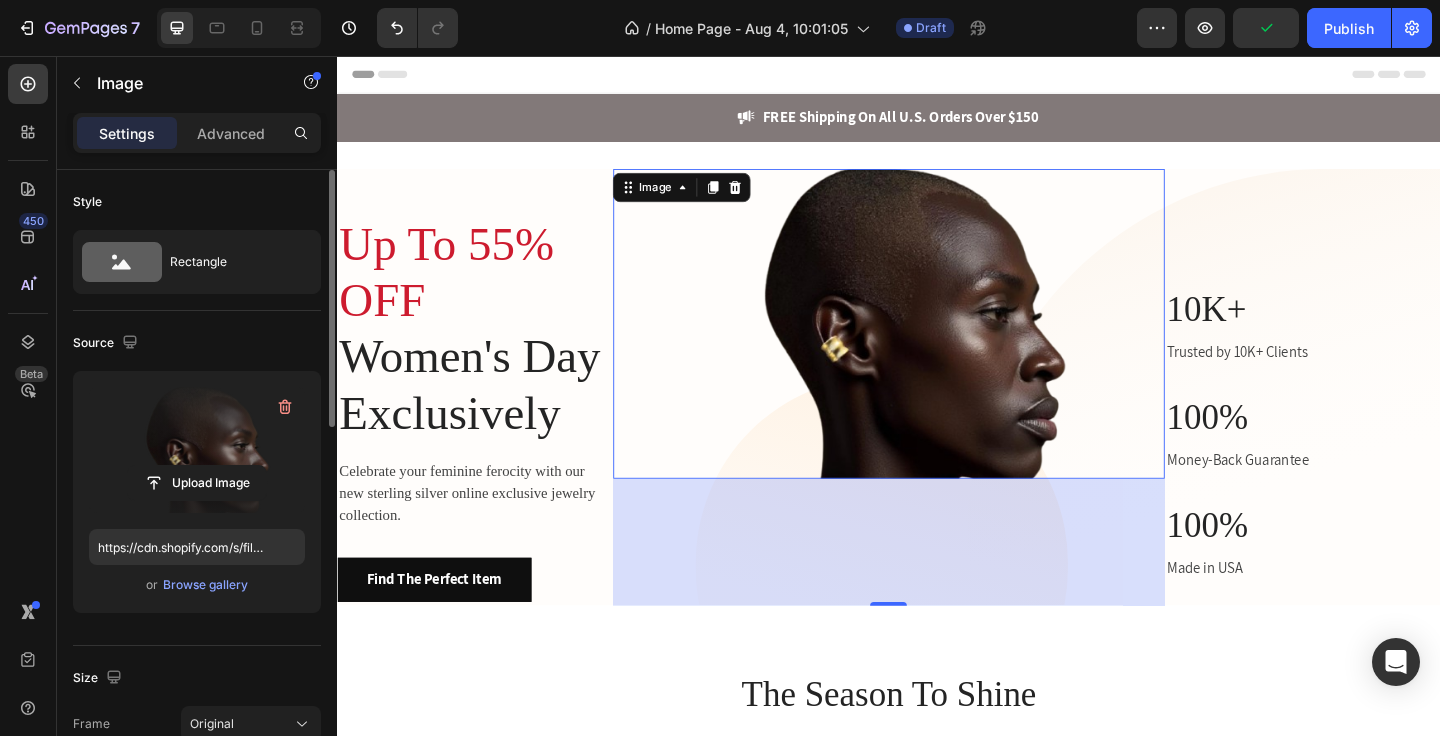 click at bounding box center (197, 450) 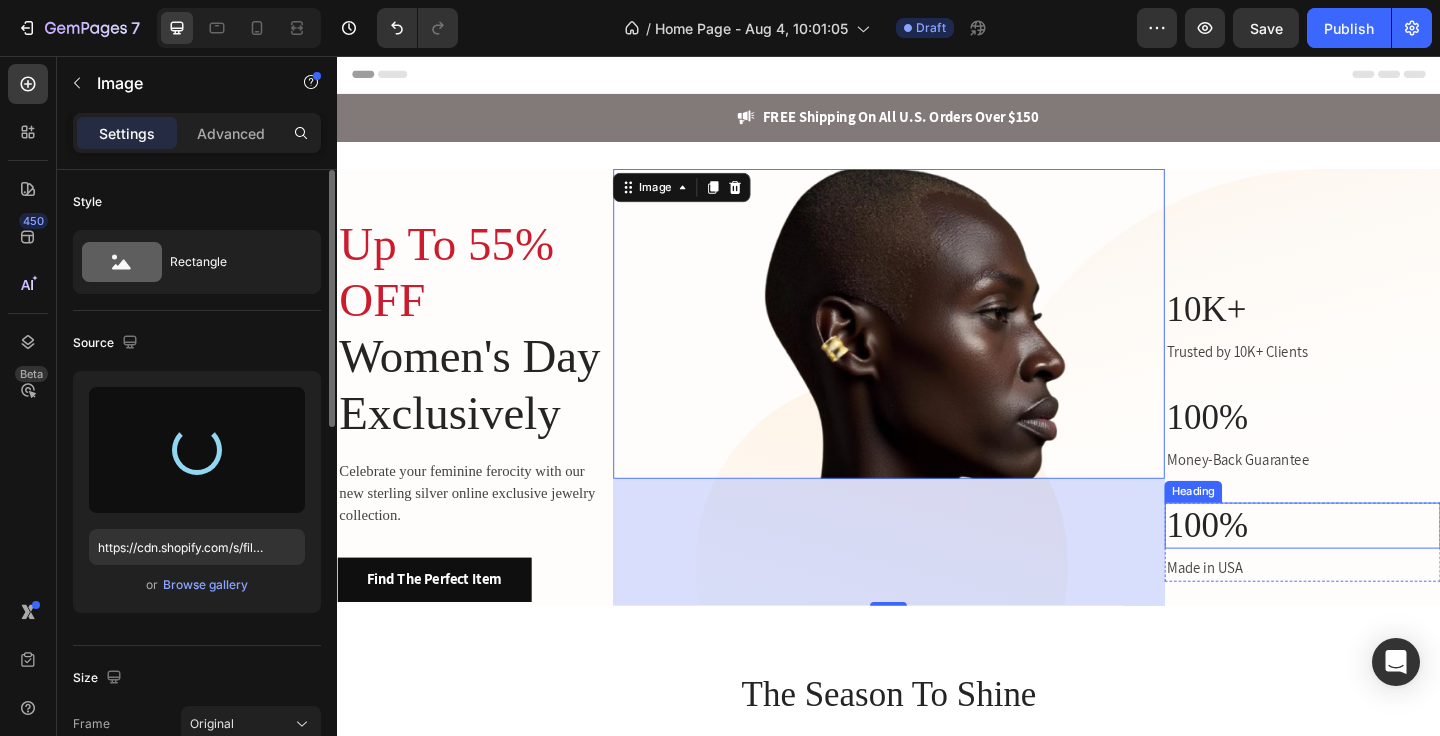 type on "https://cdn.shopify.com/s/files/1/0578/3738/7927/files/gempages_501928004851598366-5cca93d1-9721-41e5-b2b3-b73f4bb17111.png" 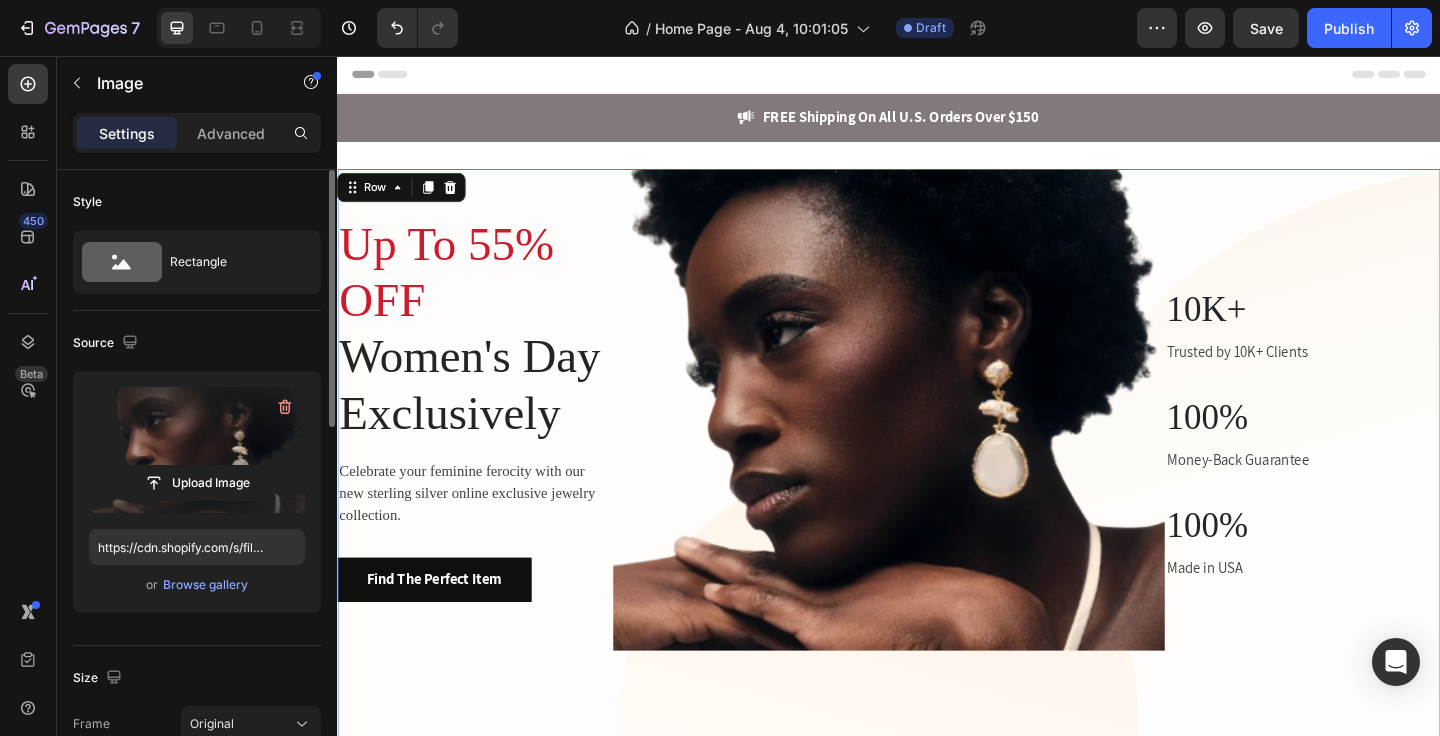 click on "10K+ Heading Trusted by 10K+ Clients Text block Row Row 100% Heading Money-Back Guarantee Text block Row 100% Heading Made in USA Text block Row" at bounding box center (1387, 510) 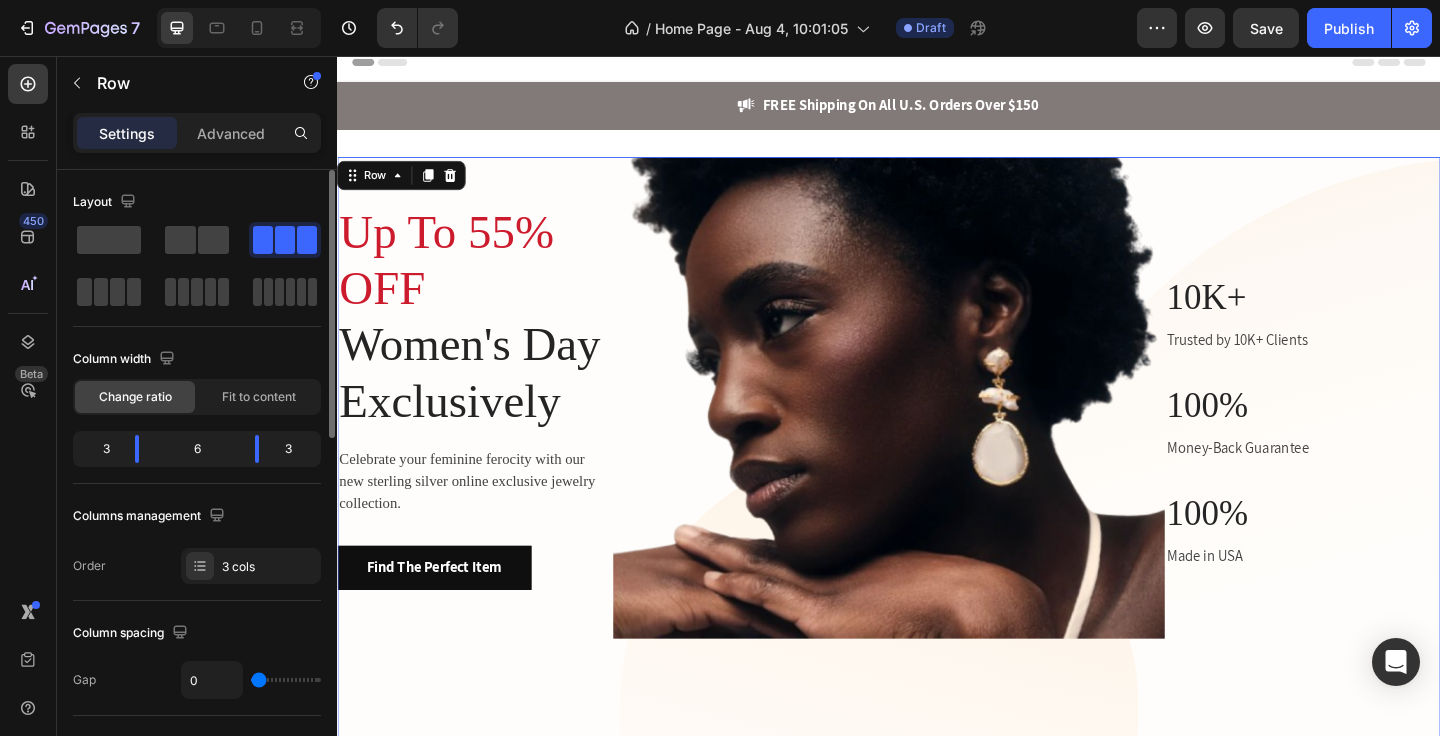scroll, scrollTop: 110, scrollLeft: 0, axis: vertical 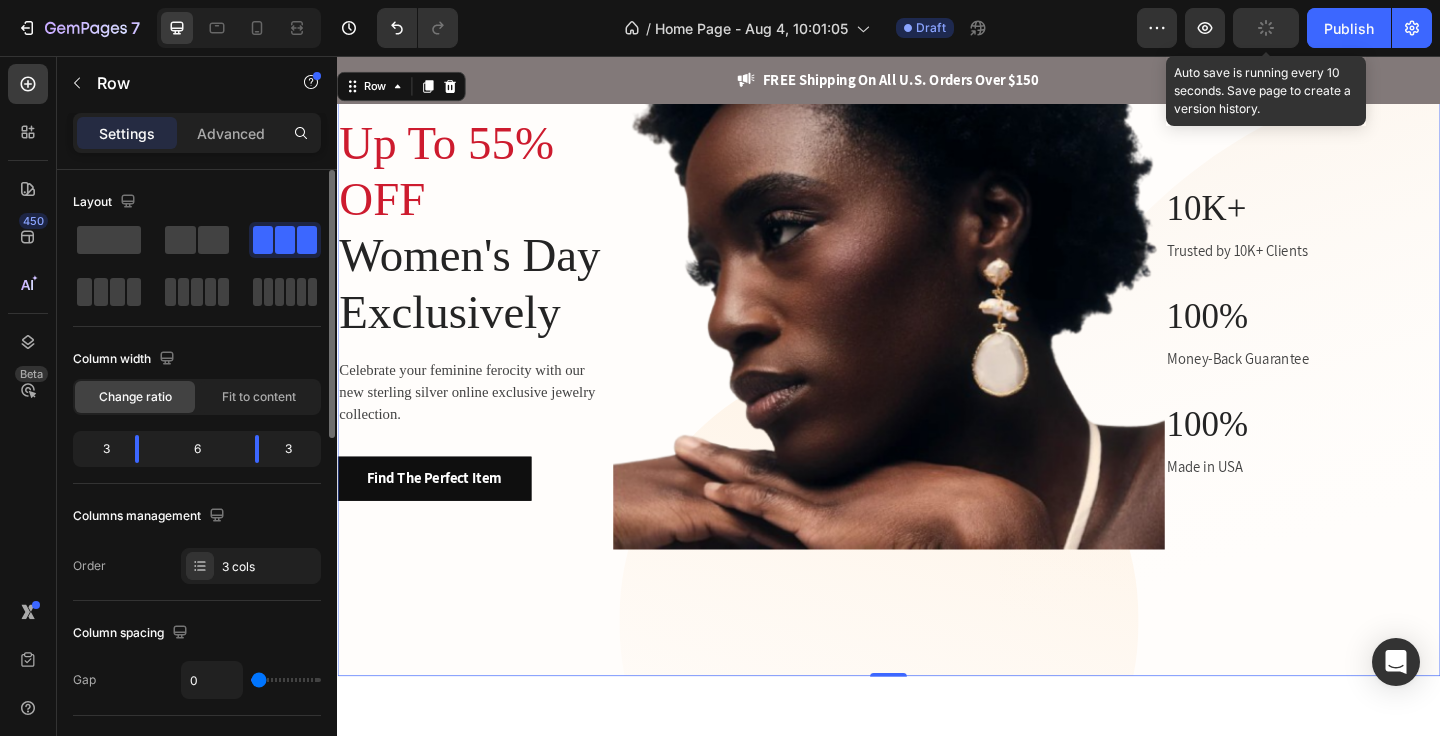 click 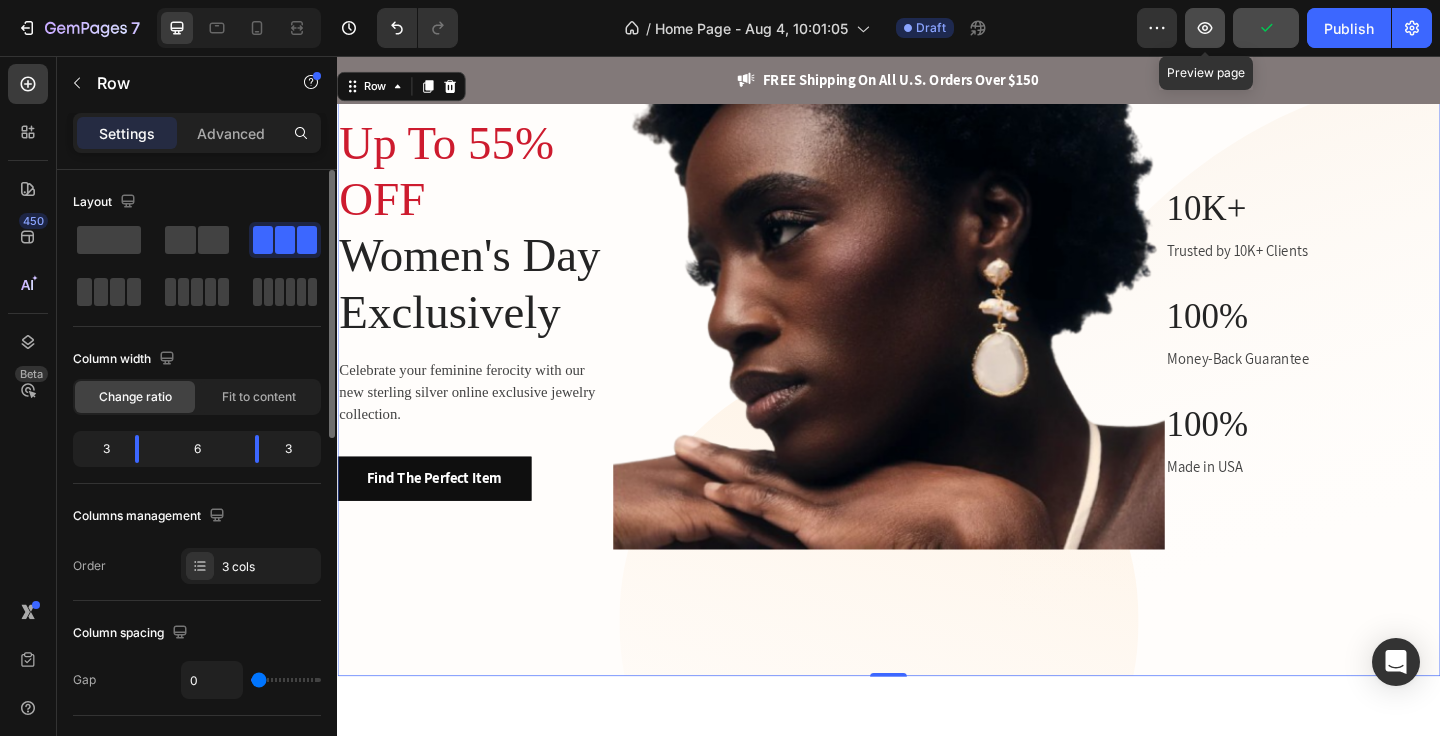 click 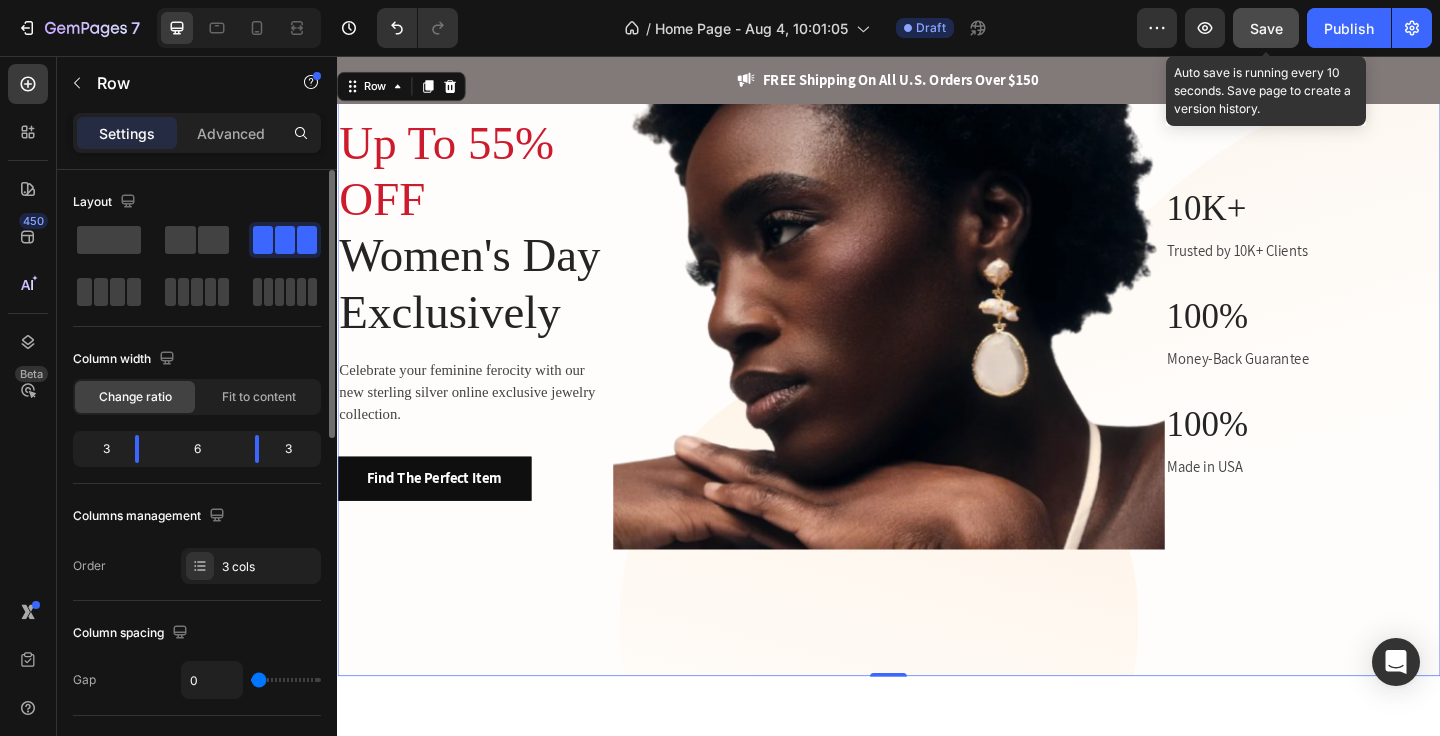 click on "Save" at bounding box center (1266, 28) 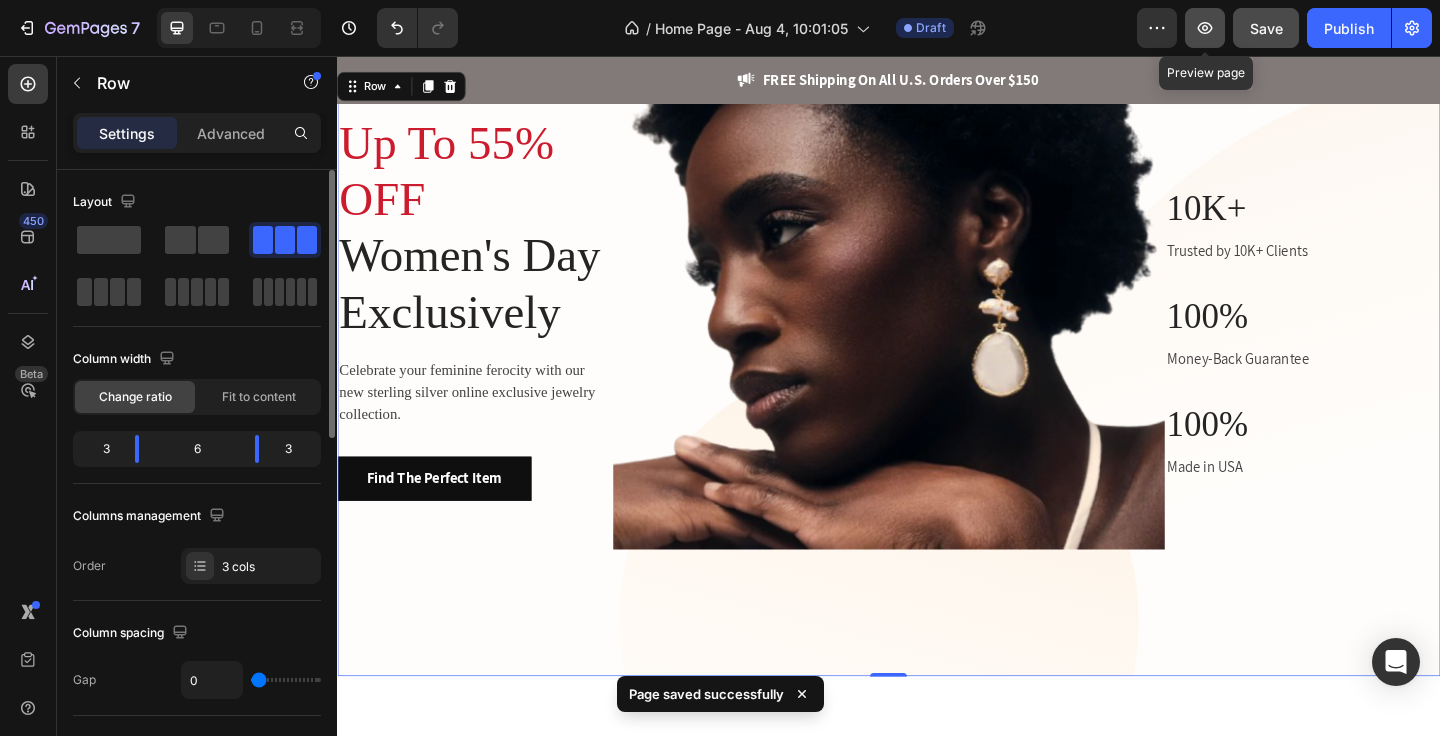 click 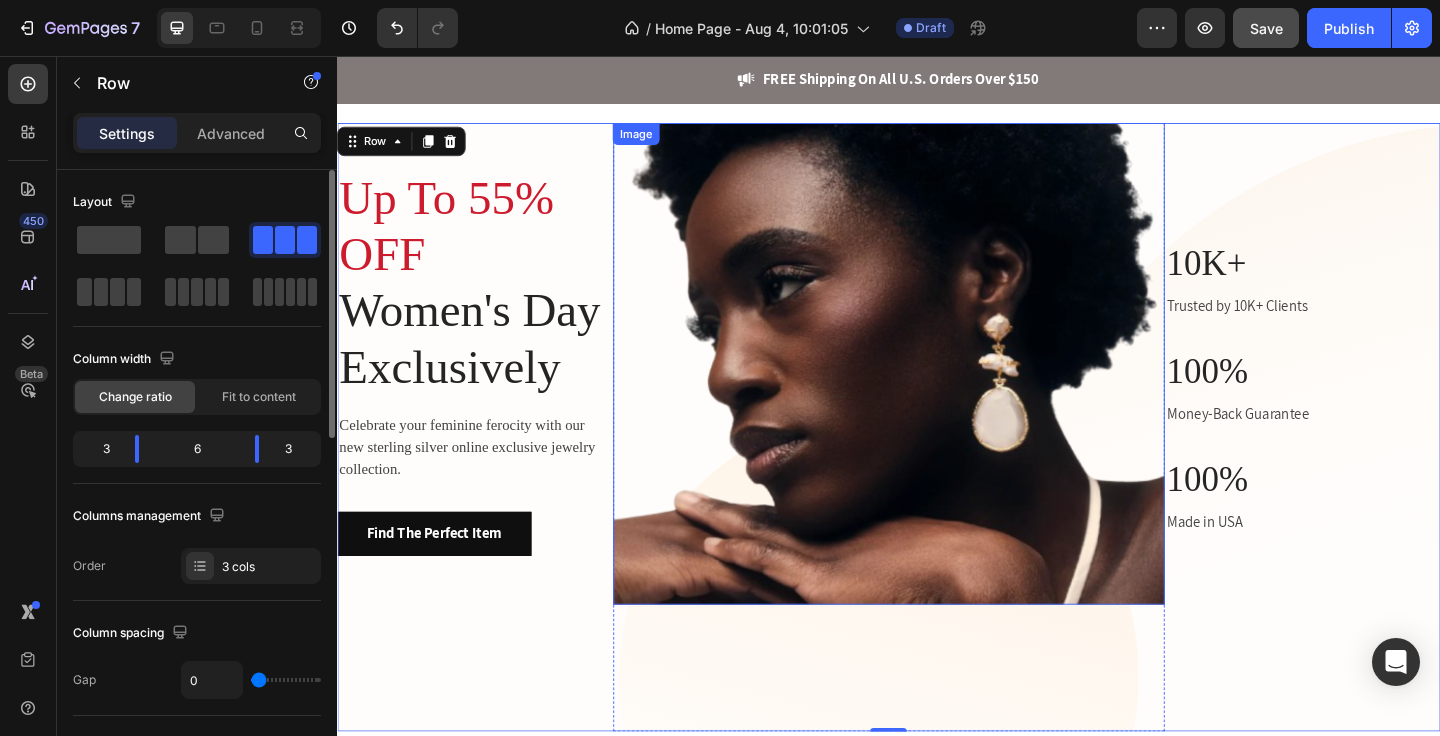 scroll, scrollTop: 0, scrollLeft: 0, axis: both 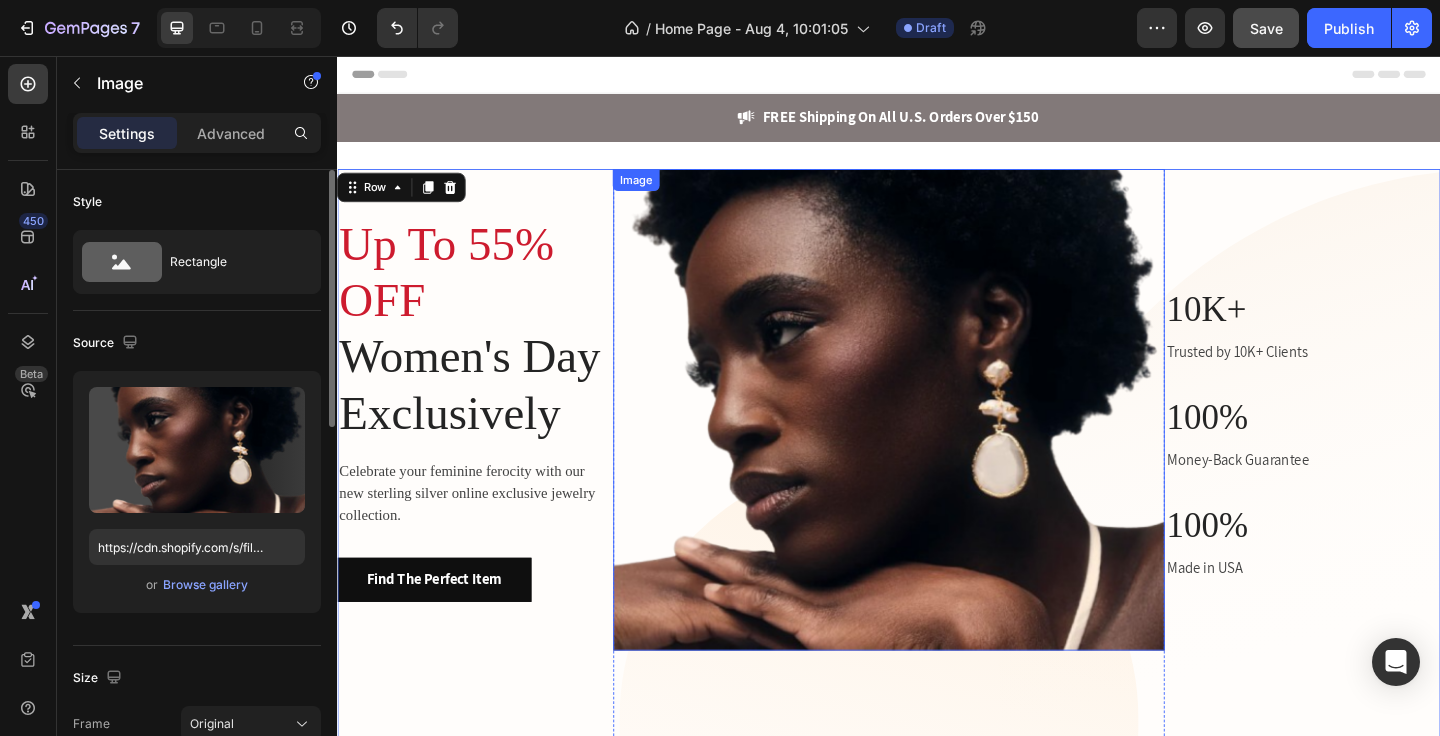 click at bounding box center [937, 441] 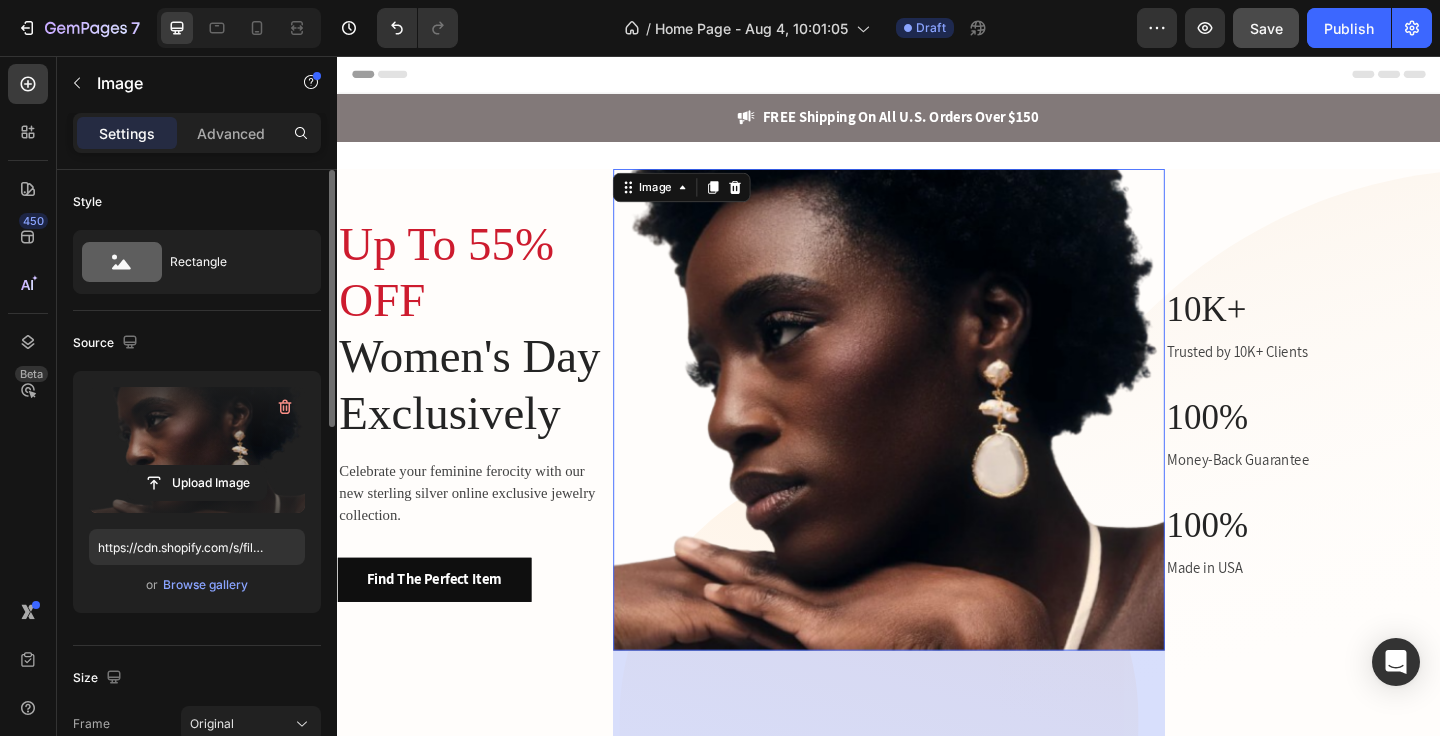 click at bounding box center [197, 450] 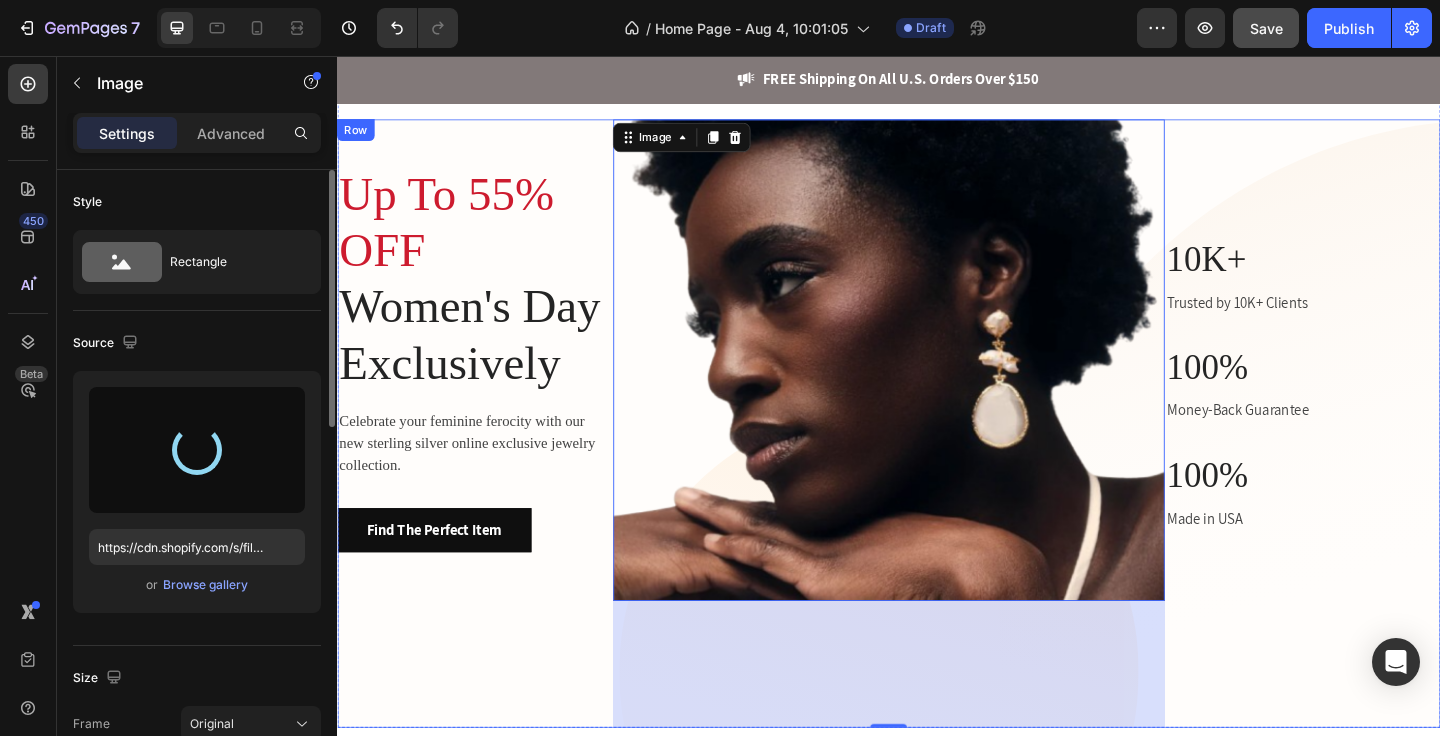 scroll, scrollTop: 134, scrollLeft: 0, axis: vertical 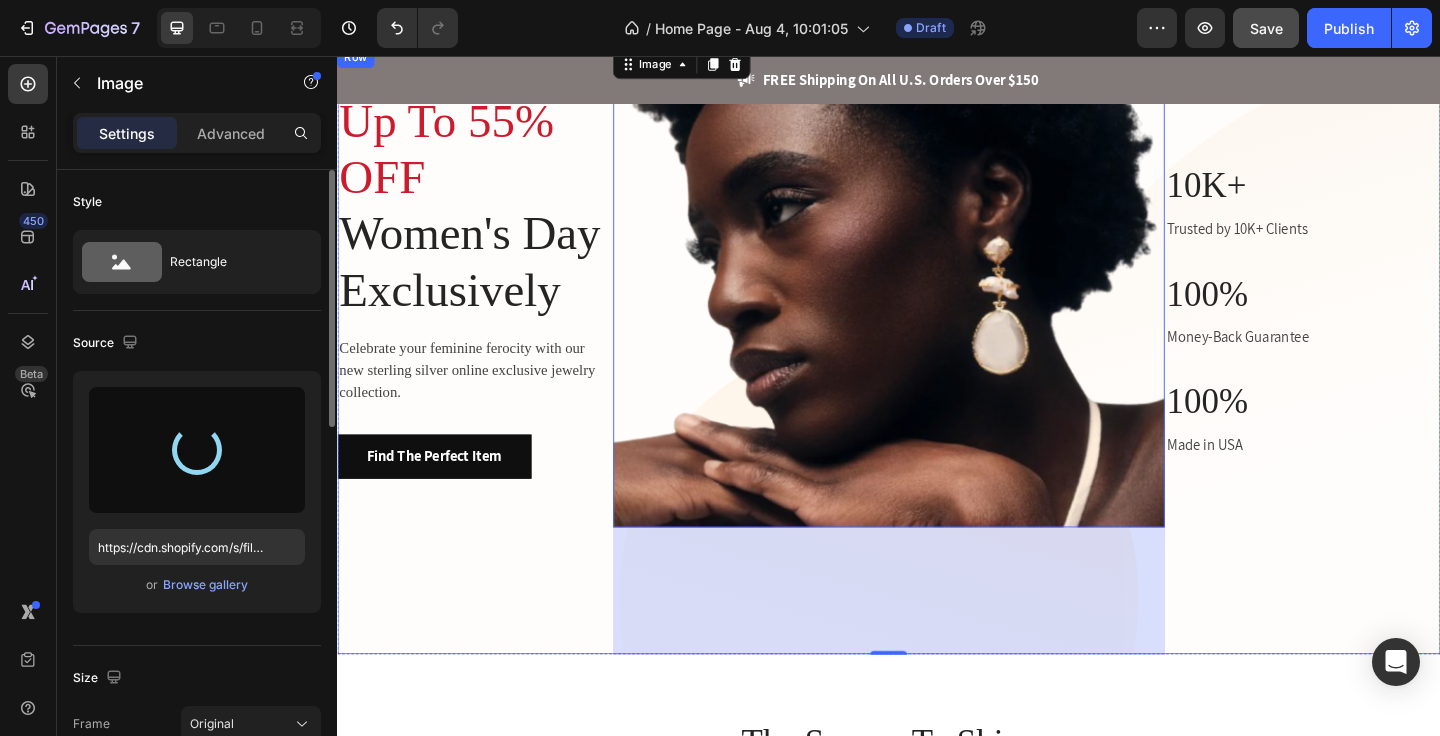 type on "https://cdn.shopify.com/s/files/1/0578/3738/7927/files/gempages_501928004851598366-adbb28de-d722-45bb-bd6e-d2165830c556.jpg" 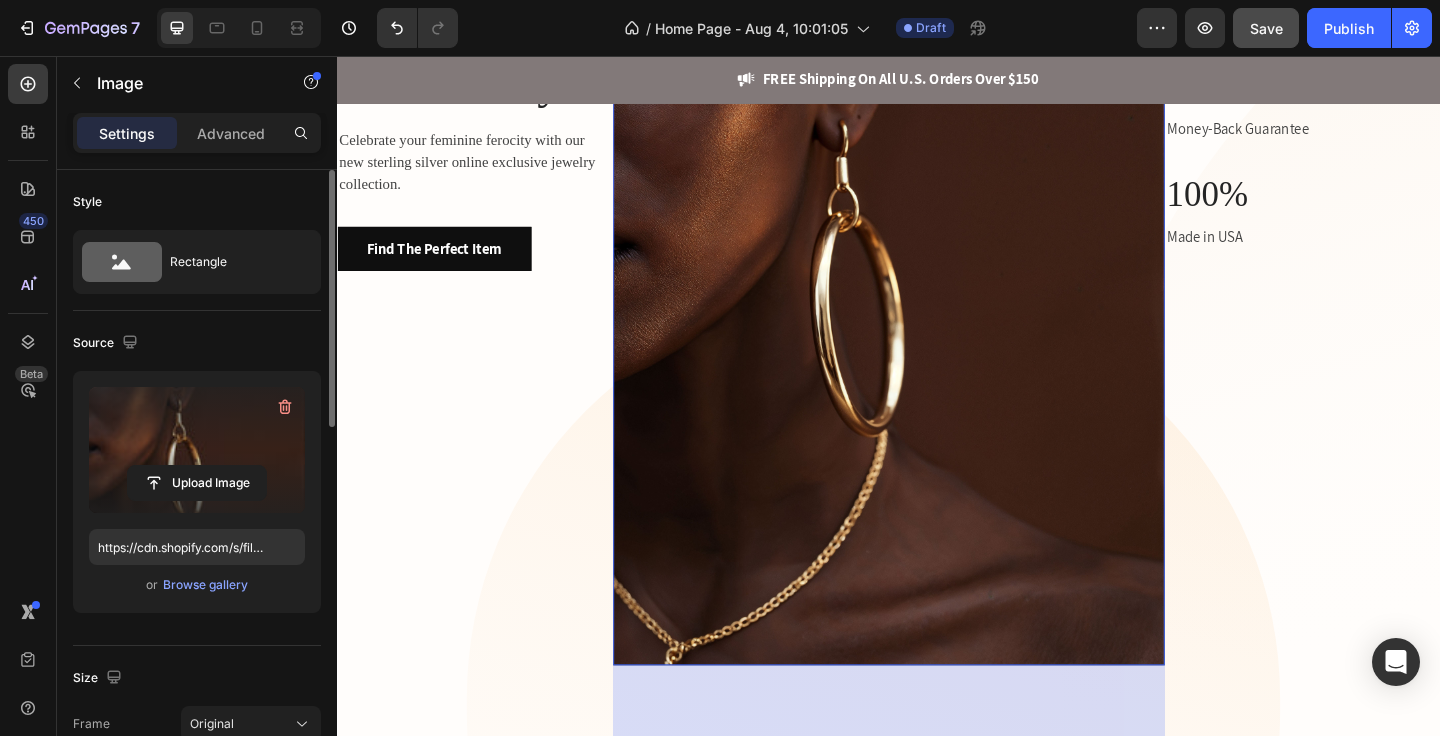 scroll, scrollTop: 732, scrollLeft: 0, axis: vertical 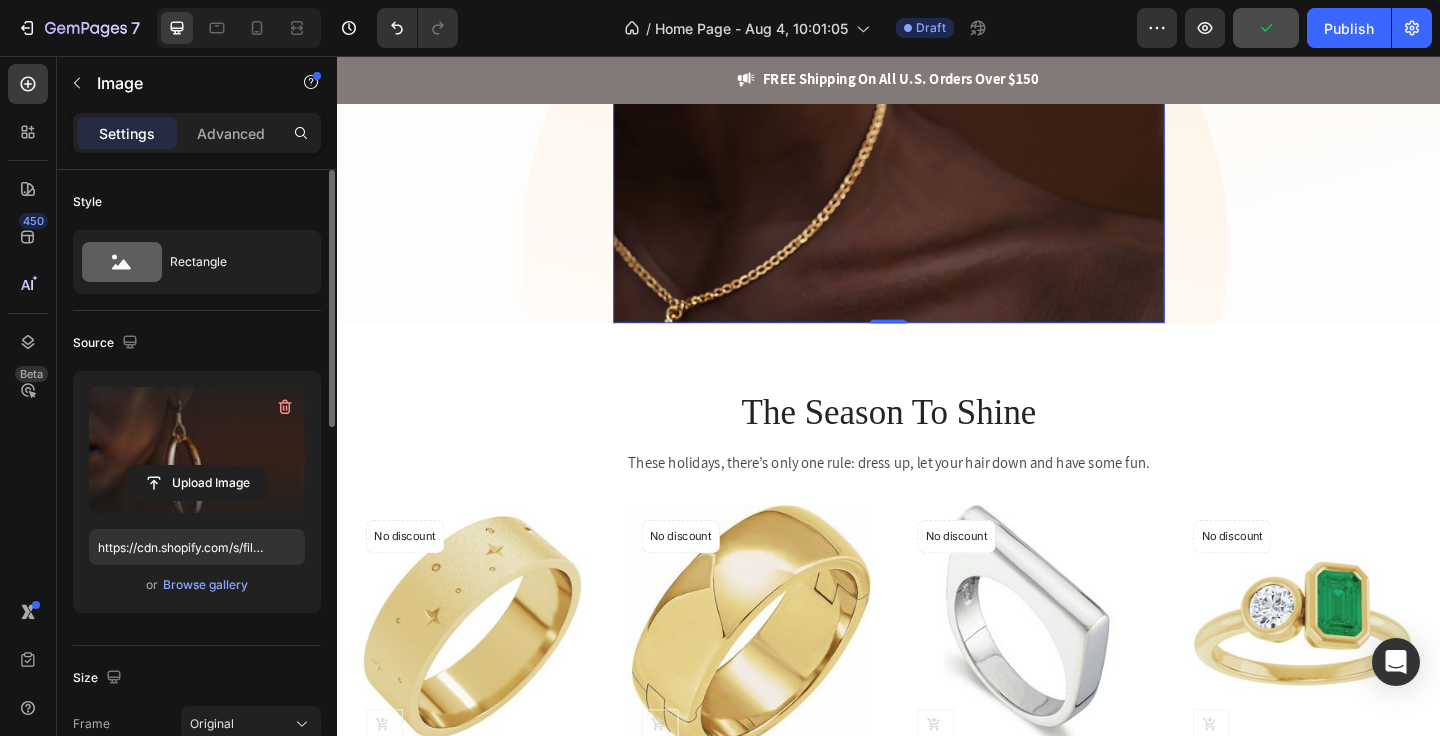 drag, startPoint x: 934, startPoint y: 469, endPoint x: 983, endPoint y: 258, distance: 216.61487 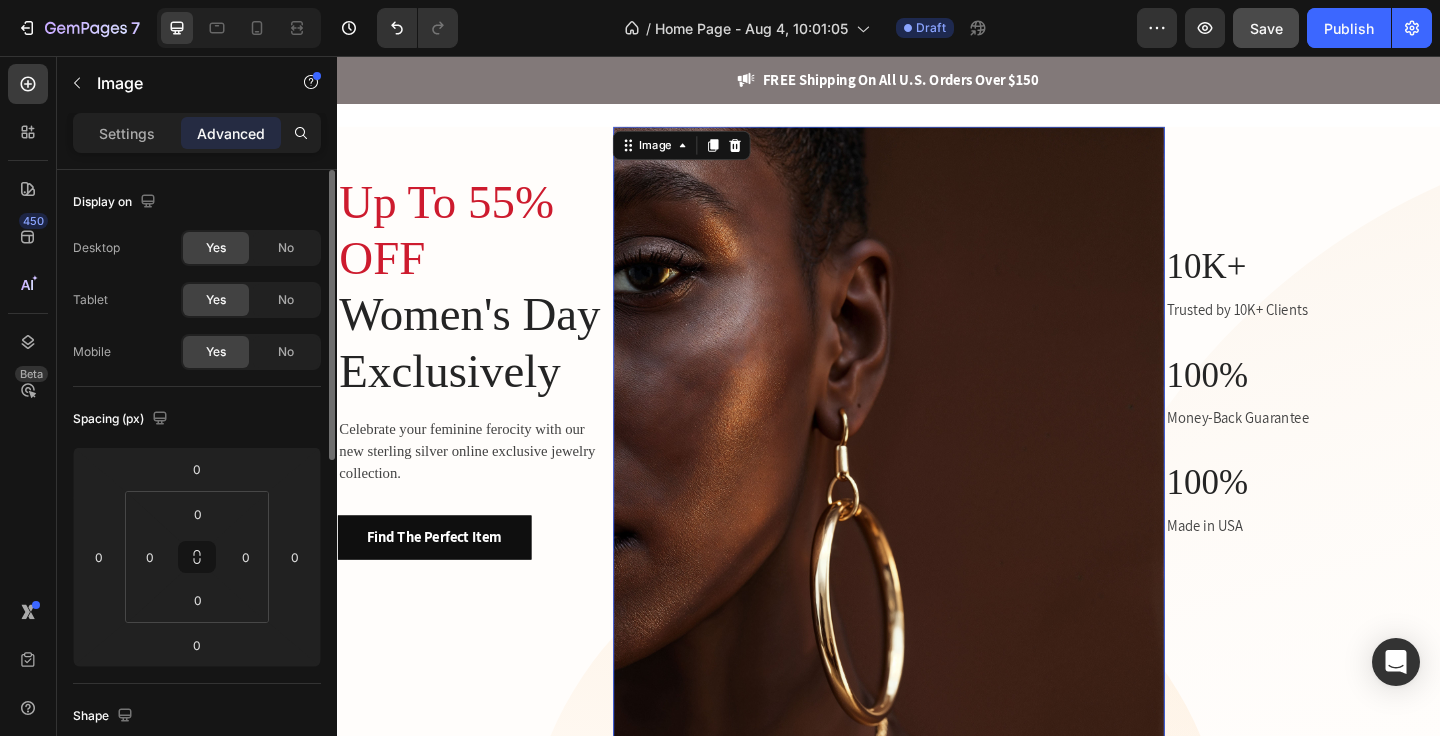 scroll, scrollTop: 23, scrollLeft: 0, axis: vertical 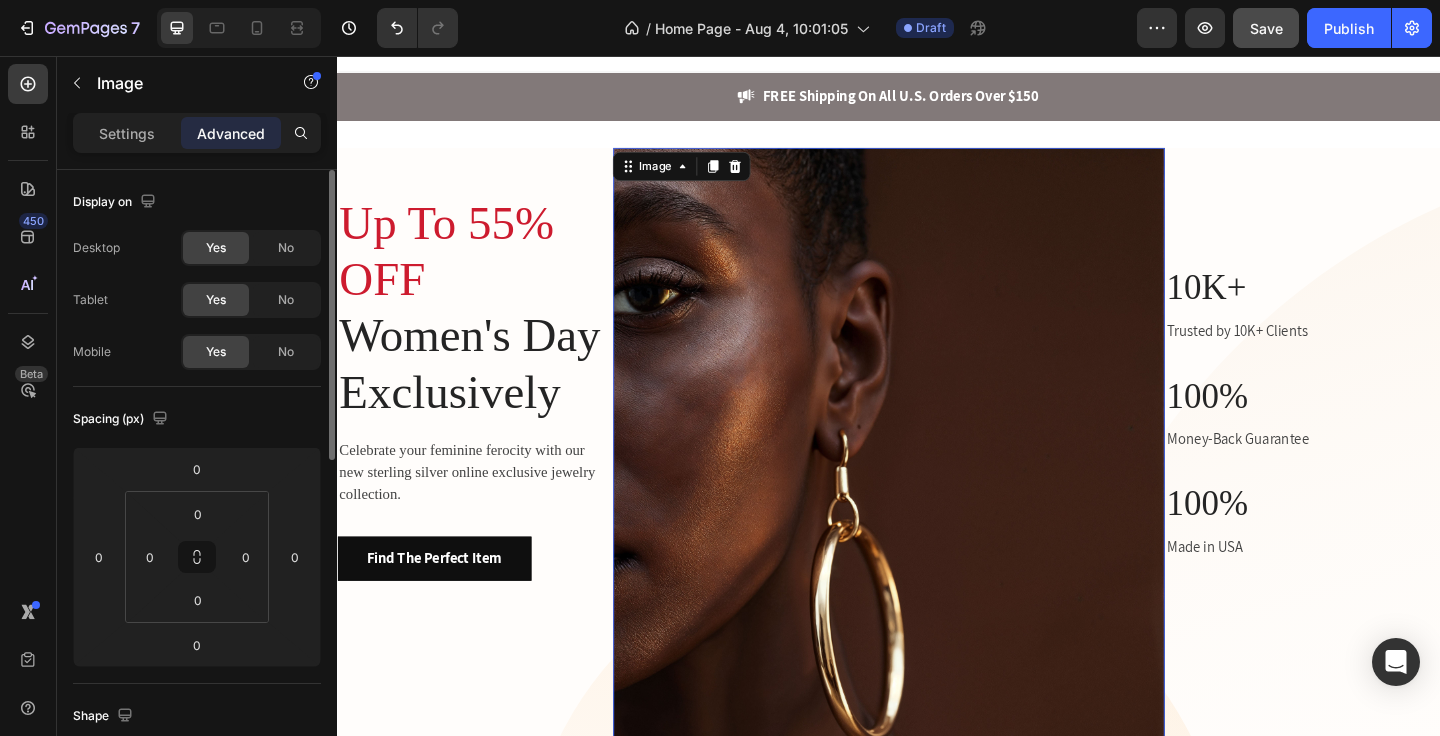 click at bounding box center [937, 606] 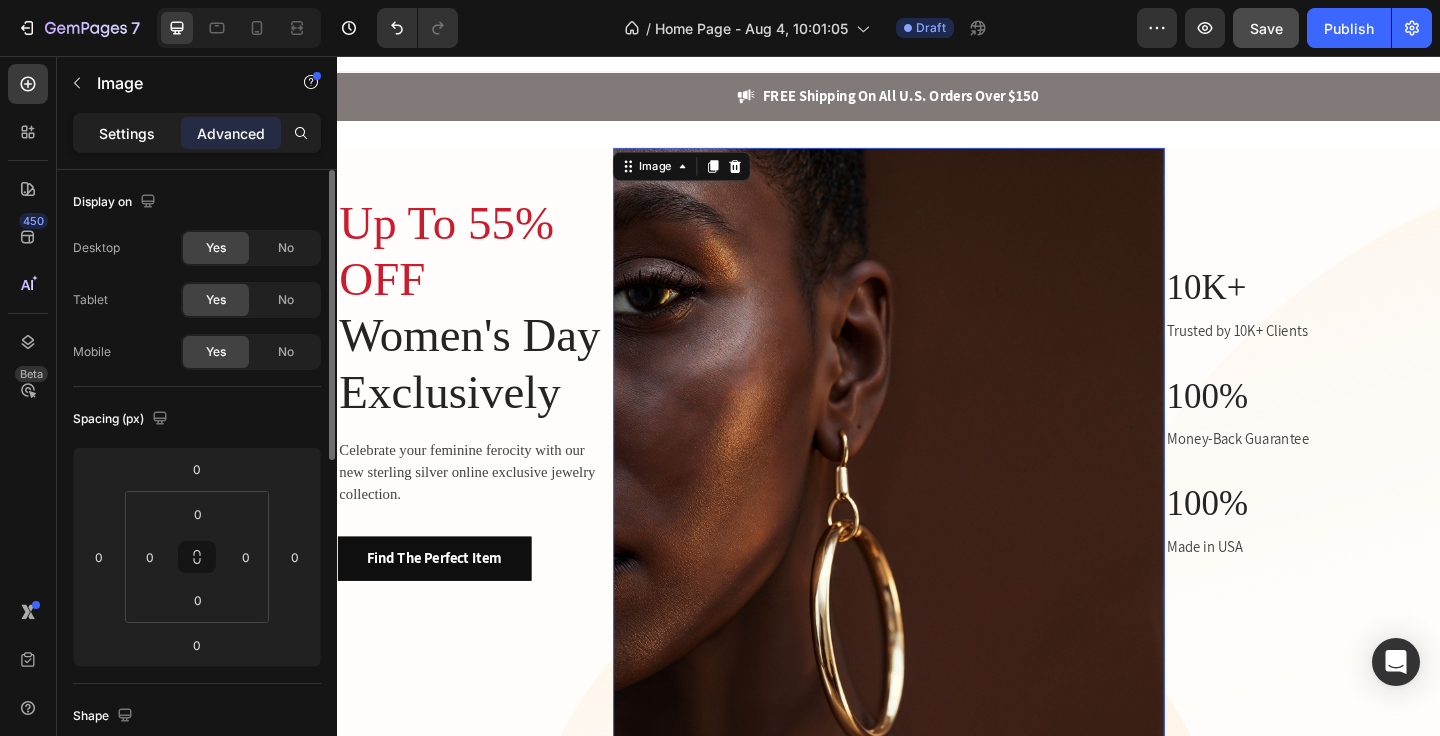 click on "Settings" 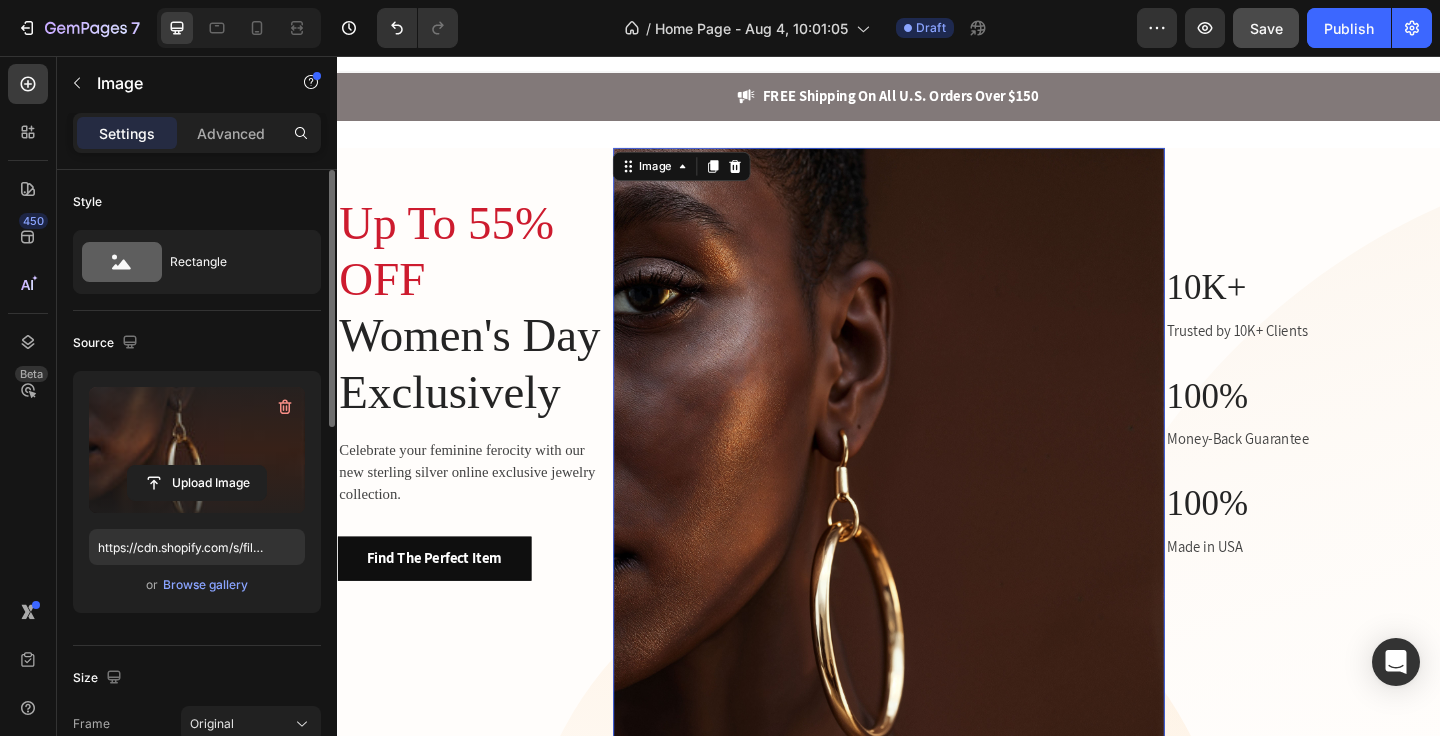 click at bounding box center [197, 450] 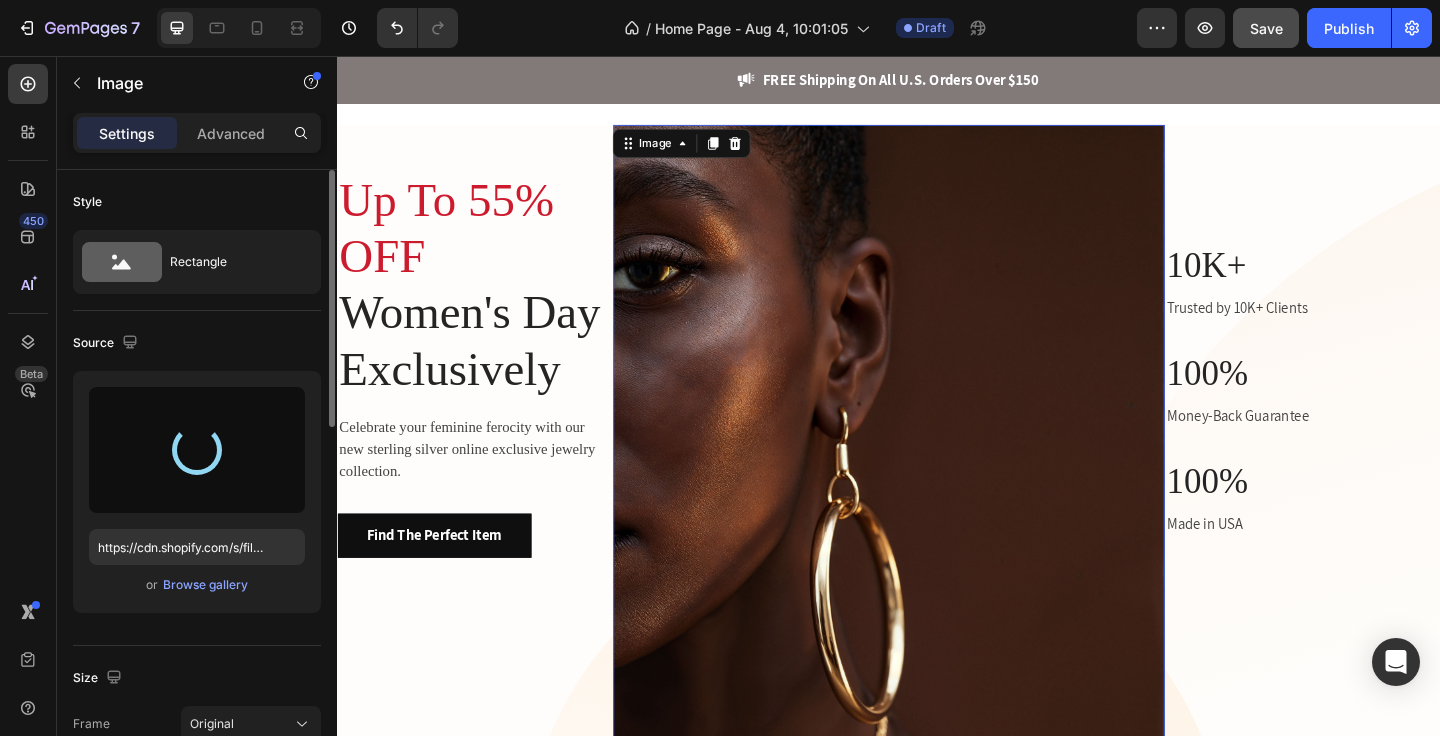 scroll, scrollTop: 56, scrollLeft: 0, axis: vertical 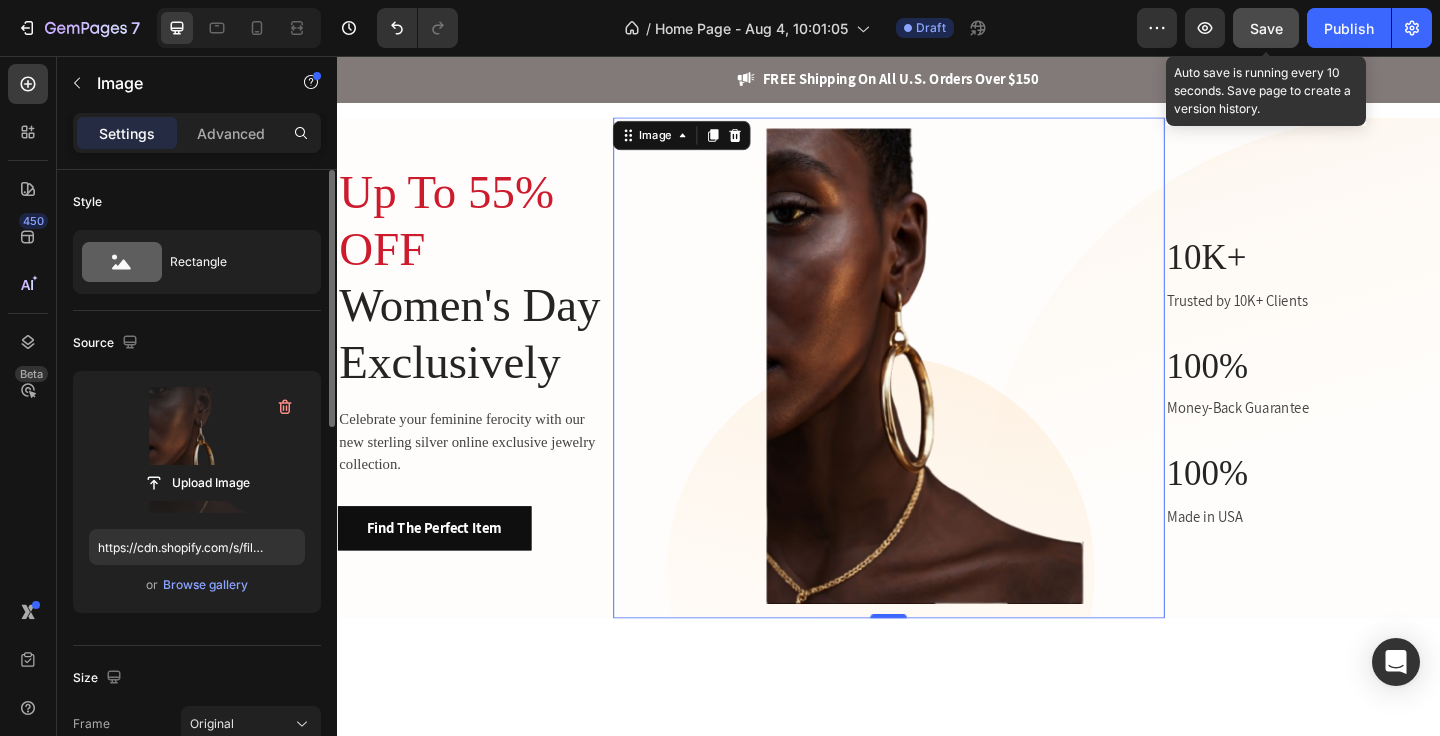 click on "Save" at bounding box center [1266, 28] 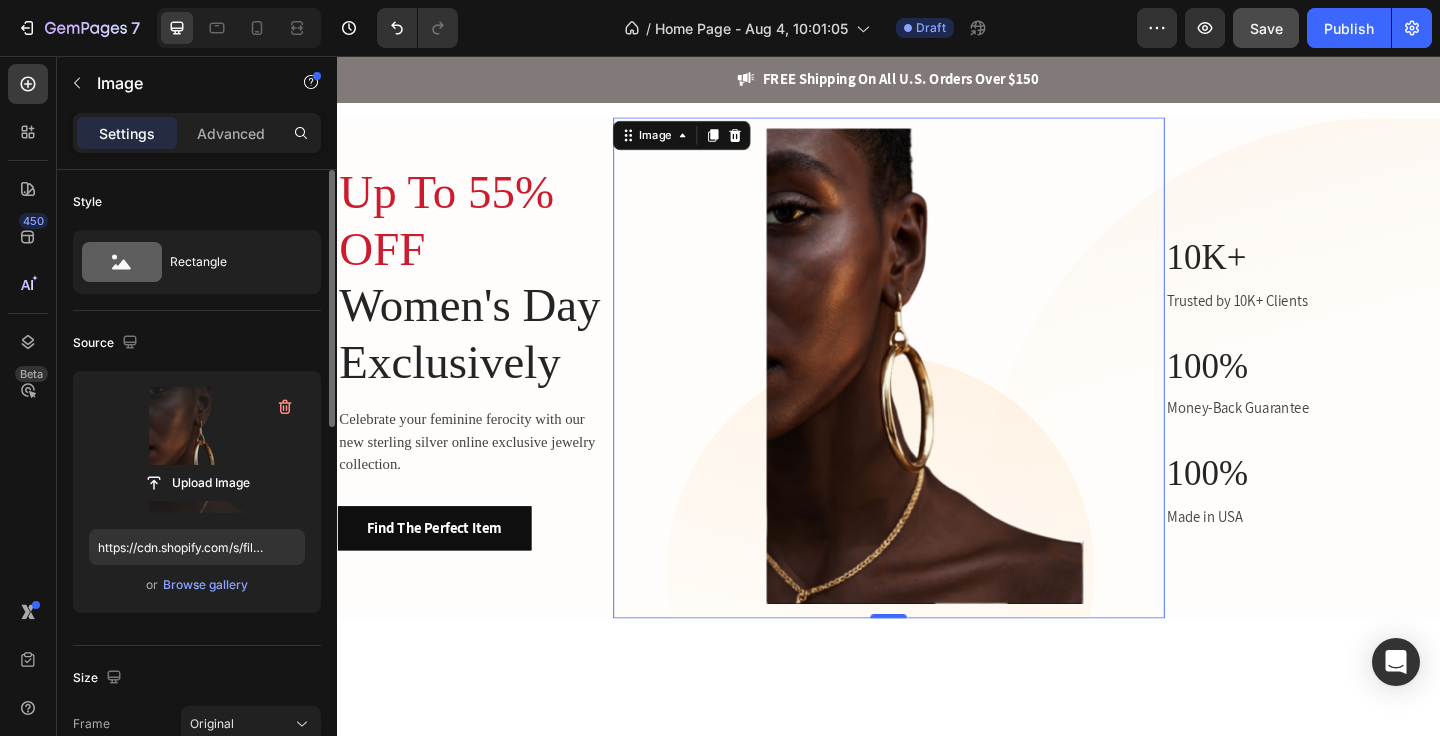 click at bounding box center [197, 450] 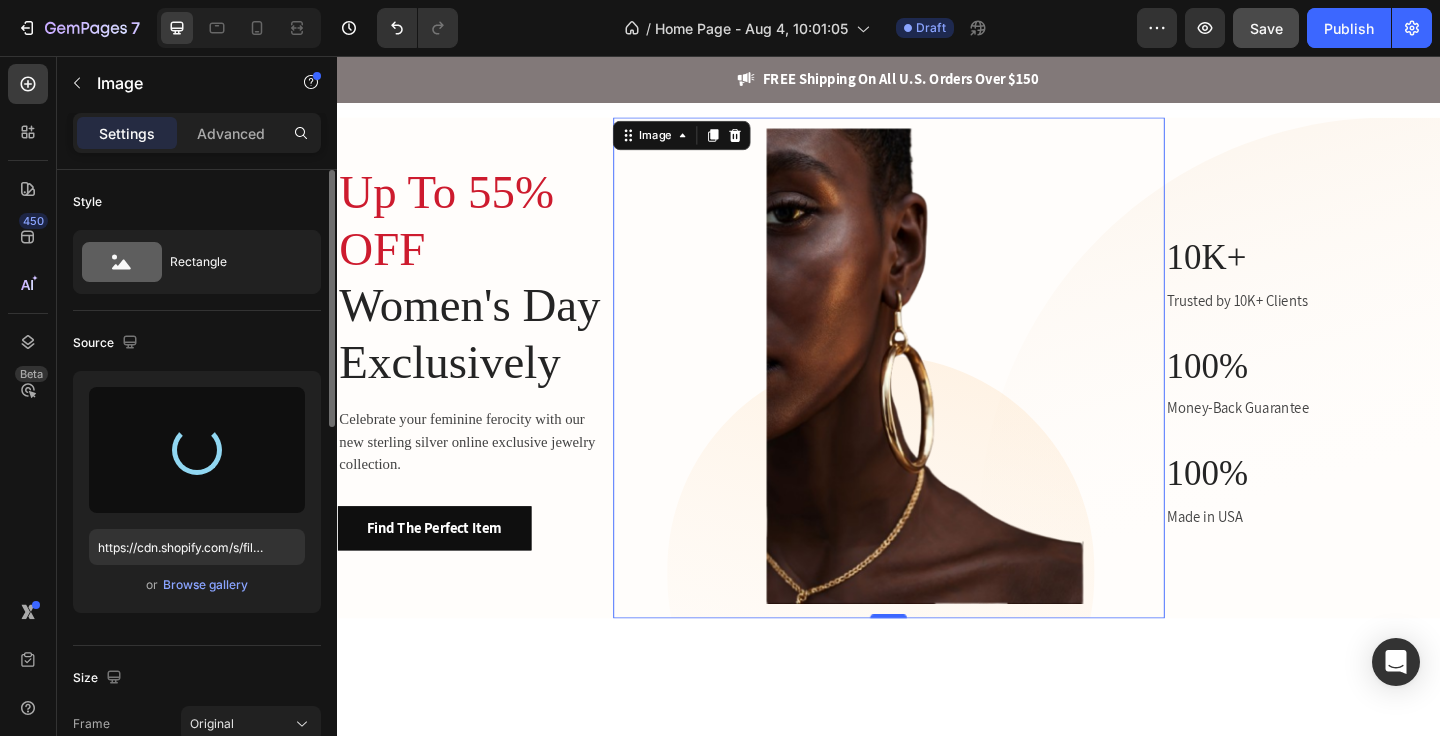 type on "https://cdn.shopify.com/s/files/1/0578/3738/7927/files/gempages_501928004851598366-143d4501-2290-4acb-b4a7-b05254216068.png" 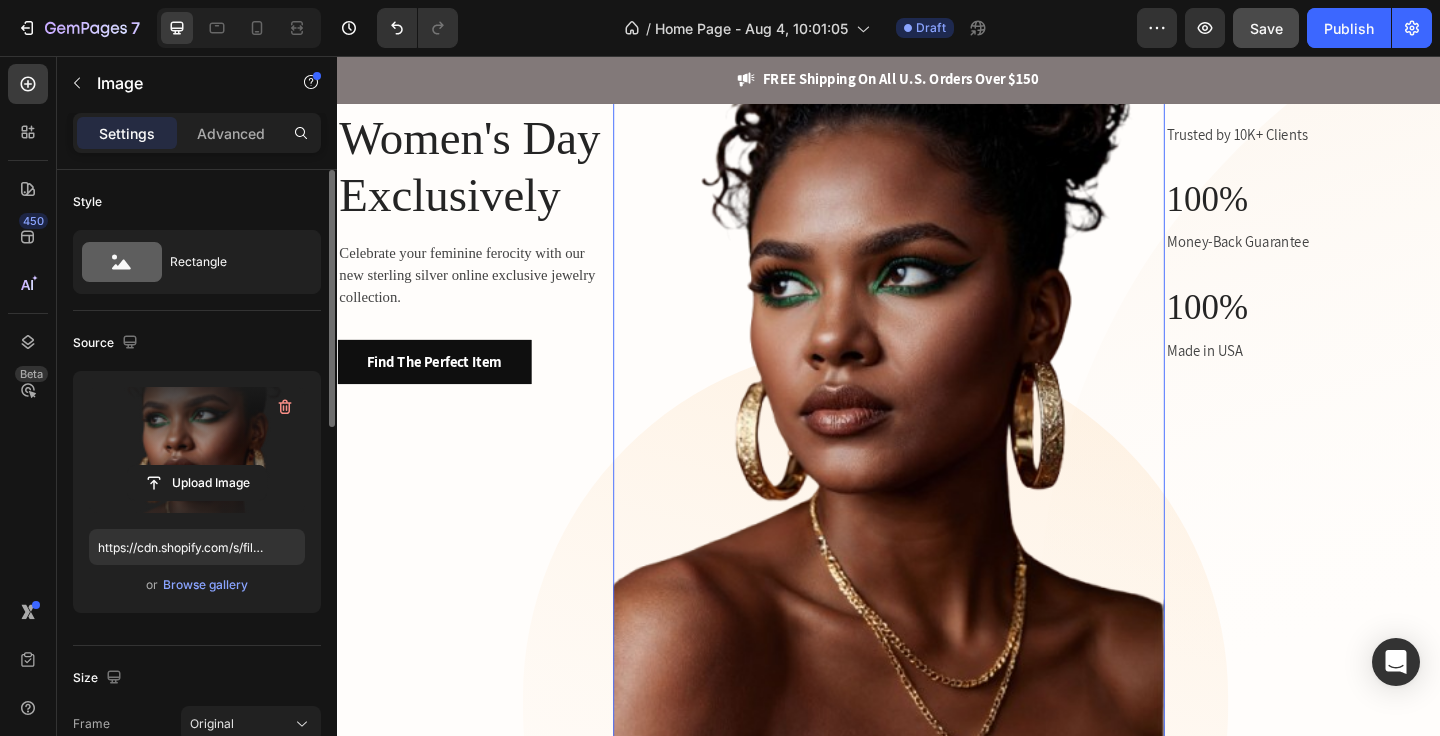 scroll, scrollTop: 632, scrollLeft: 0, axis: vertical 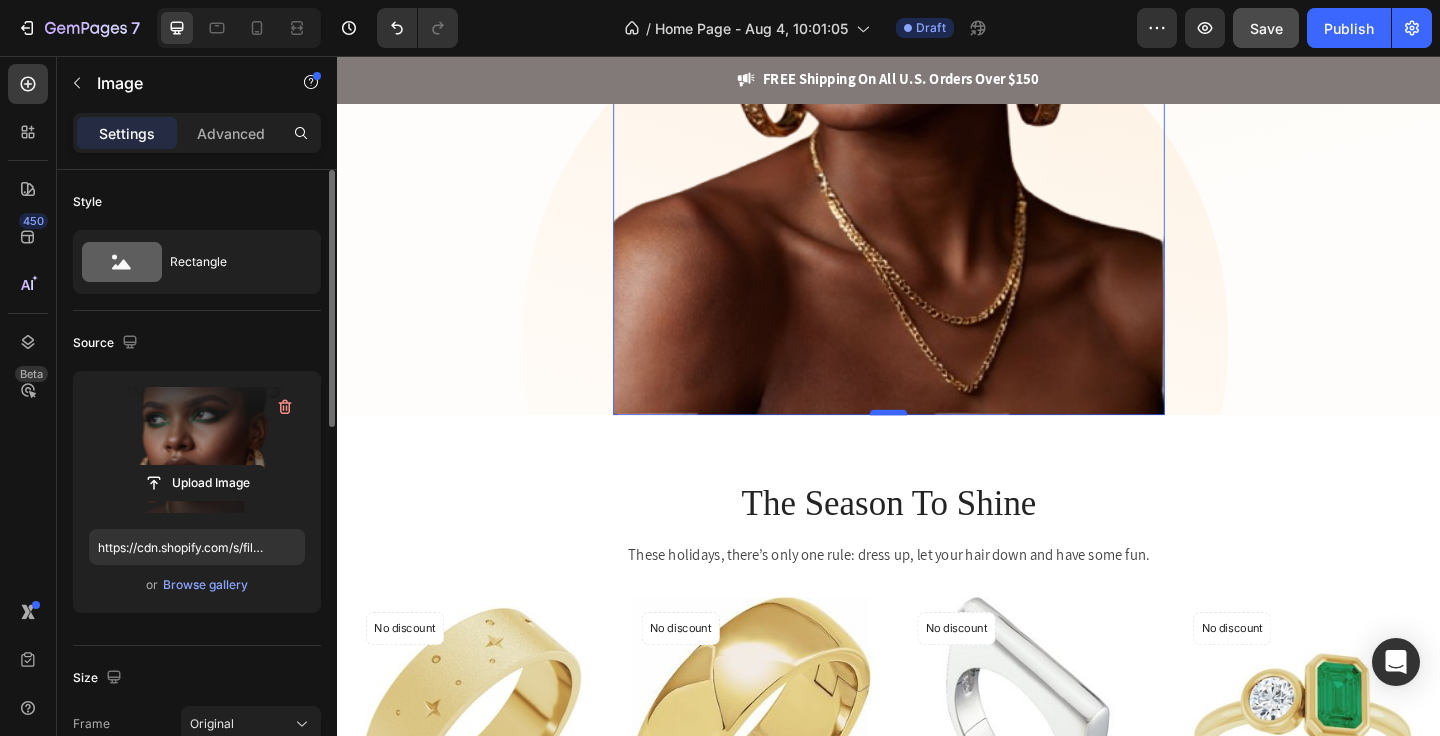 click at bounding box center [937, 444] 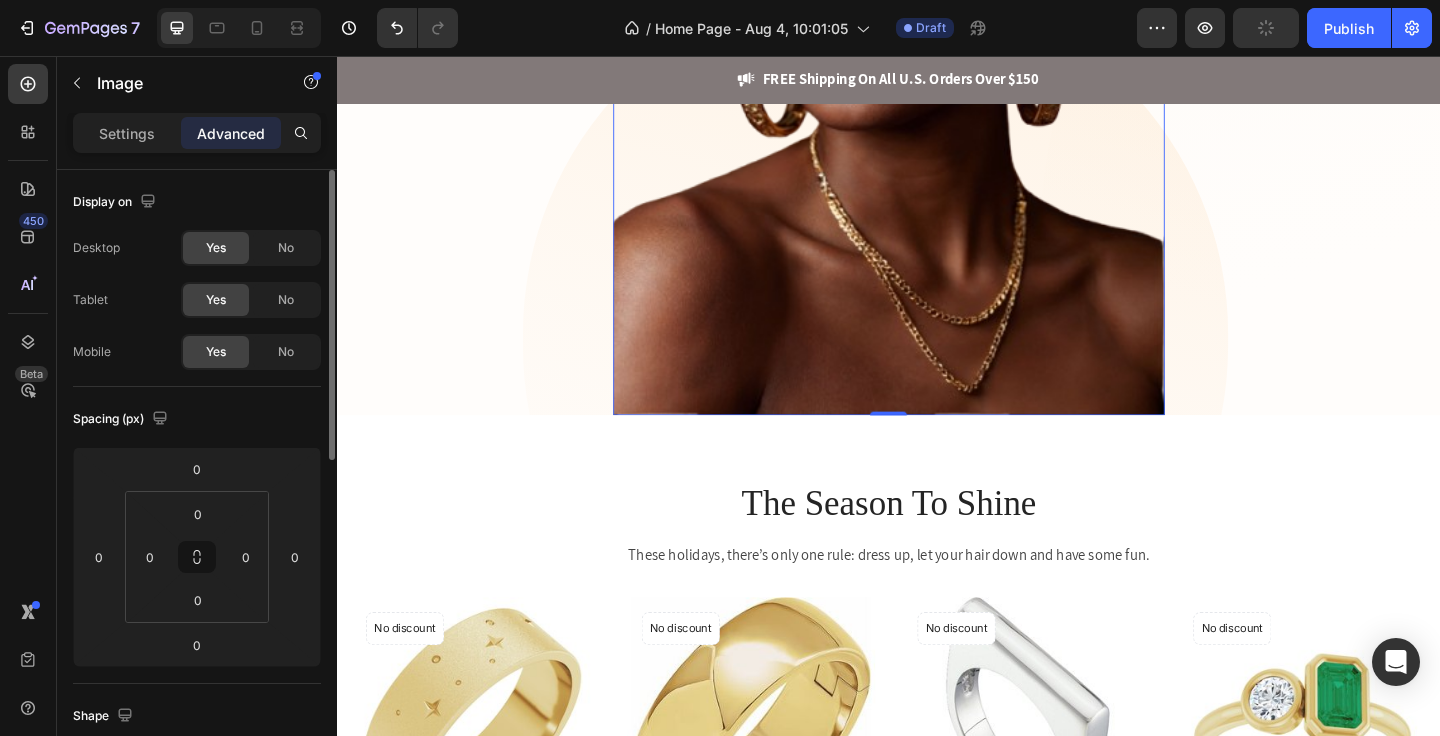 drag, startPoint x: 932, startPoint y: 433, endPoint x: 961, endPoint y: 302, distance: 134.17154 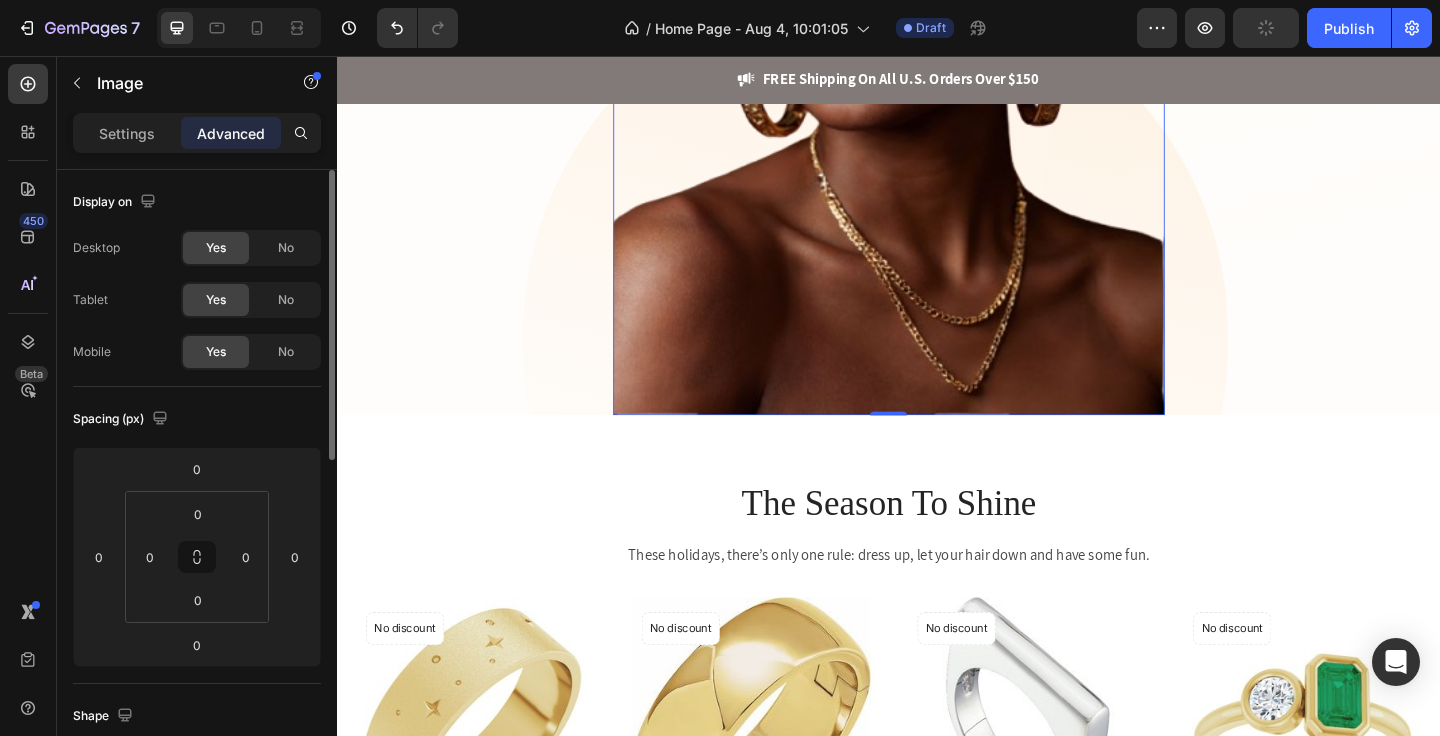 click on "Image   0" at bounding box center (937, -3) 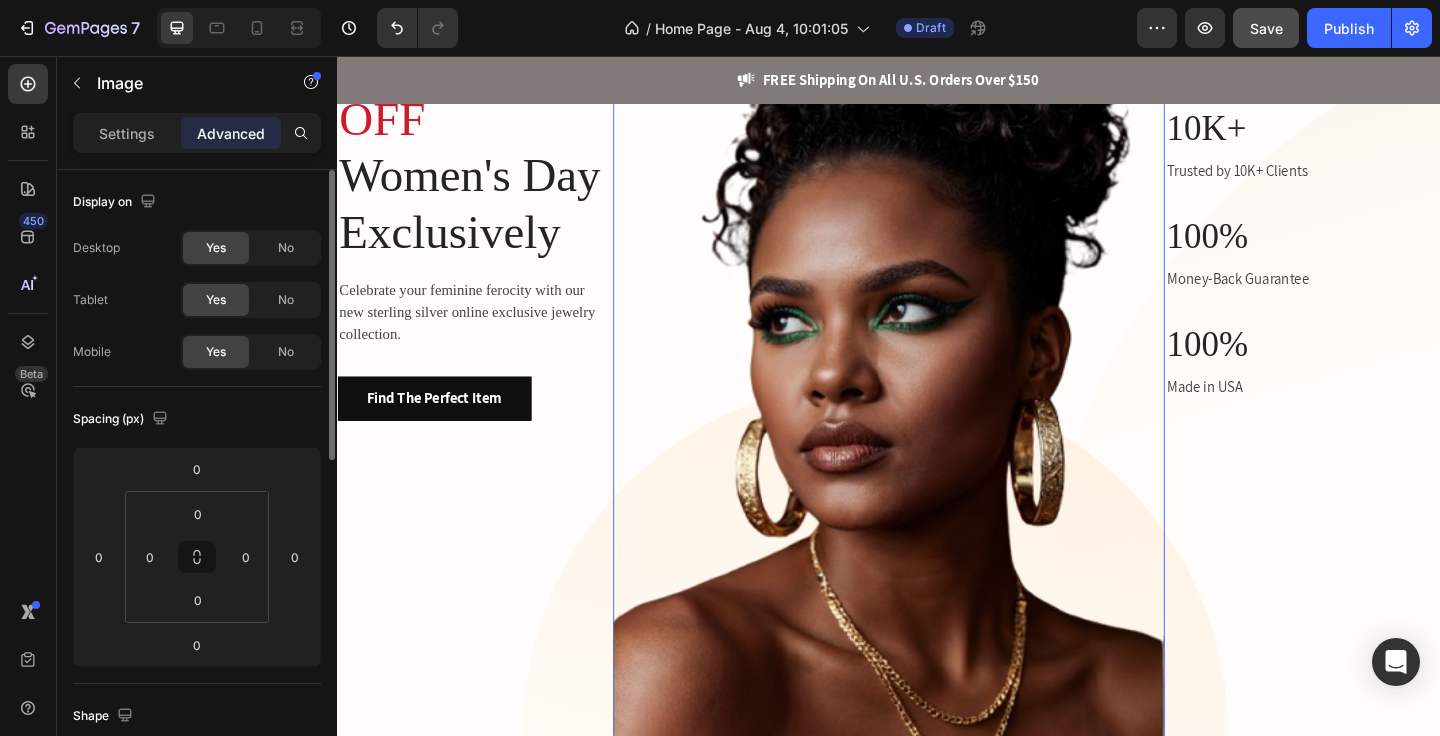 scroll, scrollTop: 110, scrollLeft: 0, axis: vertical 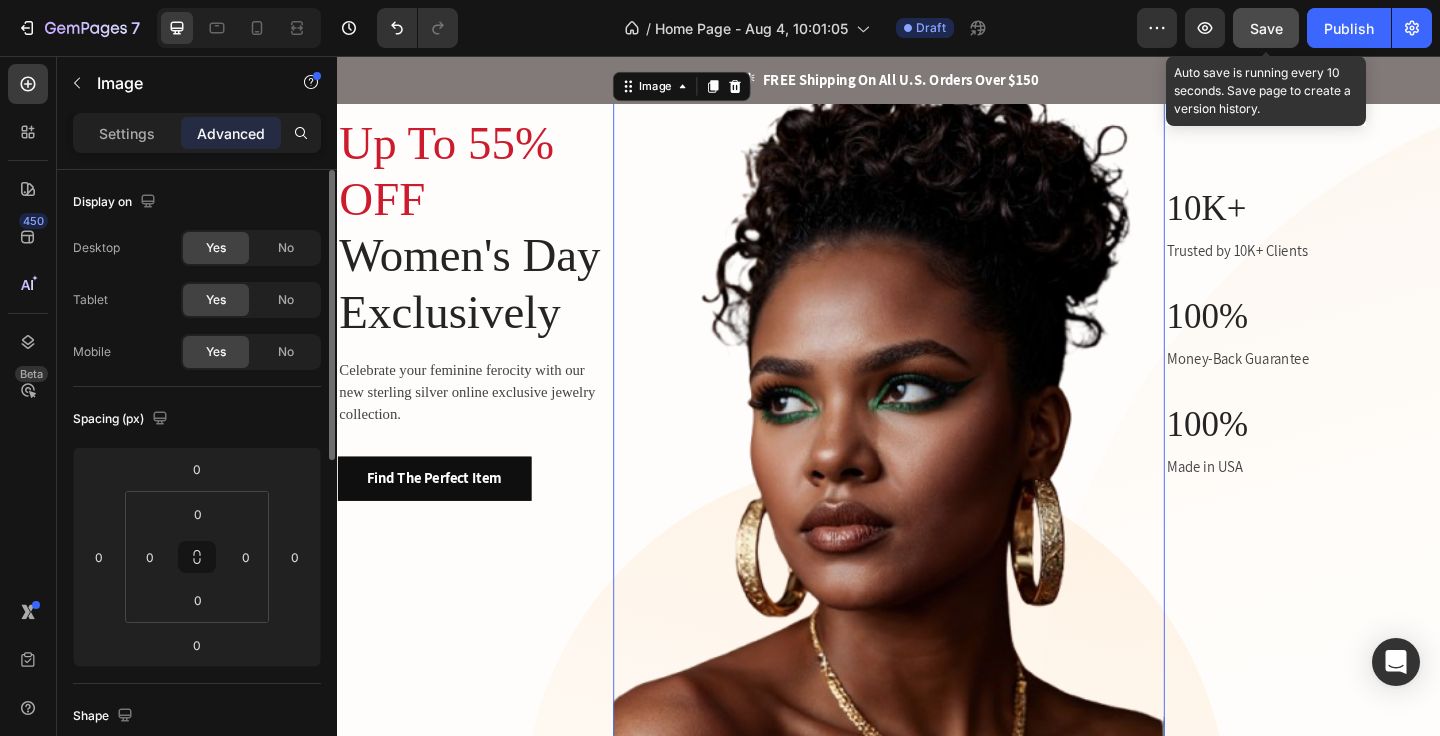 click on "Save" at bounding box center (1266, 28) 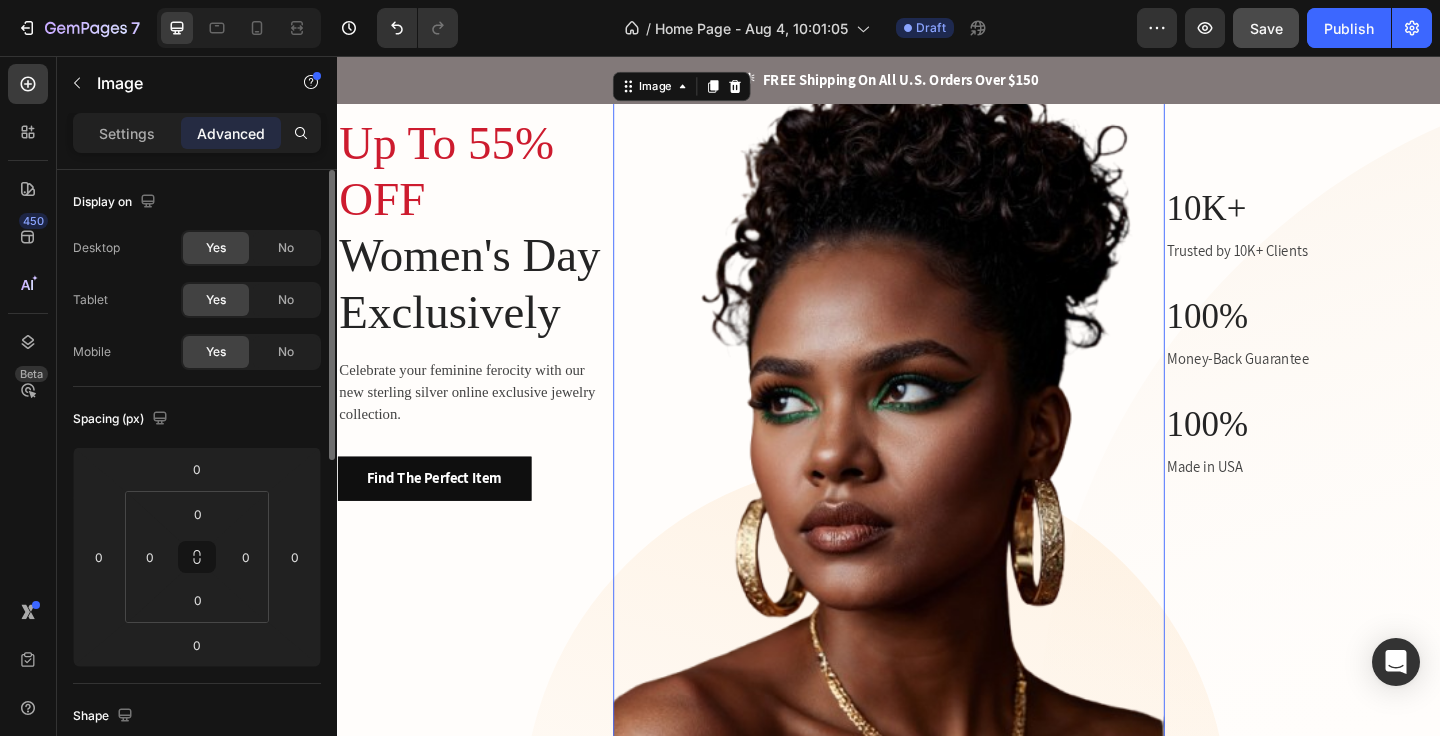 click at bounding box center [937, 519] 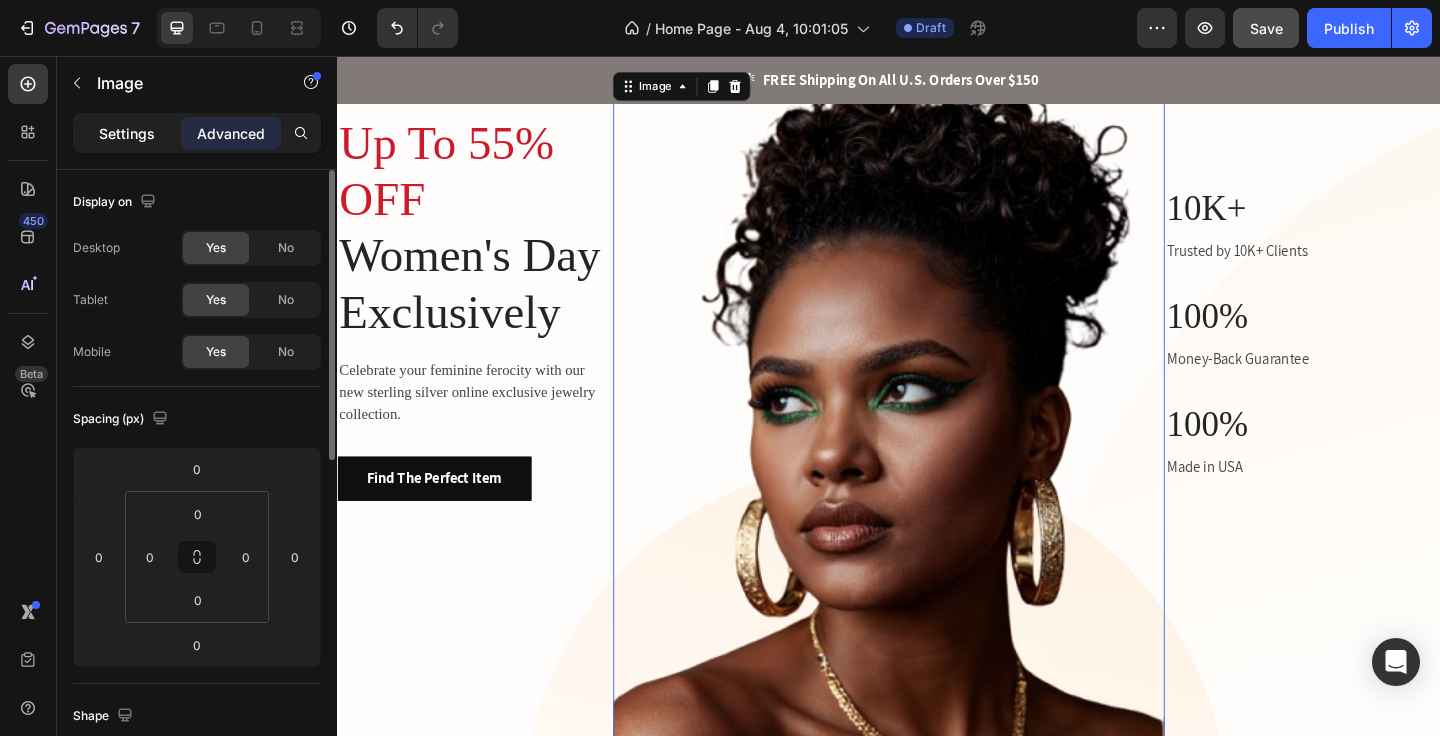 click on "Settings" at bounding box center (127, 133) 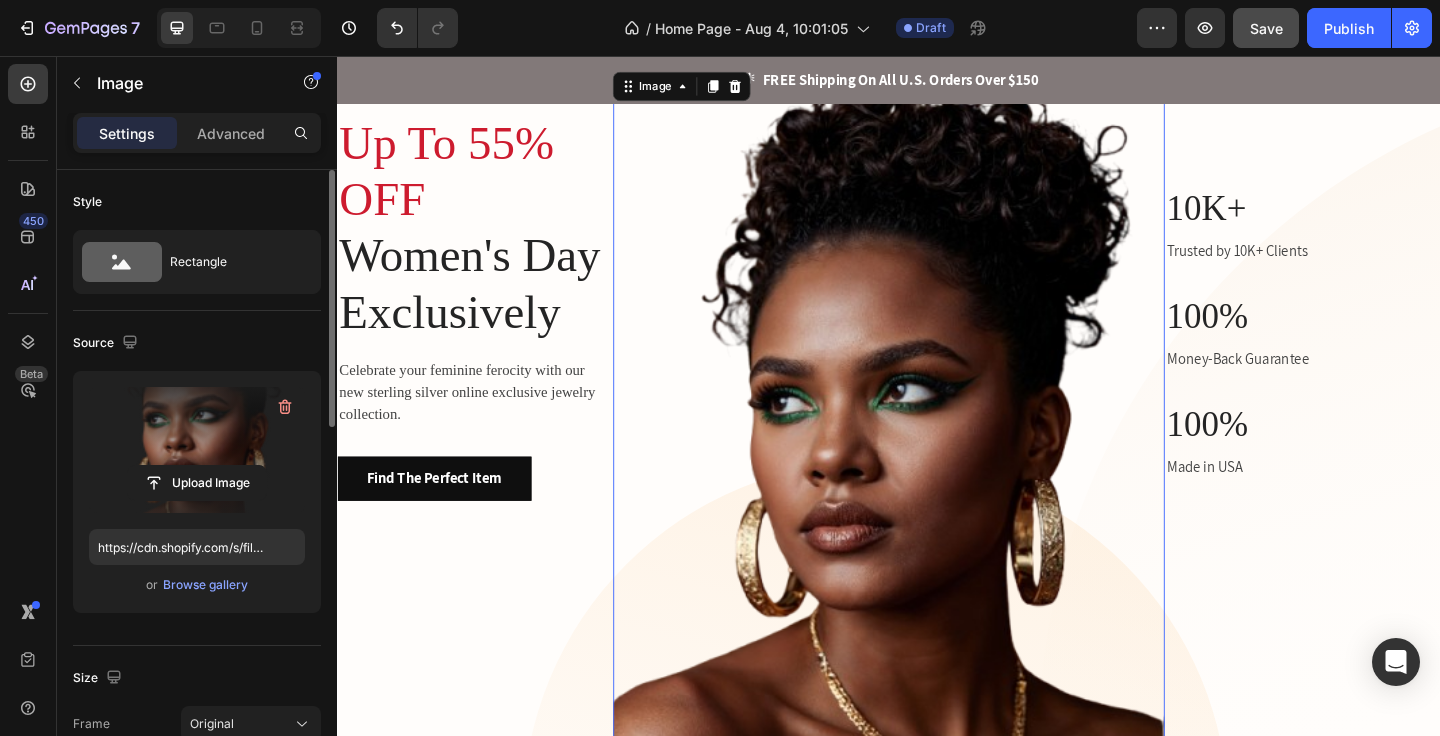 click at bounding box center (197, 450) 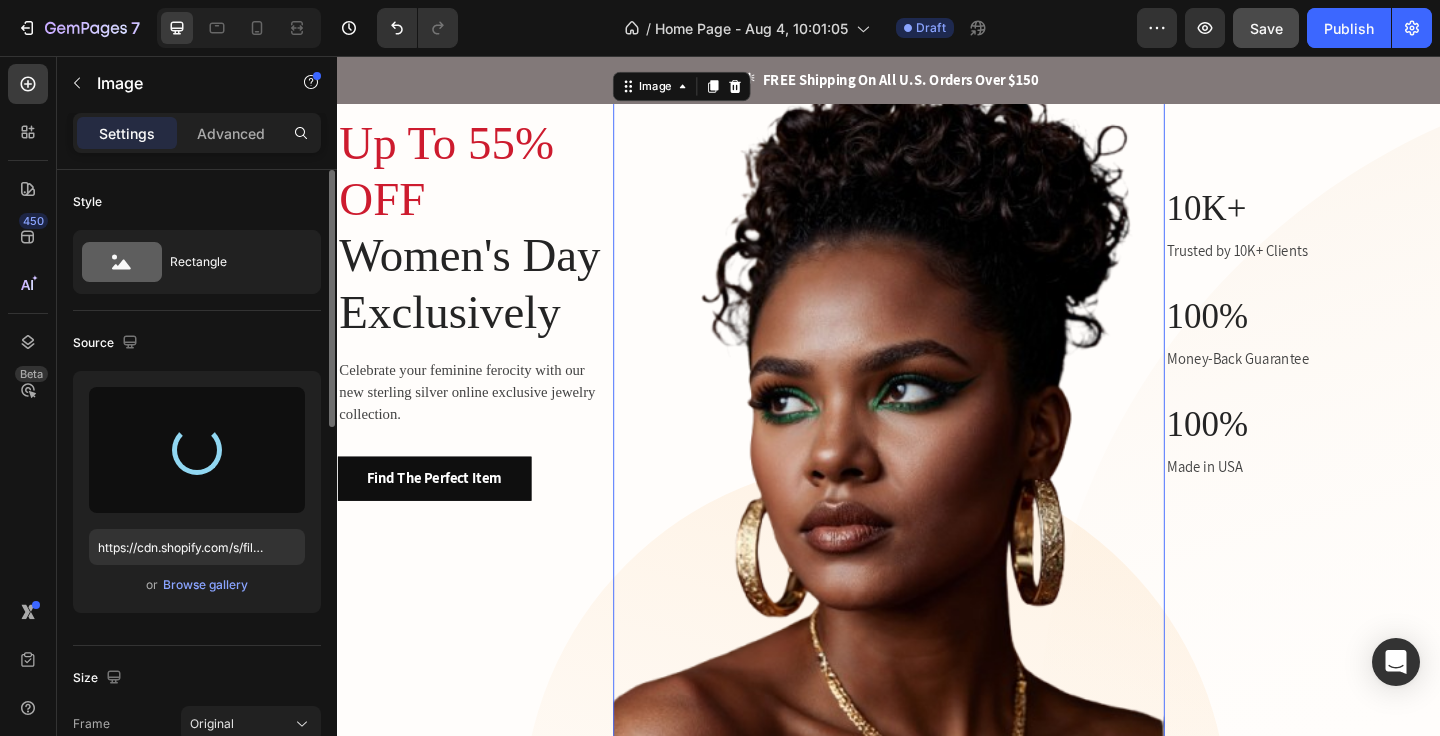 type on "https://cdn.shopify.com/s/files/1/0578/3738/7927/files/gempages_501928004851598366-f3d4c891-b625-42ec-a406-87a6cf5dfc56.png" 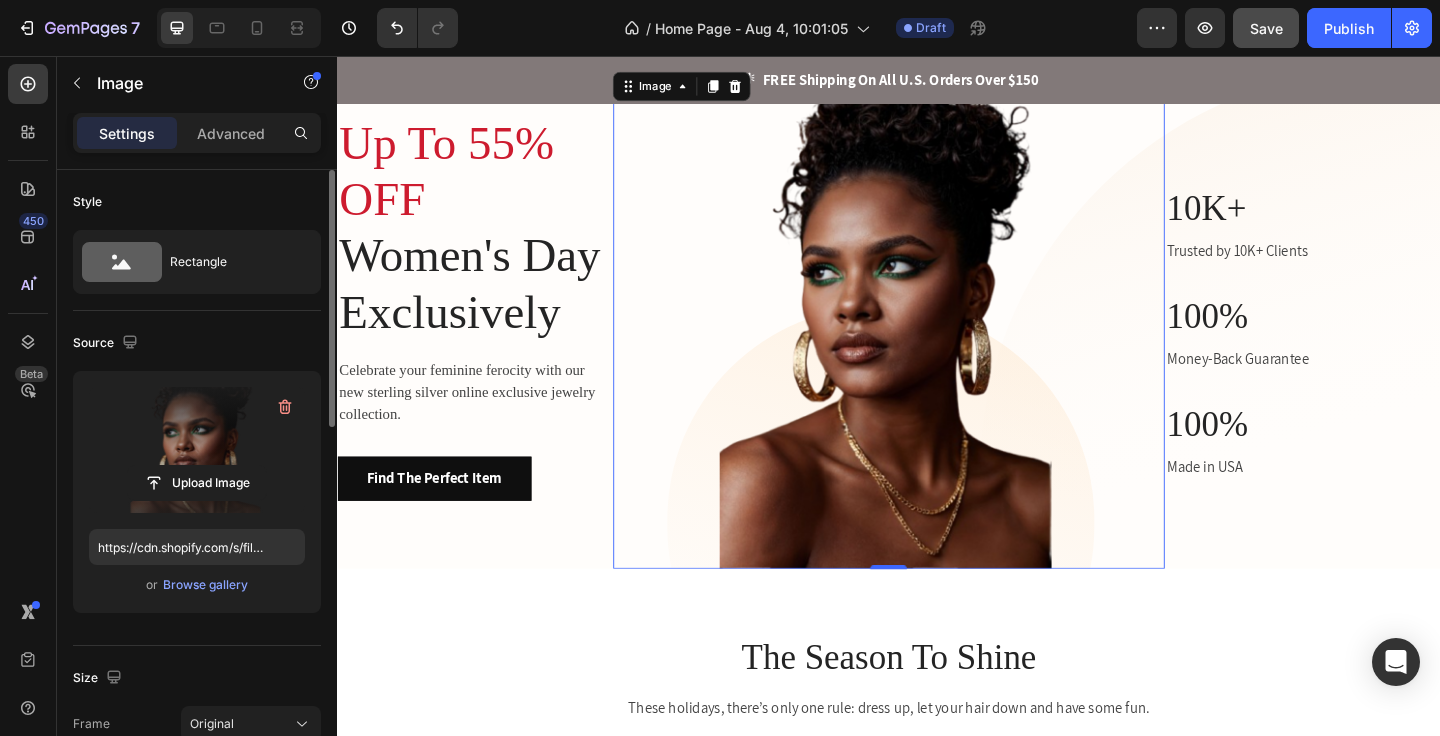 scroll, scrollTop: 0, scrollLeft: 0, axis: both 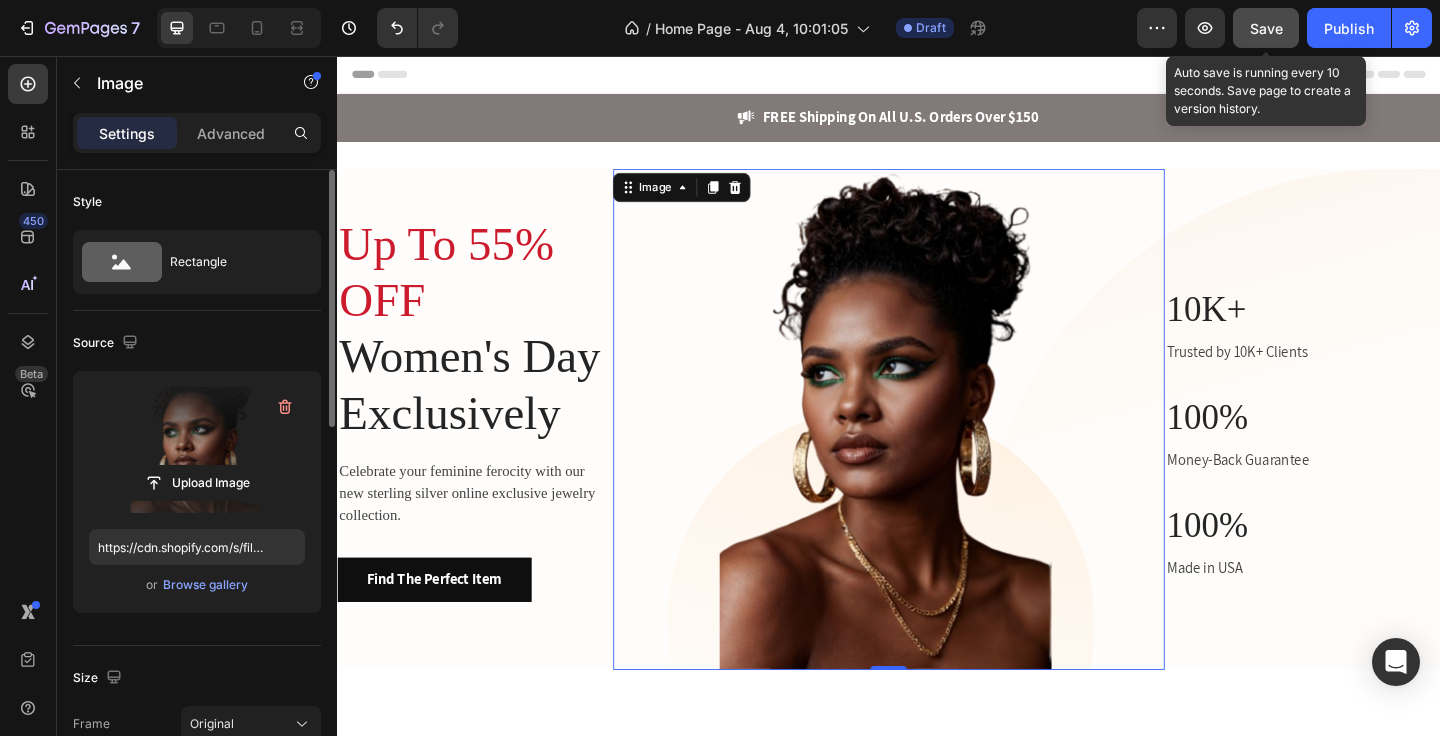 click on "Save" 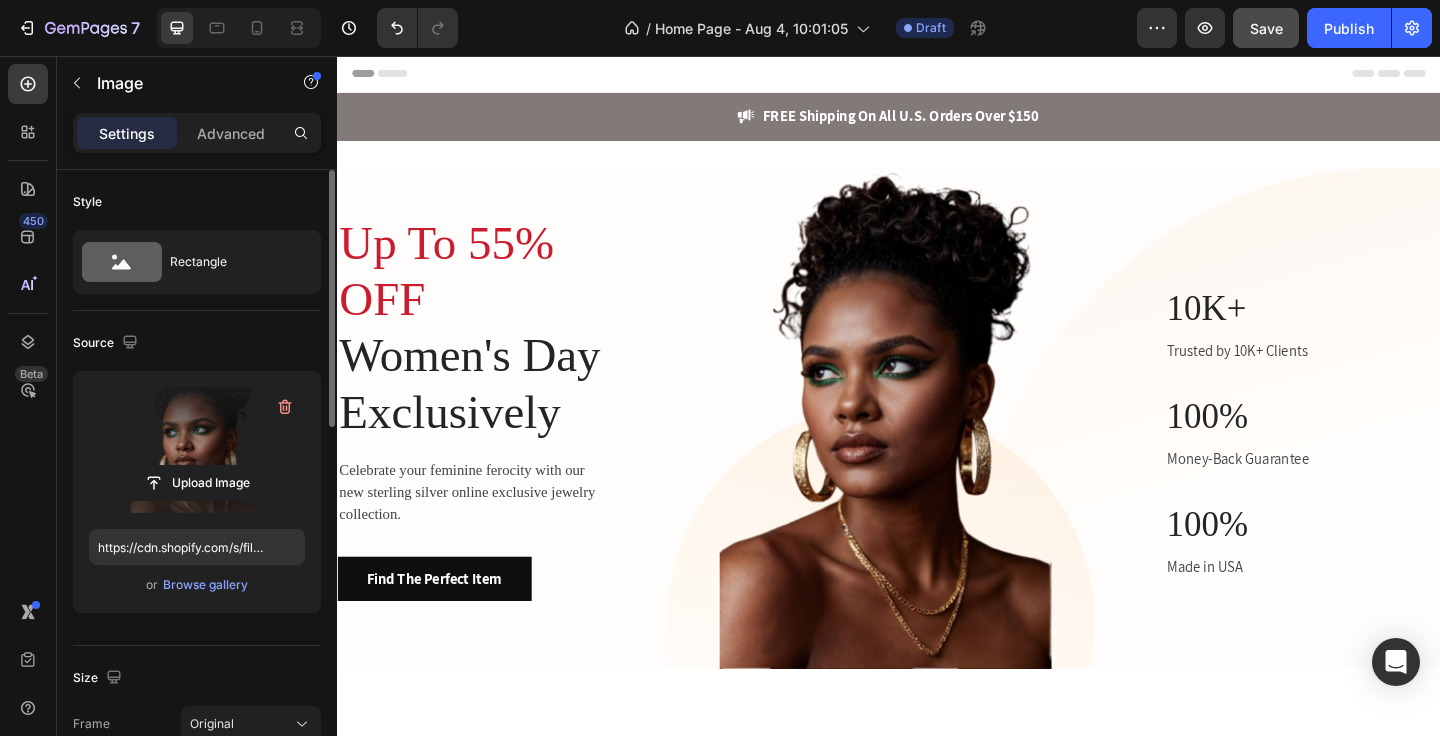scroll, scrollTop: 0, scrollLeft: 0, axis: both 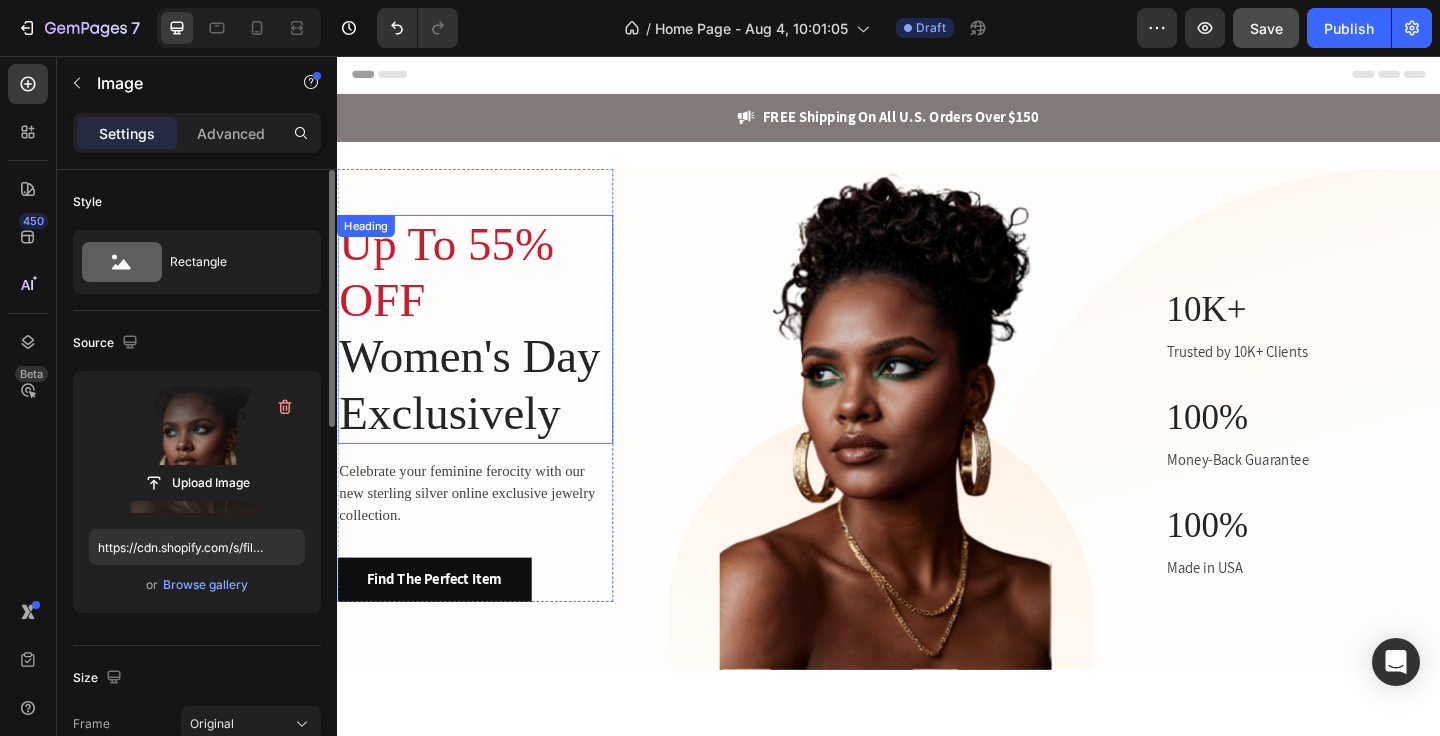 click on "Up To 55% OFF" at bounding box center (455, 291) 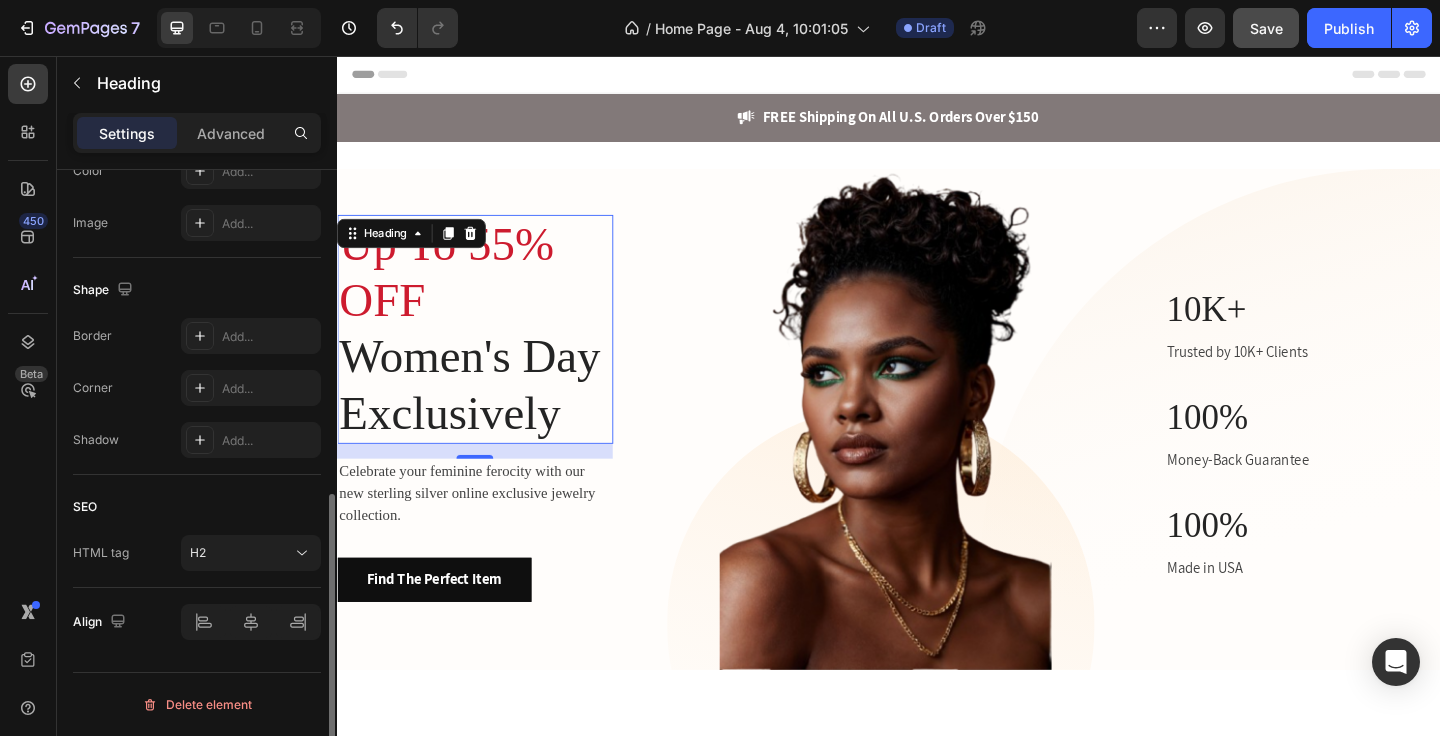 scroll, scrollTop: 0, scrollLeft: 0, axis: both 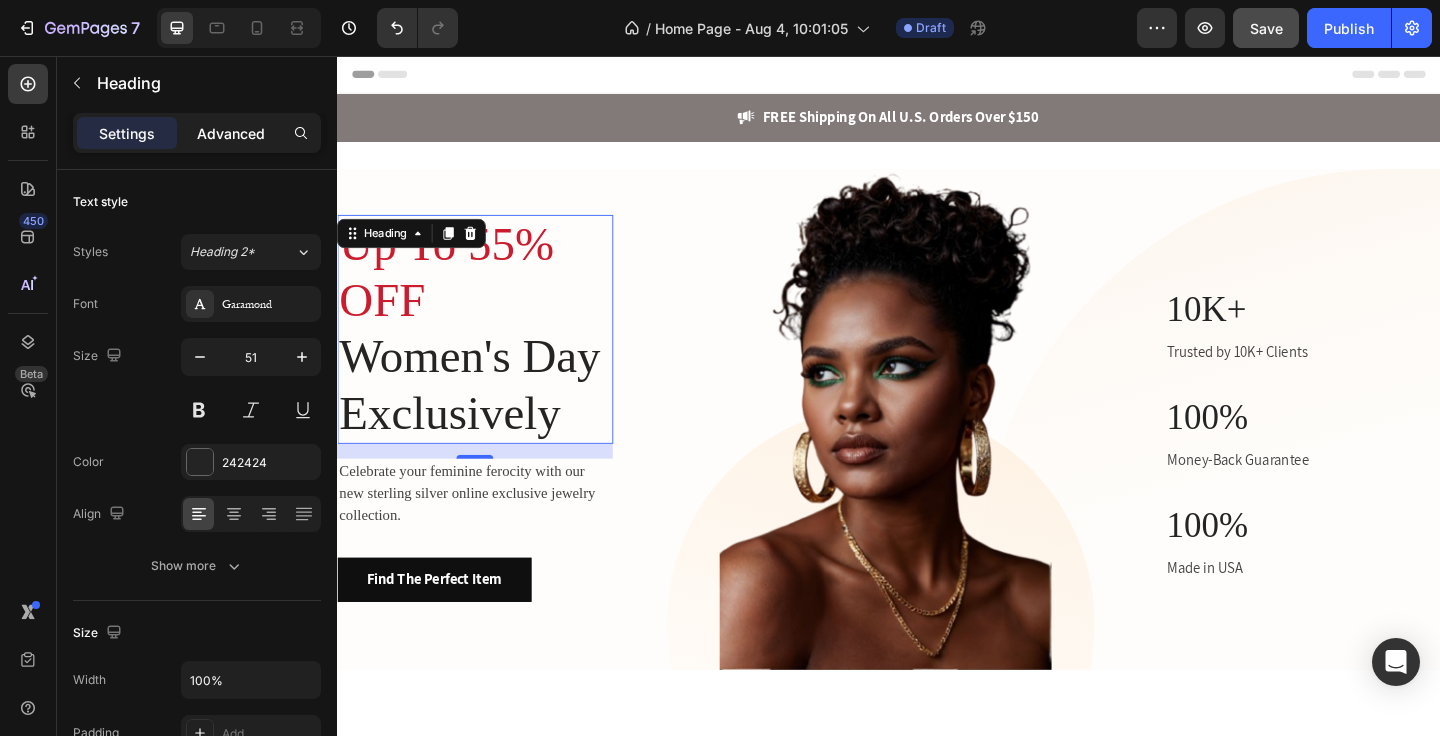 click on "Advanced" at bounding box center [231, 133] 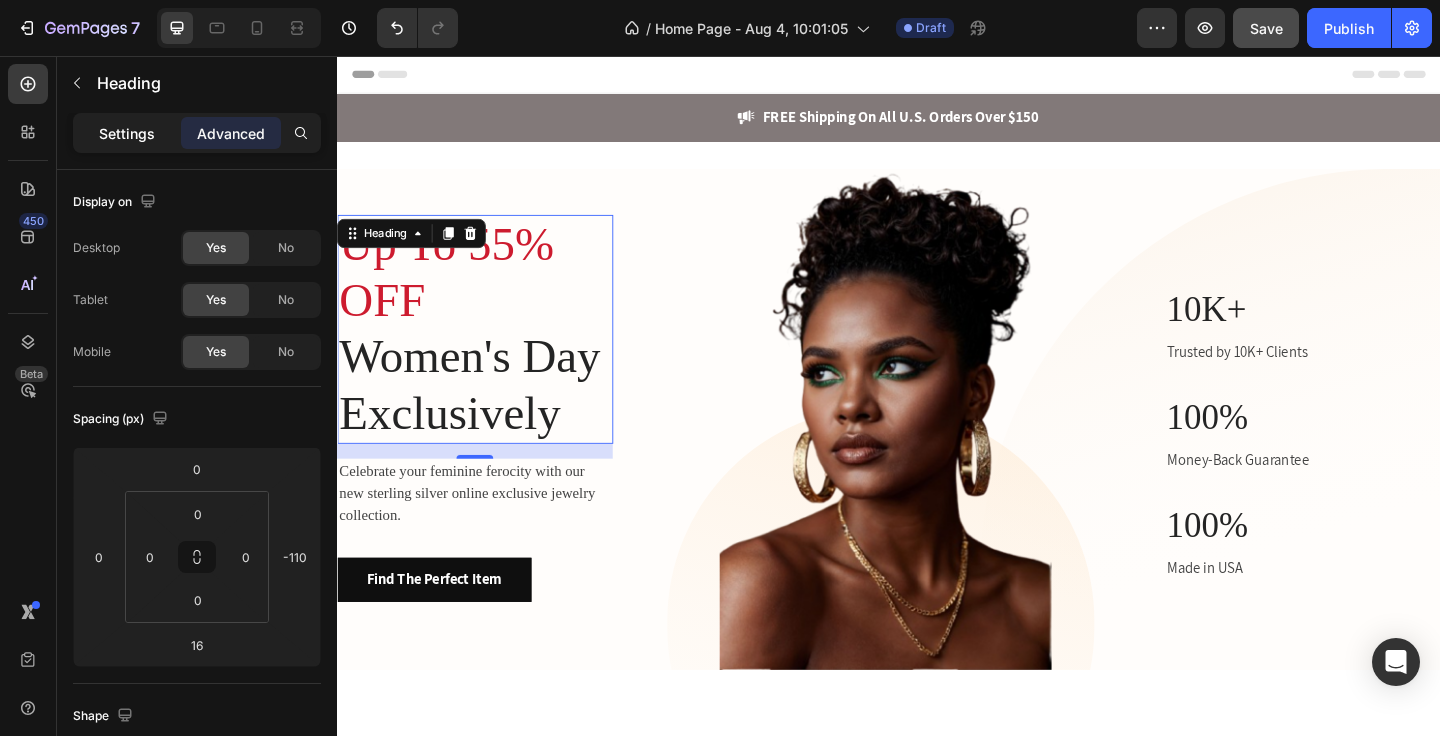 click on "Settings" at bounding box center [127, 133] 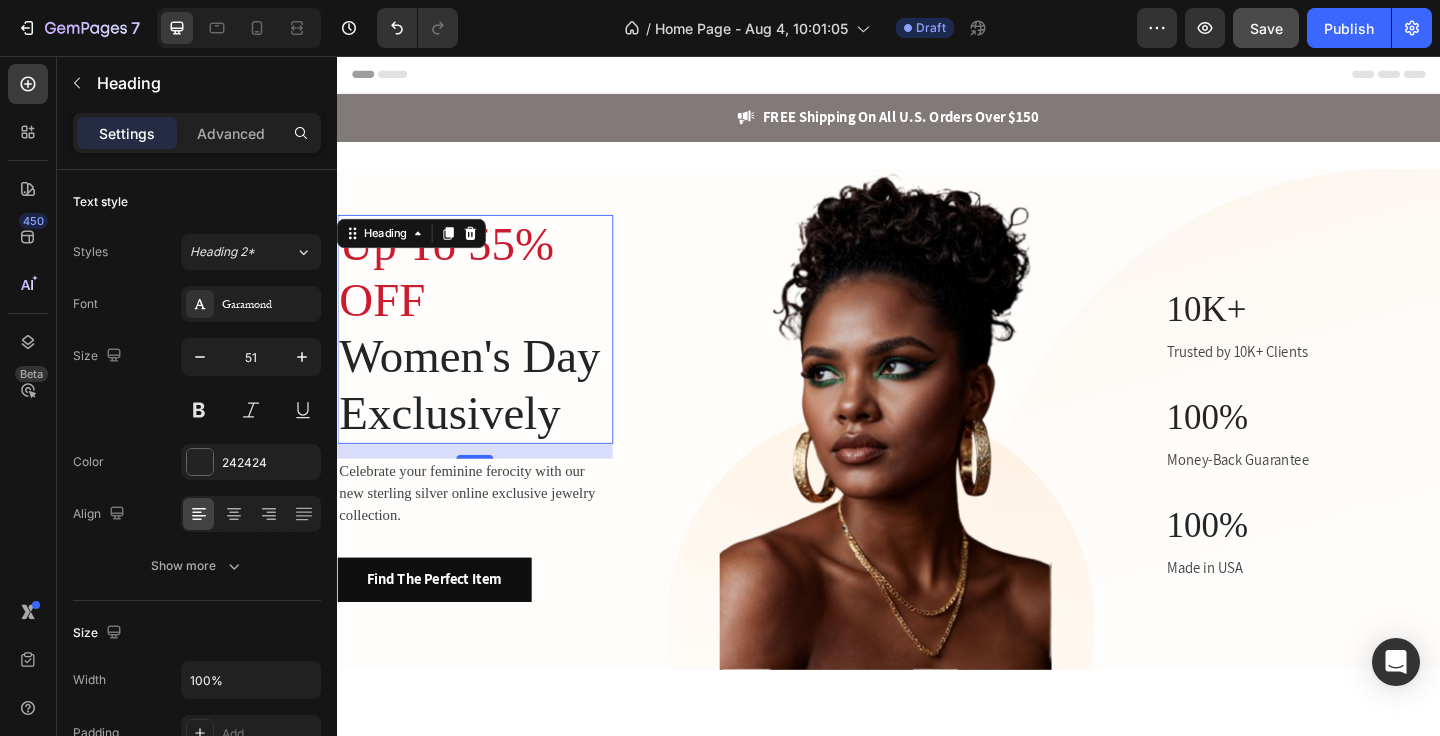 click on "Up To 55% OFF" at bounding box center (455, 291) 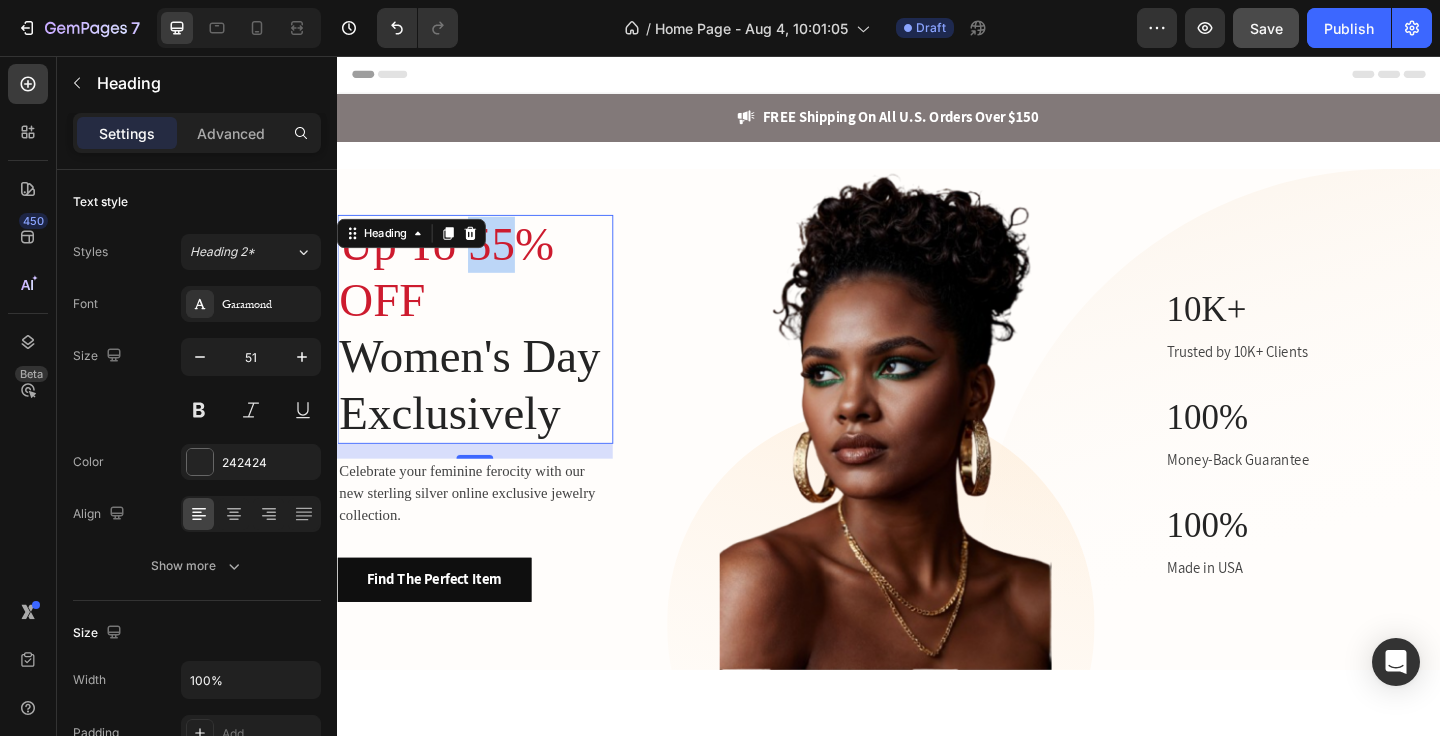 click on "Up To 55% OFF" at bounding box center [455, 291] 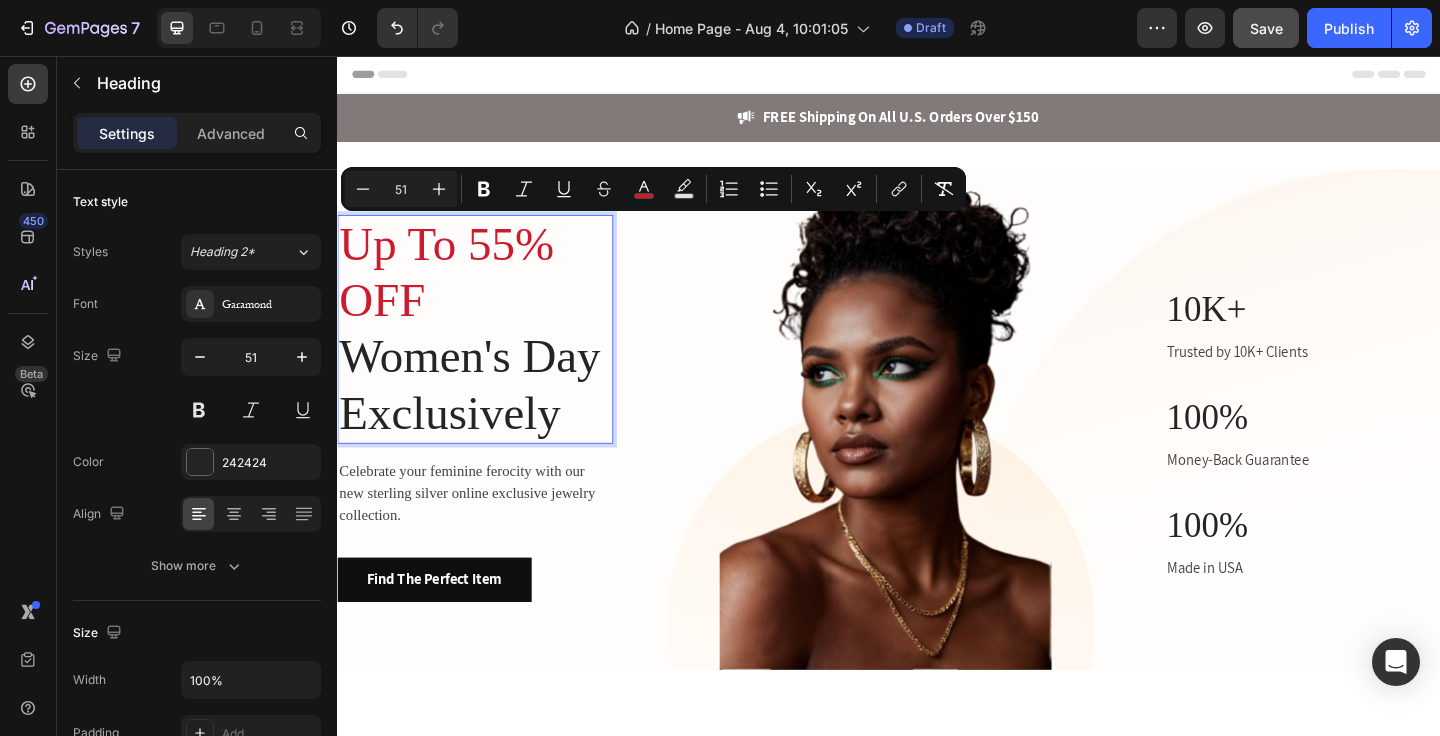 click on "Up To 55% OFF" at bounding box center (455, 291) 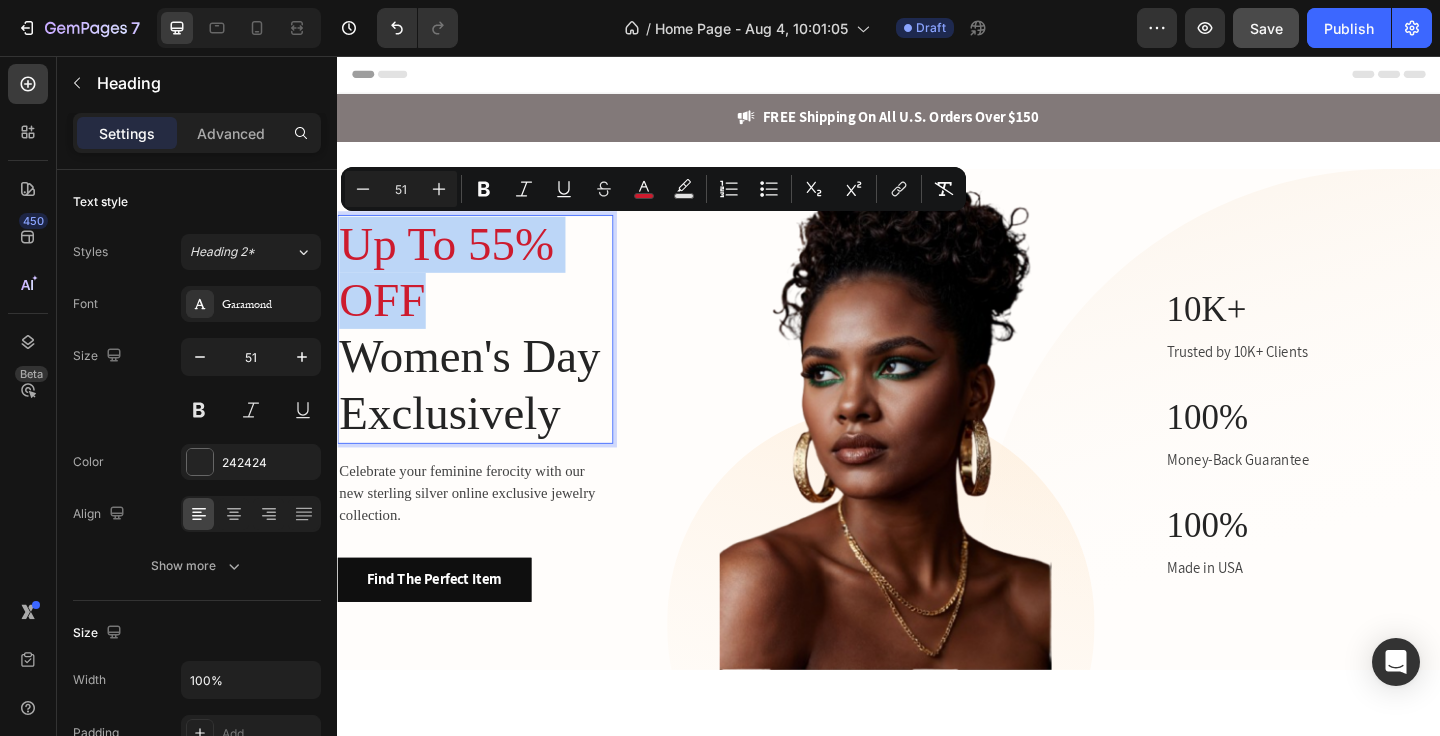 drag, startPoint x: 433, startPoint y: 321, endPoint x: 340, endPoint y: 255, distance: 114.03947 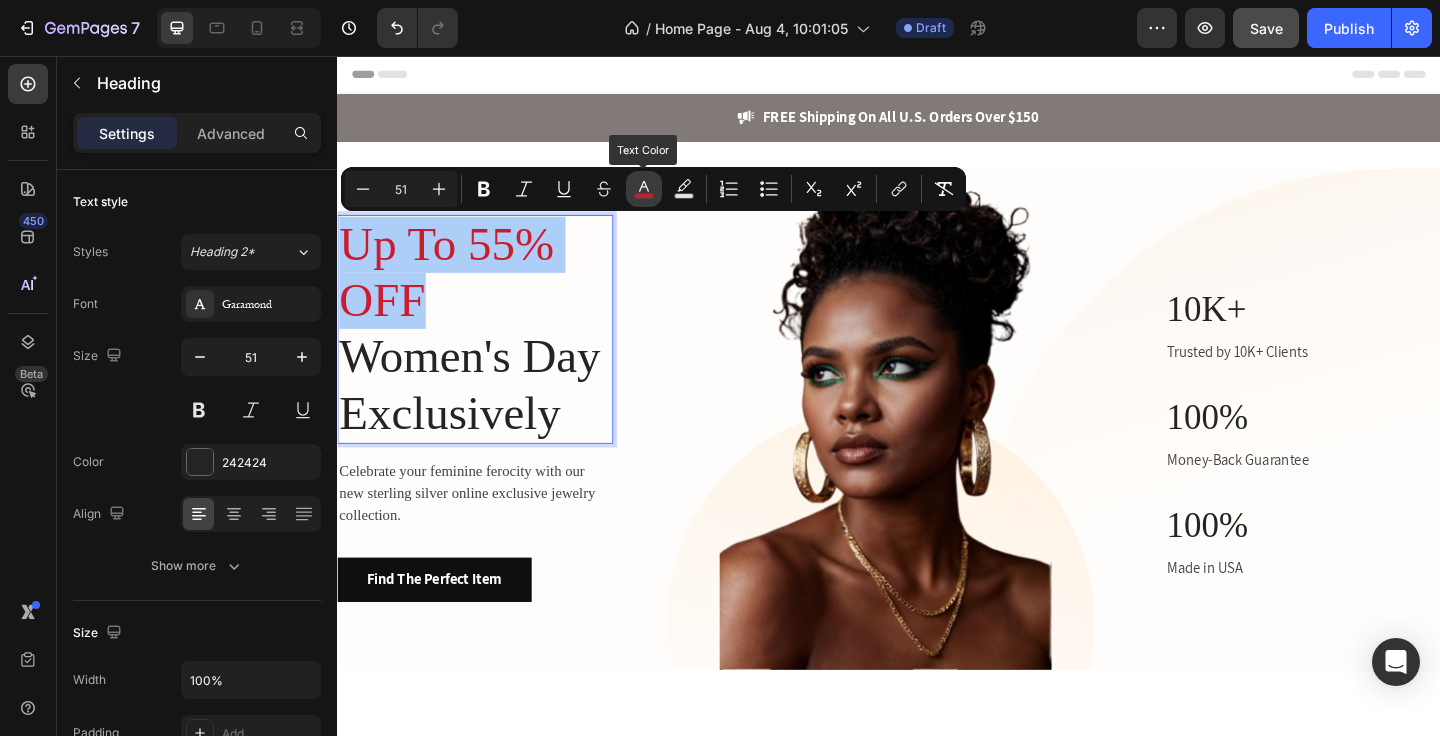 click 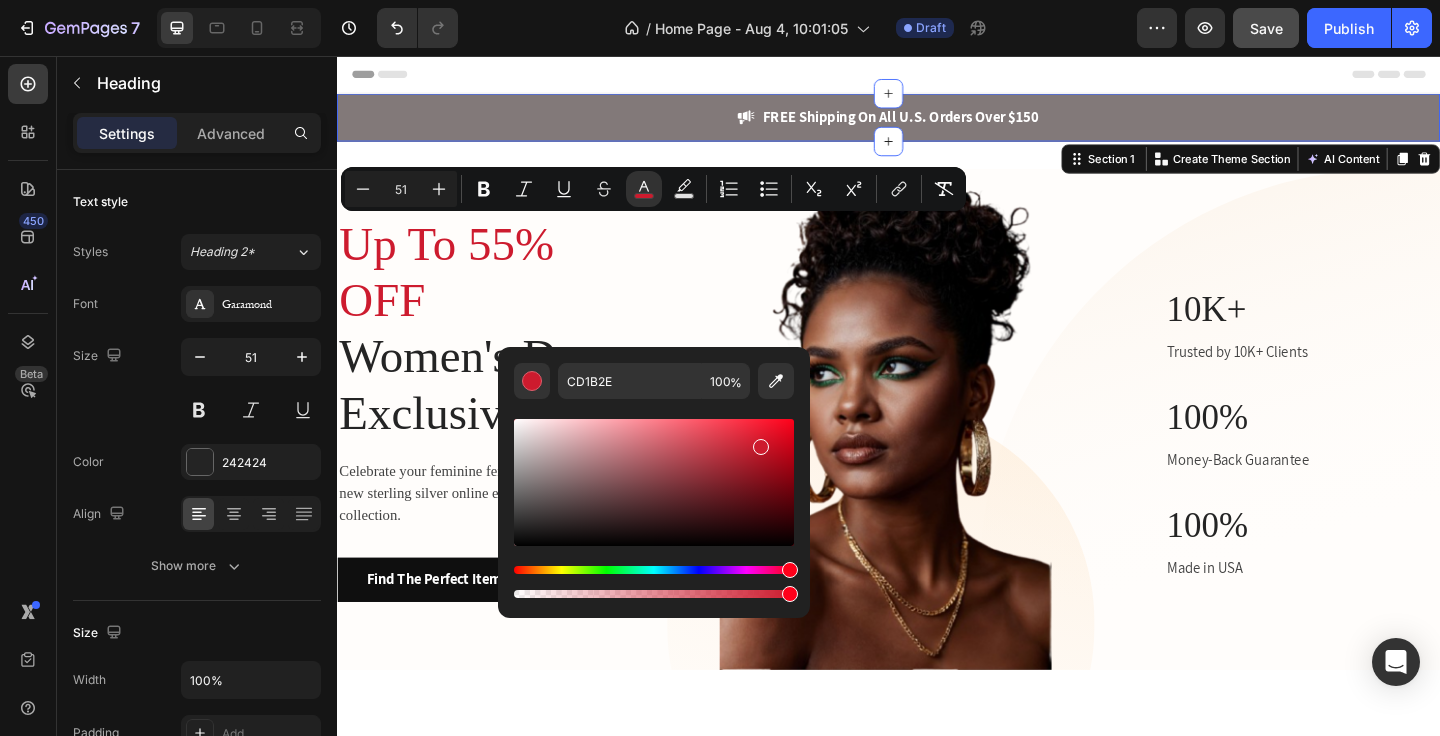 click on "Image FREE Shipping On All U.S. Orders Over $150 Text block Row Section 1   Create Theme Section AI Content Write with GemAI What would you like to describe here? Tone and Voice Persuasive Product Show more Generate" at bounding box center [937, 123] 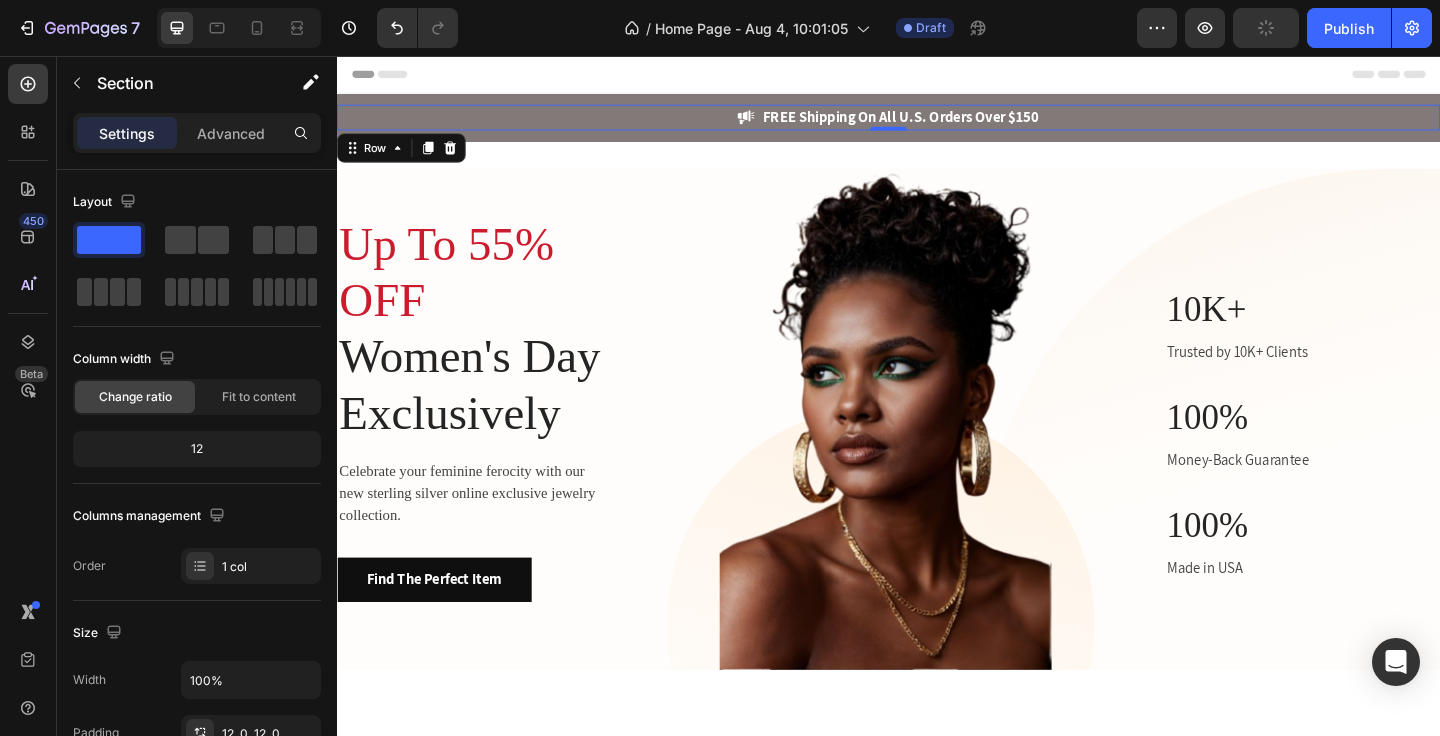 click on "Image FREE Shipping On All U.S. Orders Over $150 Text block Row   0" at bounding box center (937, 123) 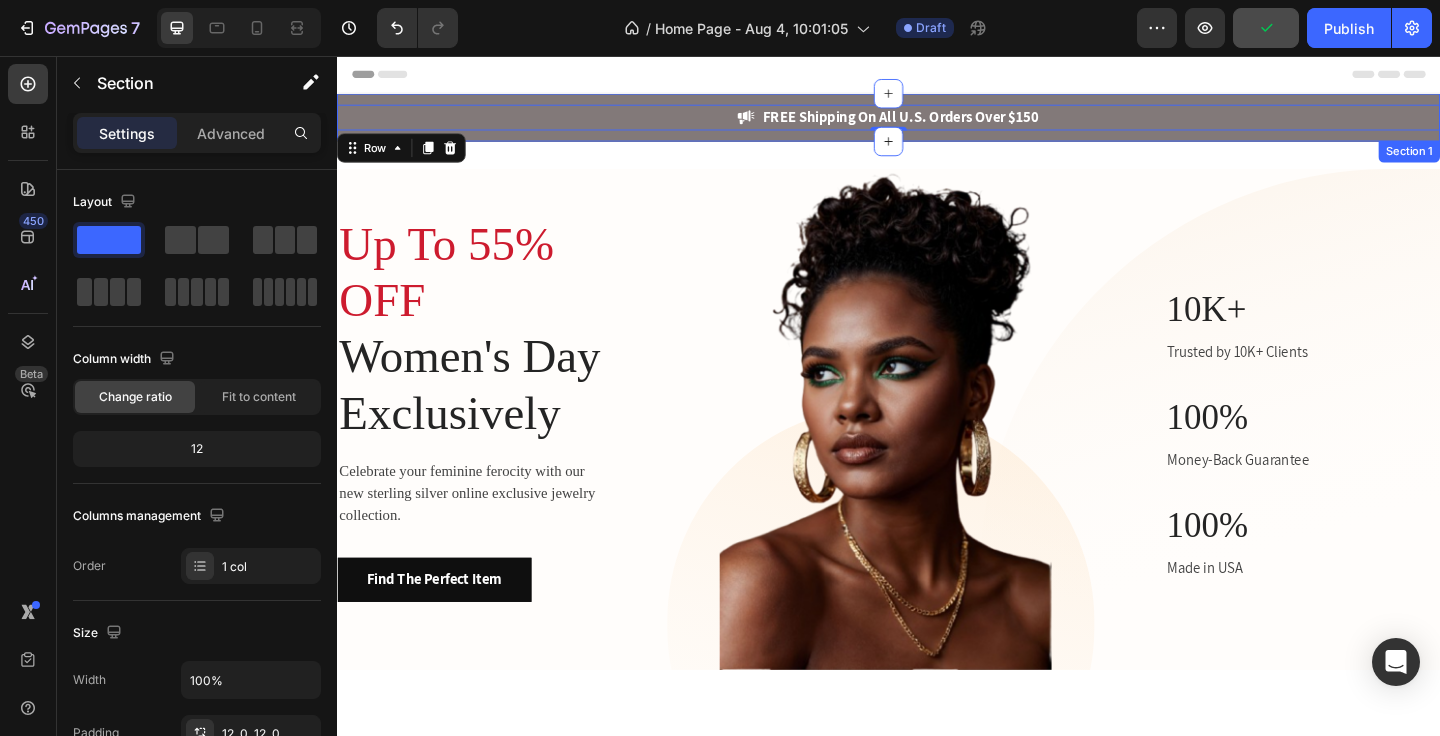 click on "Image FREE Shipping On All U.S. Orders Over $150 Text block Row   0 Section 1" at bounding box center (937, 123) 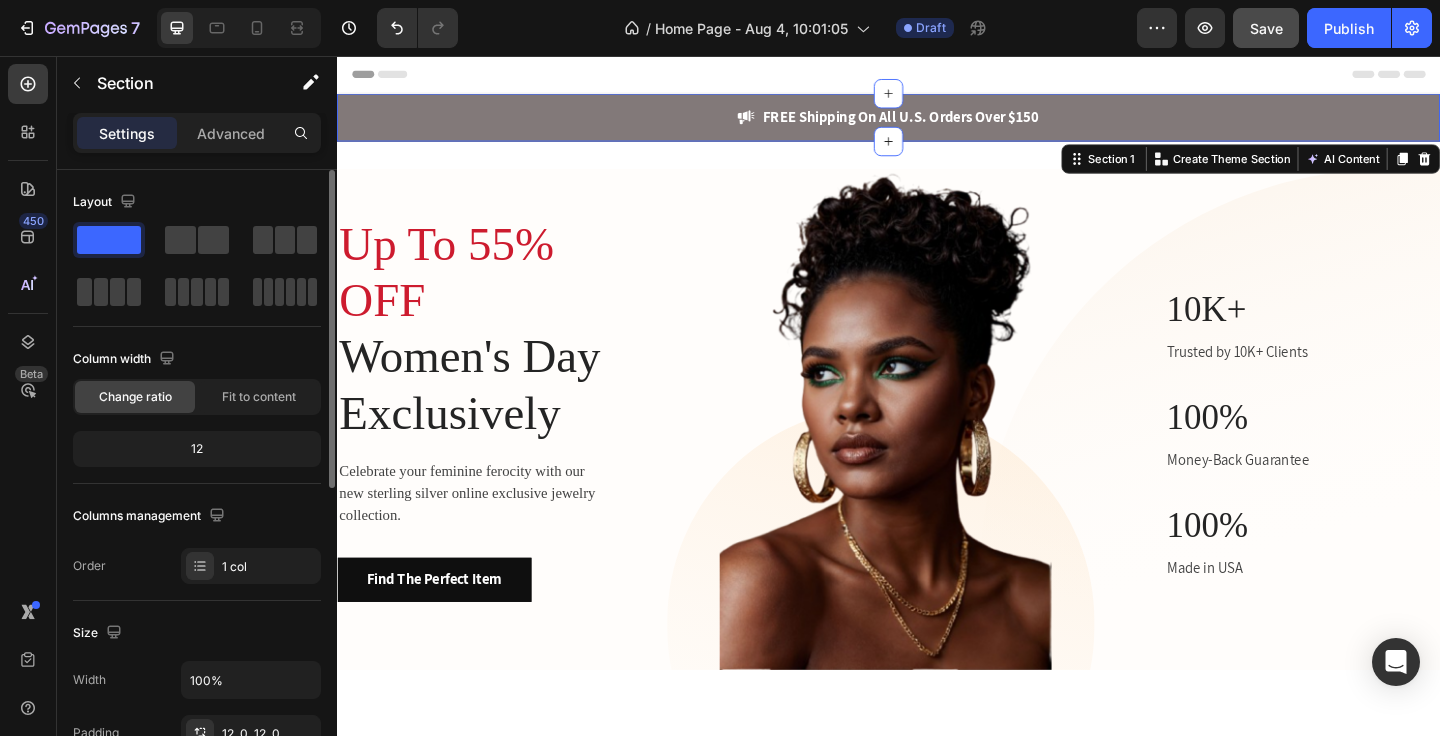 scroll, scrollTop: 392, scrollLeft: 0, axis: vertical 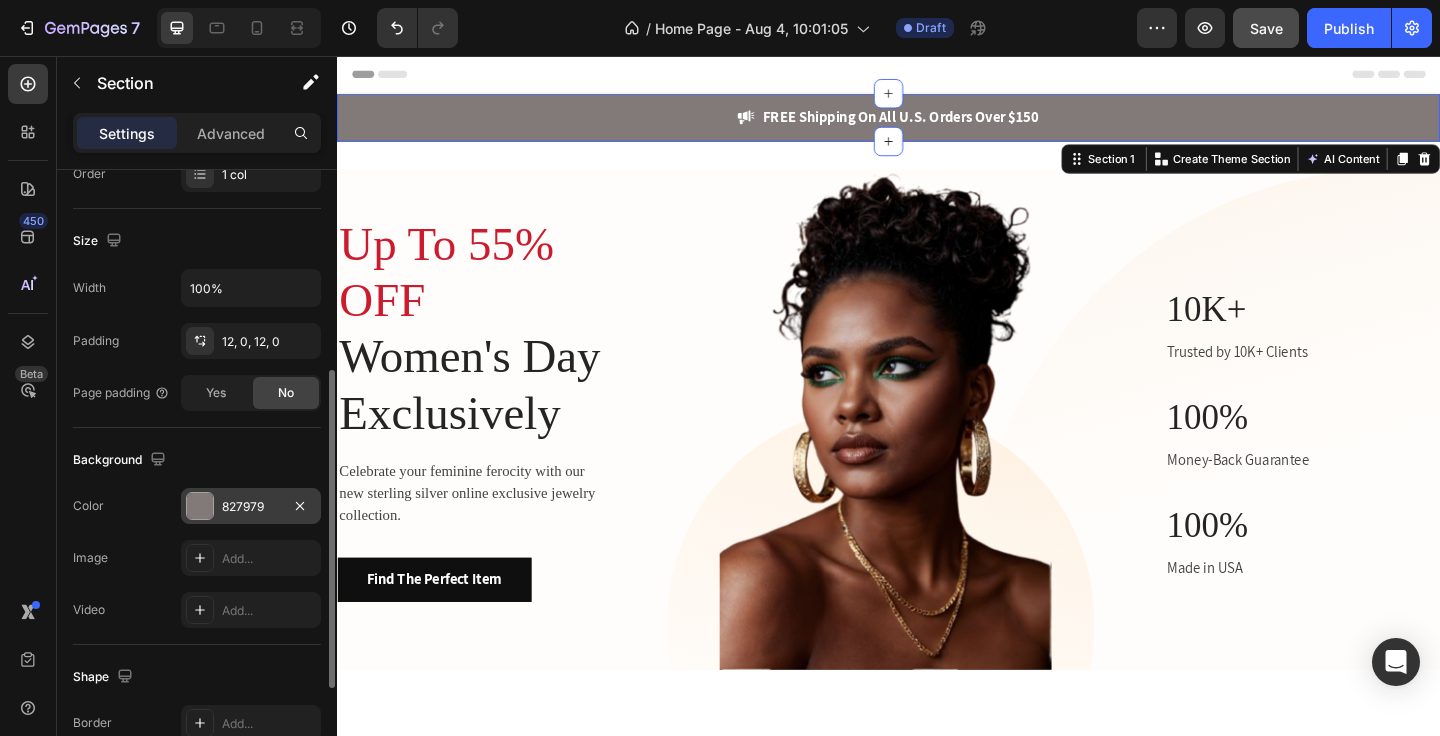 click on "827979" at bounding box center [251, 507] 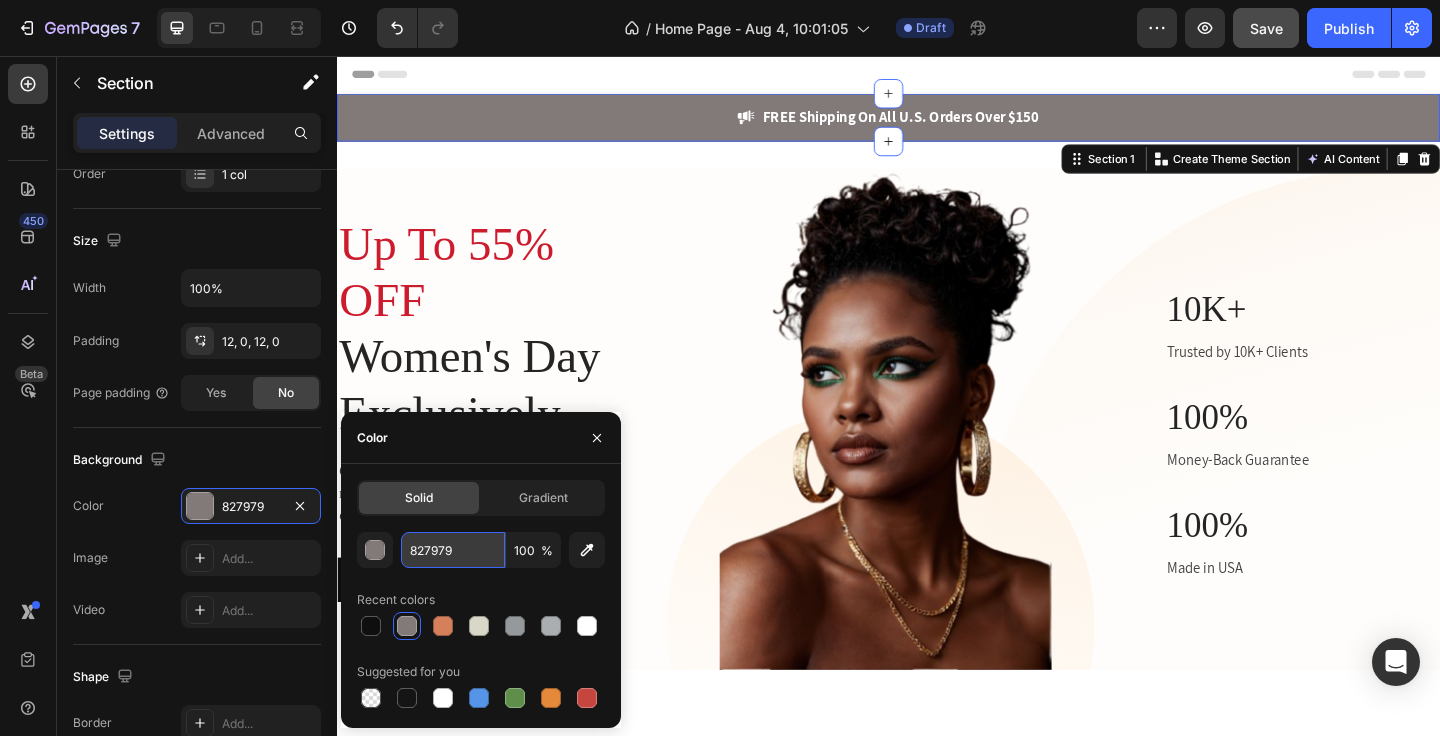 click on "827979" at bounding box center [453, 550] 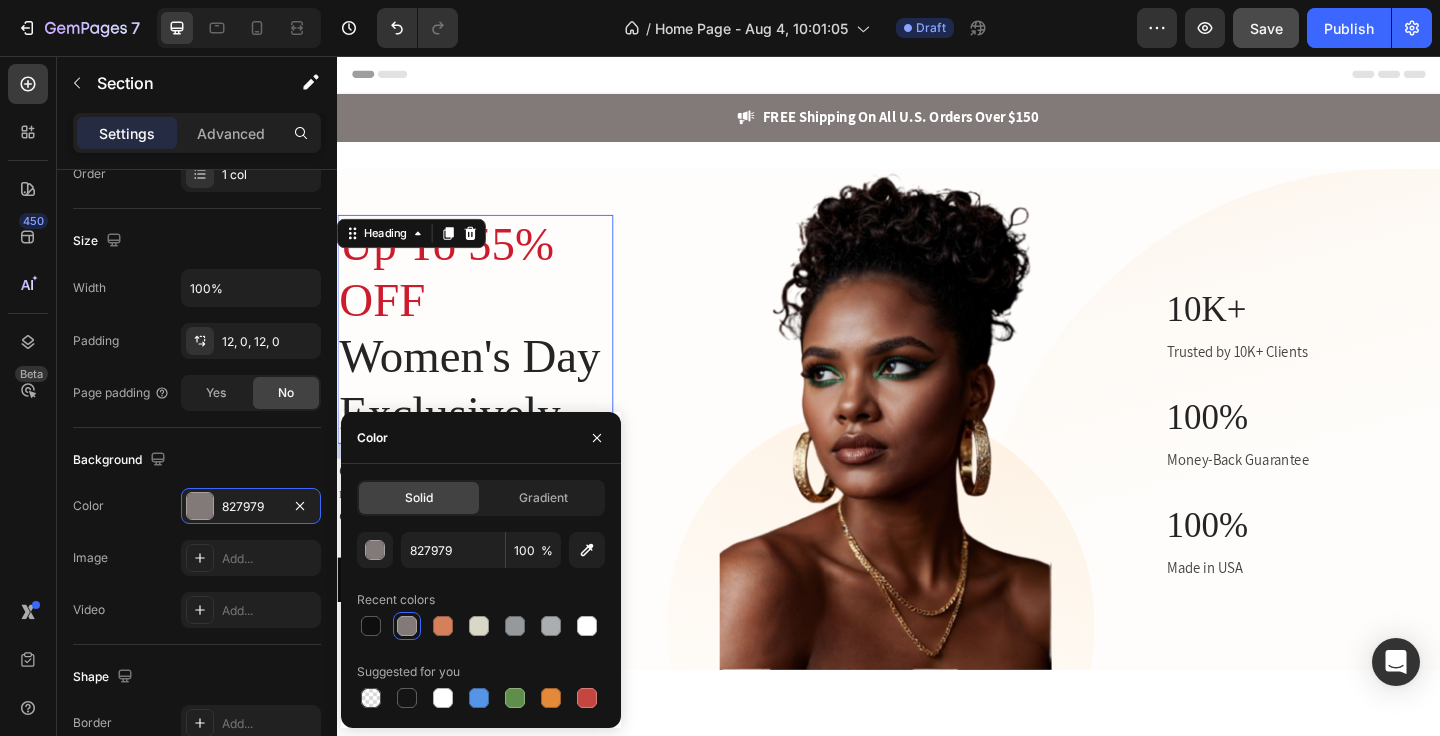 click on "Up To 55% OFF" at bounding box center [455, 291] 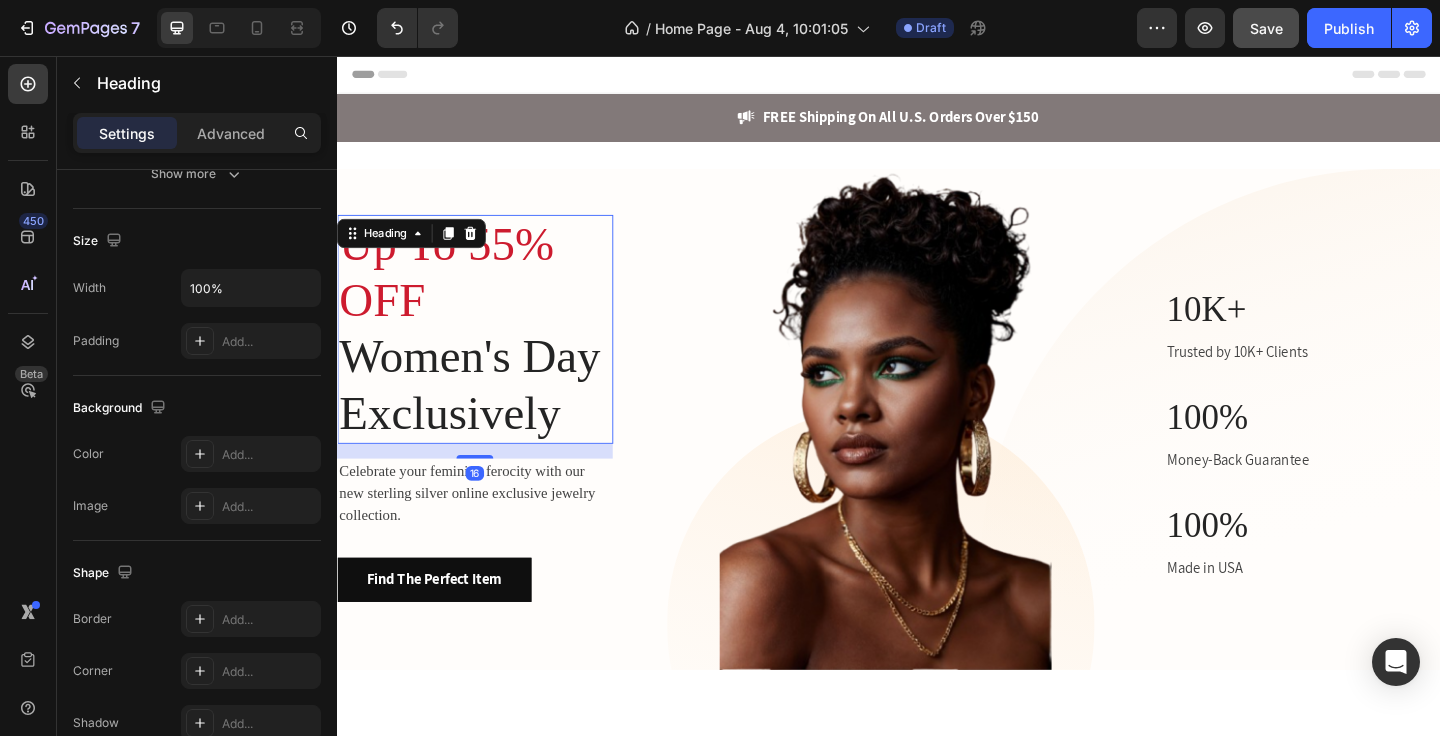 scroll, scrollTop: 0, scrollLeft: 0, axis: both 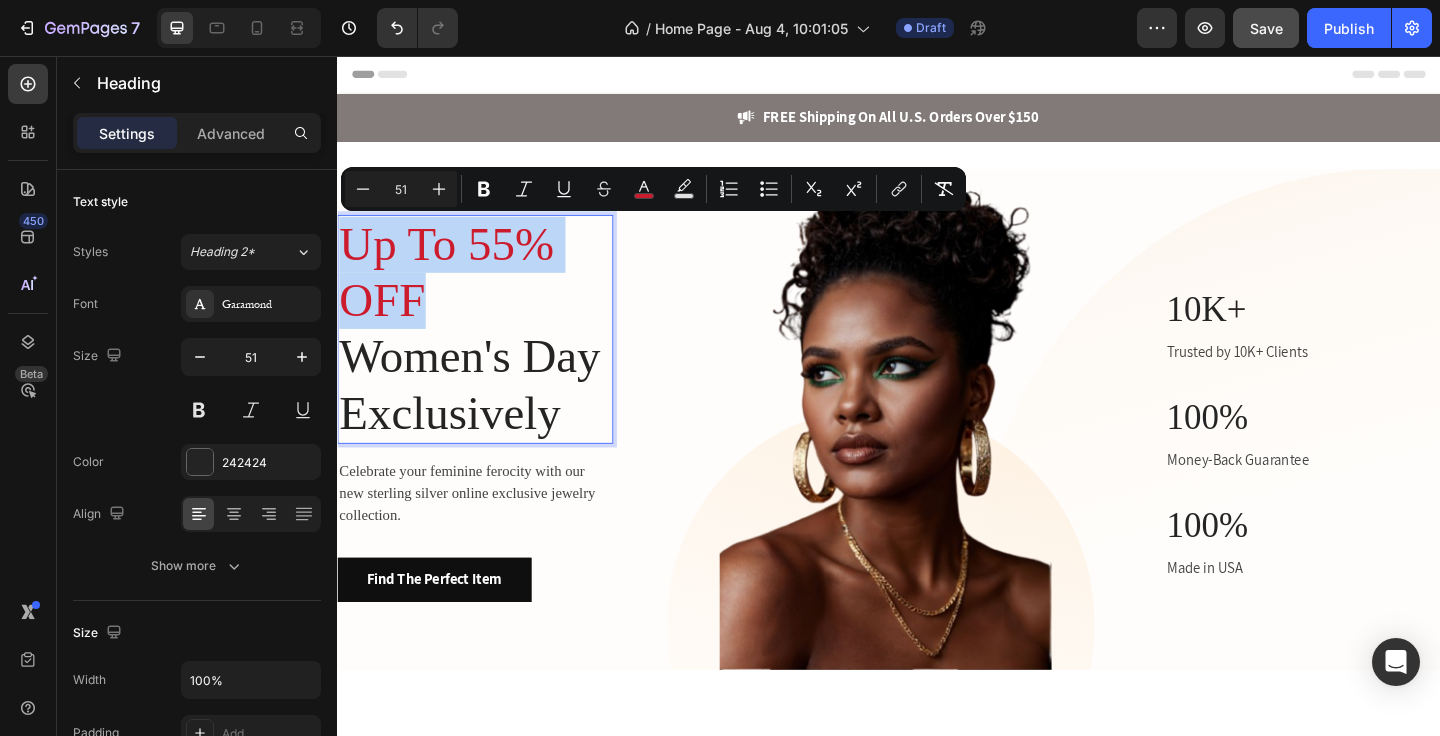 drag, startPoint x: 425, startPoint y: 316, endPoint x: 343, endPoint y: 265, distance: 96.56604 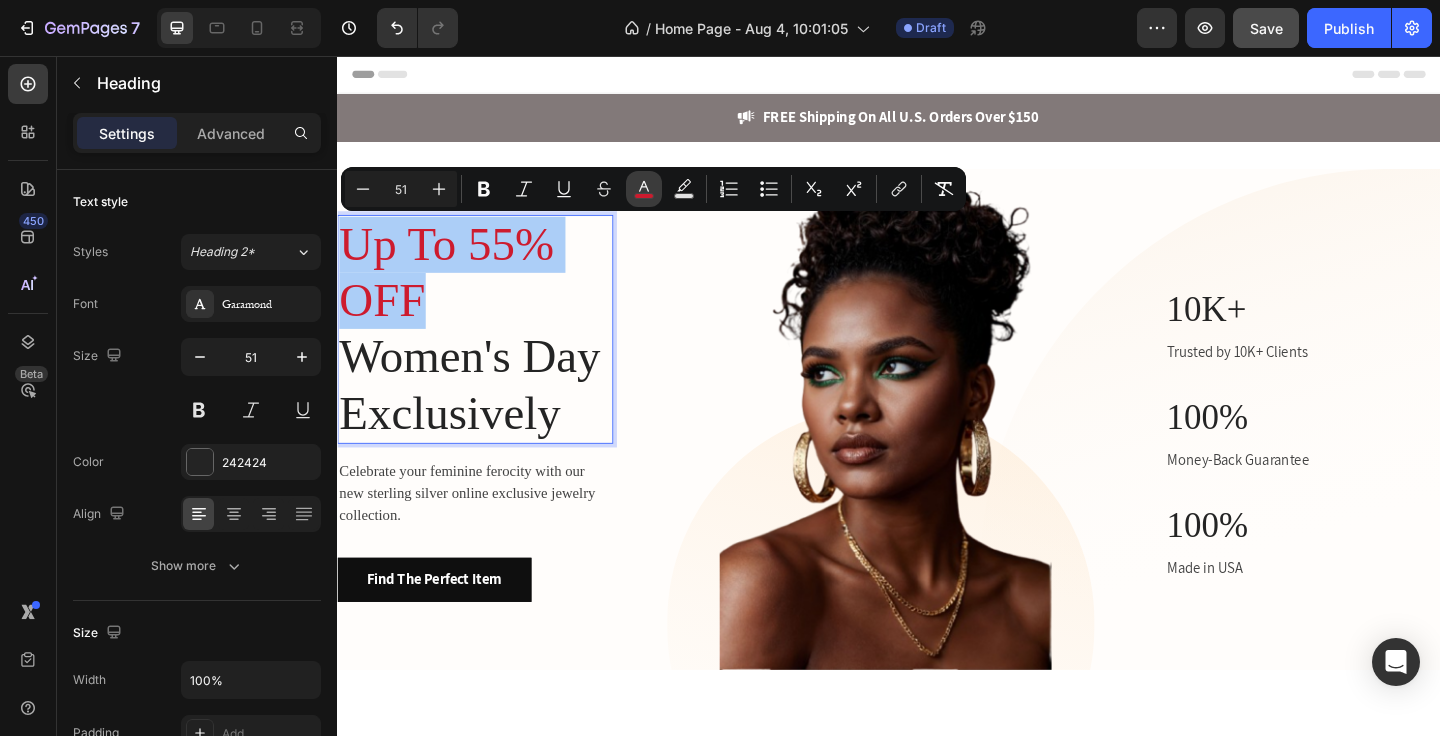 click 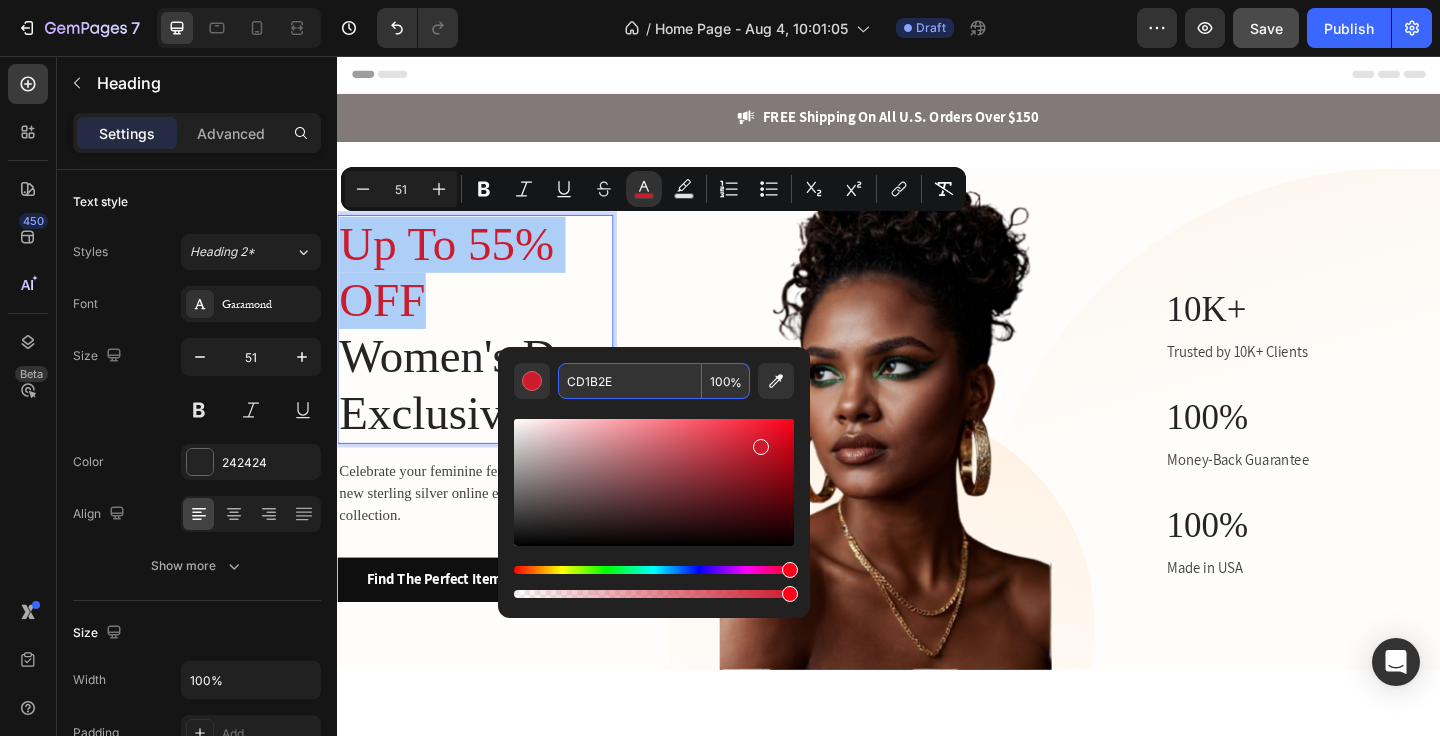 click on "CD1B2E" at bounding box center [630, 381] 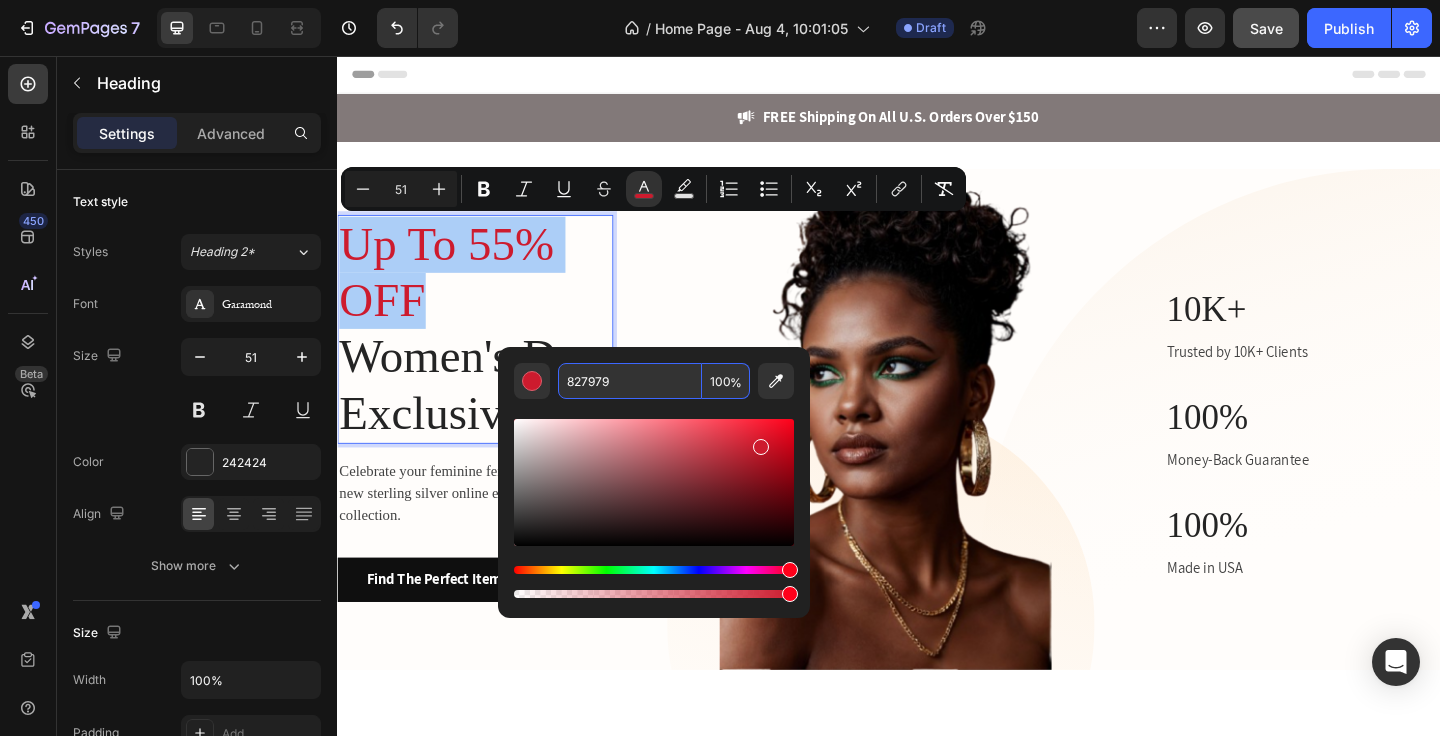 type on "827979" 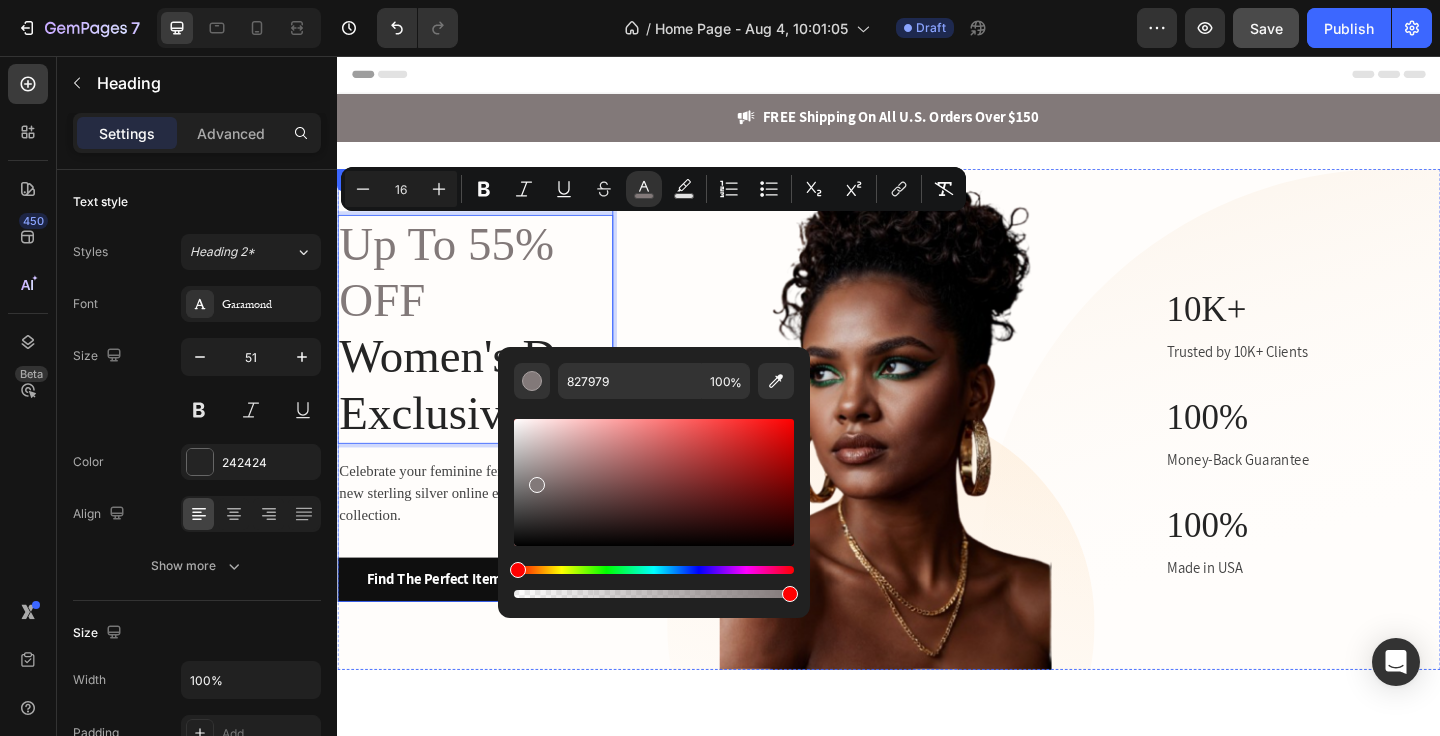 click on "Up To 55% OFF Women's Day Exclusively Heading 16 Celebrate your feminine ferocity with our new sterling silver online exclusive jewelry collection. Heading Find The Perfect Item Button" at bounding box center [487, 439] 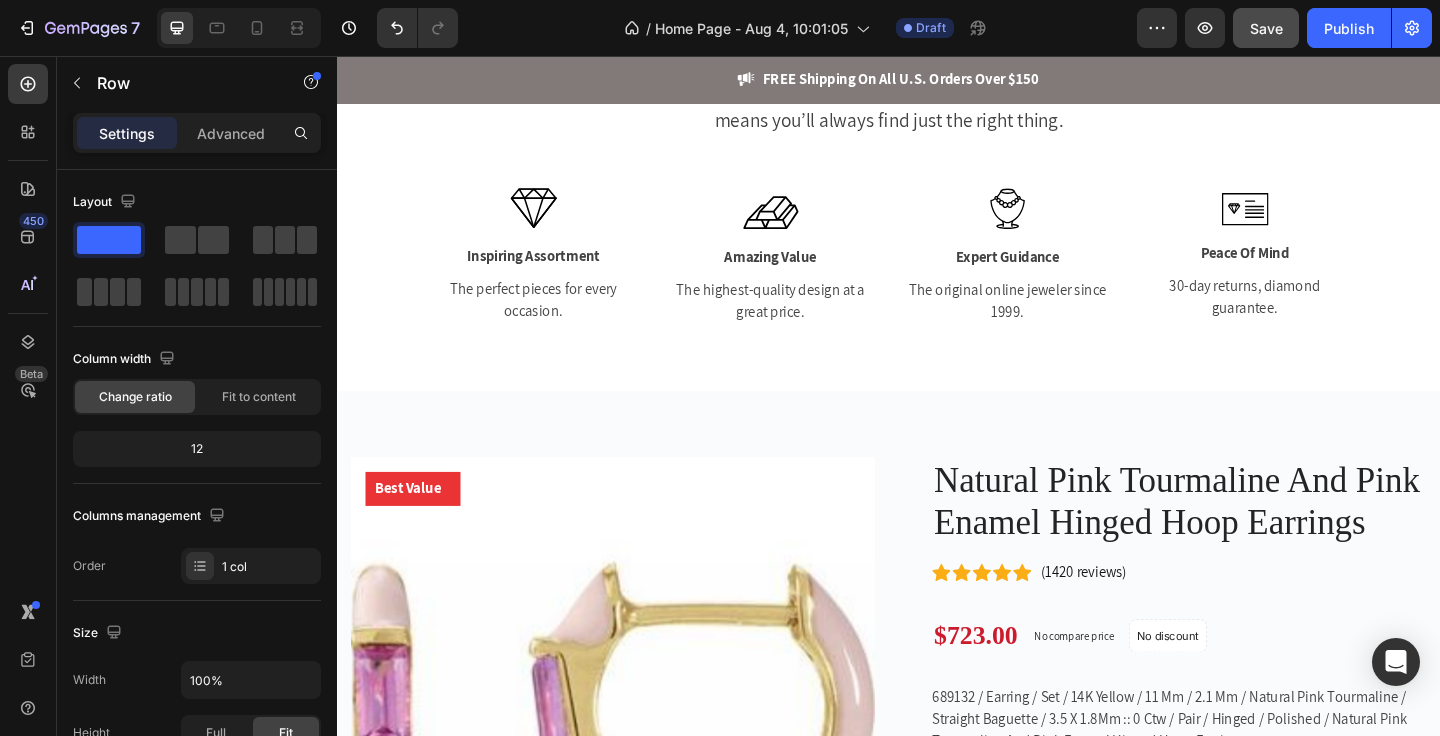 scroll, scrollTop: 2035, scrollLeft: 0, axis: vertical 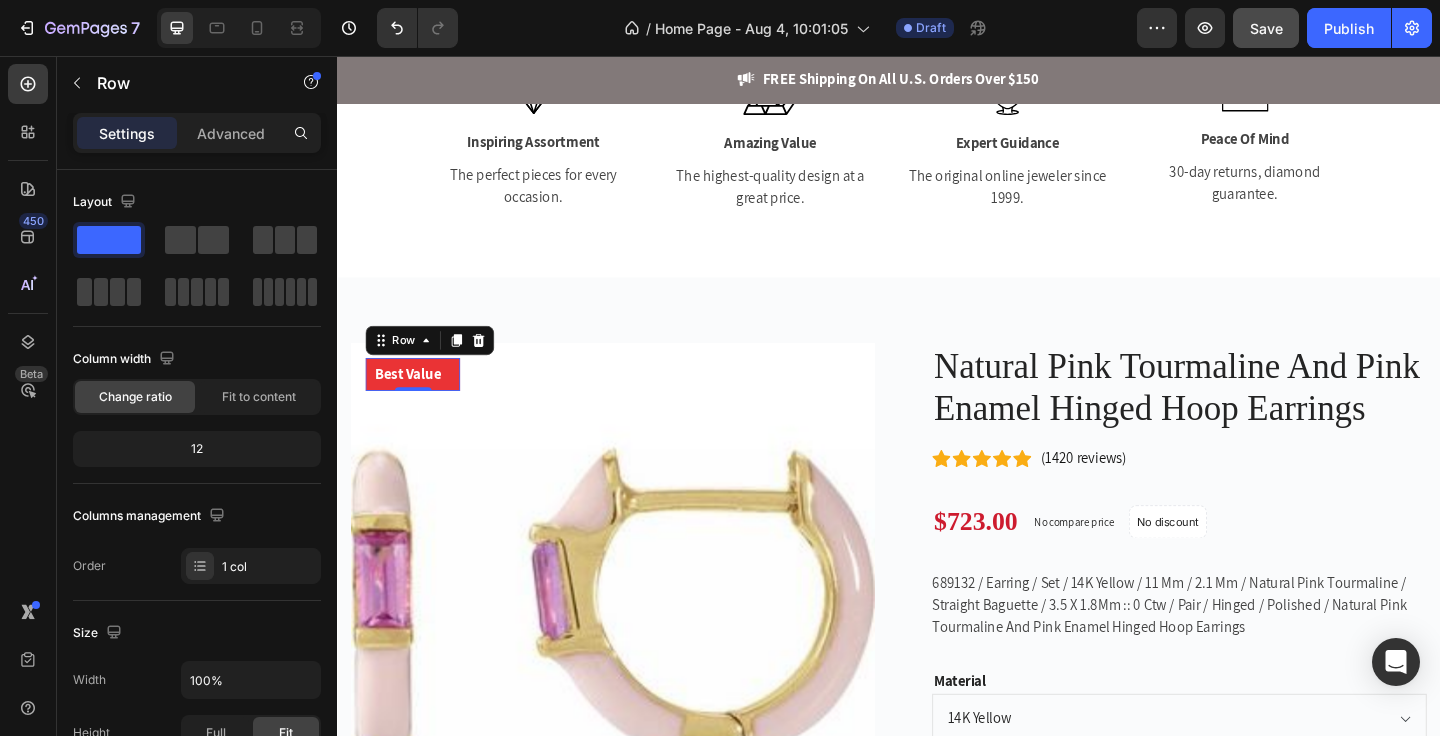 click on "Best Value Text block Row   0" at bounding box center [419, 403] 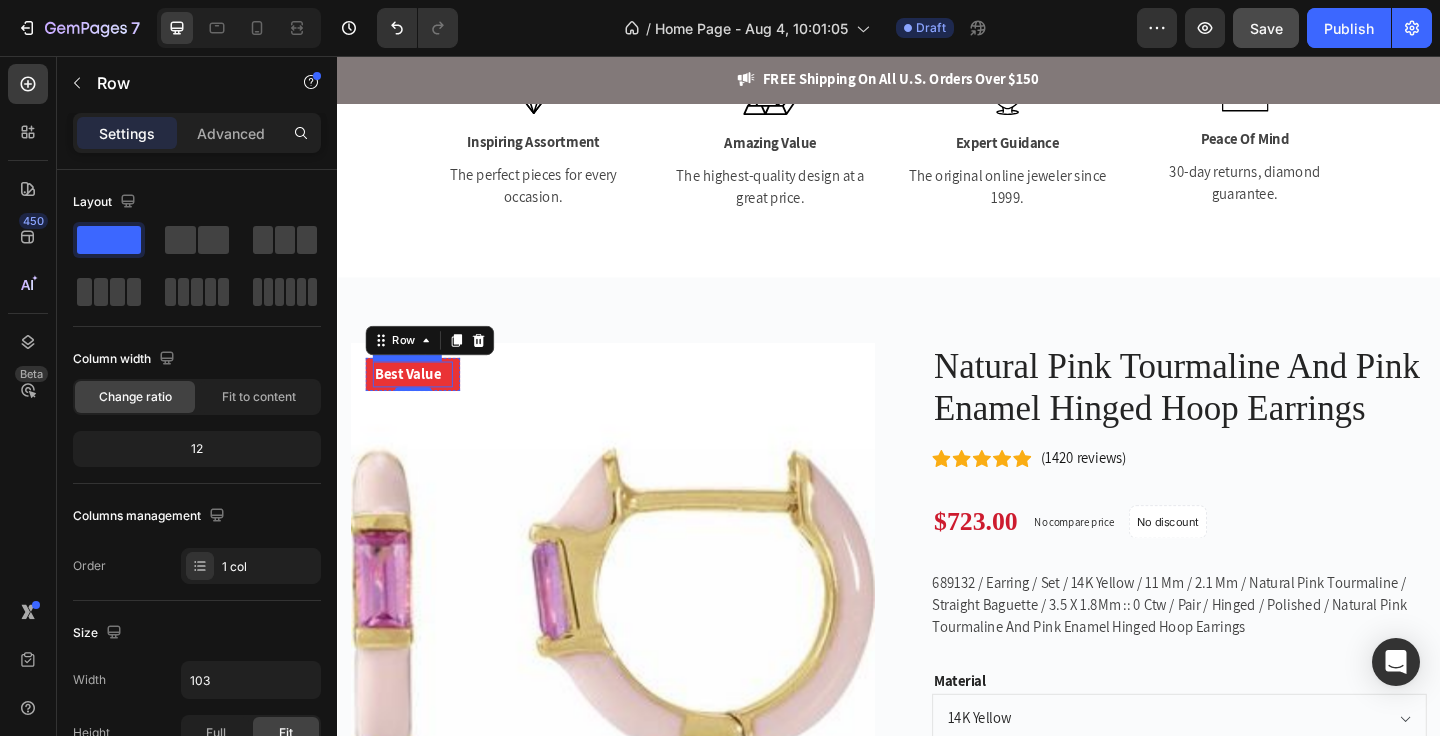 click on "Best Value" at bounding box center (419, 403) 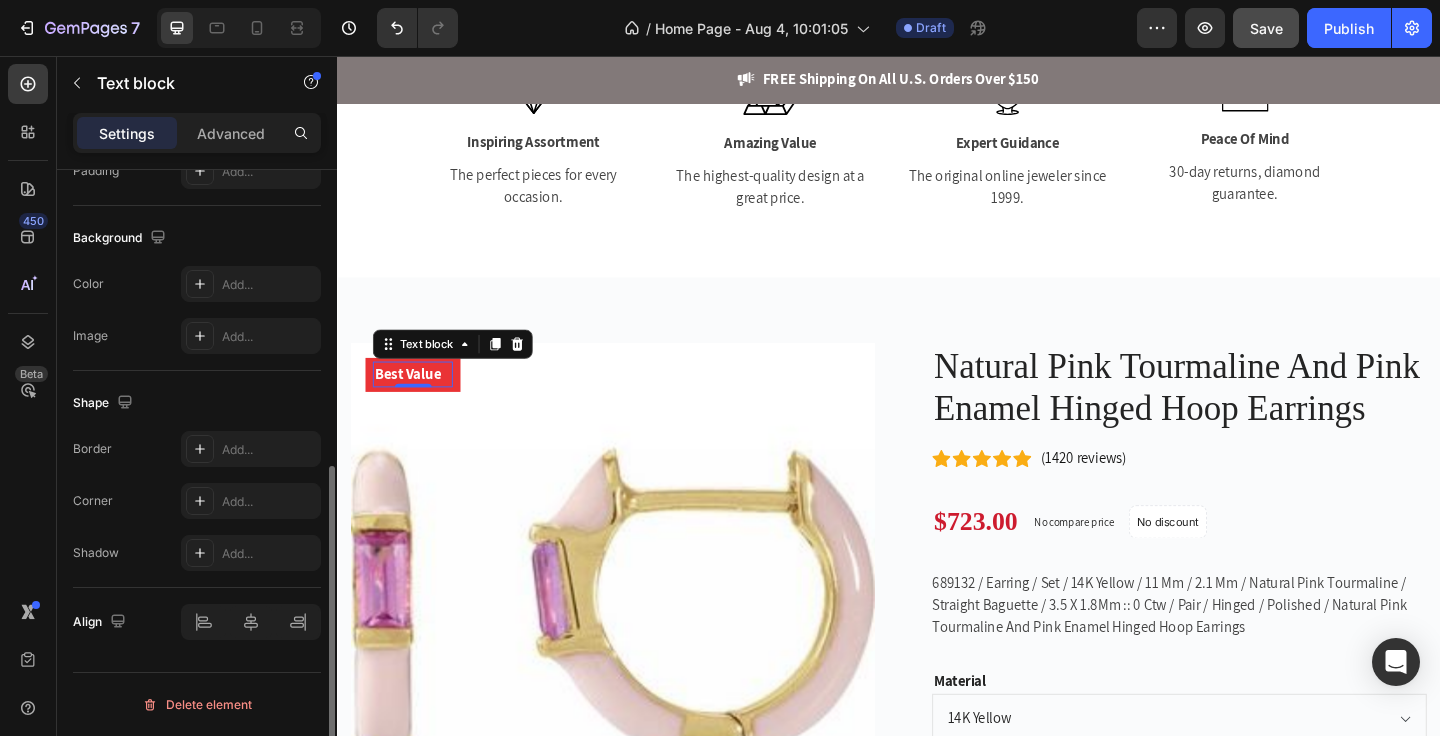 scroll, scrollTop: 0, scrollLeft: 0, axis: both 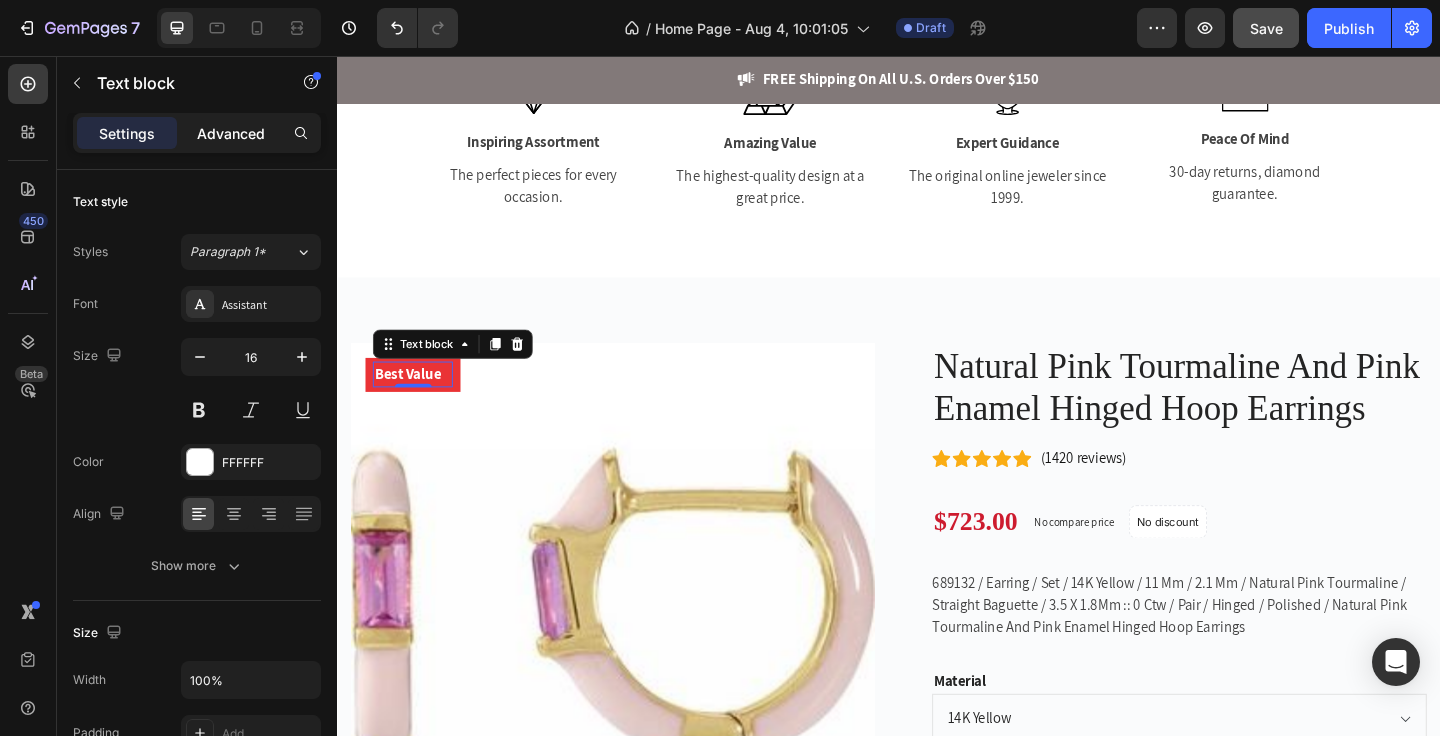 click on "Advanced" at bounding box center (231, 133) 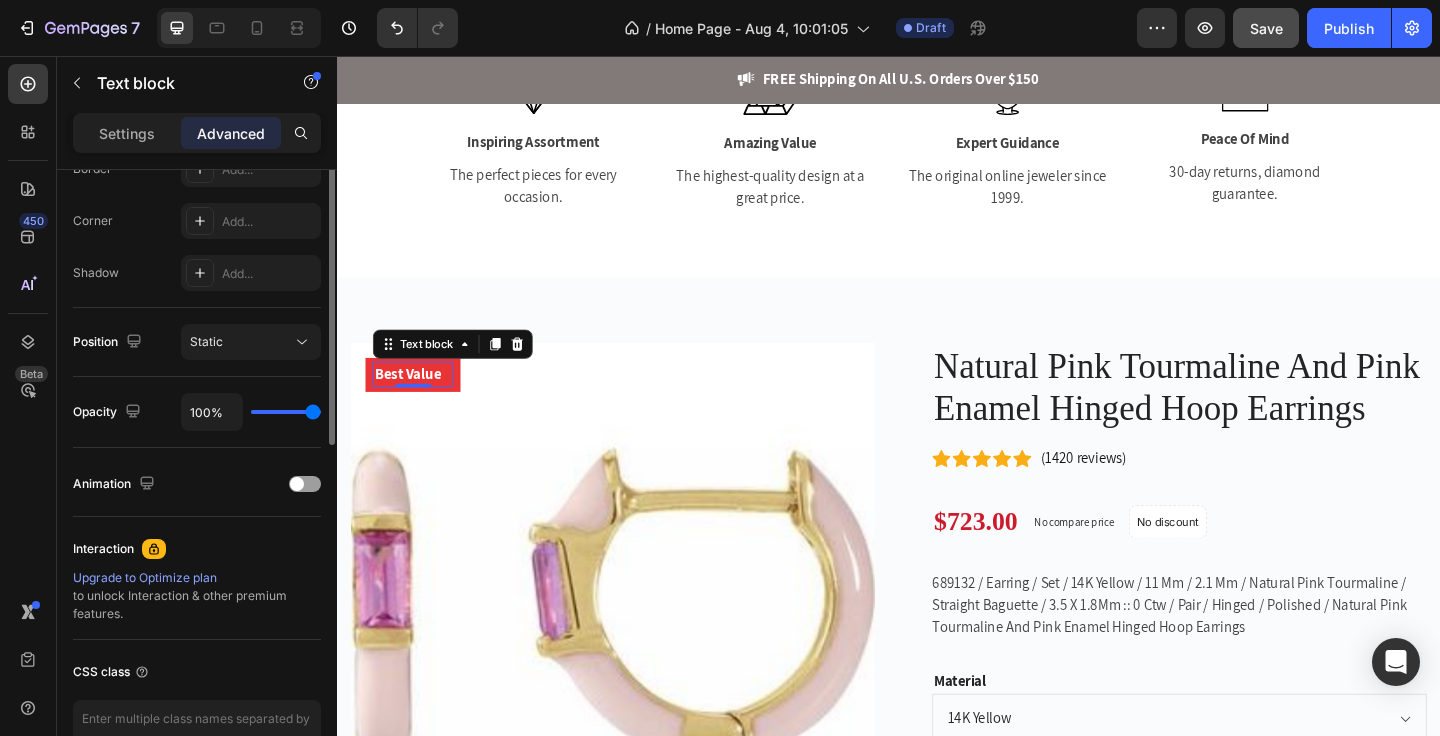 scroll, scrollTop: 0, scrollLeft: 0, axis: both 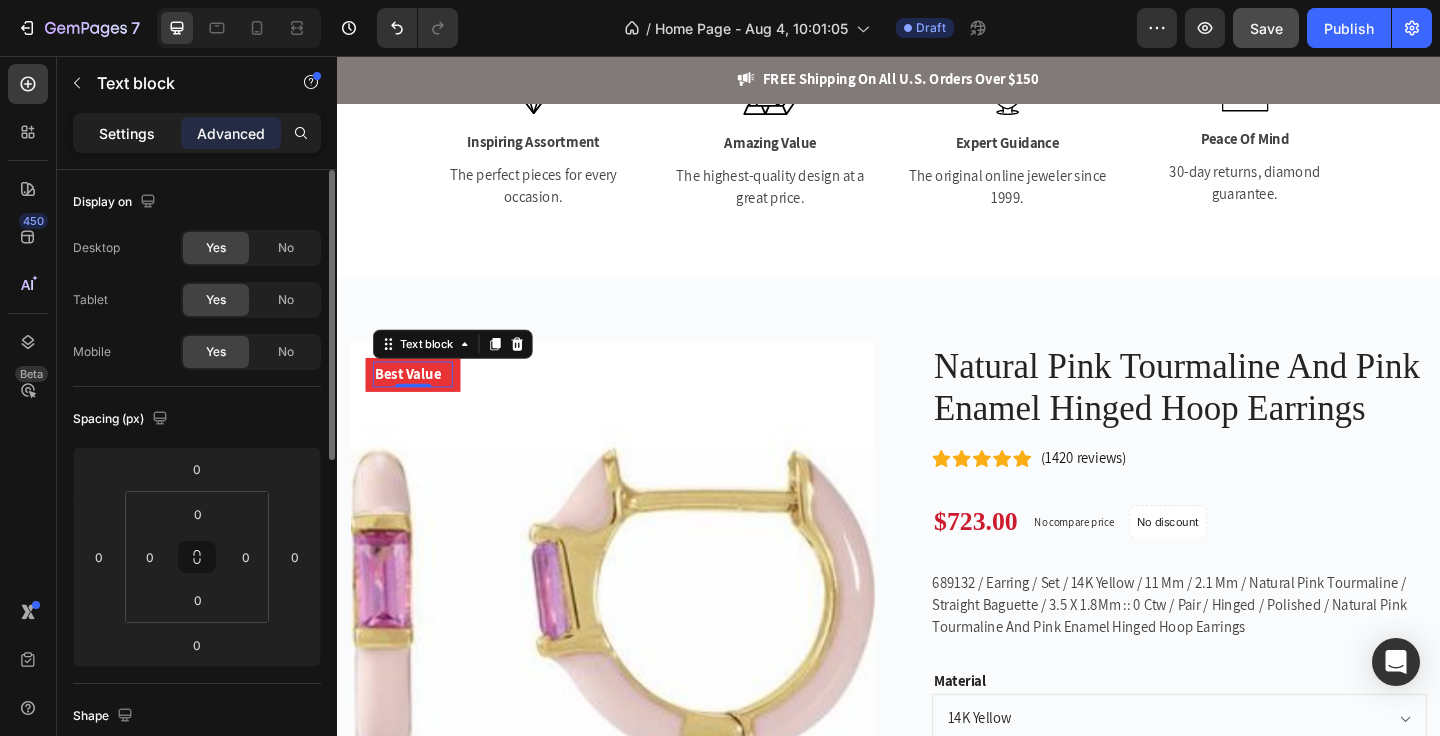 click on "Settings" at bounding box center (127, 133) 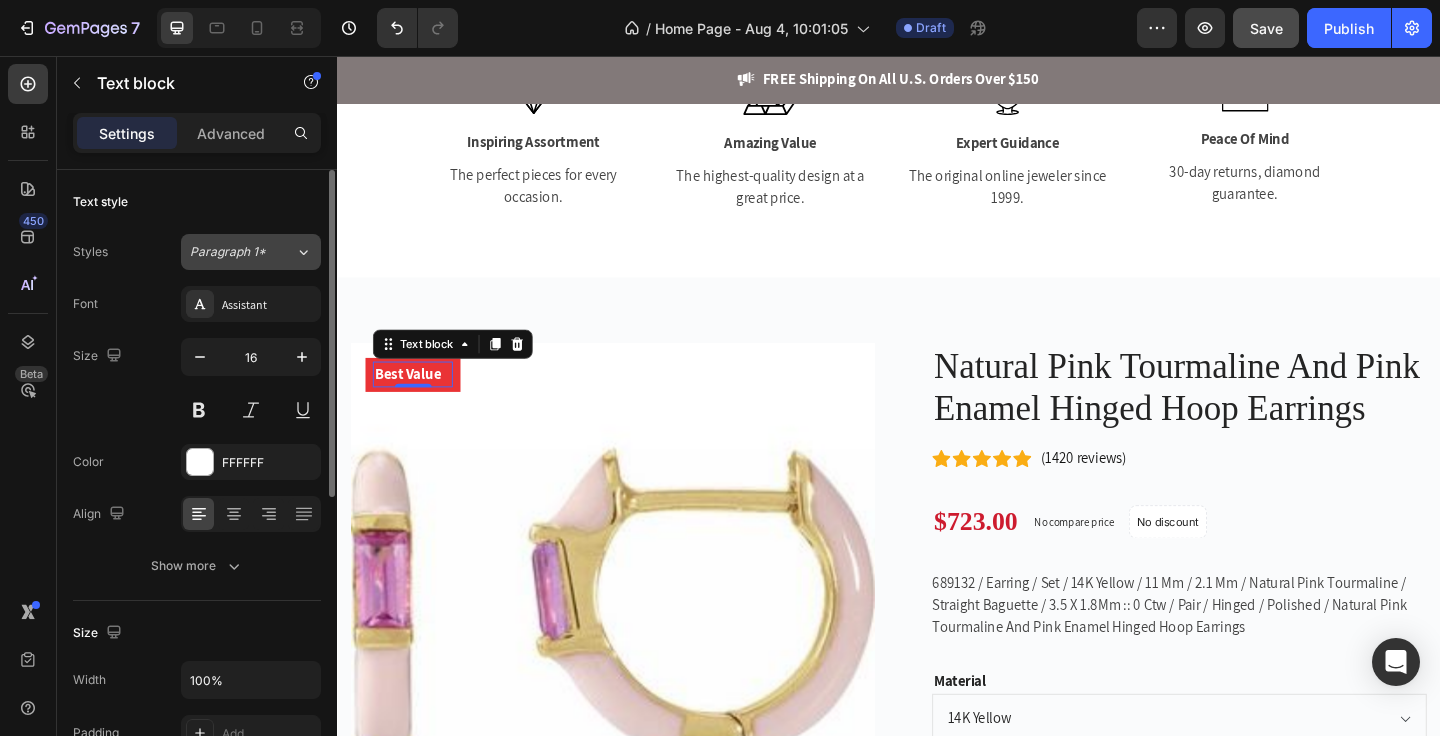 click on "Paragraph 1*" 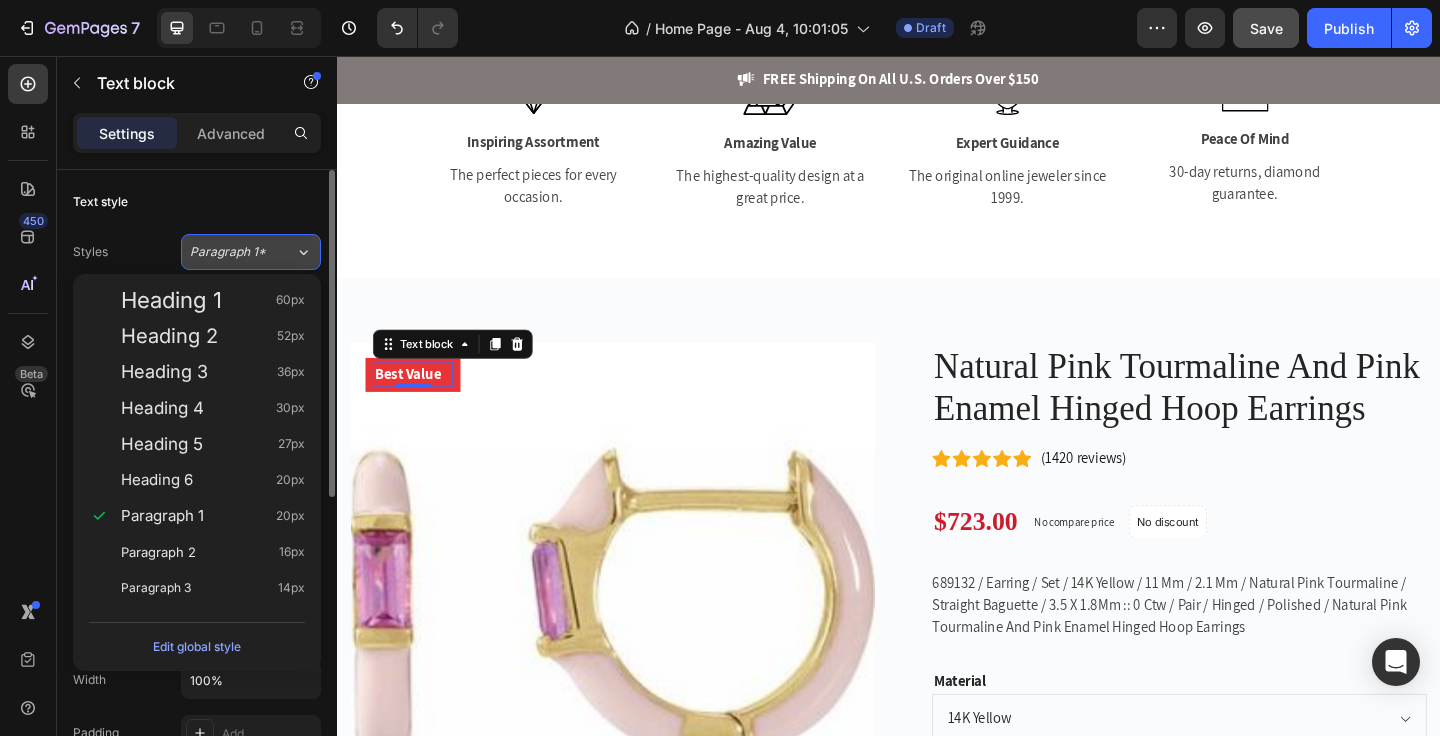 click on "Paragraph 1*" 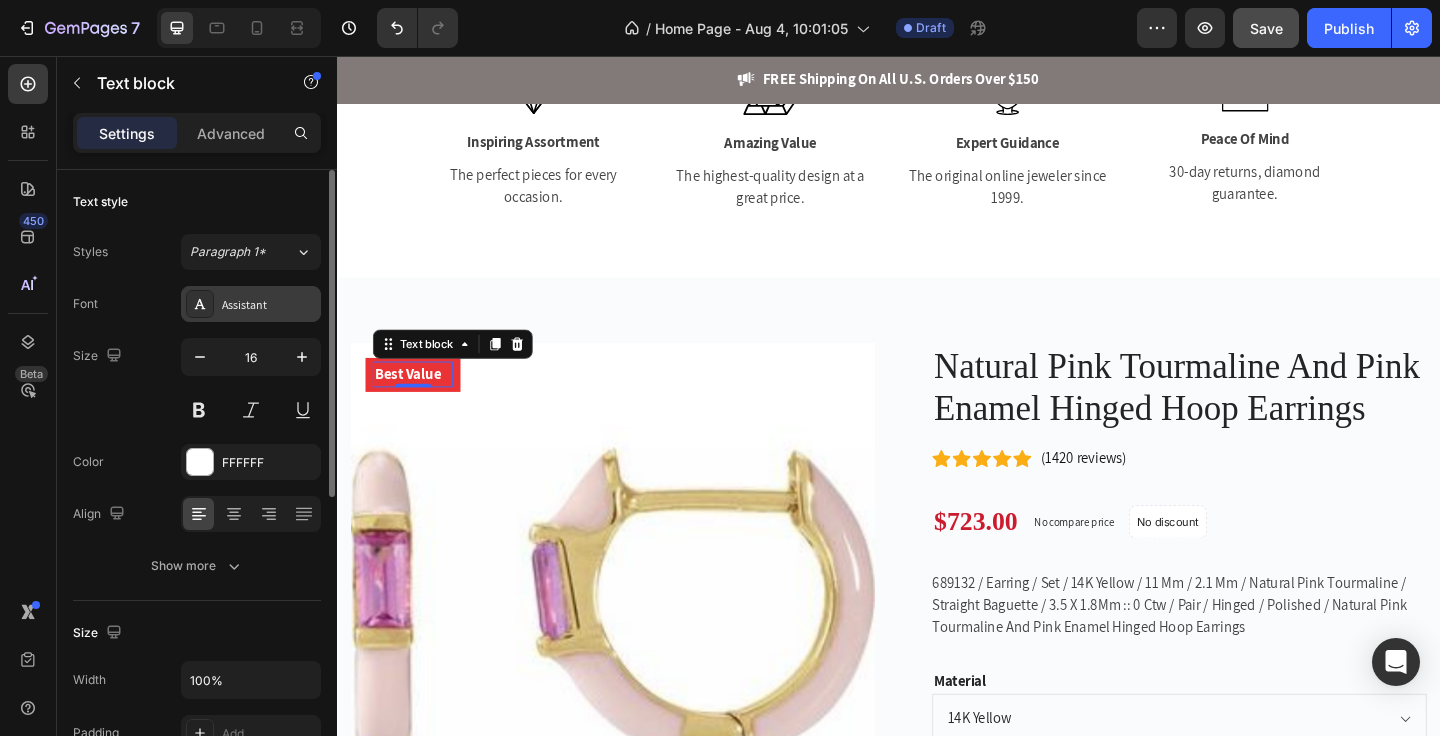 click on "Assistant" at bounding box center [269, 305] 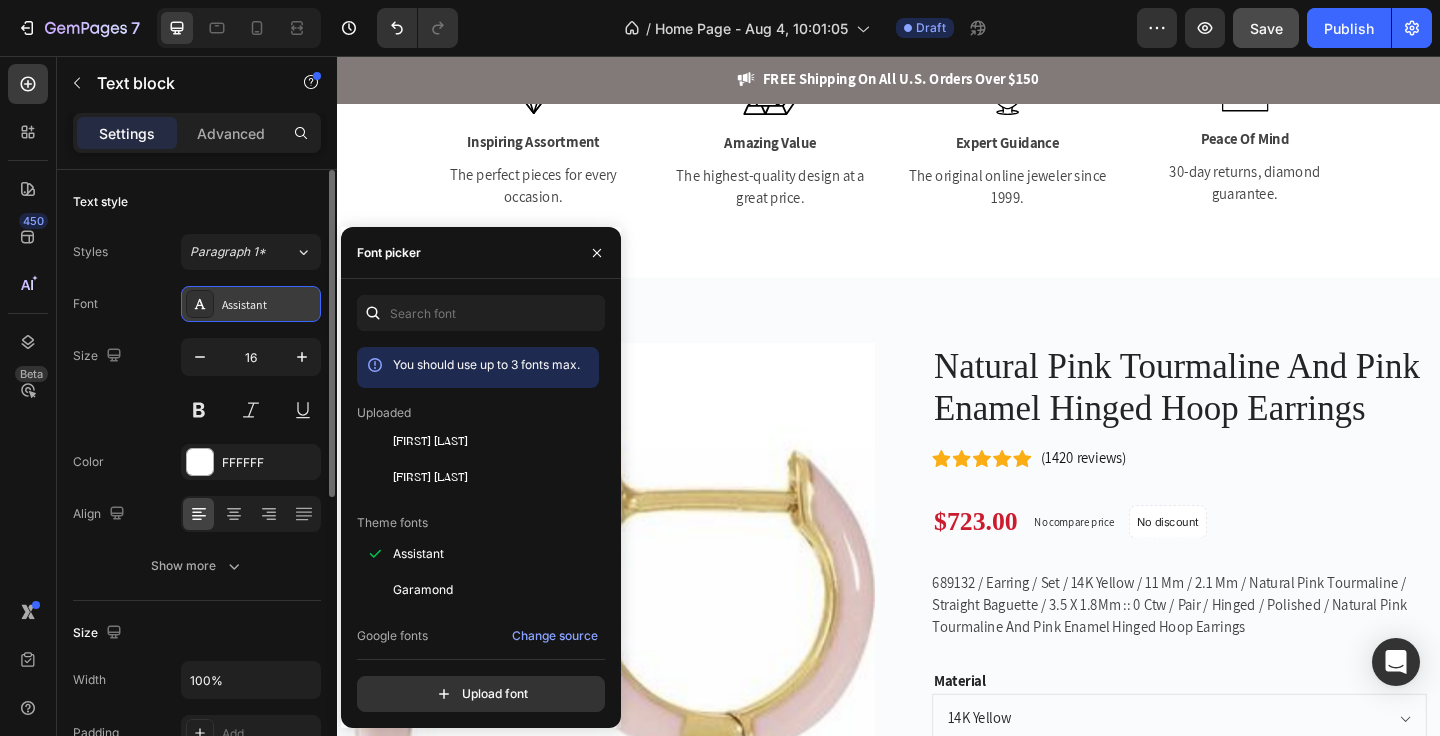 click on "Assistant" at bounding box center [269, 305] 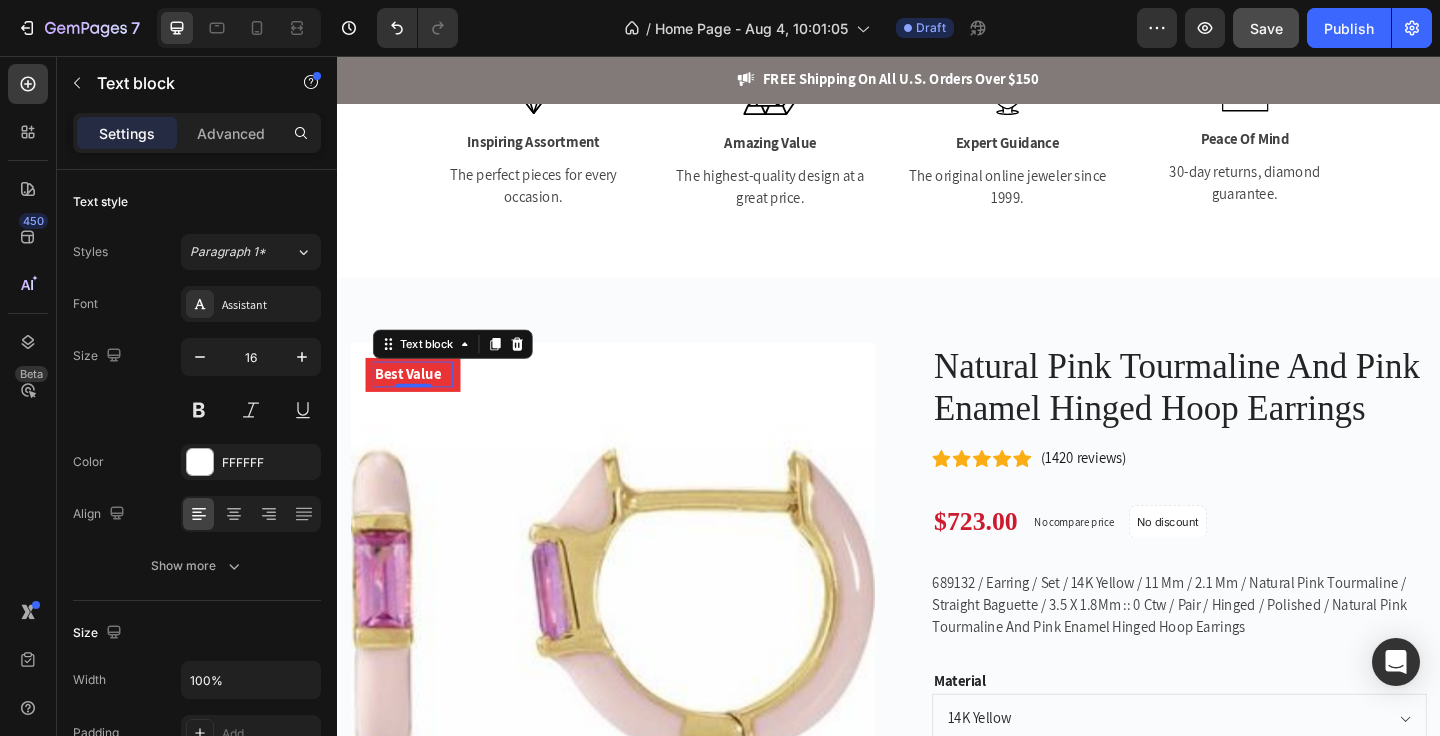 click on "Best Value" at bounding box center [419, 403] 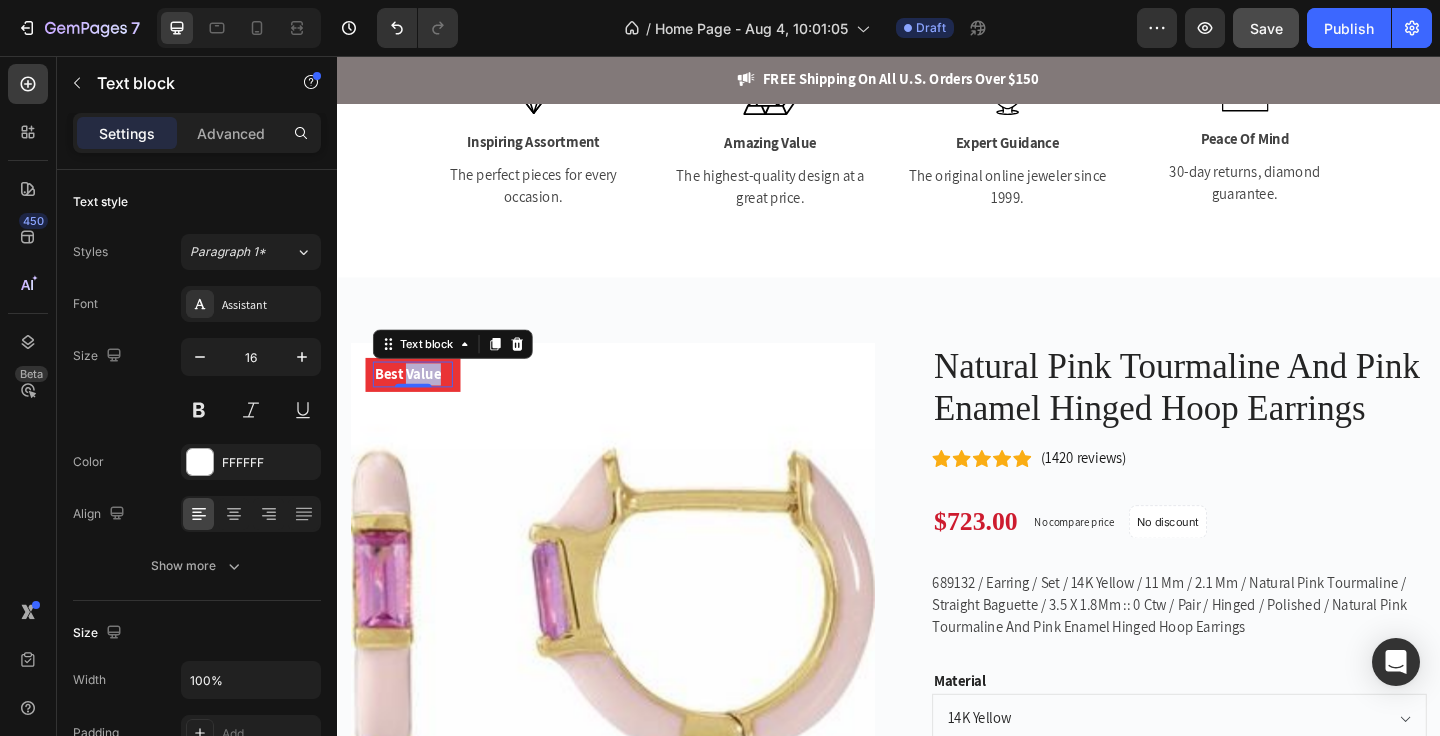 click on "Best Value" at bounding box center (419, 403) 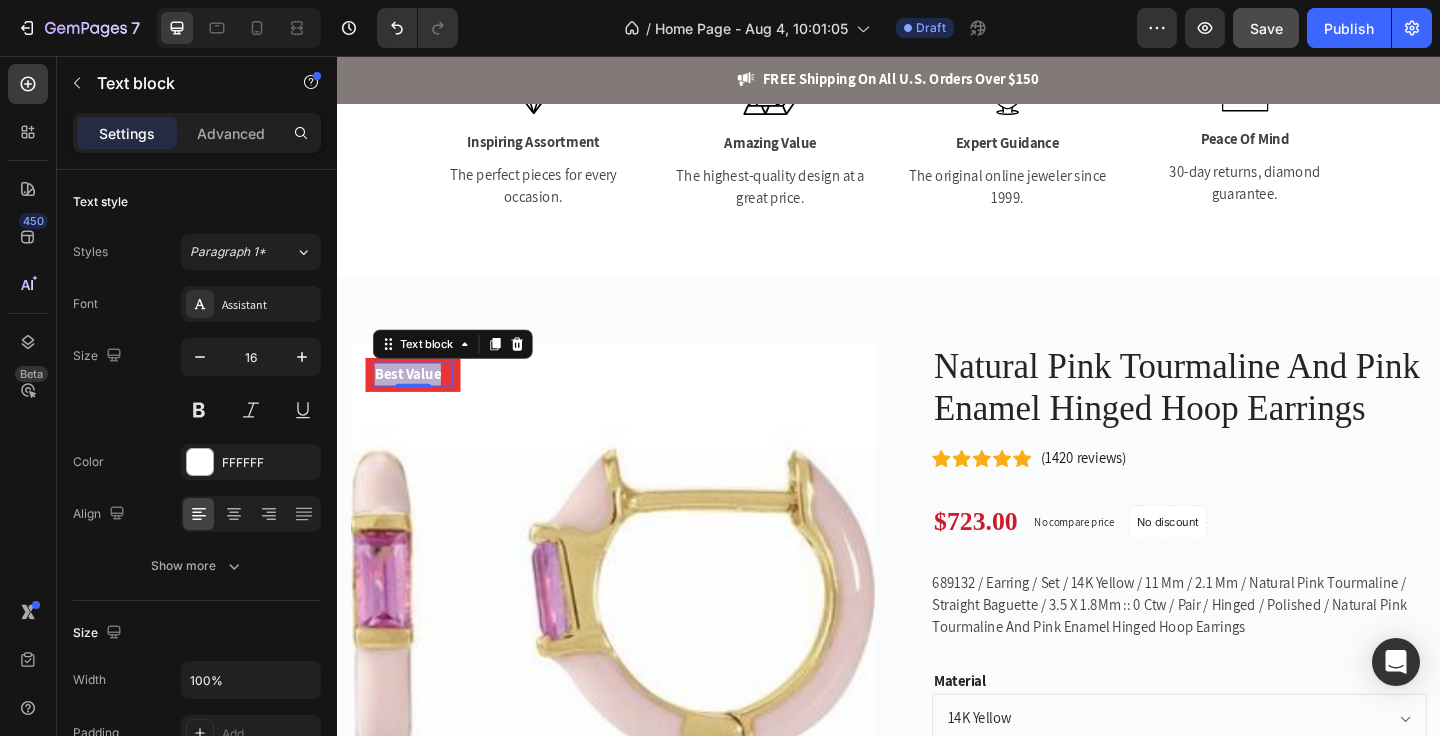 click on "Best Value" at bounding box center [419, 403] 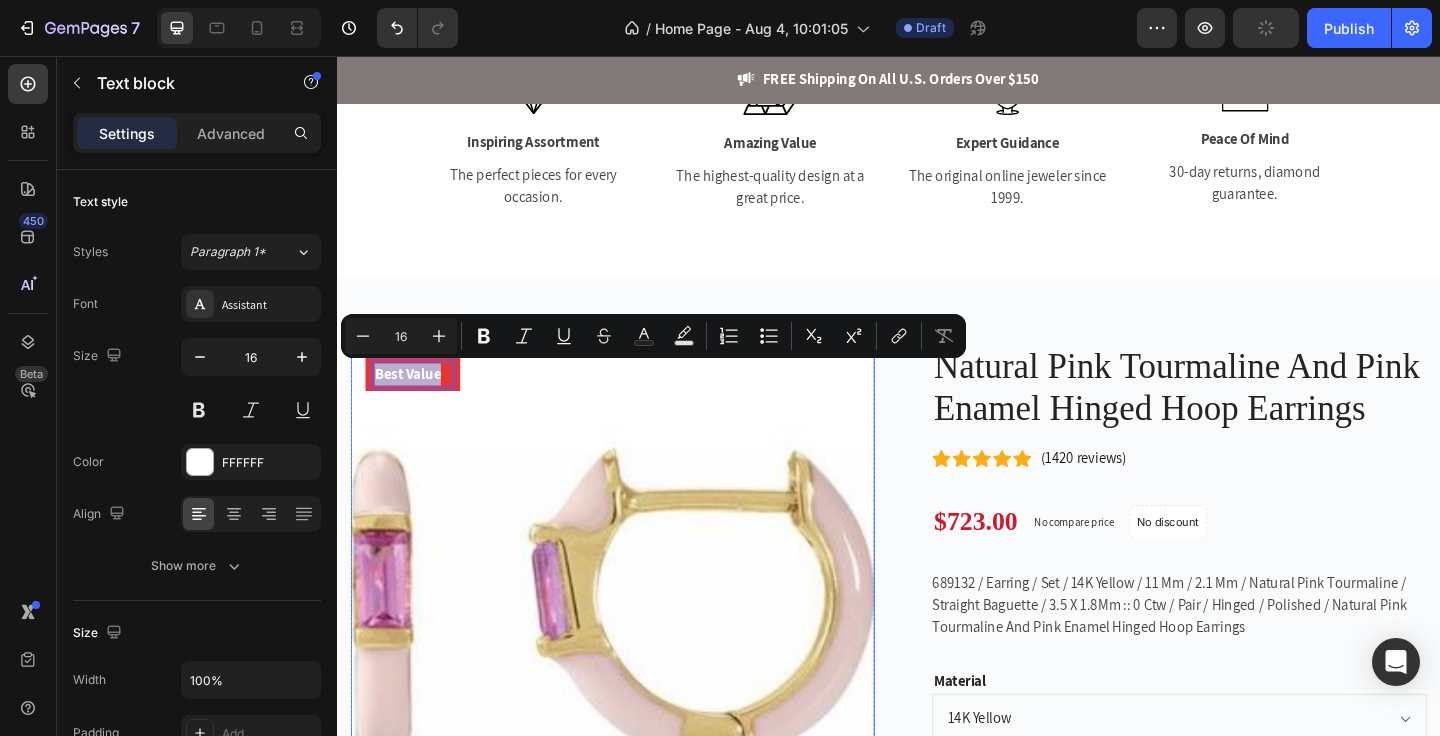 click at bounding box center [637, 654] 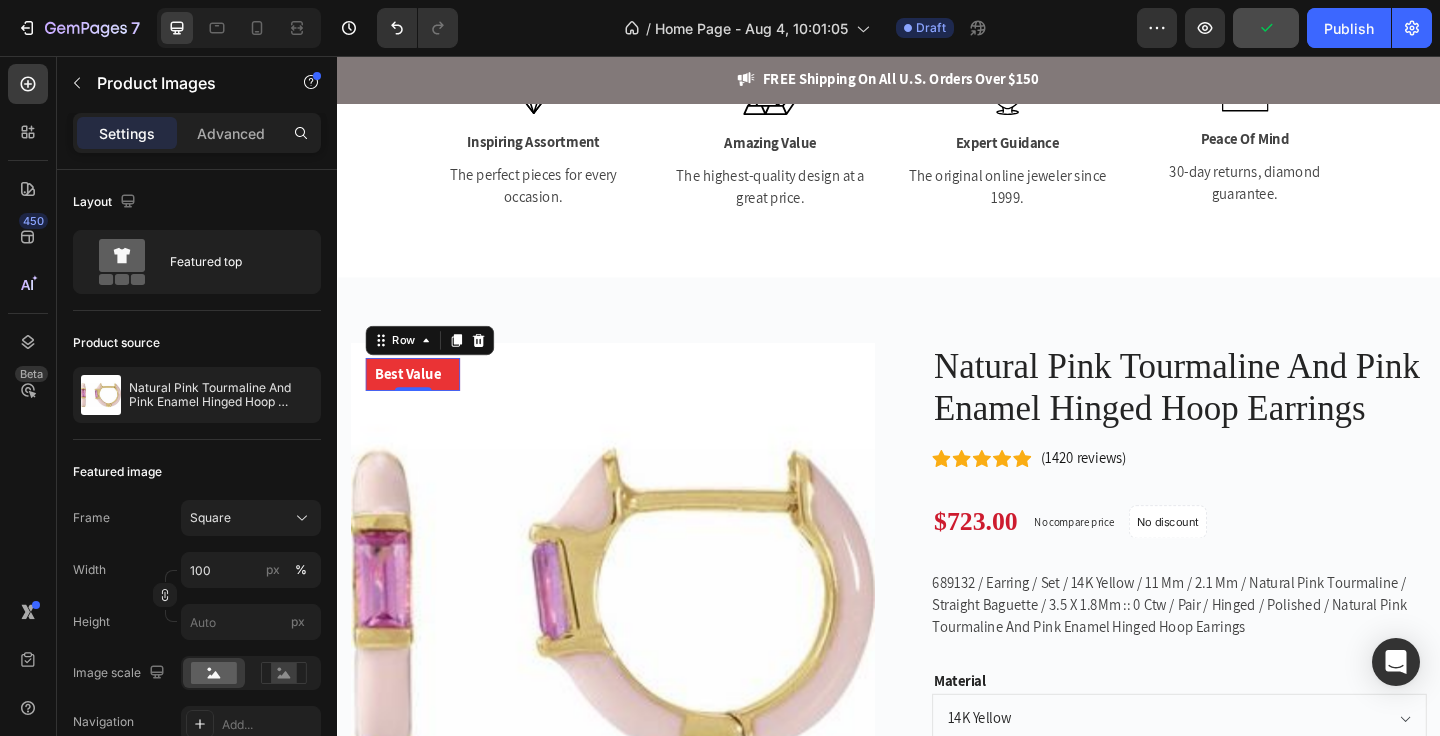 click on "Best Value Text block Row   0" at bounding box center [419, 403] 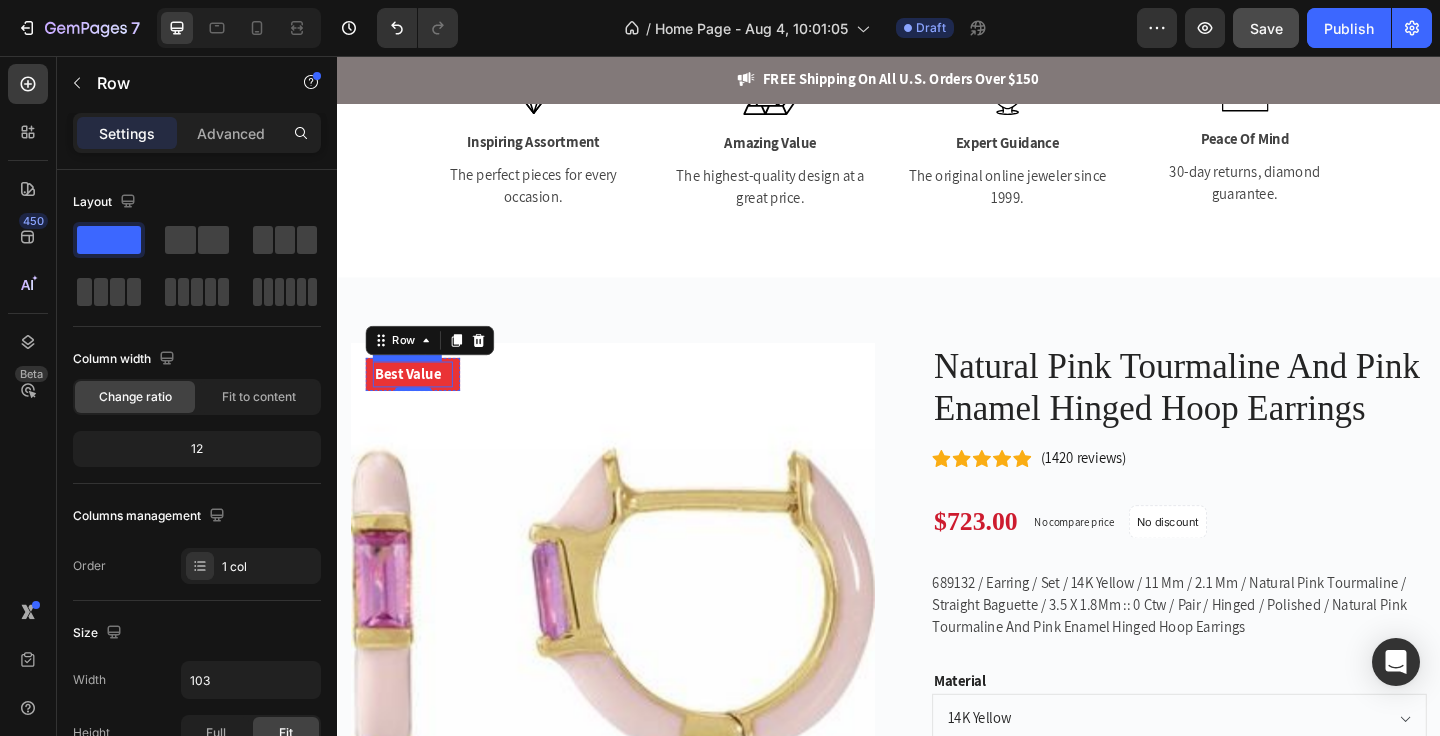 click on "Best Value" at bounding box center [419, 403] 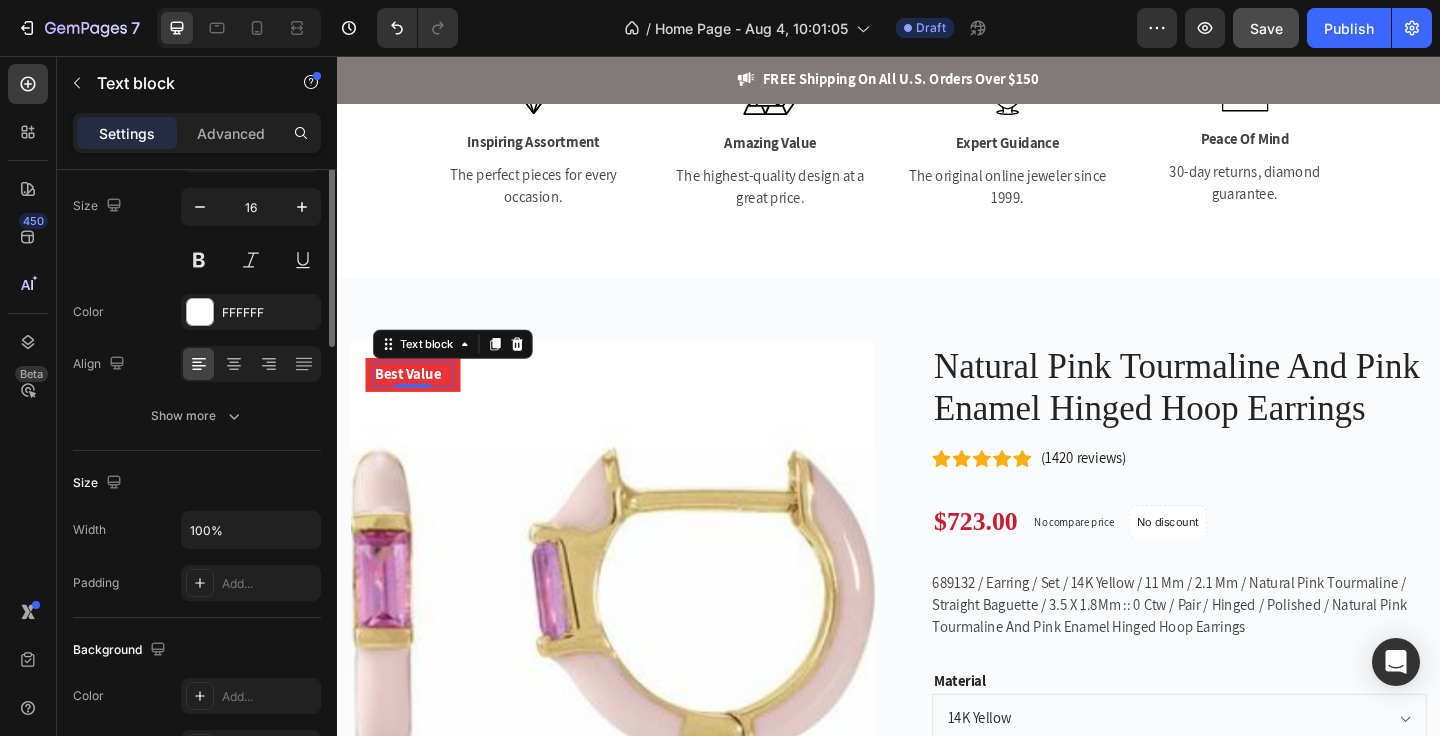 scroll, scrollTop: 0, scrollLeft: 0, axis: both 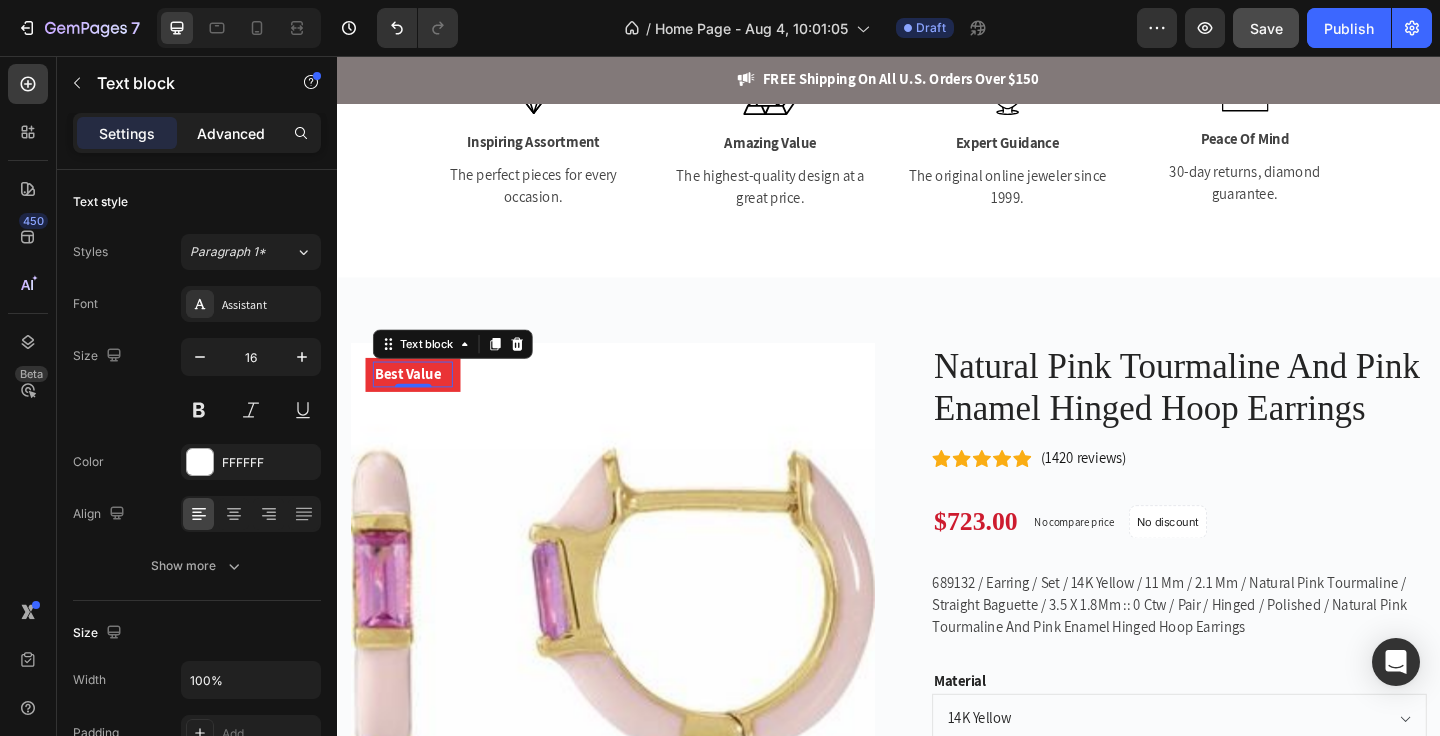 click on "Advanced" at bounding box center (231, 133) 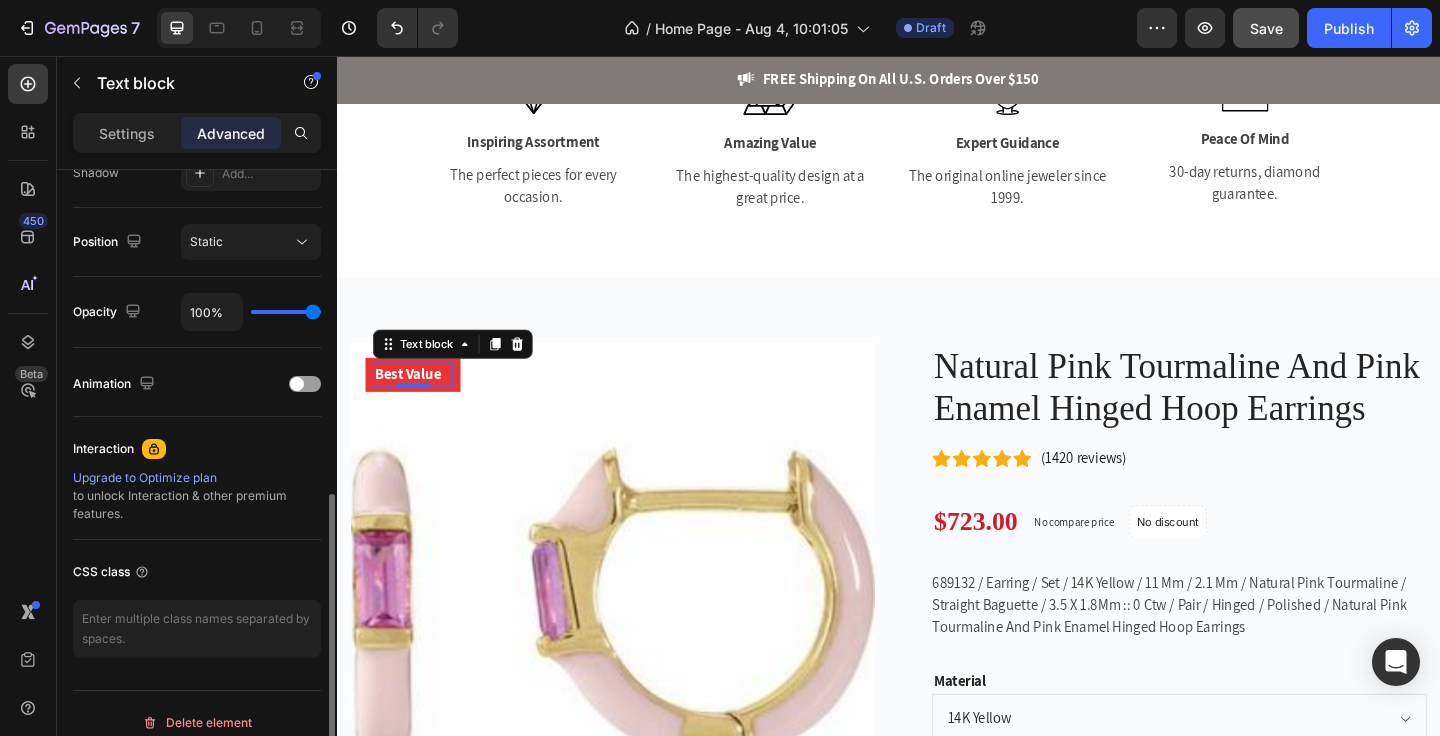 scroll, scrollTop: 711, scrollLeft: 0, axis: vertical 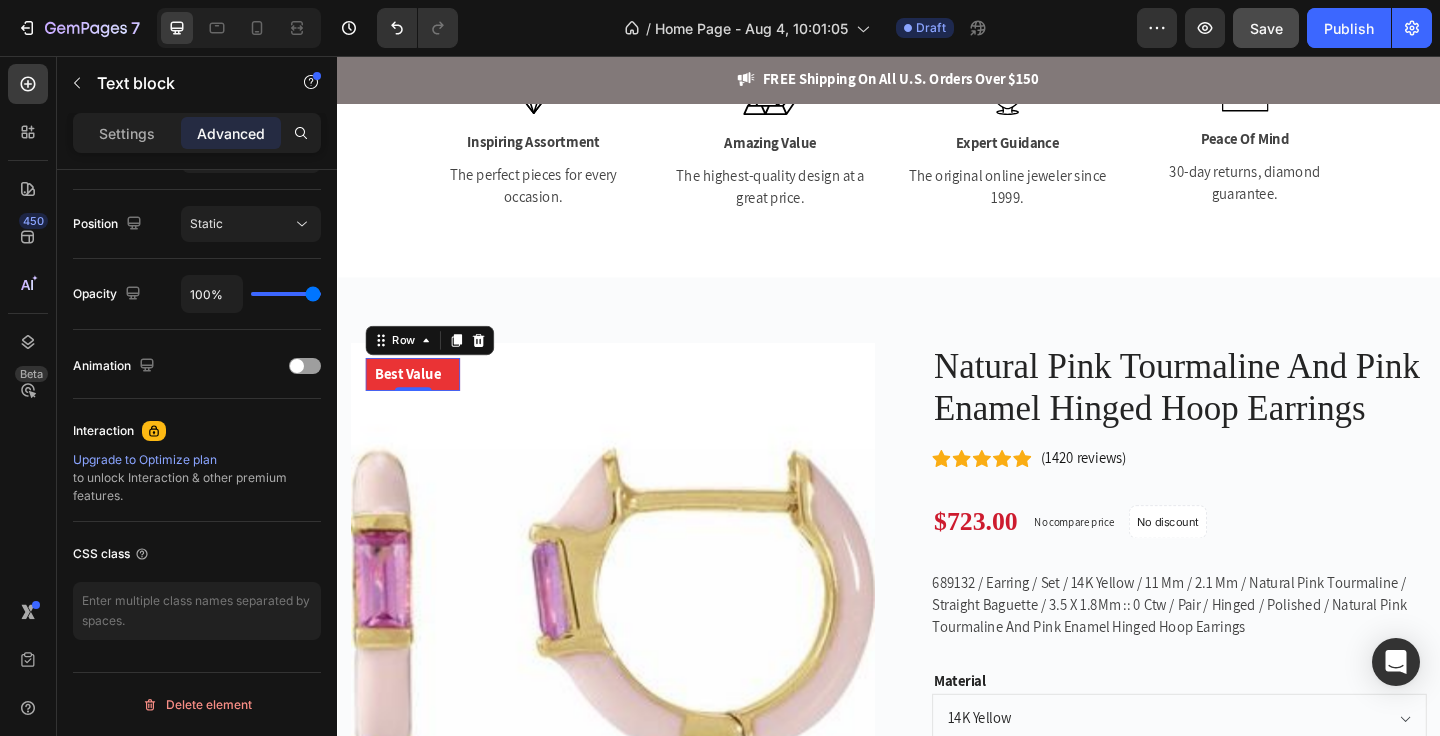 click on "Best Value Text block Row   0" at bounding box center (419, 403) 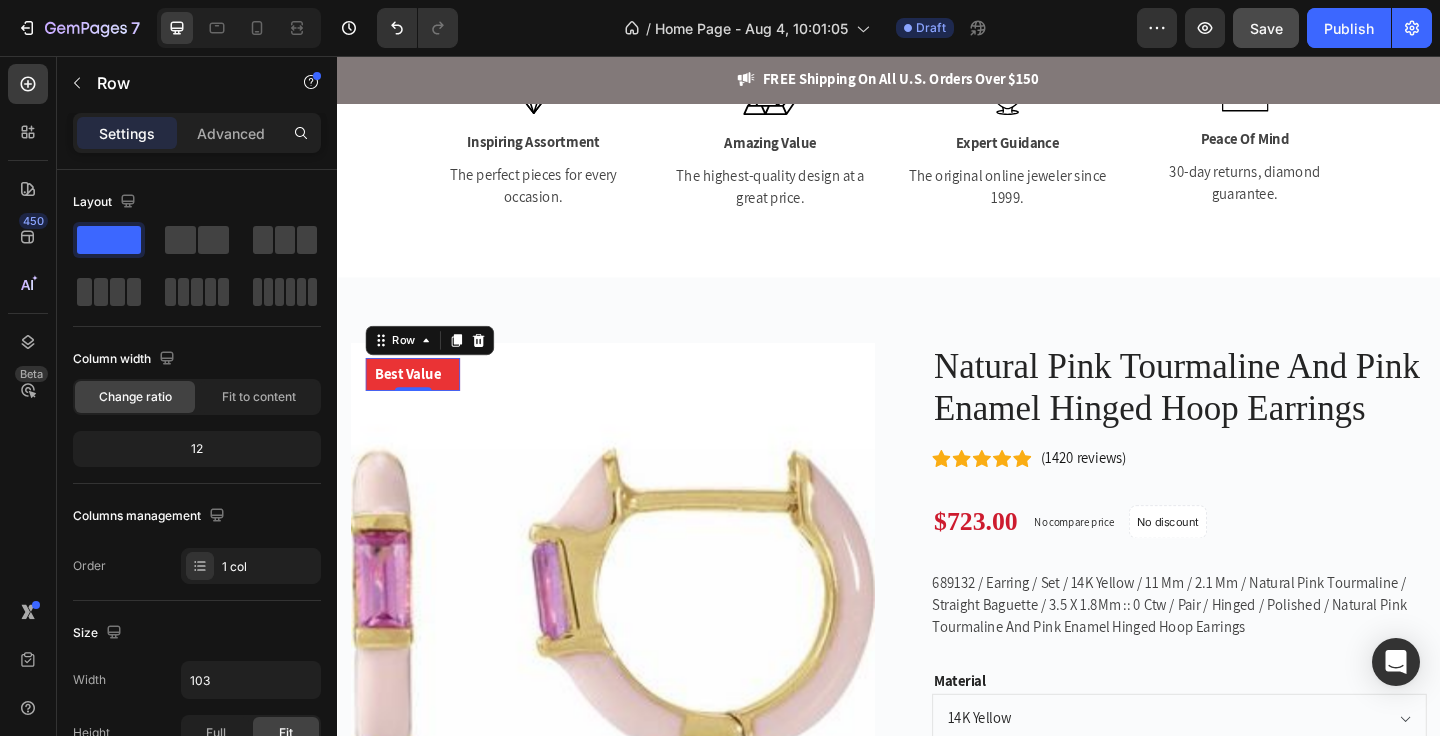 click on "Best Value Text block Row   0" at bounding box center (419, 403) 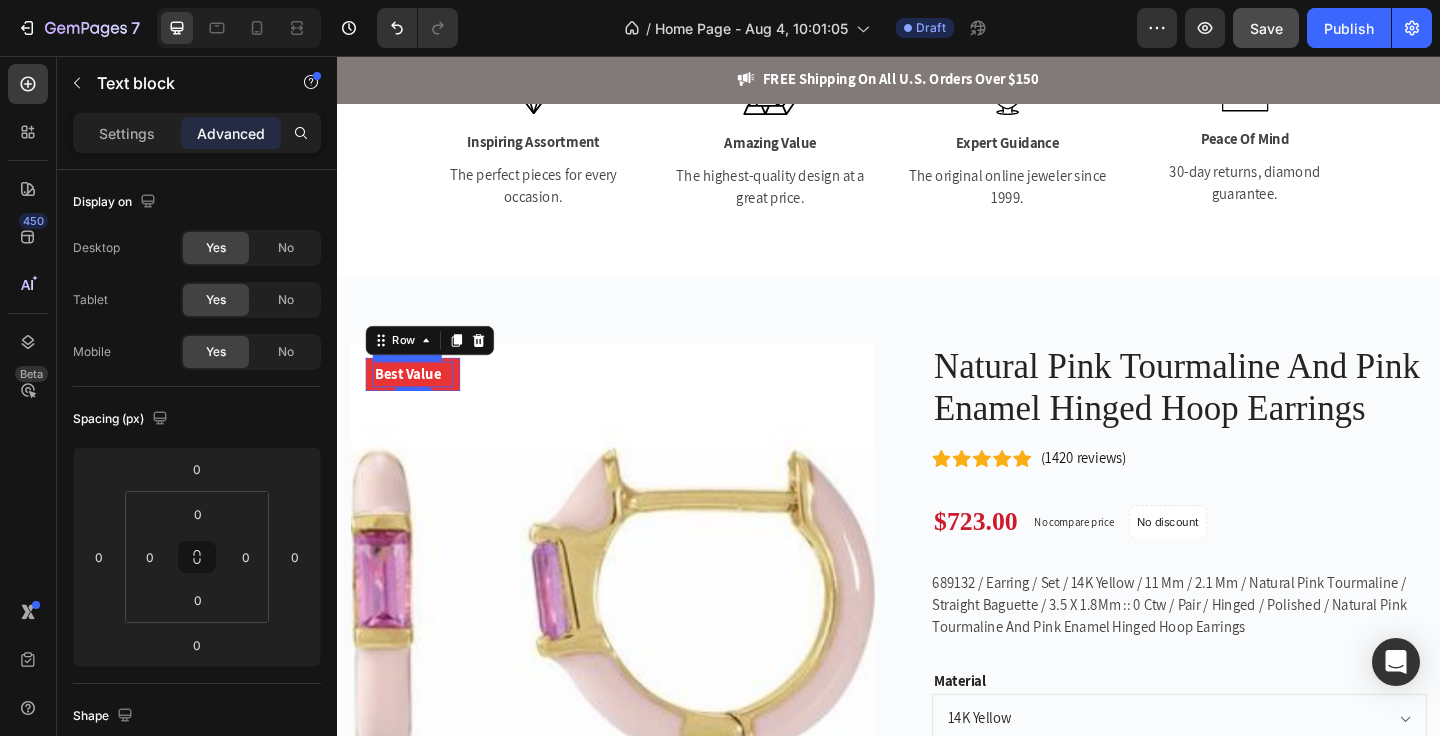 click on "Best Value" at bounding box center (419, 403) 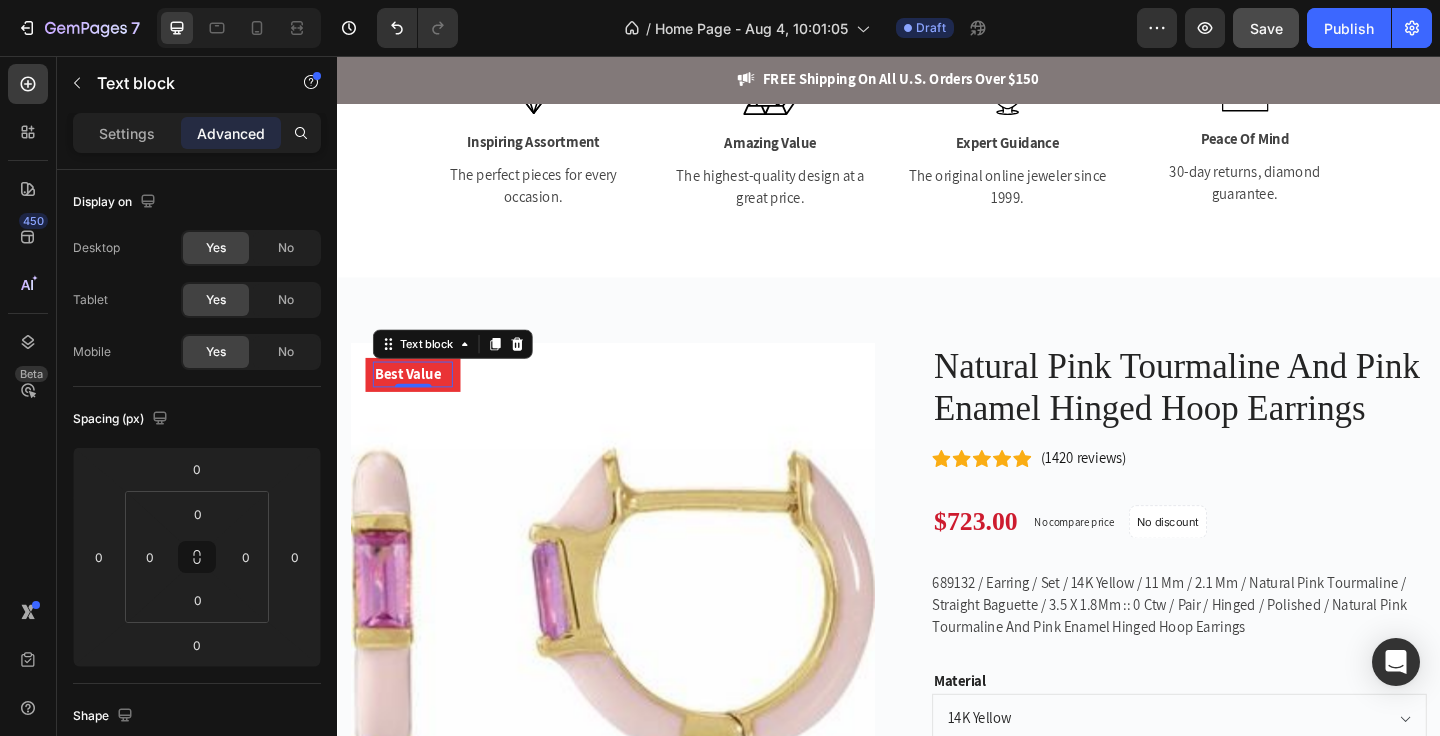 click on "Best Value" at bounding box center (419, 403) 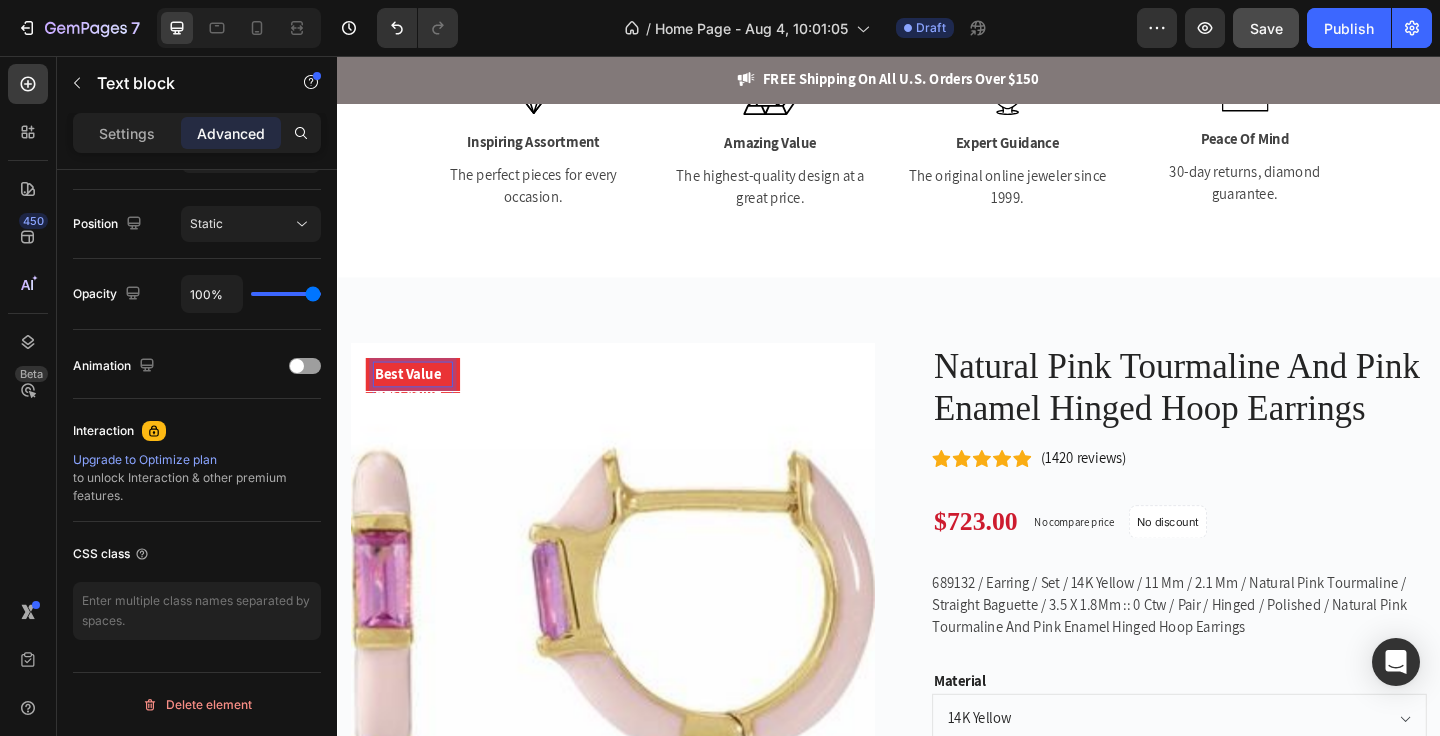 scroll, scrollTop: 0, scrollLeft: 0, axis: both 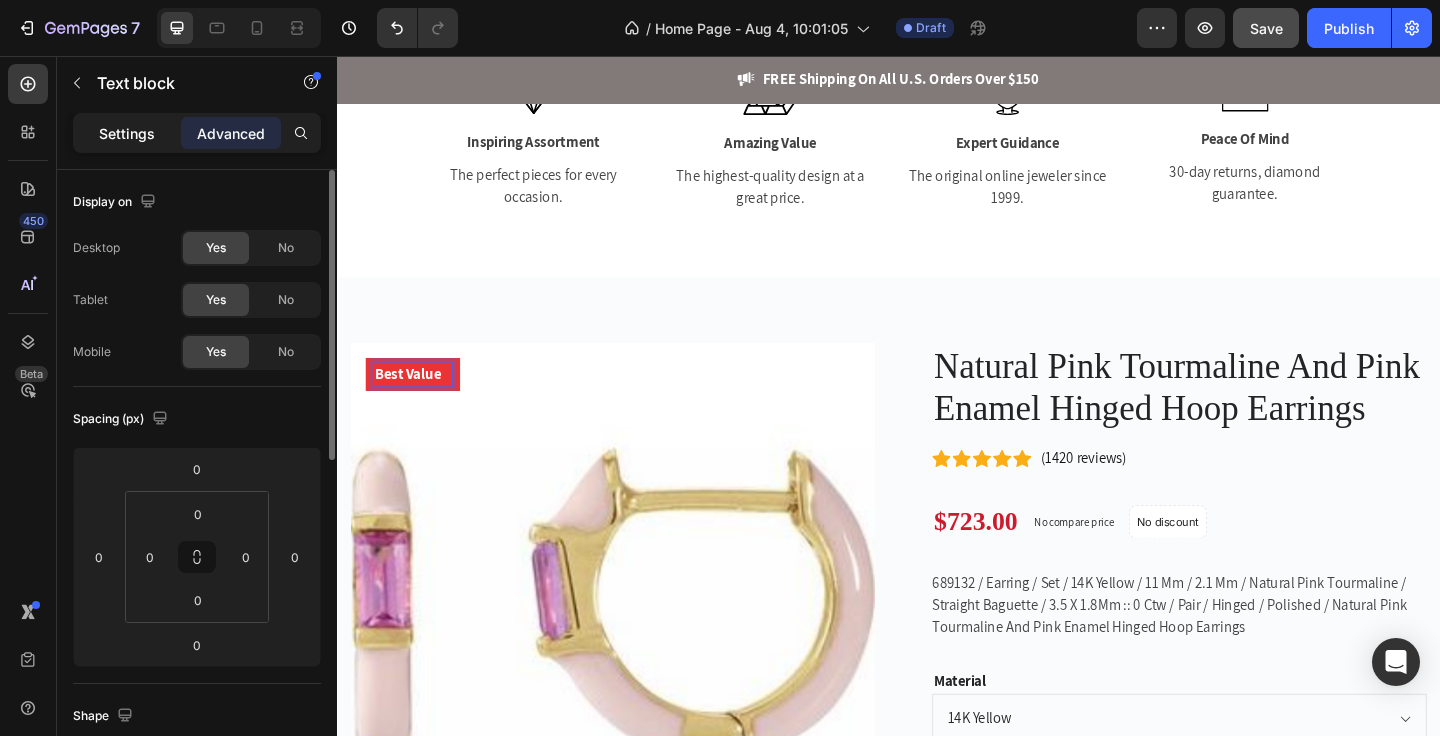 click on "Settings" at bounding box center [127, 133] 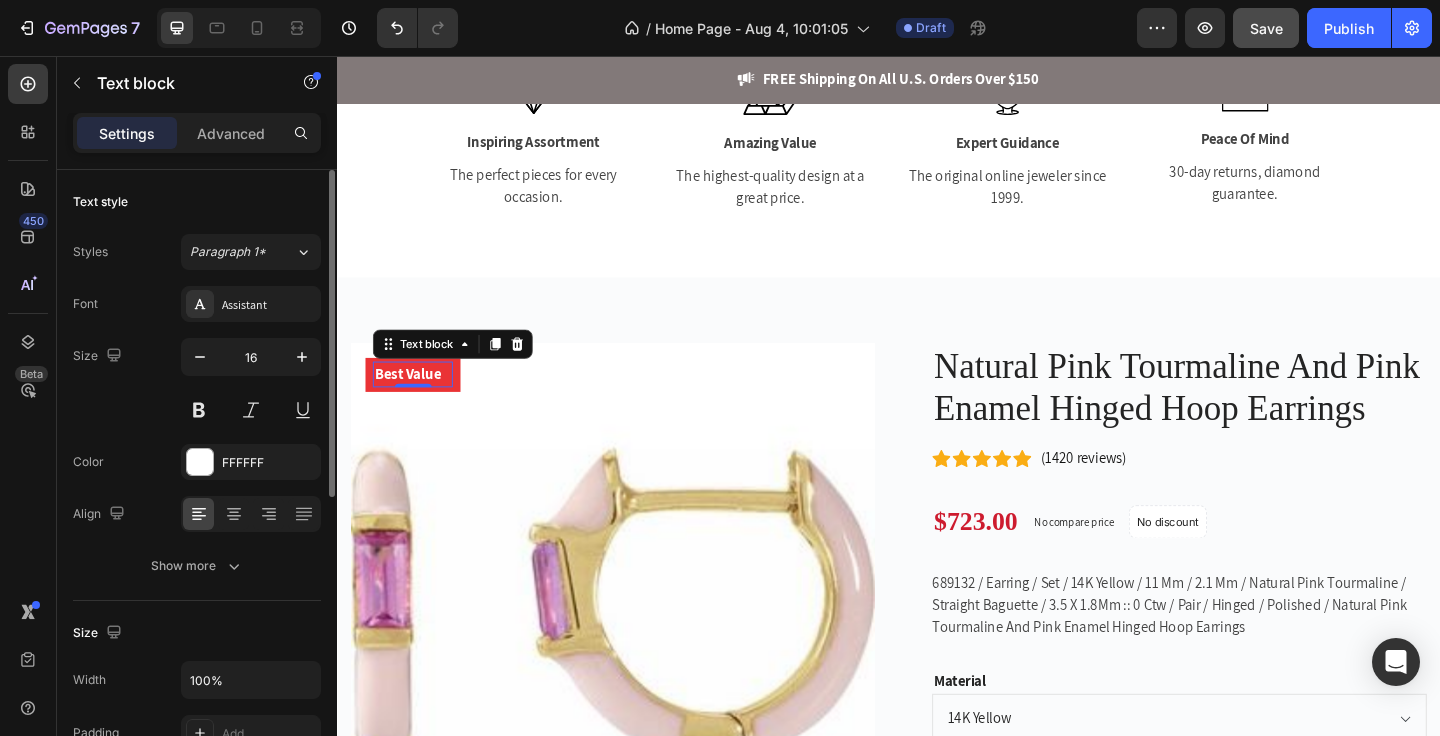 scroll, scrollTop: 23, scrollLeft: 0, axis: vertical 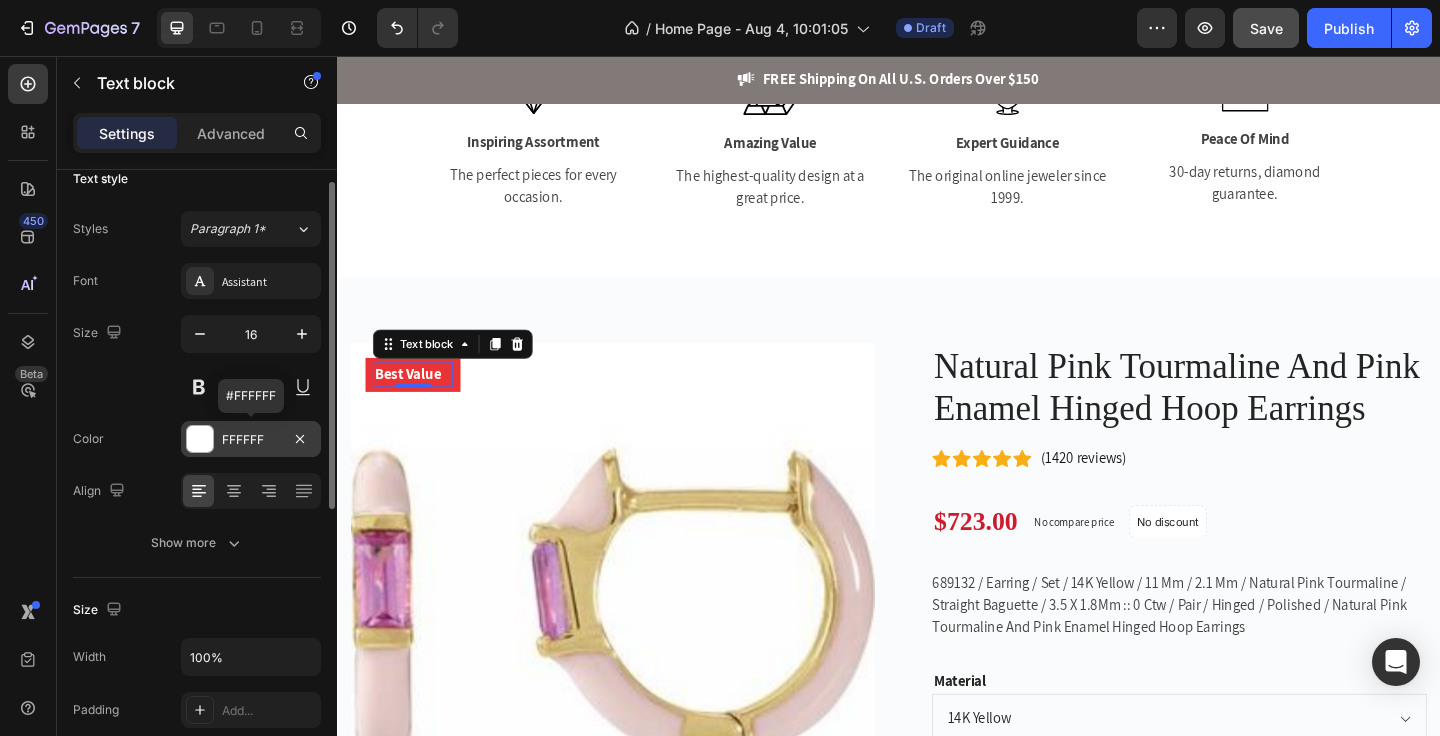 click on "FFFFFF" at bounding box center (251, 440) 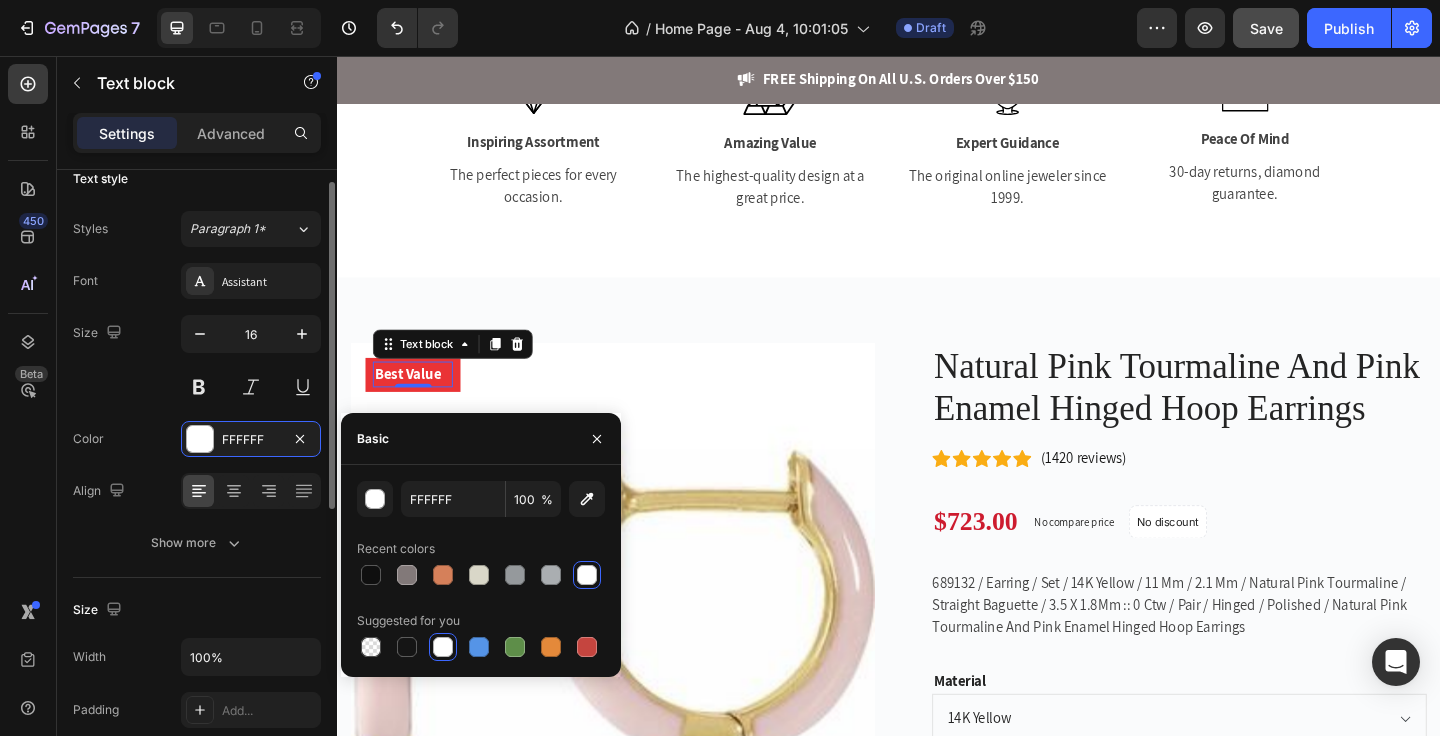 click on "Font Assistant Size 16 Color FFFFFF Align Show more" at bounding box center (197, 412) 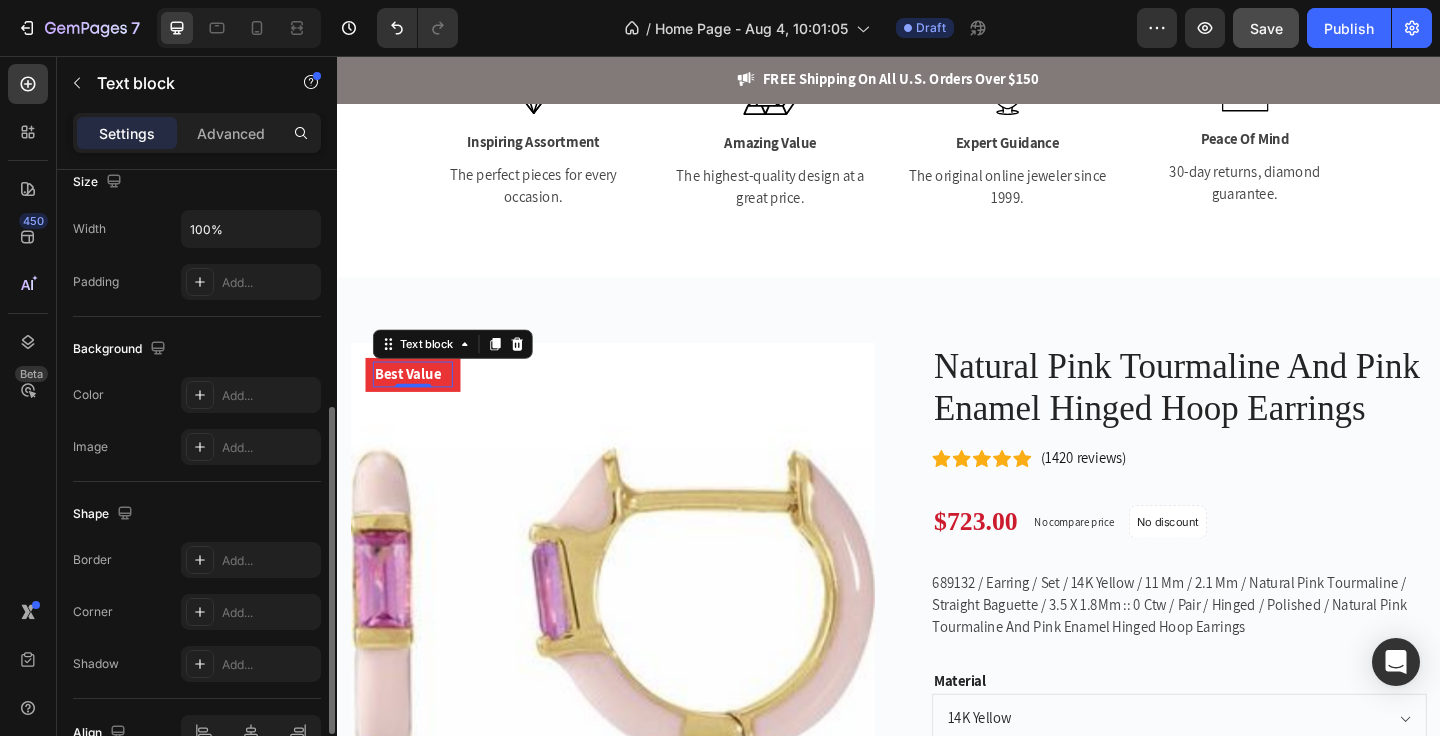 scroll, scrollTop: 562, scrollLeft: 0, axis: vertical 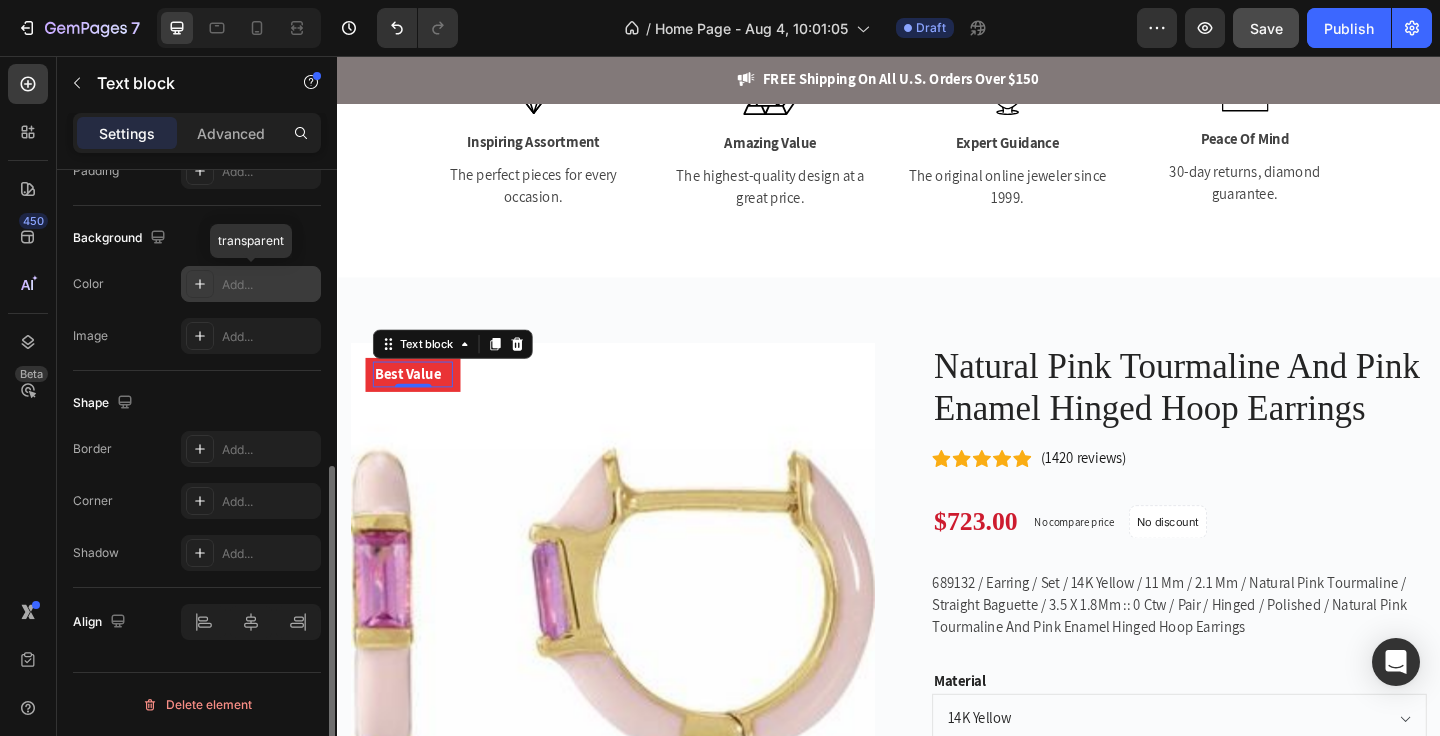 click on "Add..." at bounding box center (269, 285) 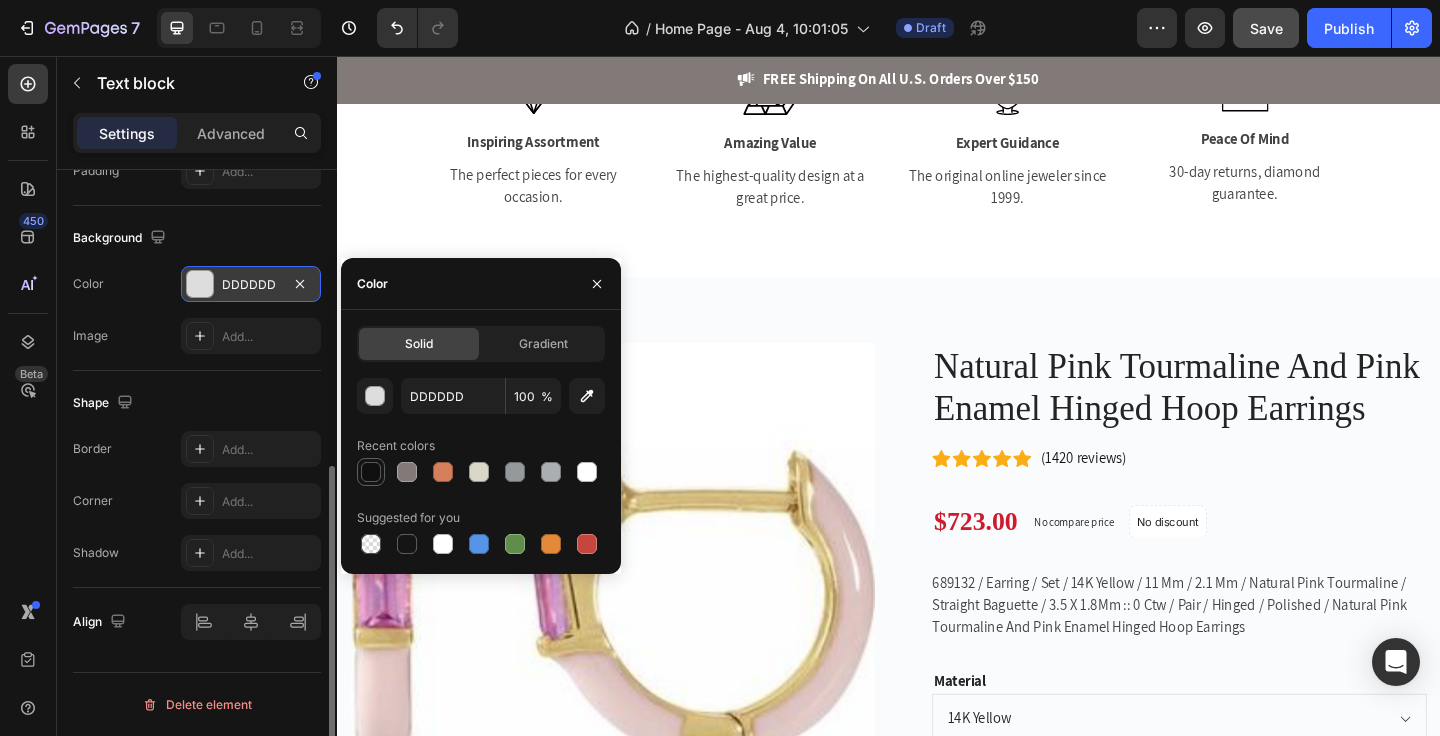 click at bounding box center (371, 472) 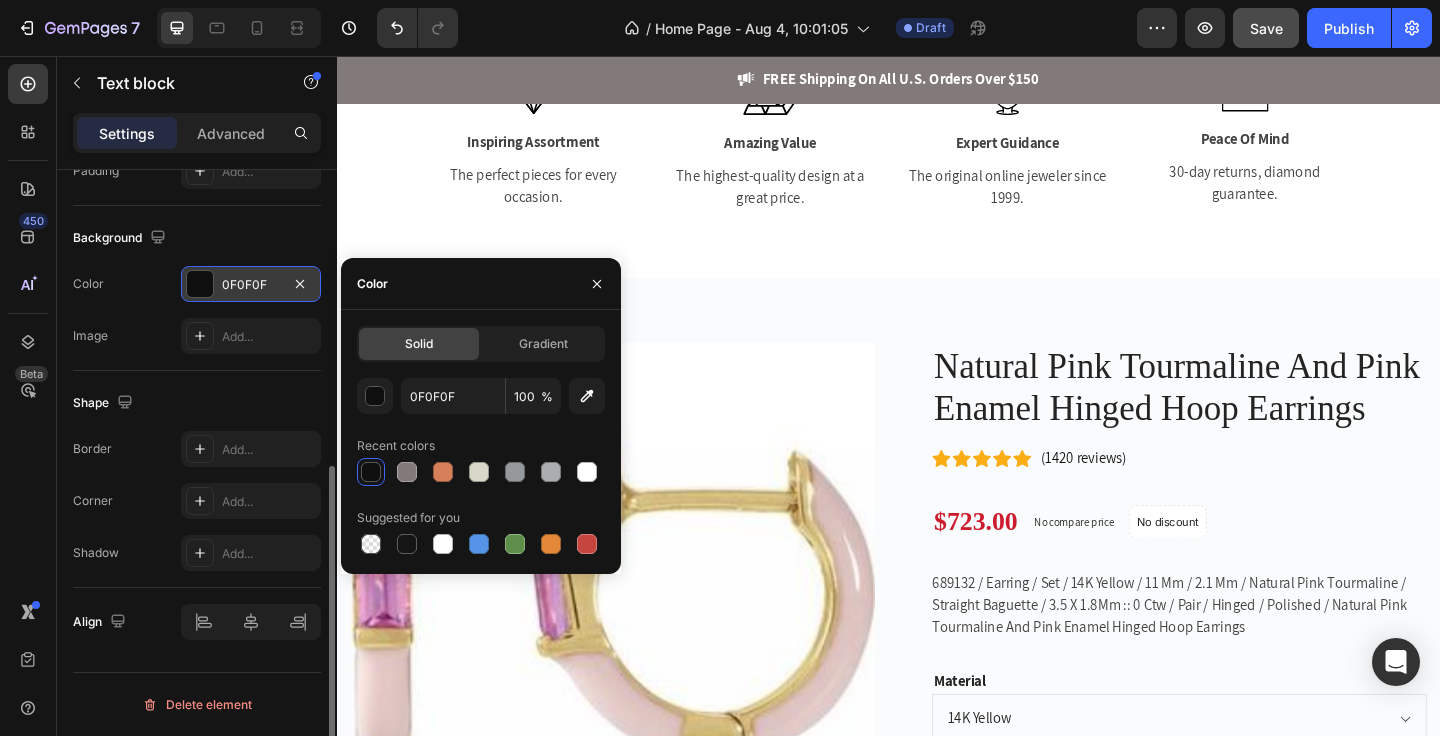 click on "Background The changes might be hidden by  the video. Color 0F0F0F Image Add..." 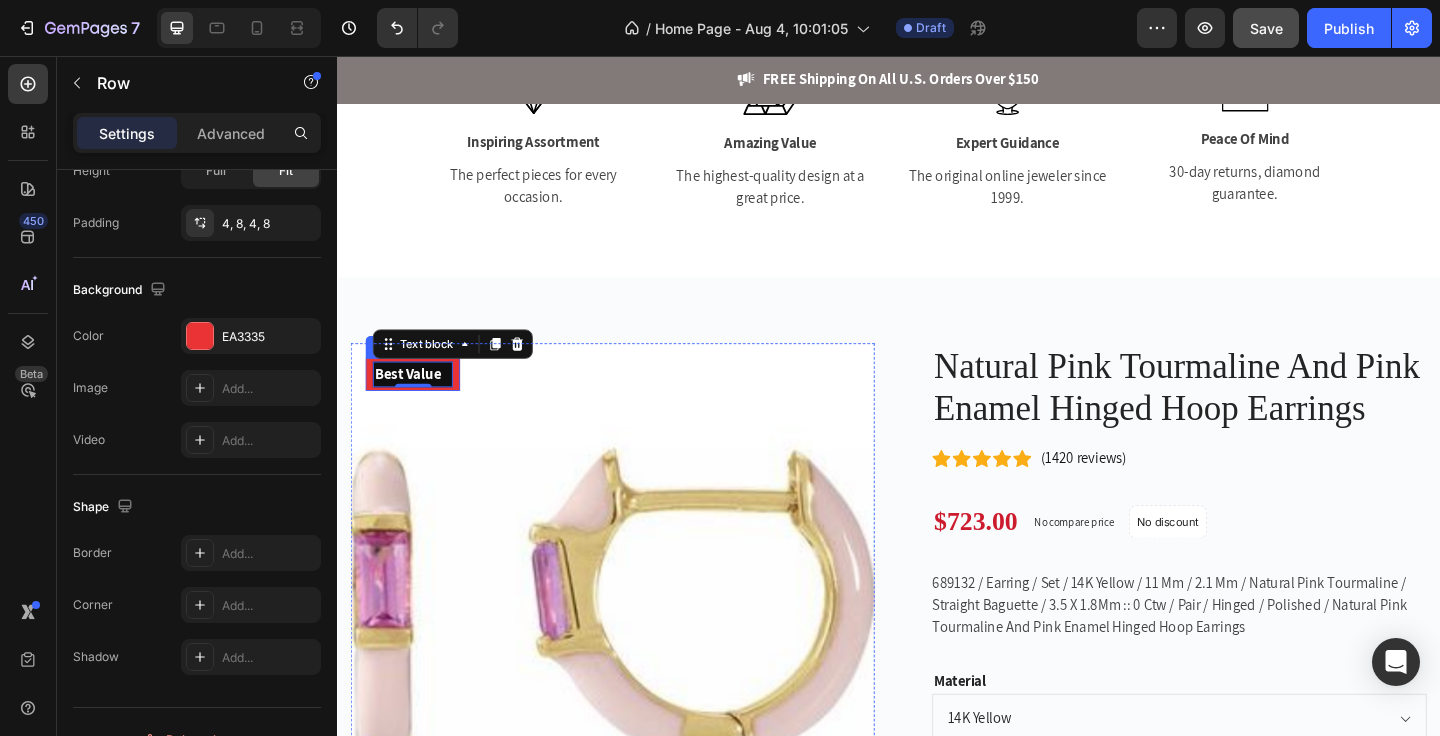 click on "Best Value Text block   0 Row" at bounding box center [419, 403] 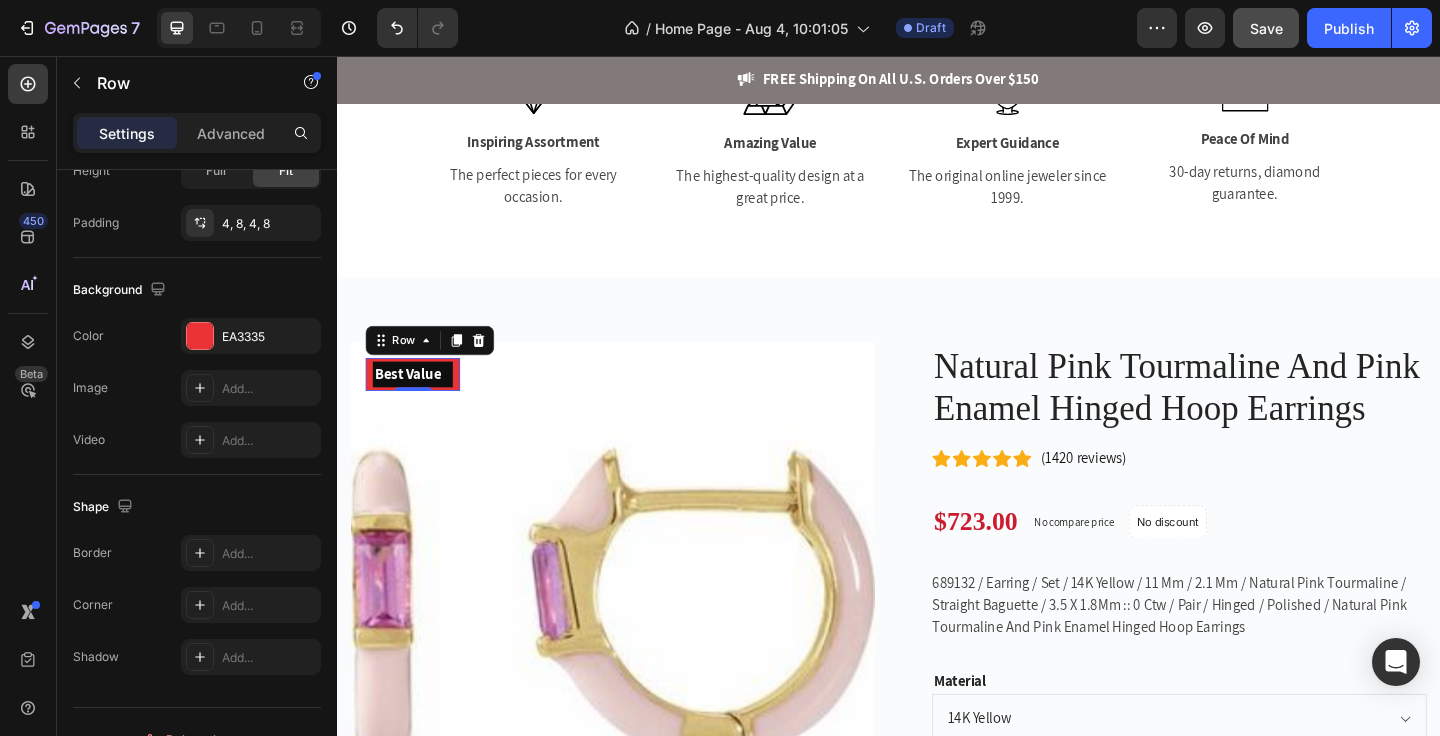 scroll, scrollTop: 0, scrollLeft: 0, axis: both 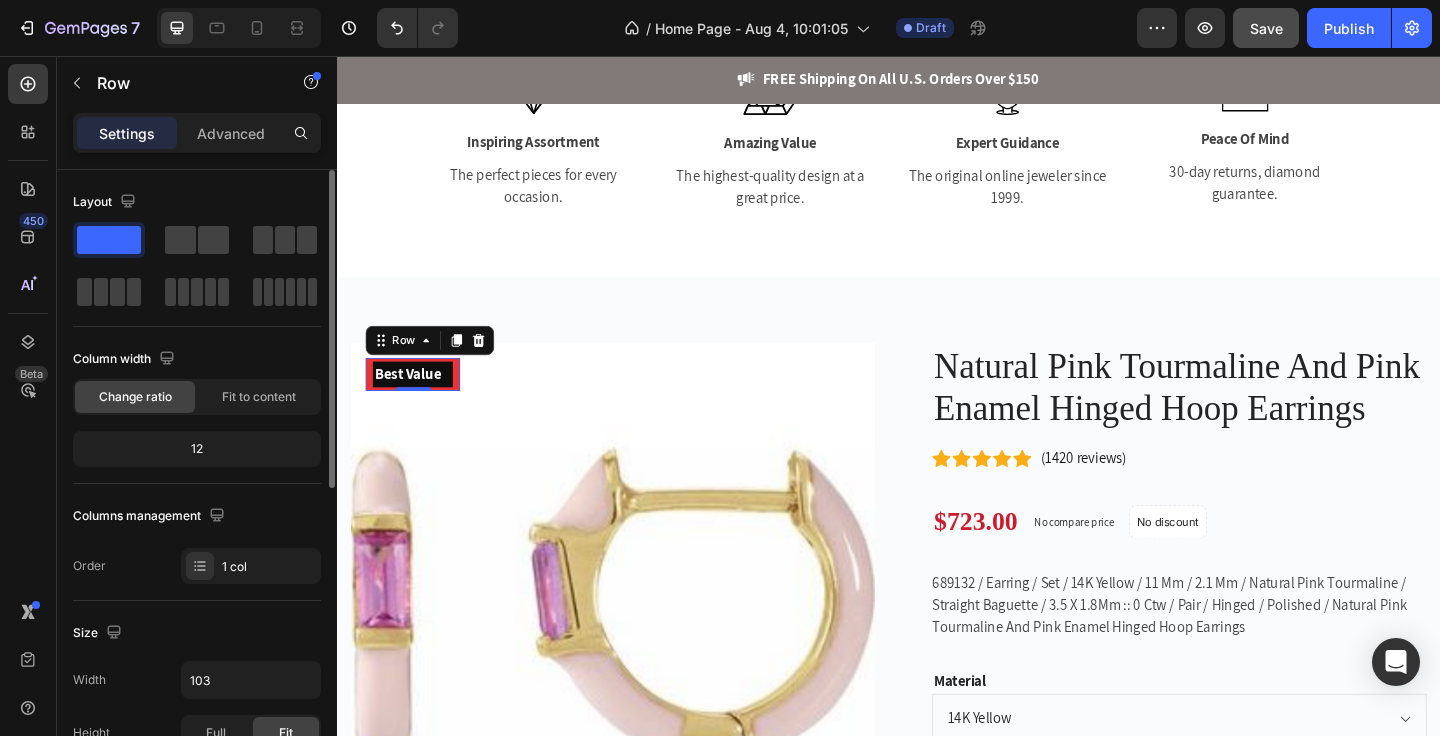 click on "Best Value Text block Row   0" at bounding box center (419, 403) 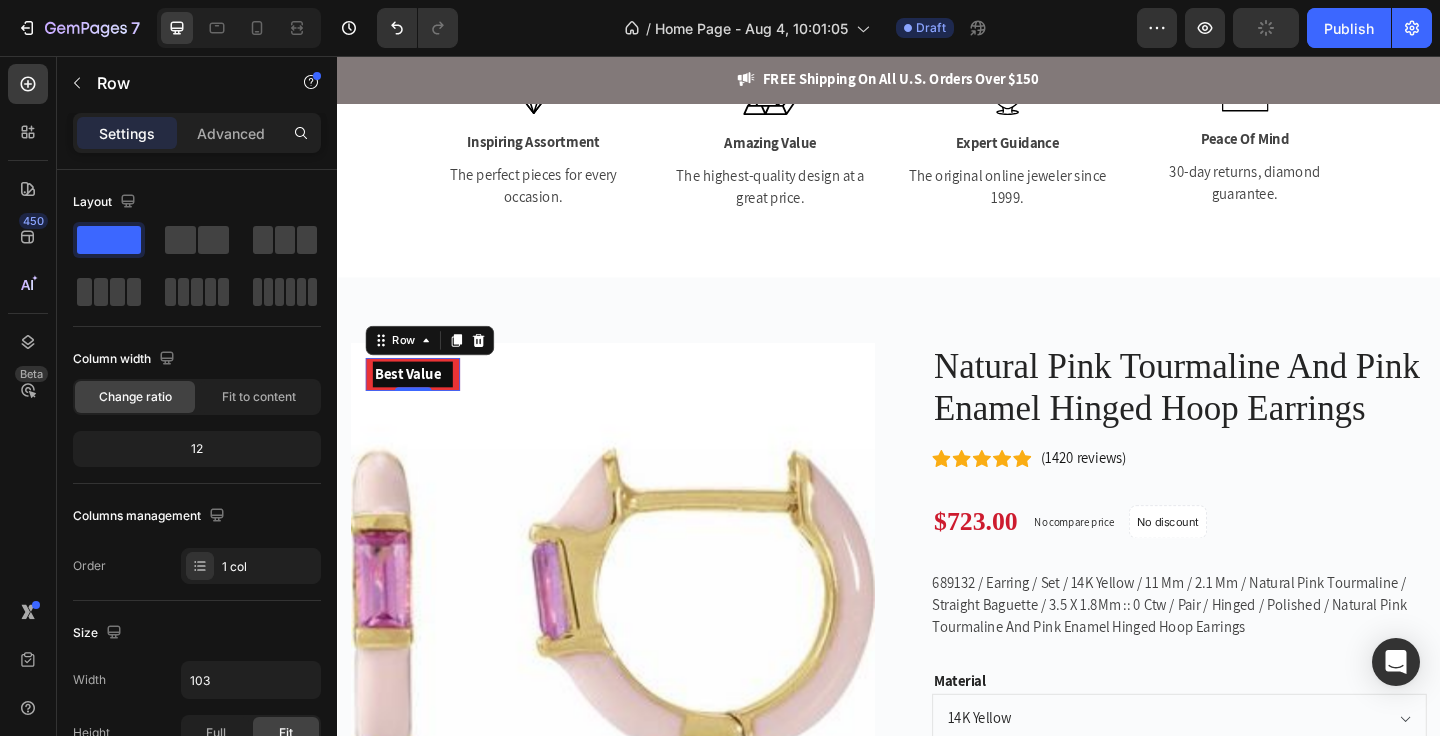 click on "Best Value Text block Row   0" at bounding box center (419, 403) 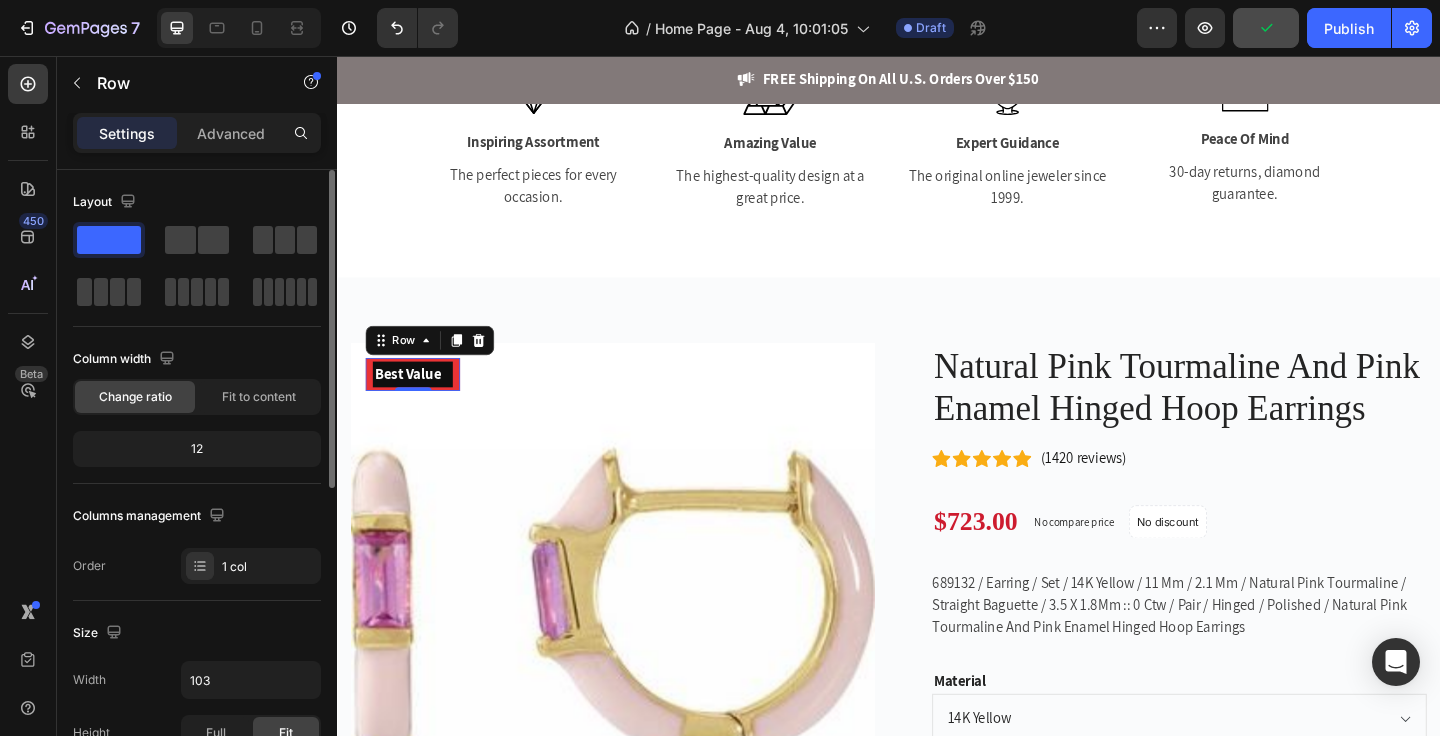 scroll, scrollTop: 351, scrollLeft: 0, axis: vertical 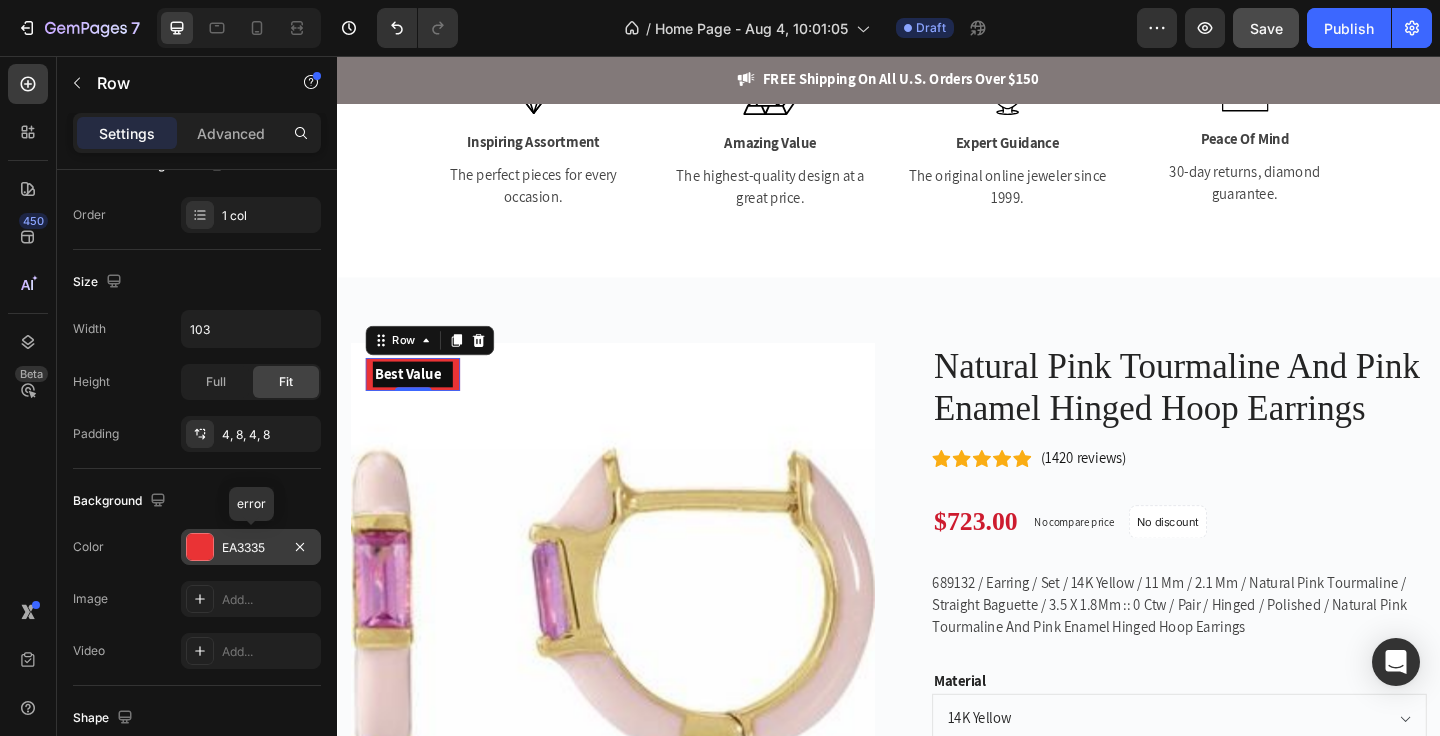 click on "EA3335" at bounding box center [251, 548] 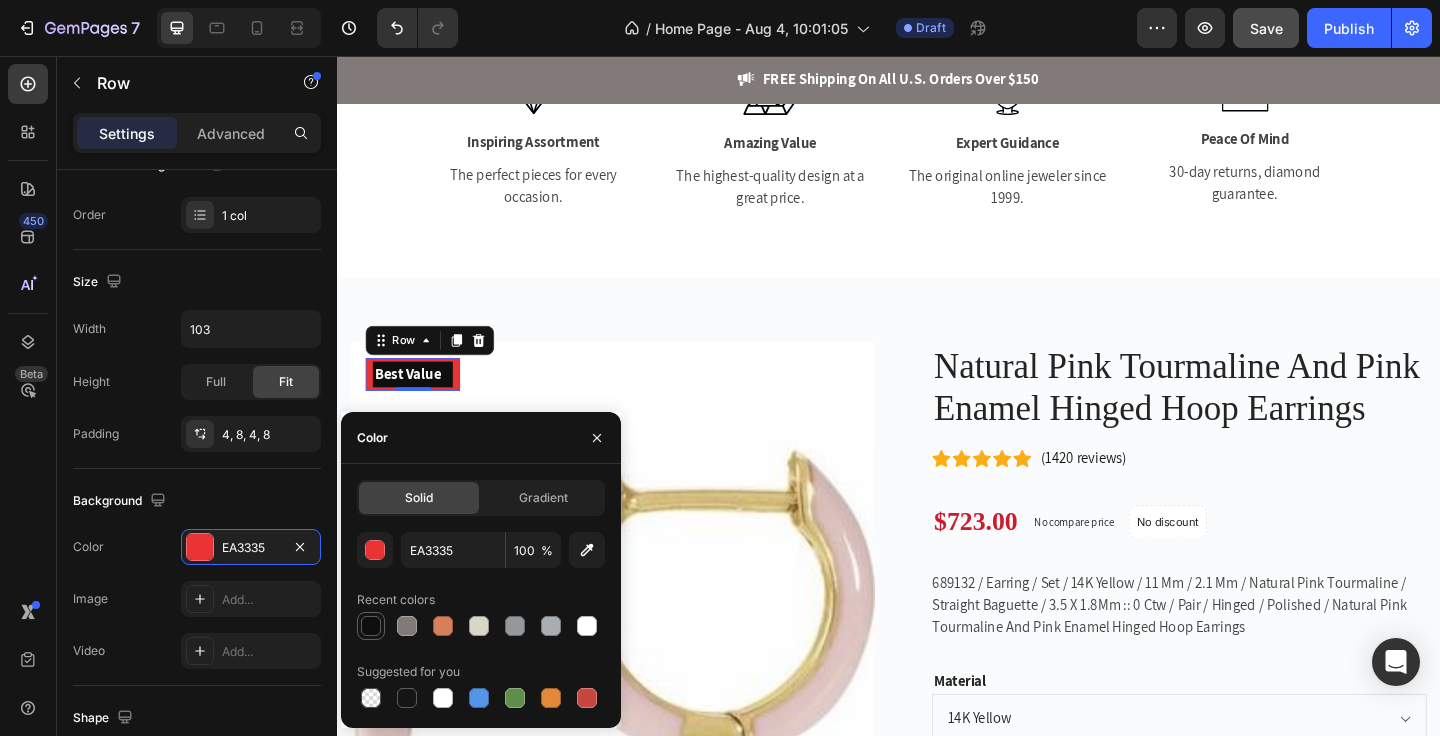 click at bounding box center [371, 626] 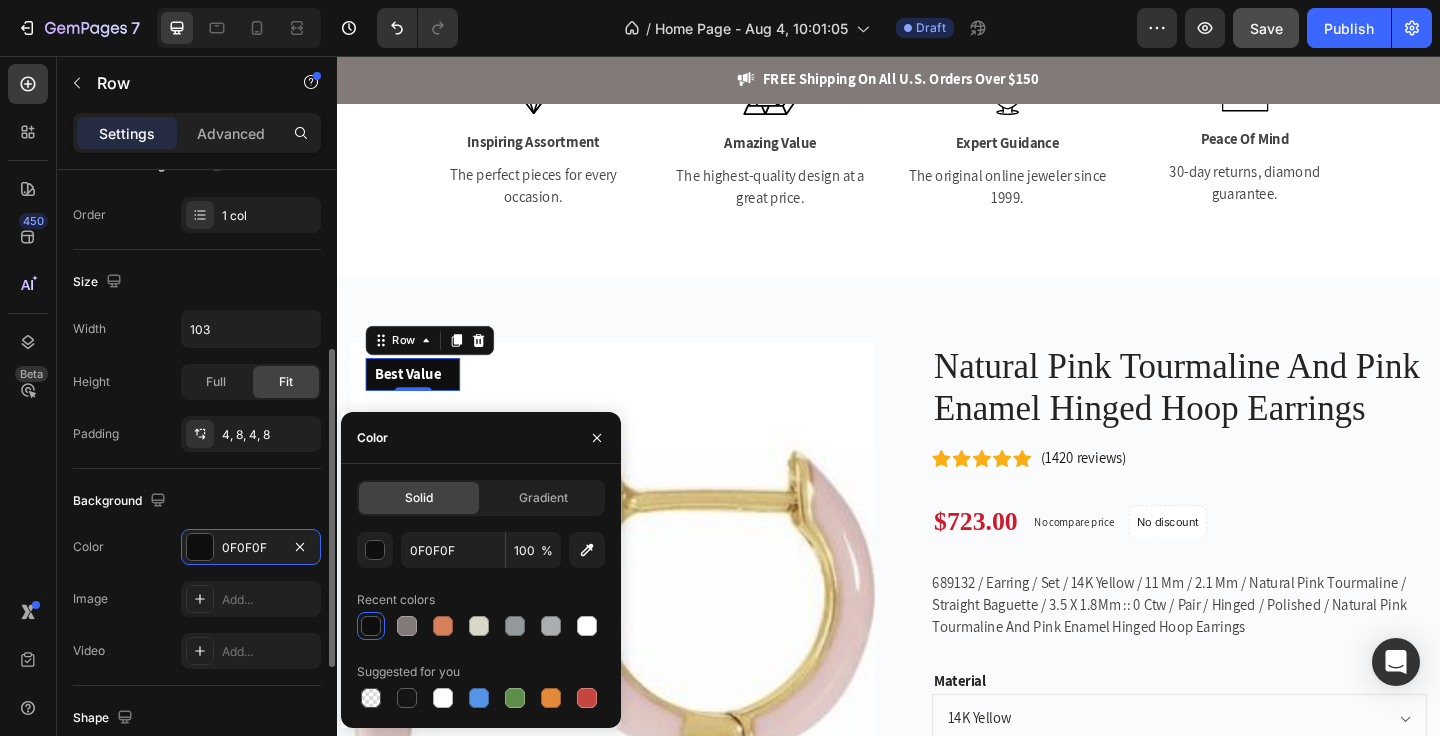 click on "Width 103 Height Full Fit Padding 4, 8, 4, 8" at bounding box center [197, 381] 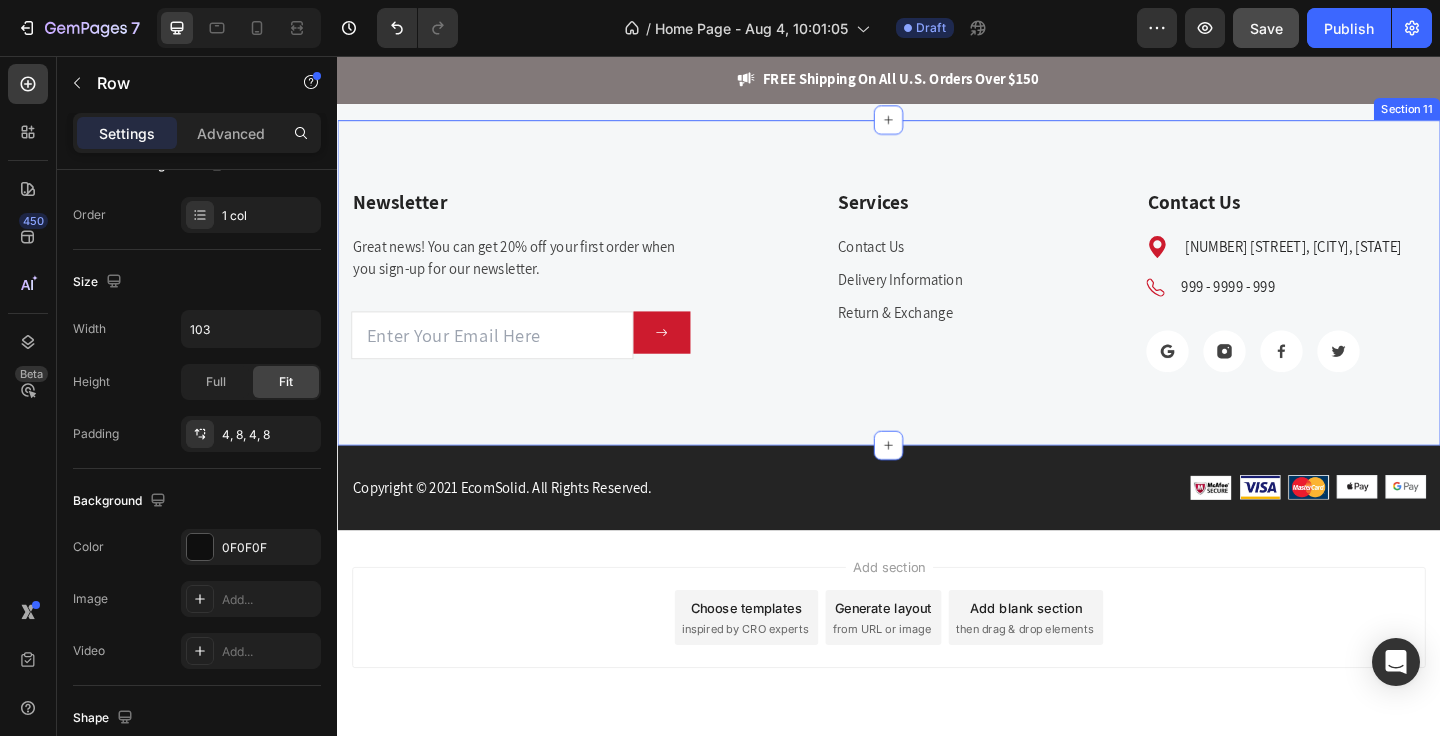 scroll, scrollTop: 5588, scrollLeft: 0, axis: vertical 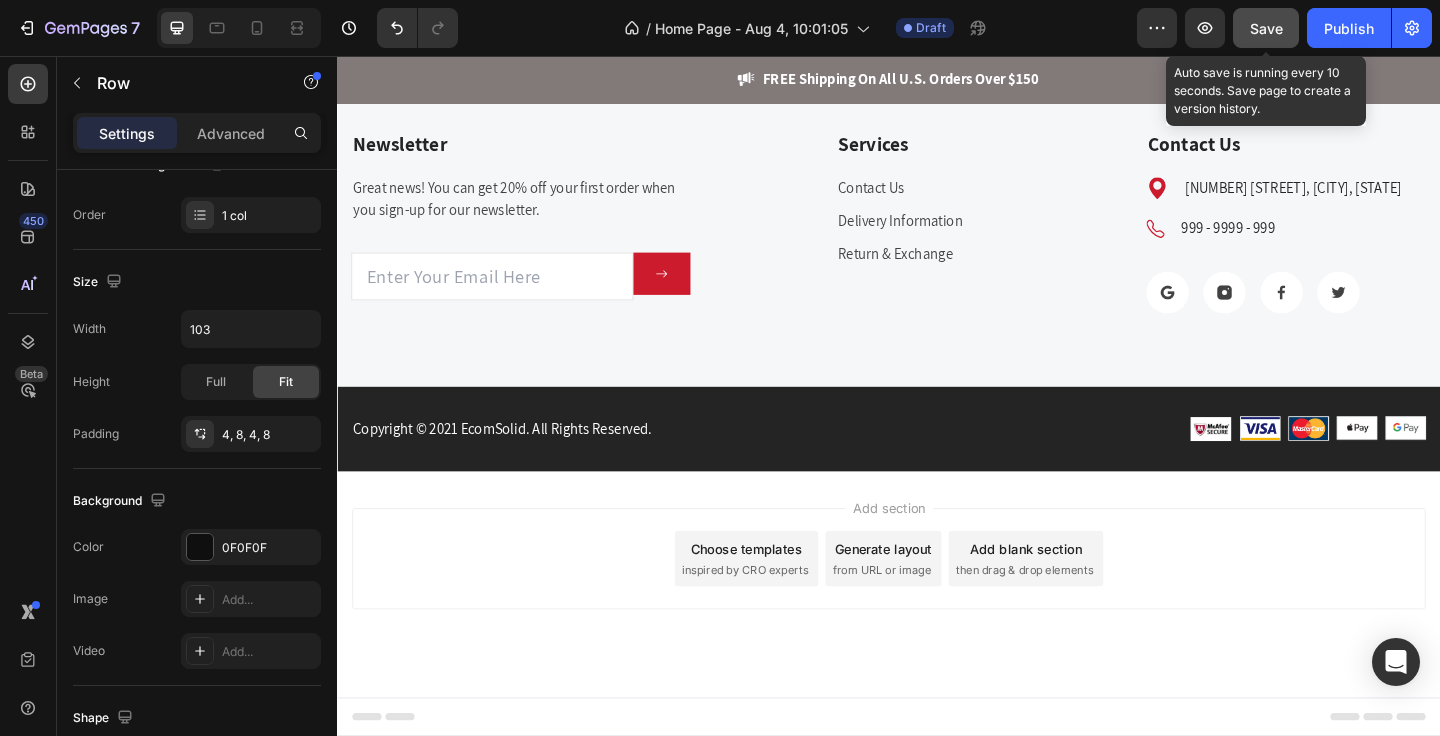 click on "Save" at bounding box center [1266, 28] 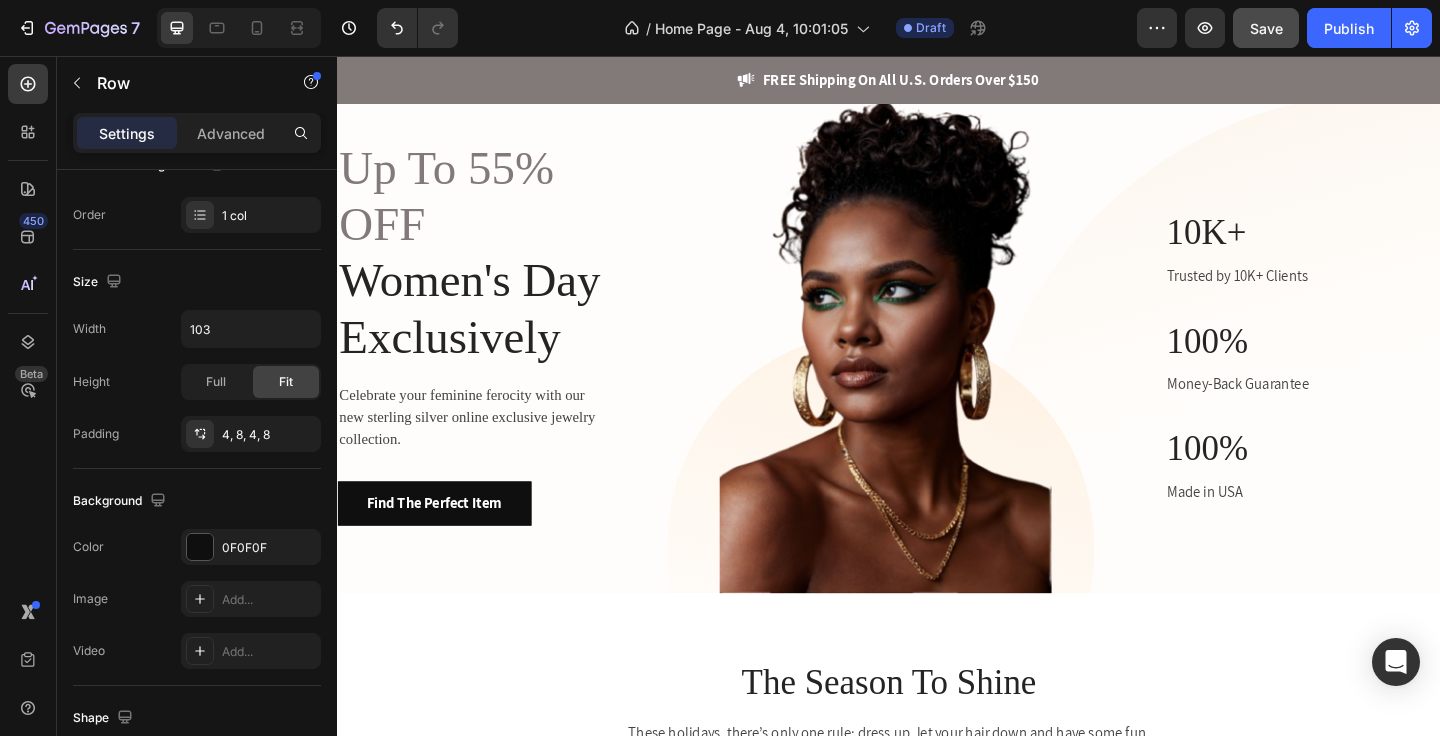 scroll, scrollTop: 0, scrollLeft: 0, axis: both 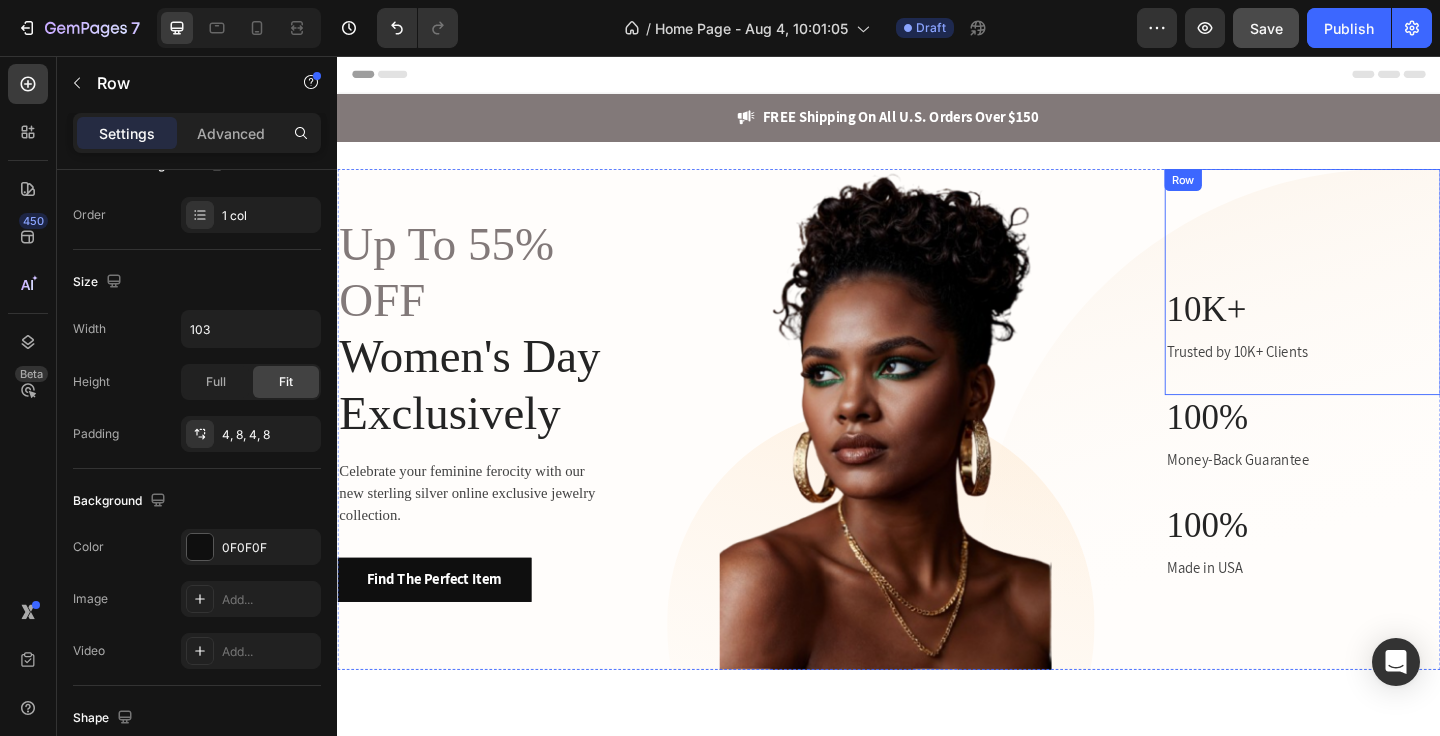 click on "10K+ Heading Trusted by 10K+ Clients Text block Row Row" at bounding box center [1387, 302] 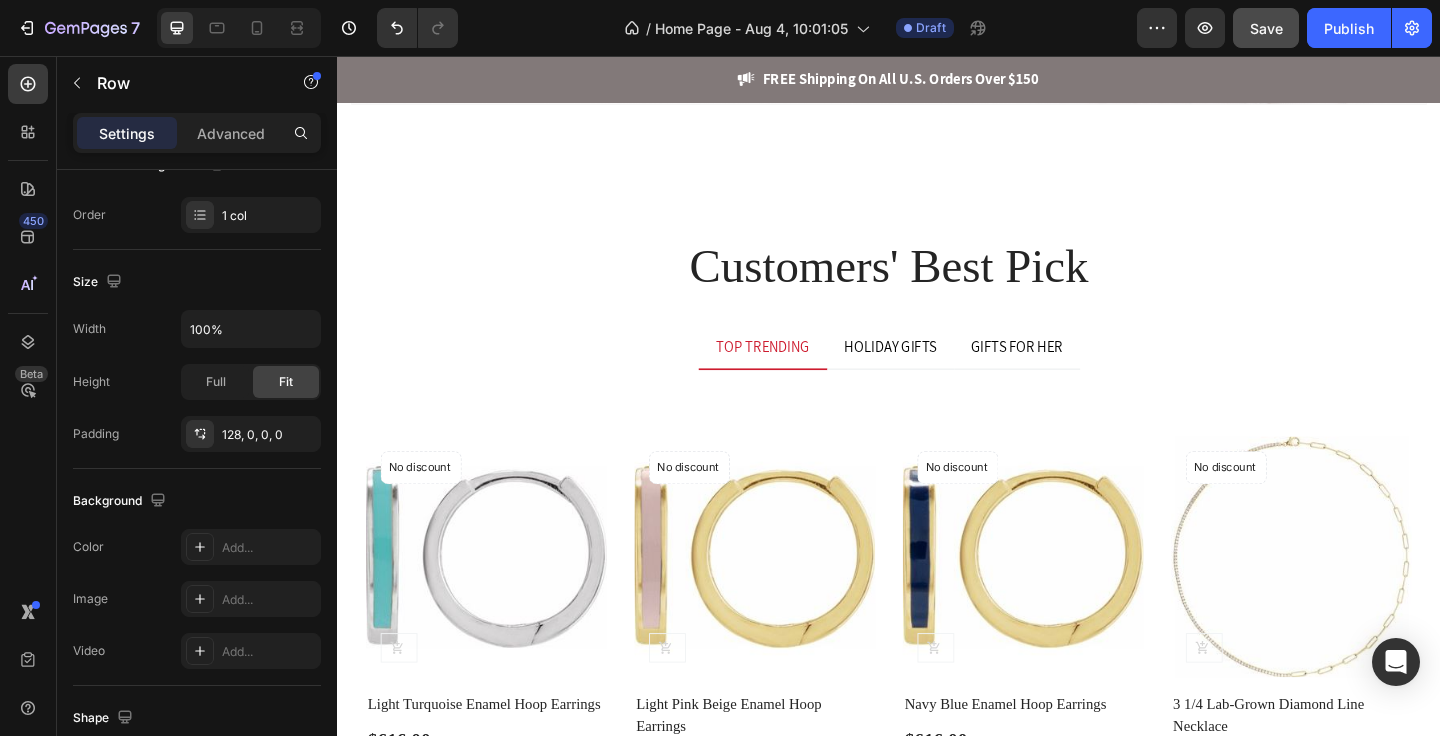 scroll, scrollTop: 4190, scrollLeft: 0, axis: vertical 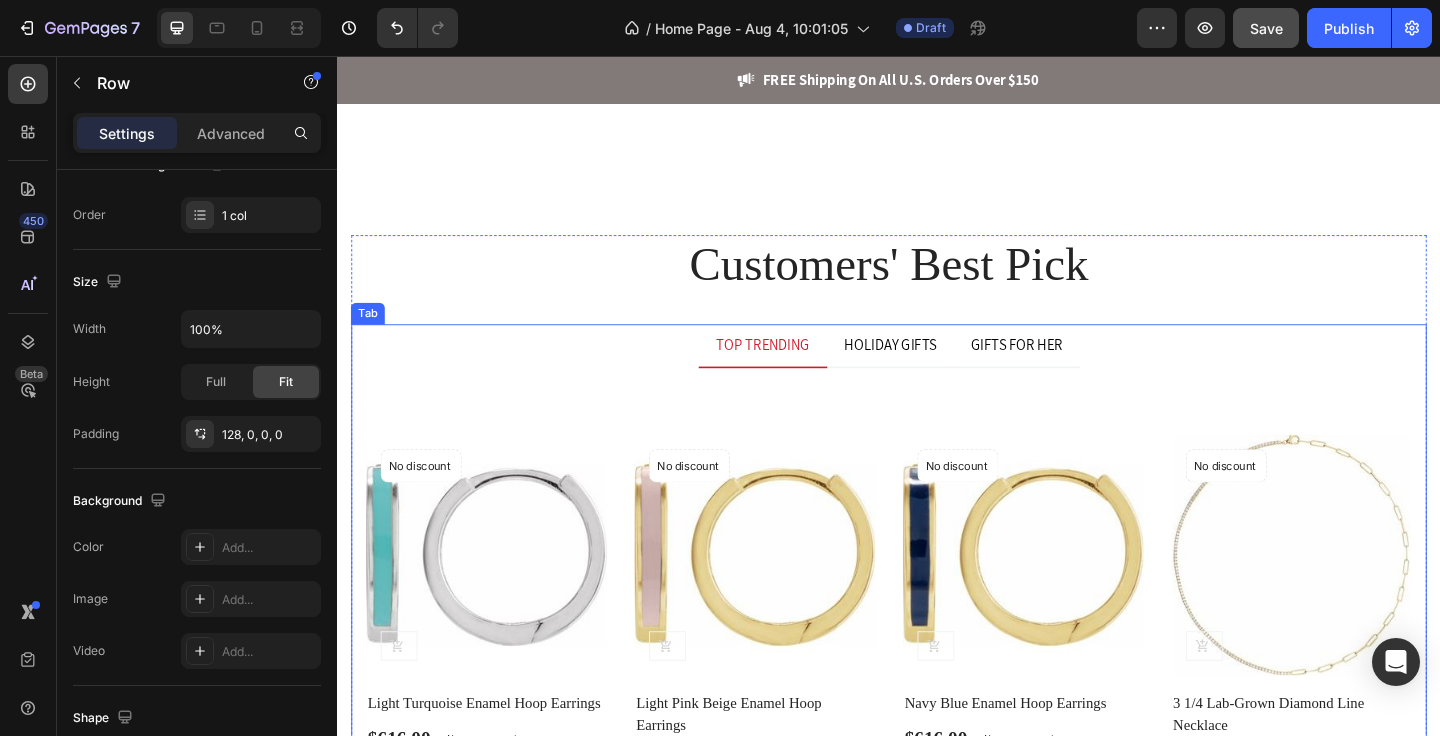 click on "TOP TRENDING" at bounding box center [800, 372] 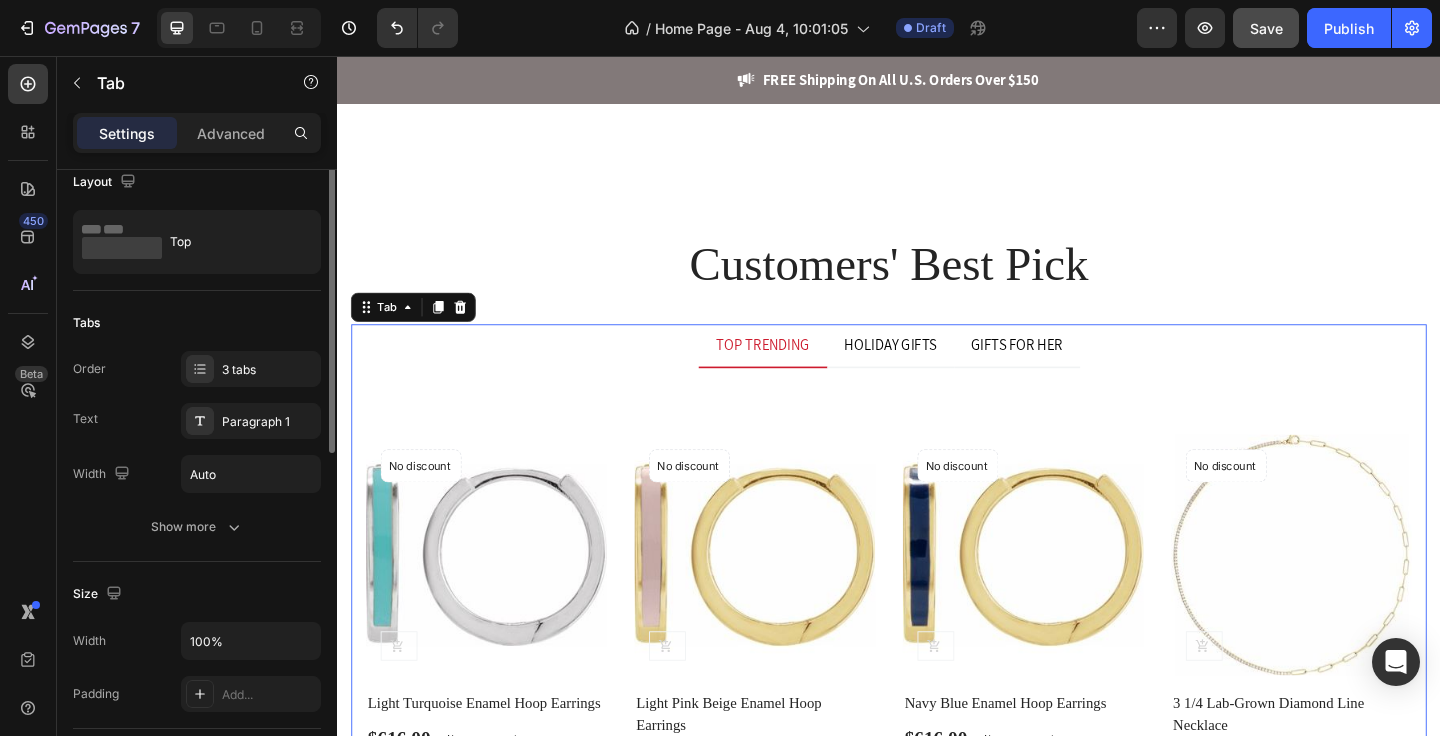 scroll, scrollTop: 0, scrollLeft: 0, axis: both 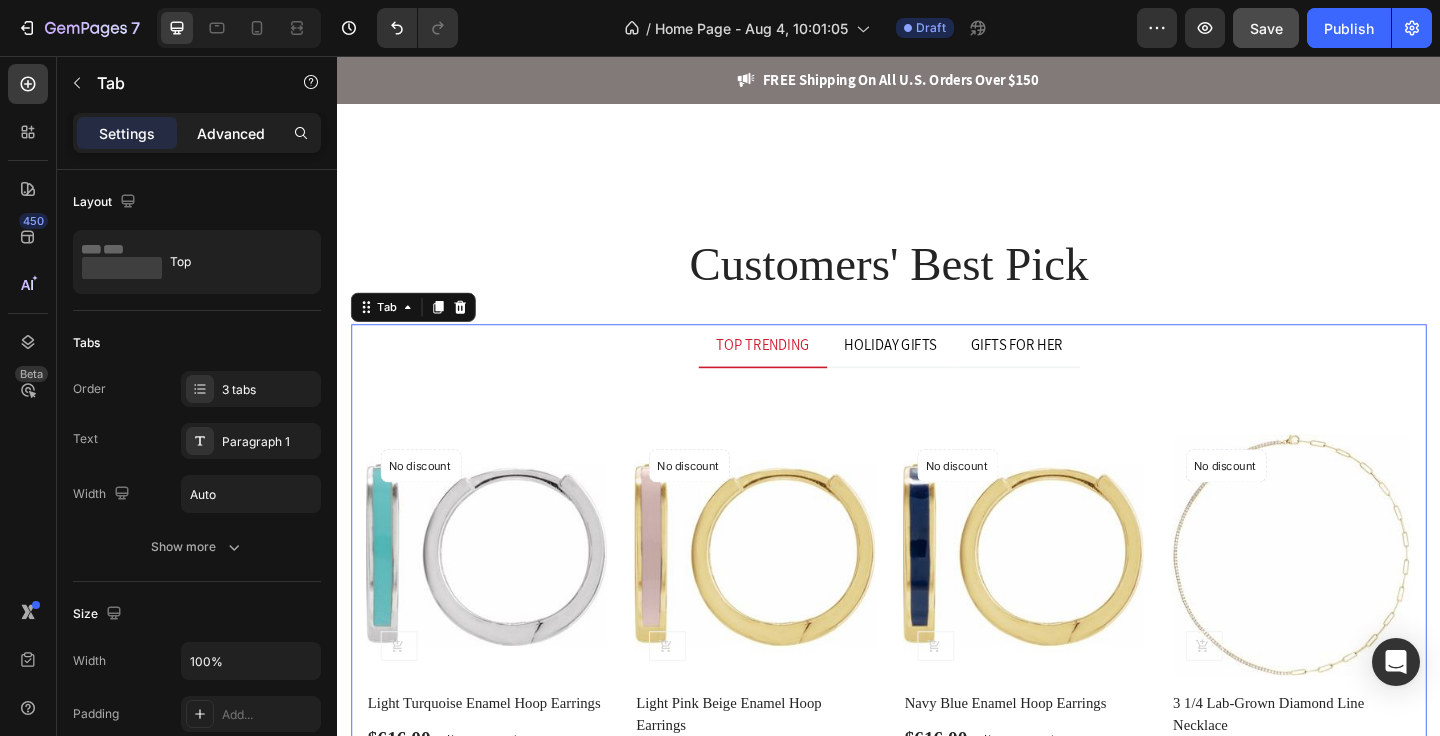click on "Advanced" at bounding box center (231, 133) 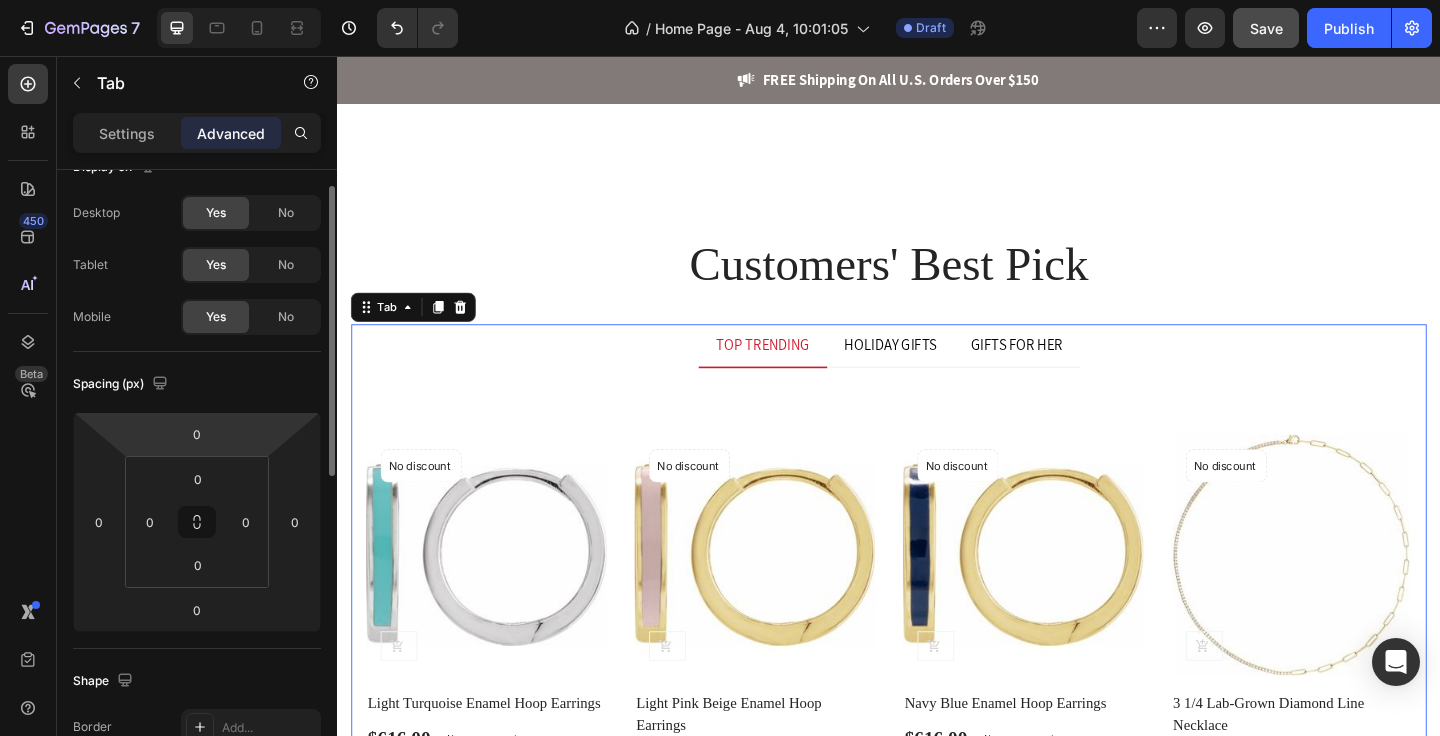 scroll, scrollTop: 0, scrollLeft: 0, axis: both 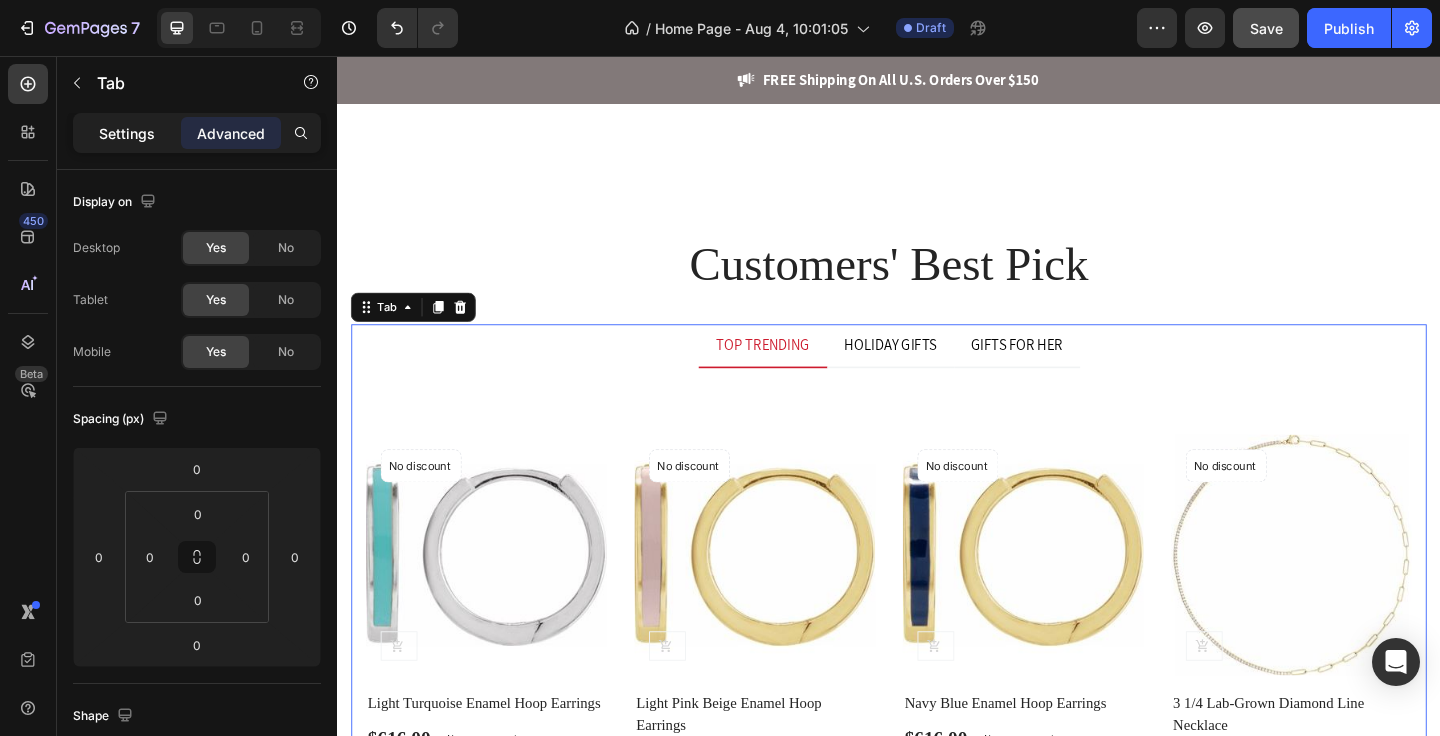 click on "Settings" at bounding box center (127, 133) 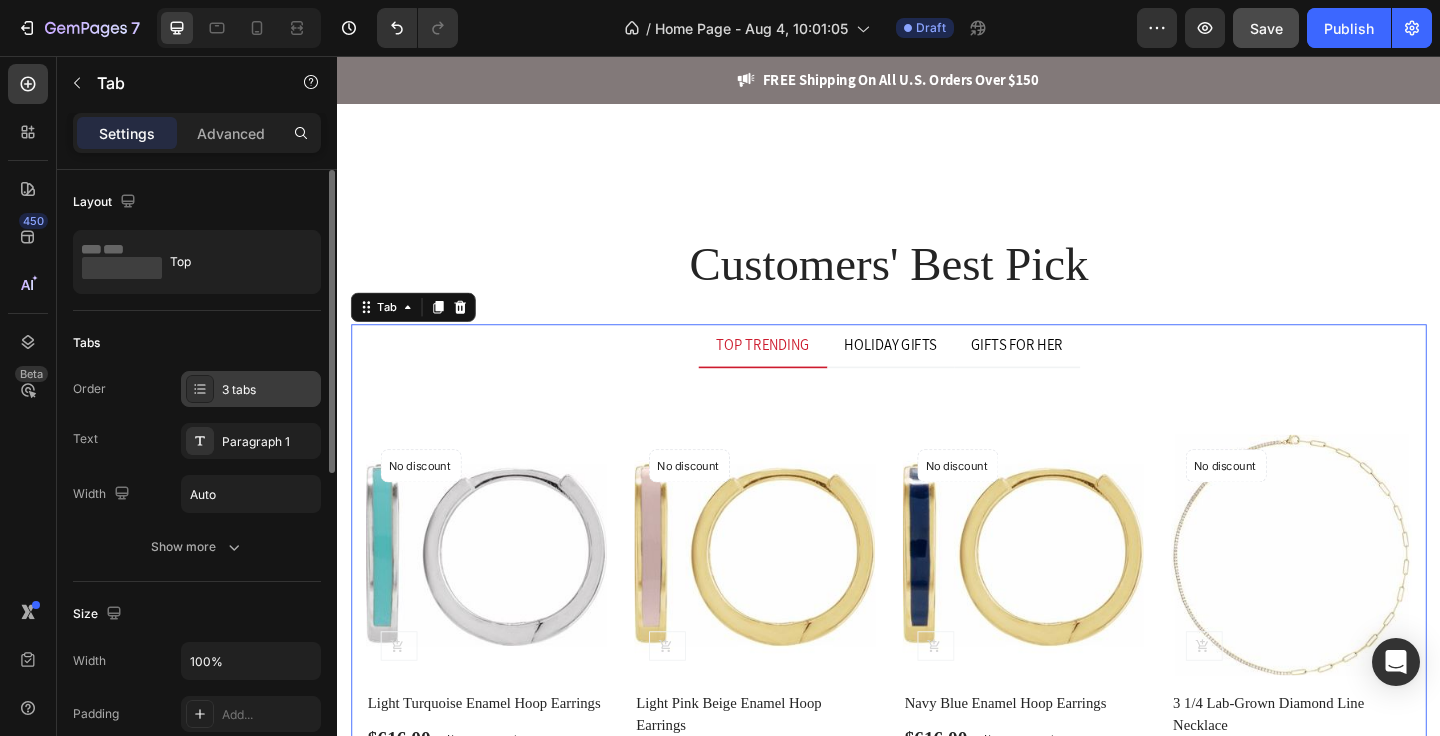 click on "3 tabs" at bounding box center (269, 390) 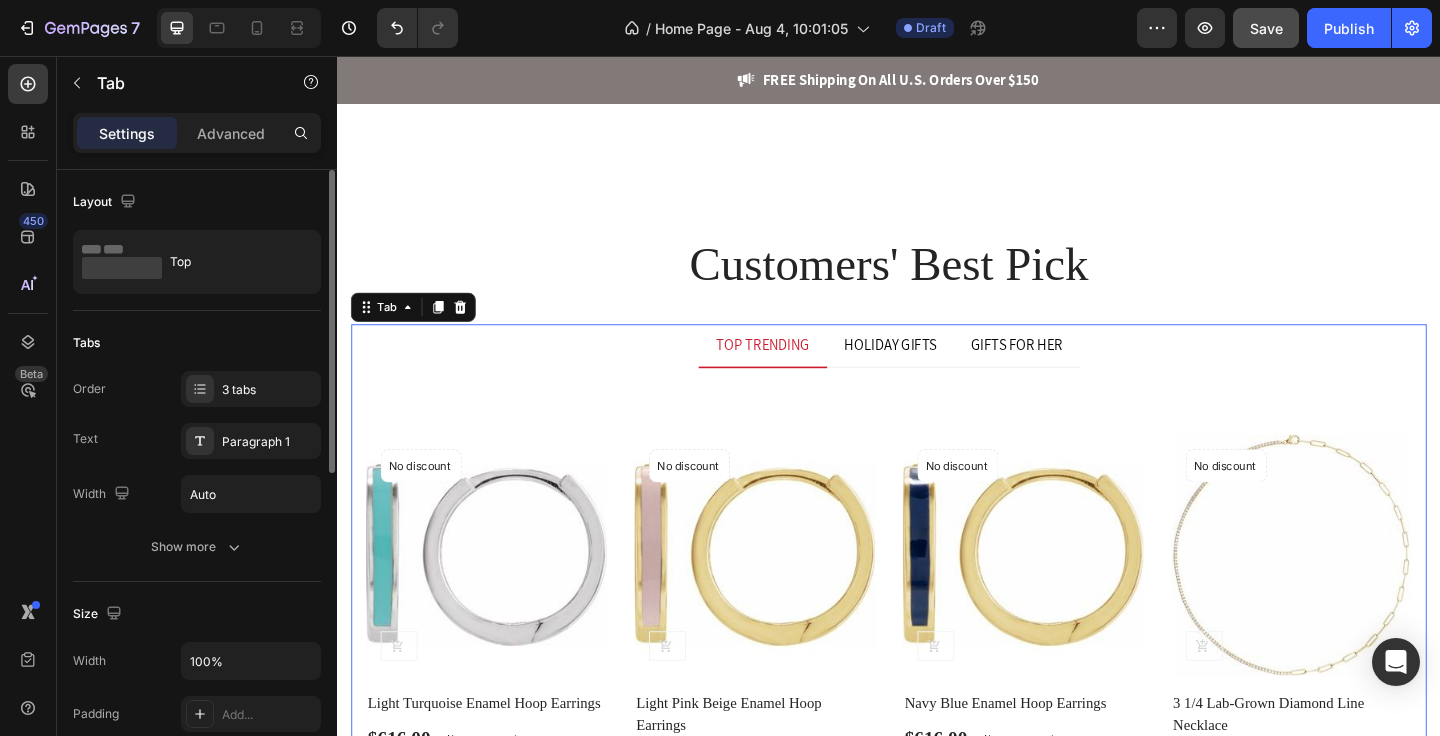 click on "Order 3 tabs Text Paragraph 1 Width Auto" at bounding box center [197, 442] 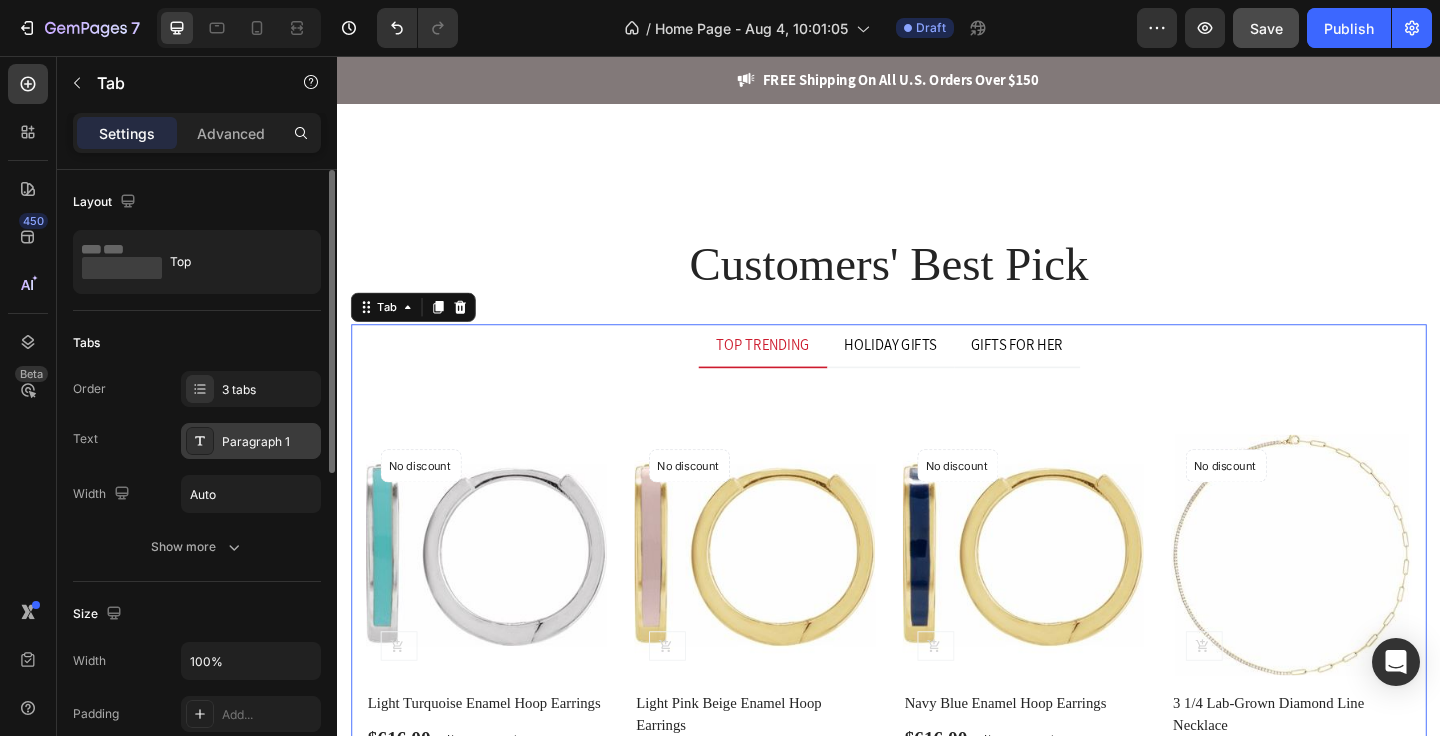 click on "Paragraph 1" at bounding box center [269, 442] 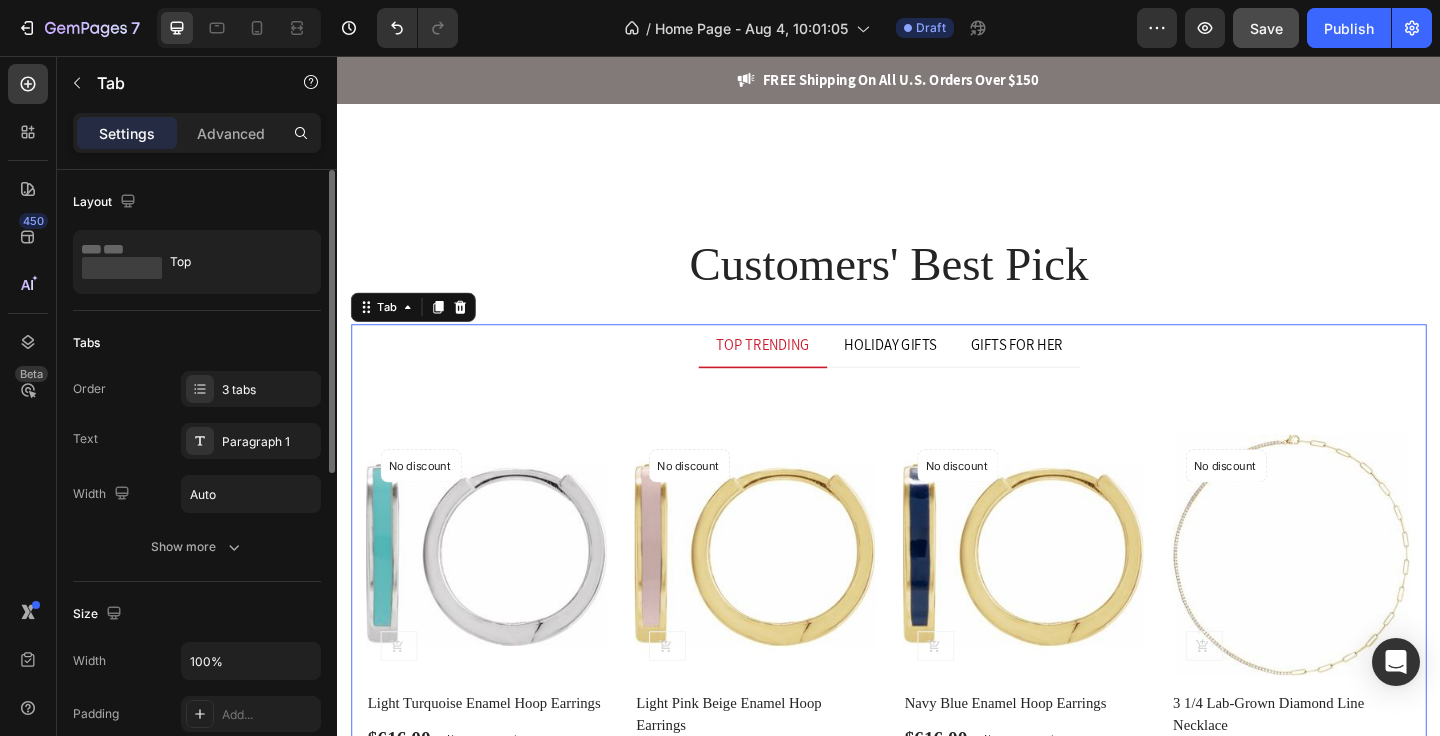 click on "Order 3 tabs Text Paragraph 1 Width Auto" at bounding box center (197, 442) 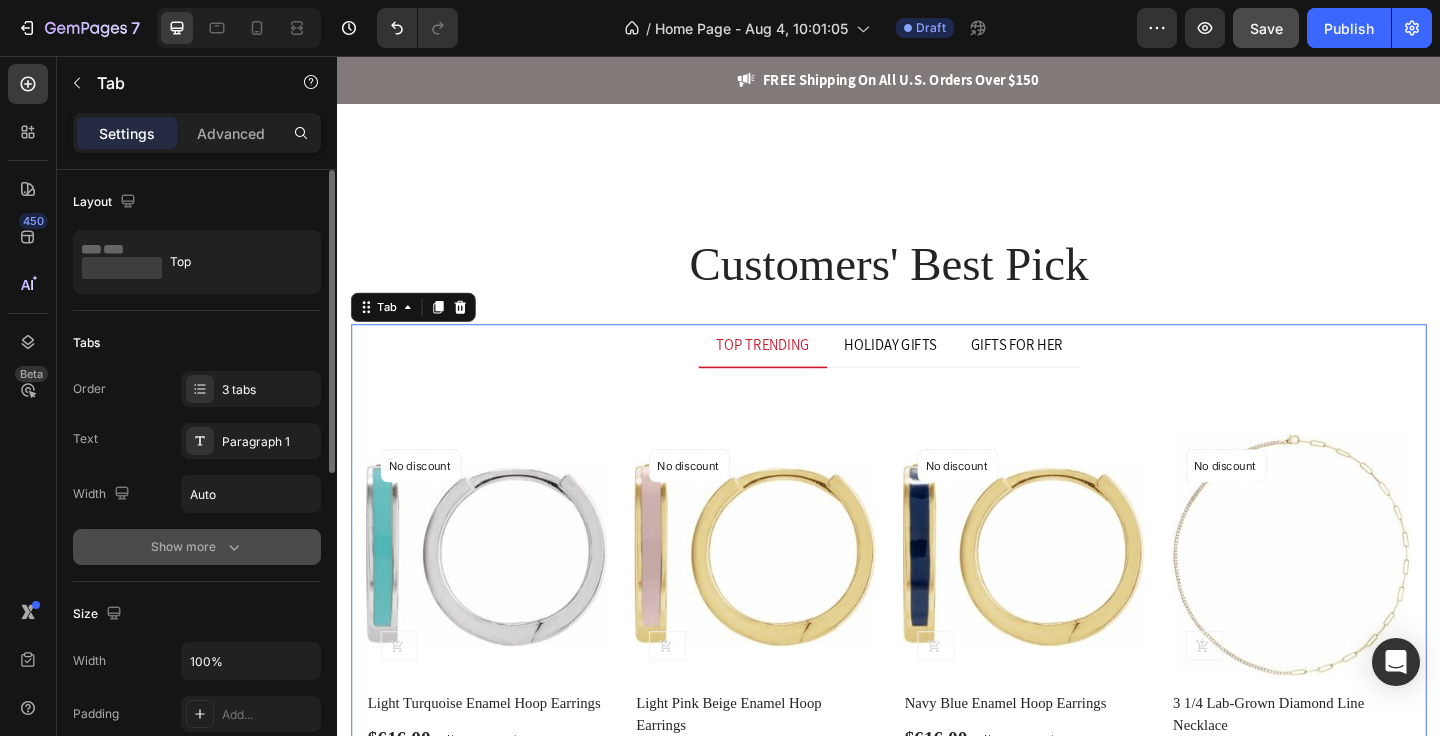 click on "Show more" at bounding box center (197, 547) 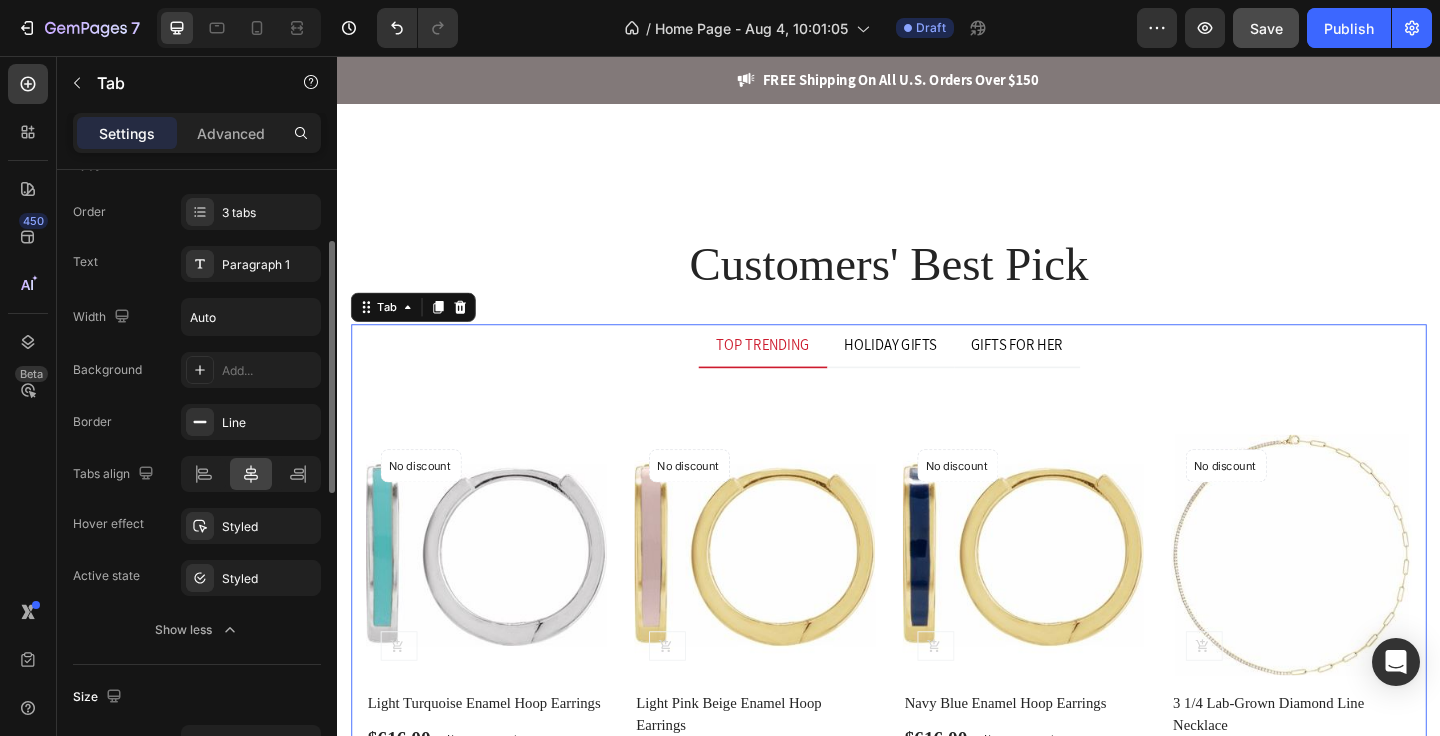 scroll, scrollTop: 181, scrollLeft: 0, axis: vertical 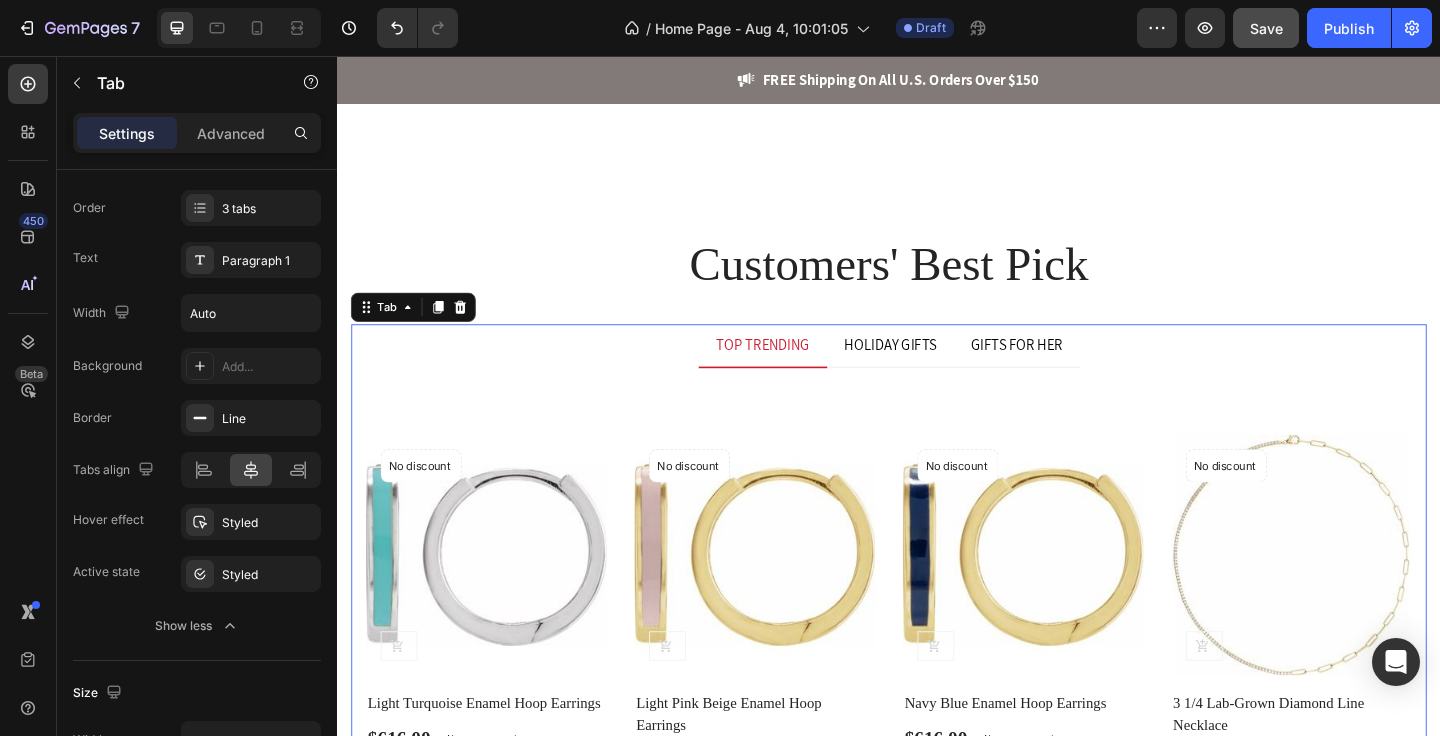 click on "TOP TRENDING" at bounding box center [800, 371] 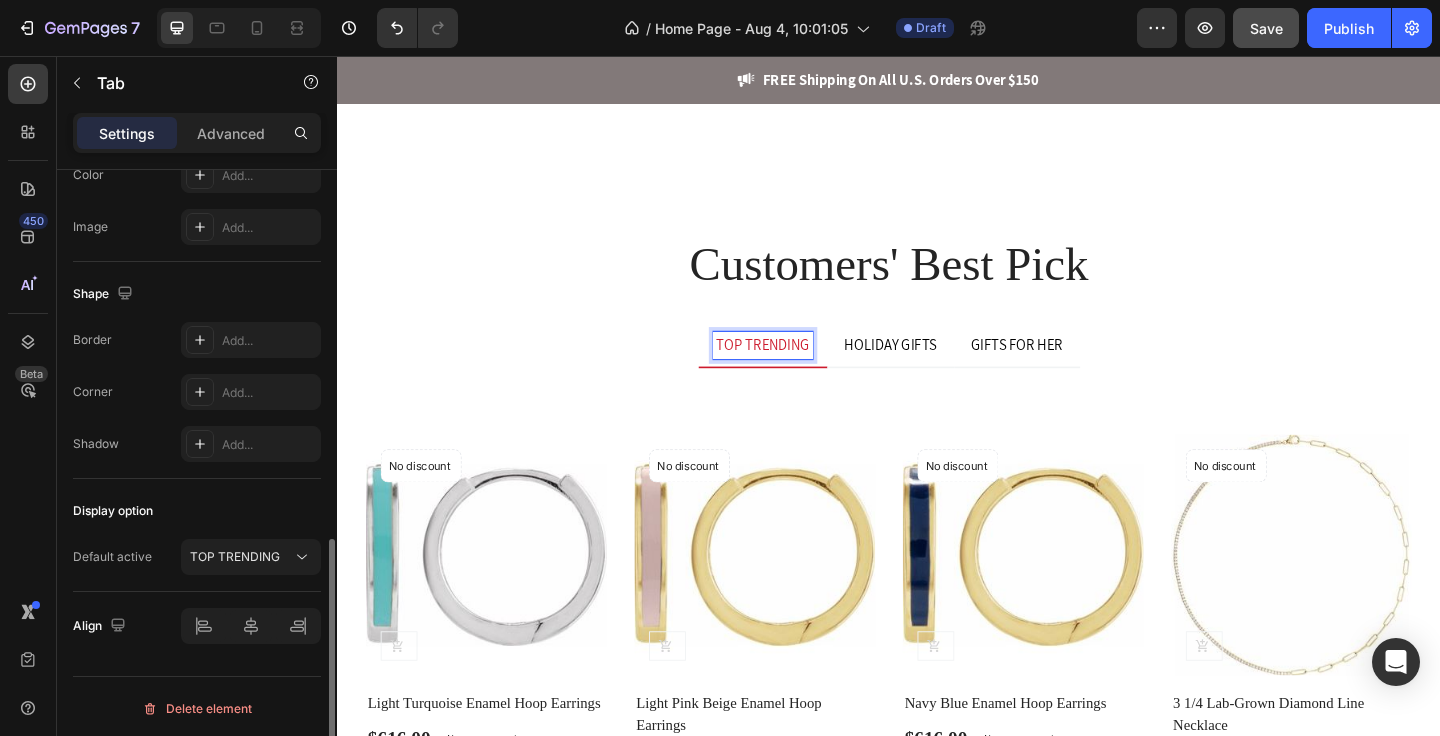 scroll, scrollTop: 916, scrollLeft: 0, axis: vertical 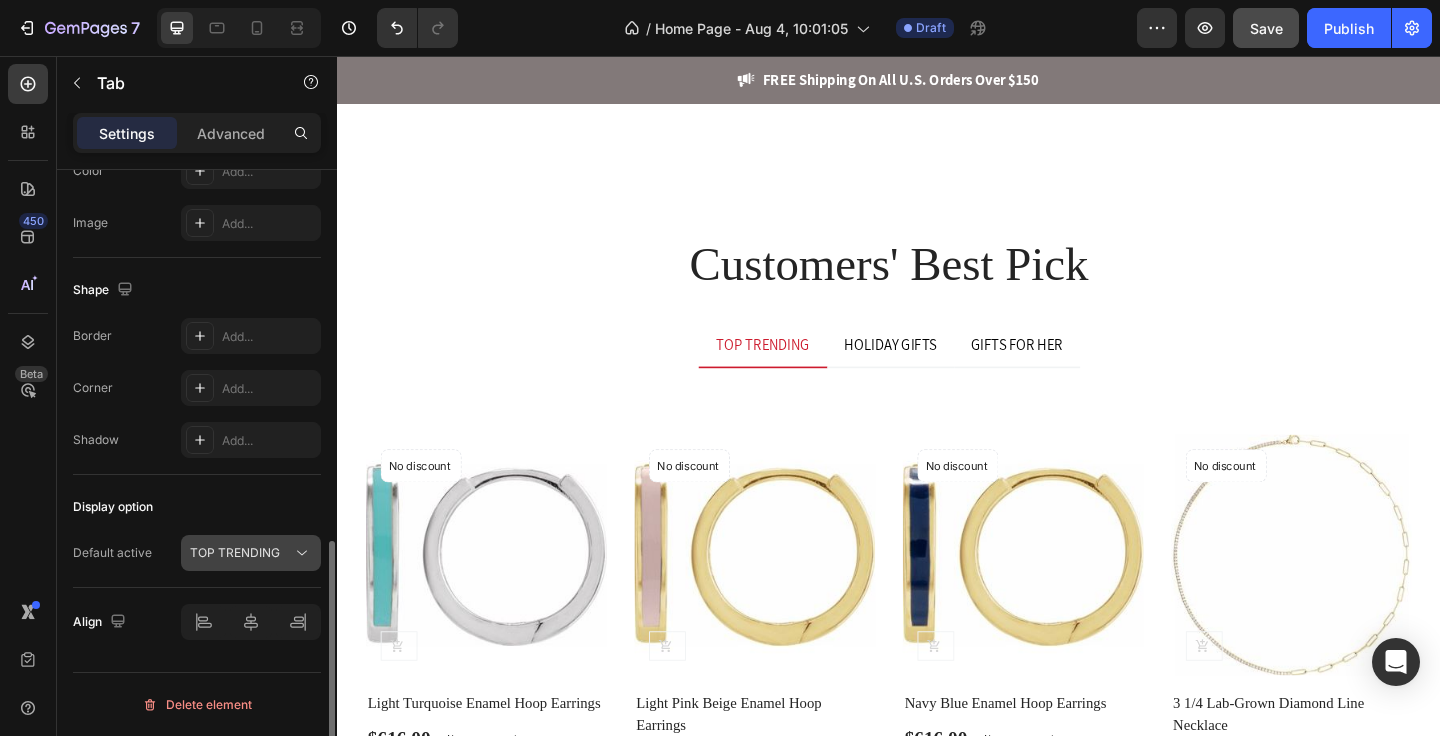 click on "TOP TRENDING" at bounding box center [235, 553] 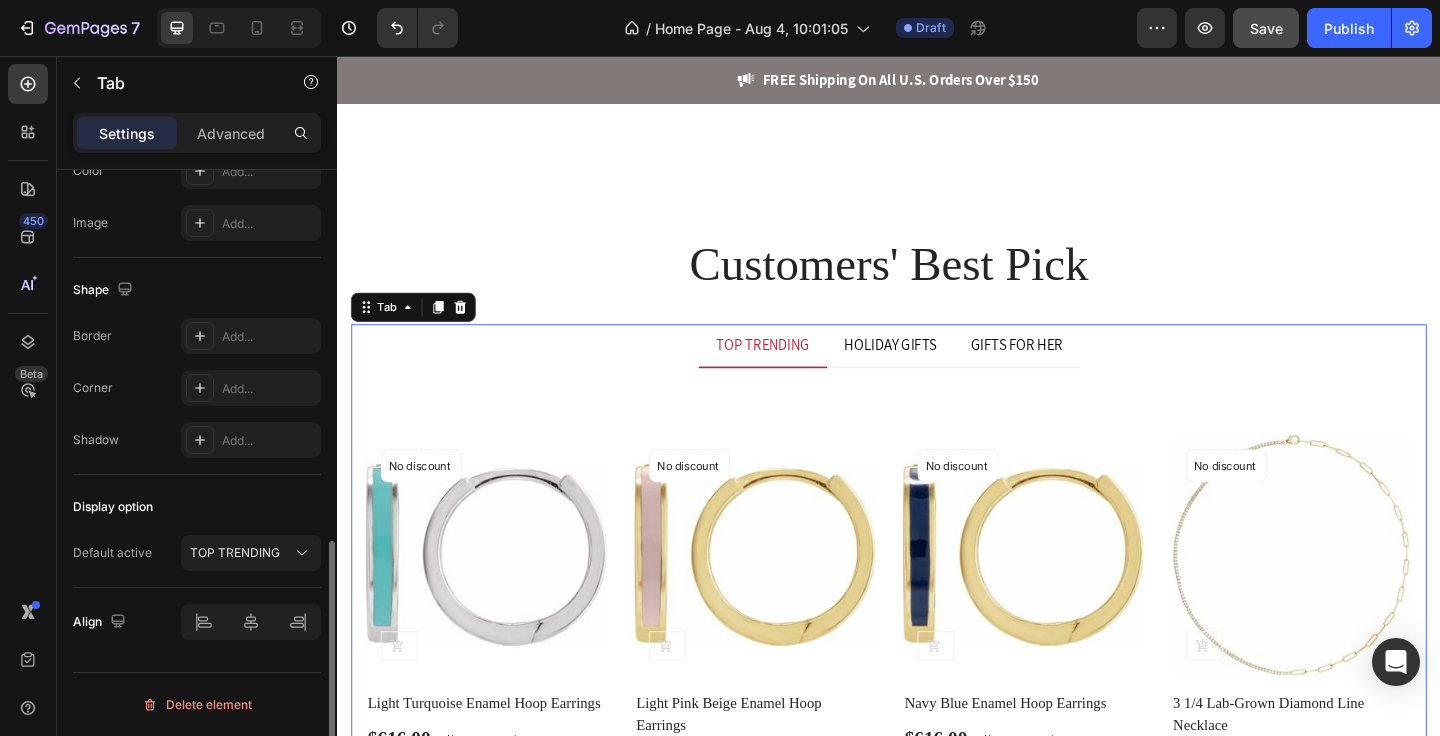 click on "Shadow" at bounding box center [96, 440] 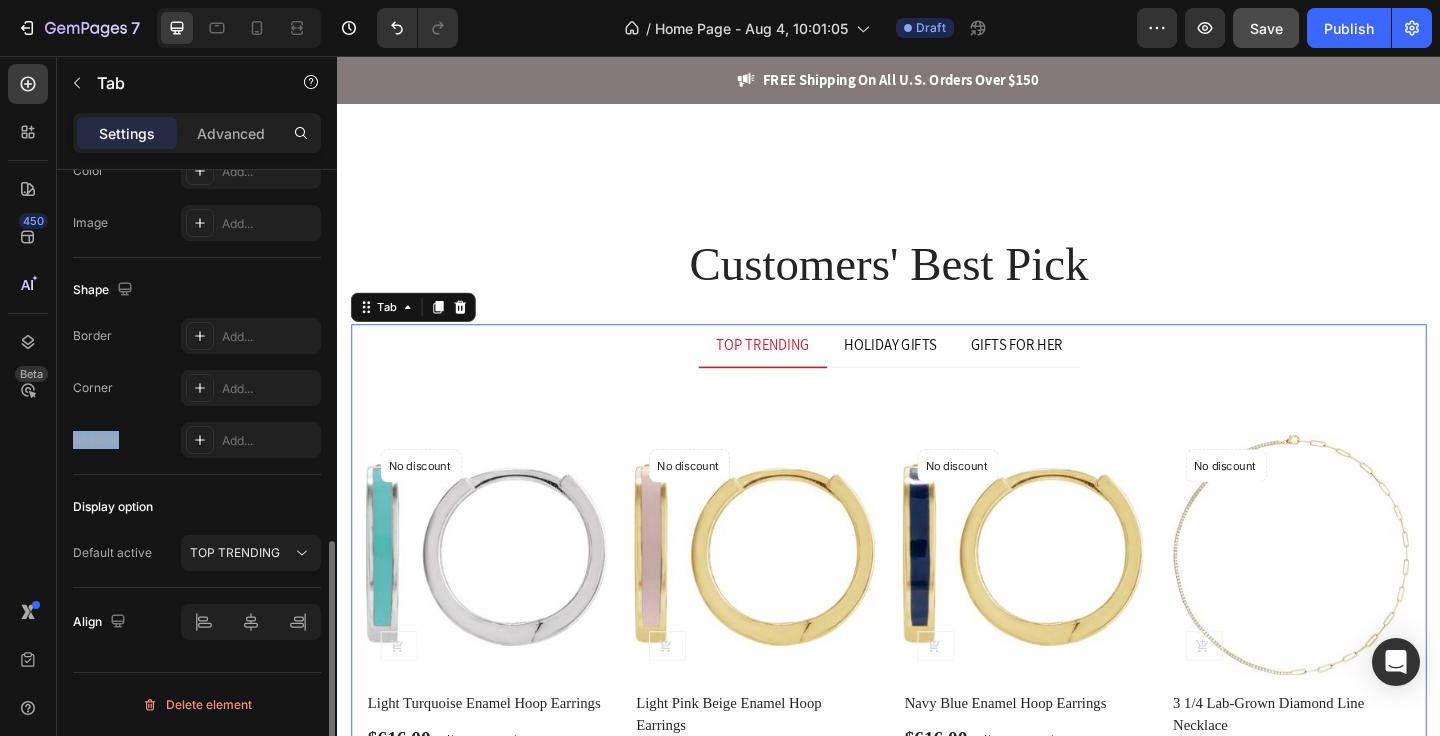 click on "Shadow" at bounding box center (96, 440) 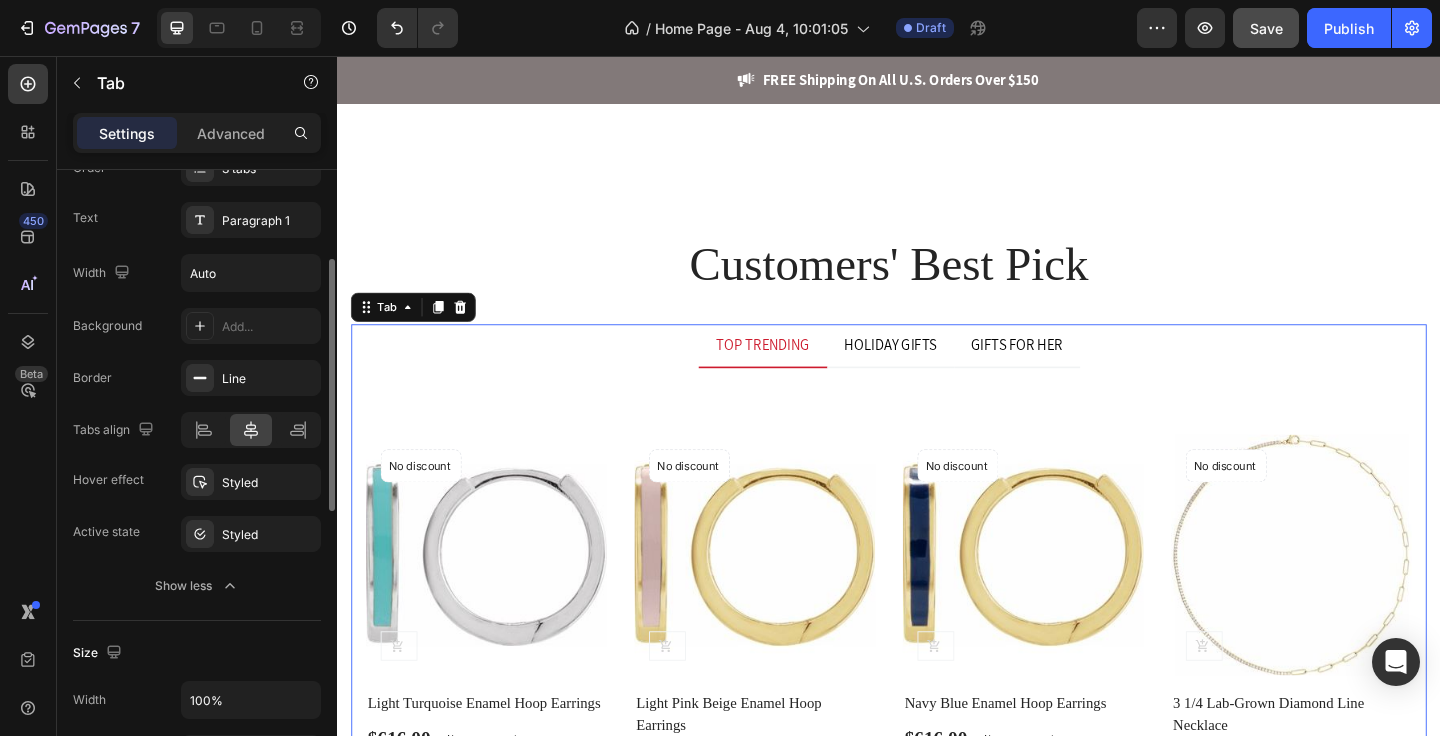 scroll, scrollTop: 0, scrollLeft: 0, axis: both 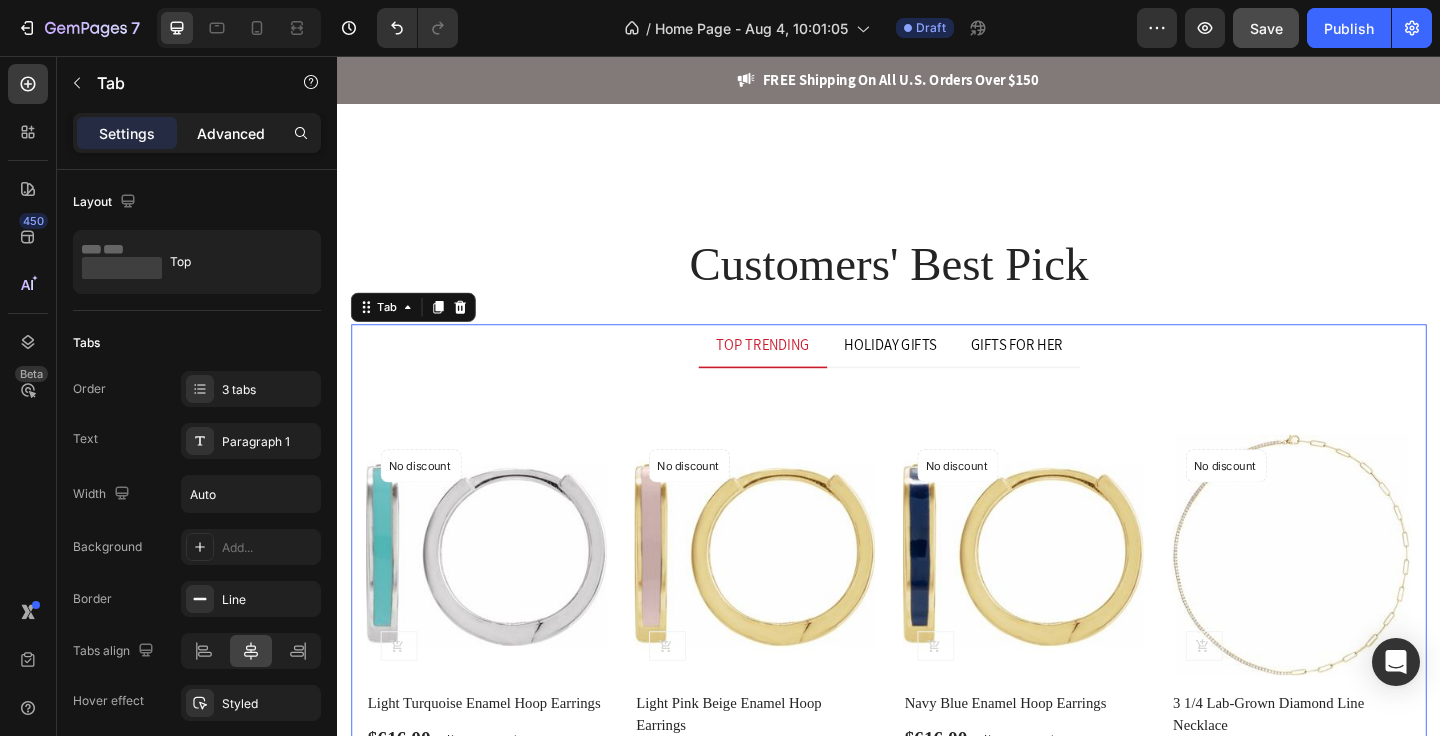 click on "Advanced" at bounding box center [231, 133] 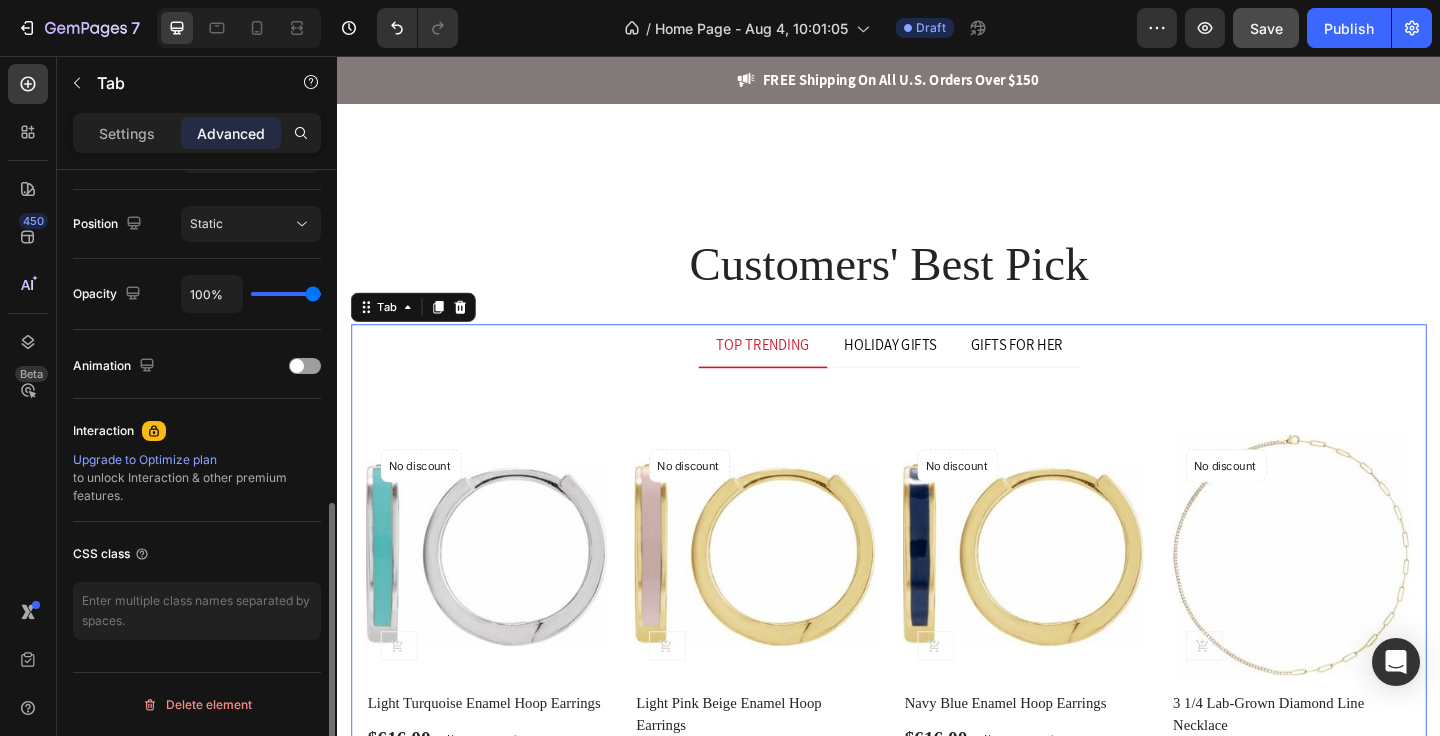 scroll, scrollTop: 0, scrollLeft: 0, axis: both 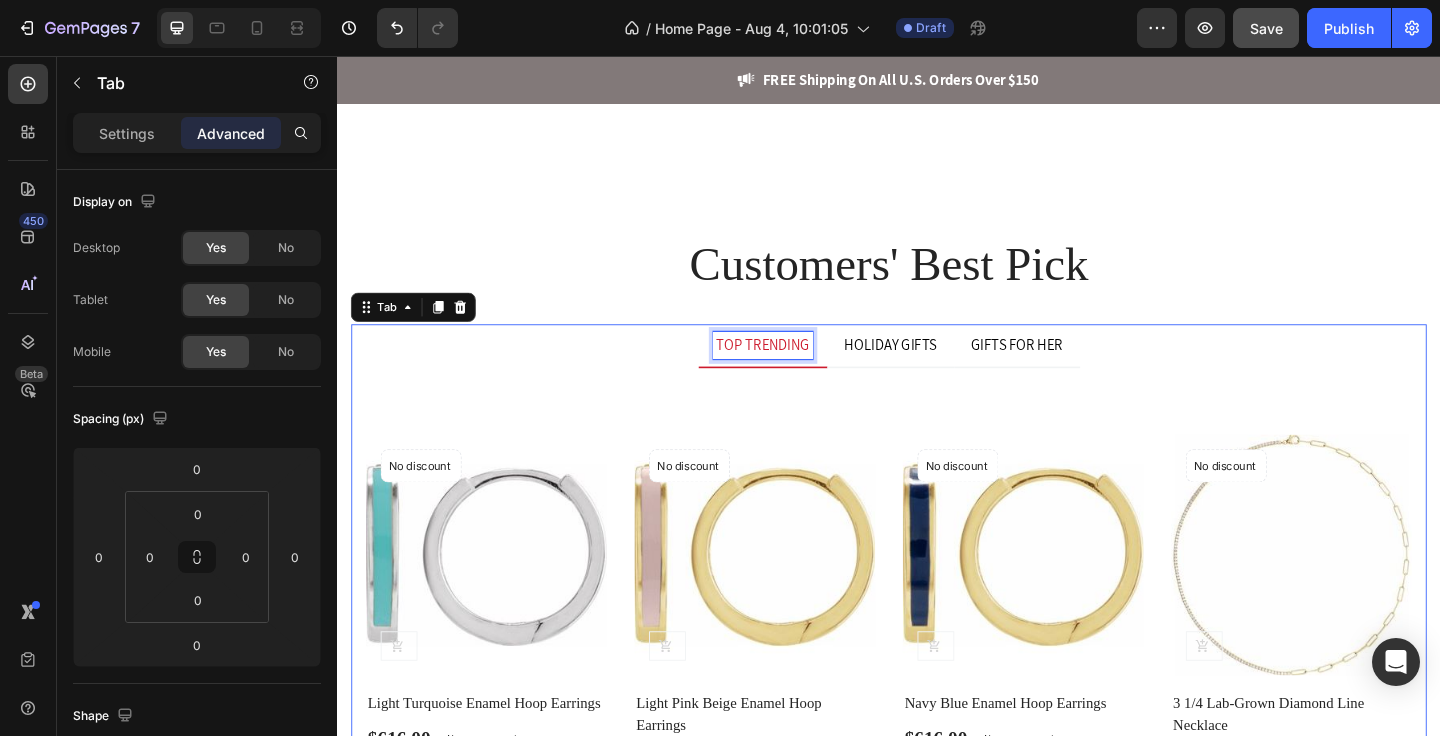click on "TOP TRENDING" at bounding box center (800, 371) 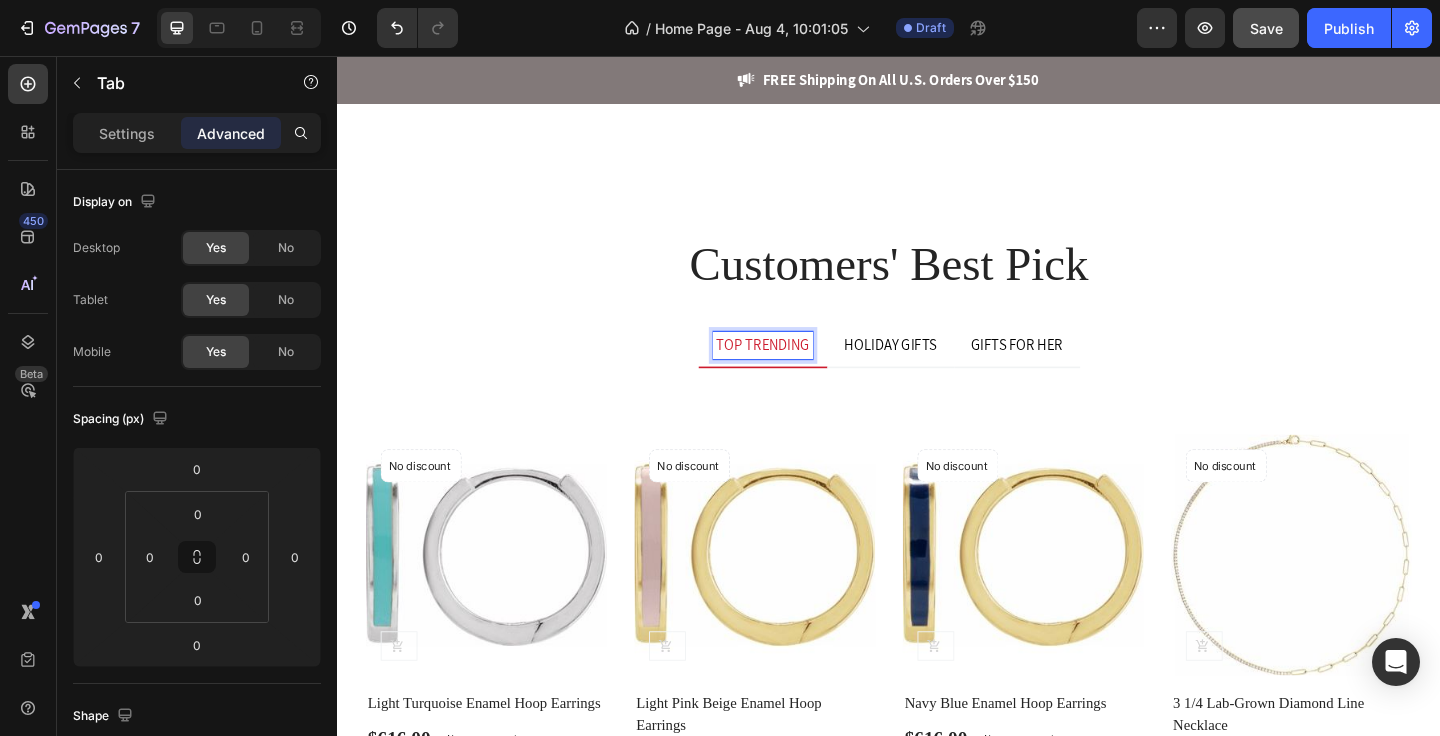 click on "TOP TRENDING" at bounding box center (800, 371) 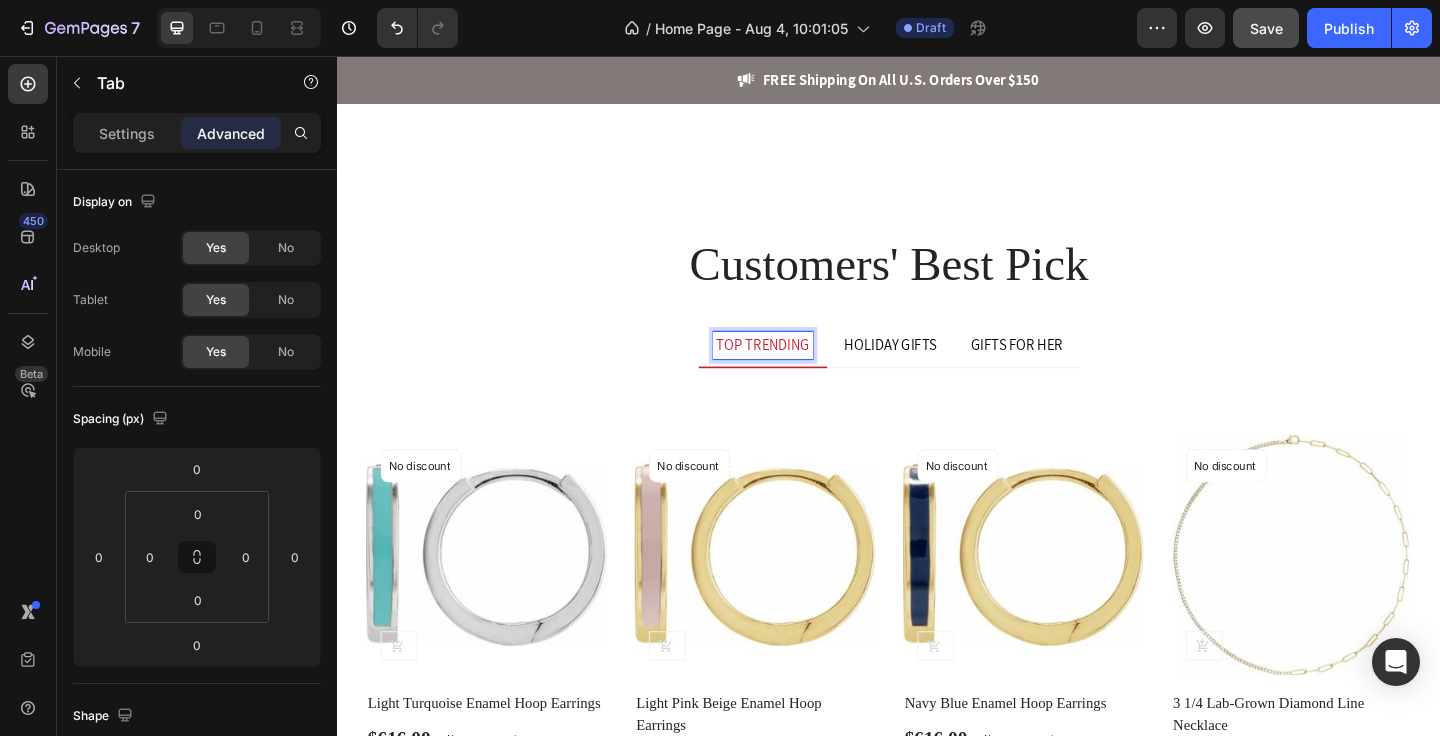 click on "TOP TRENDING" at bounding box center (800, 371) 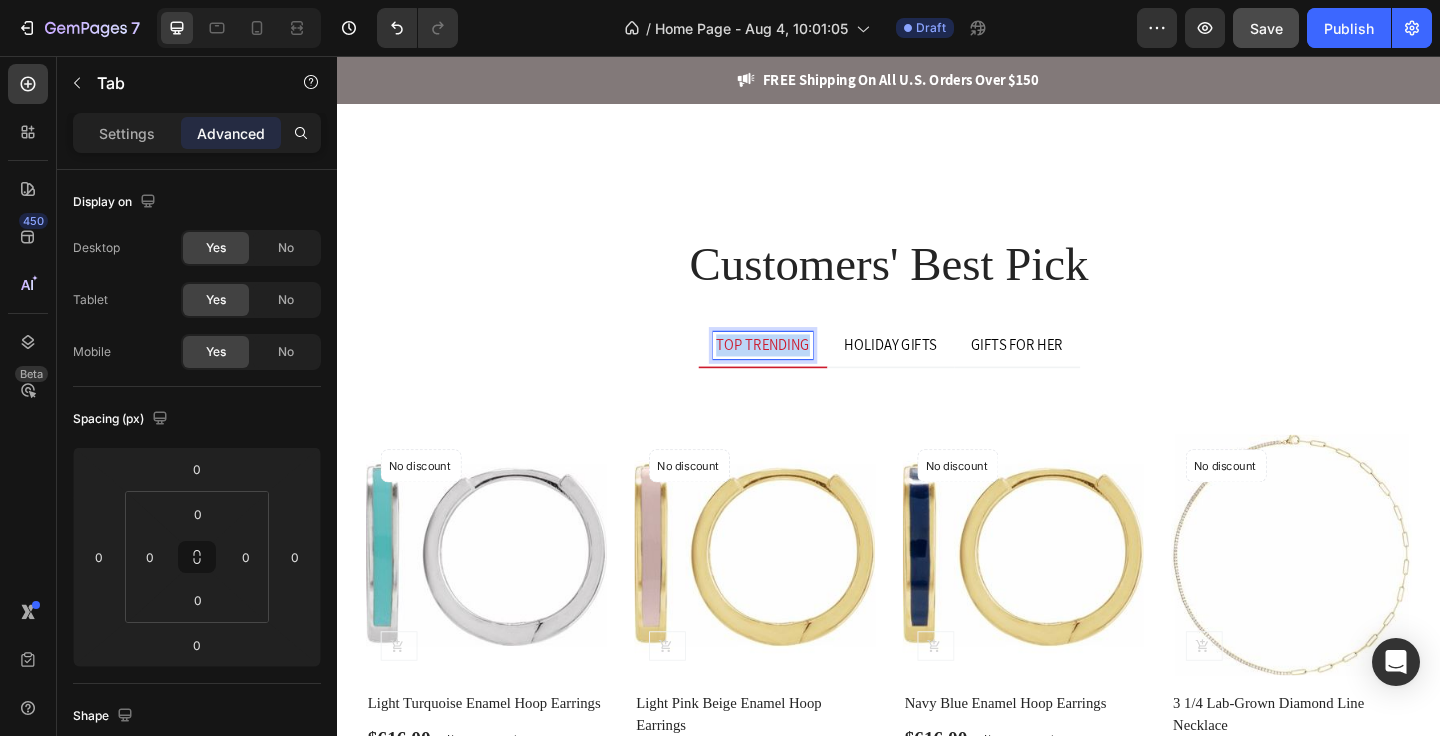 click on "TOP TRENDING" at bounding box center (800, 371) 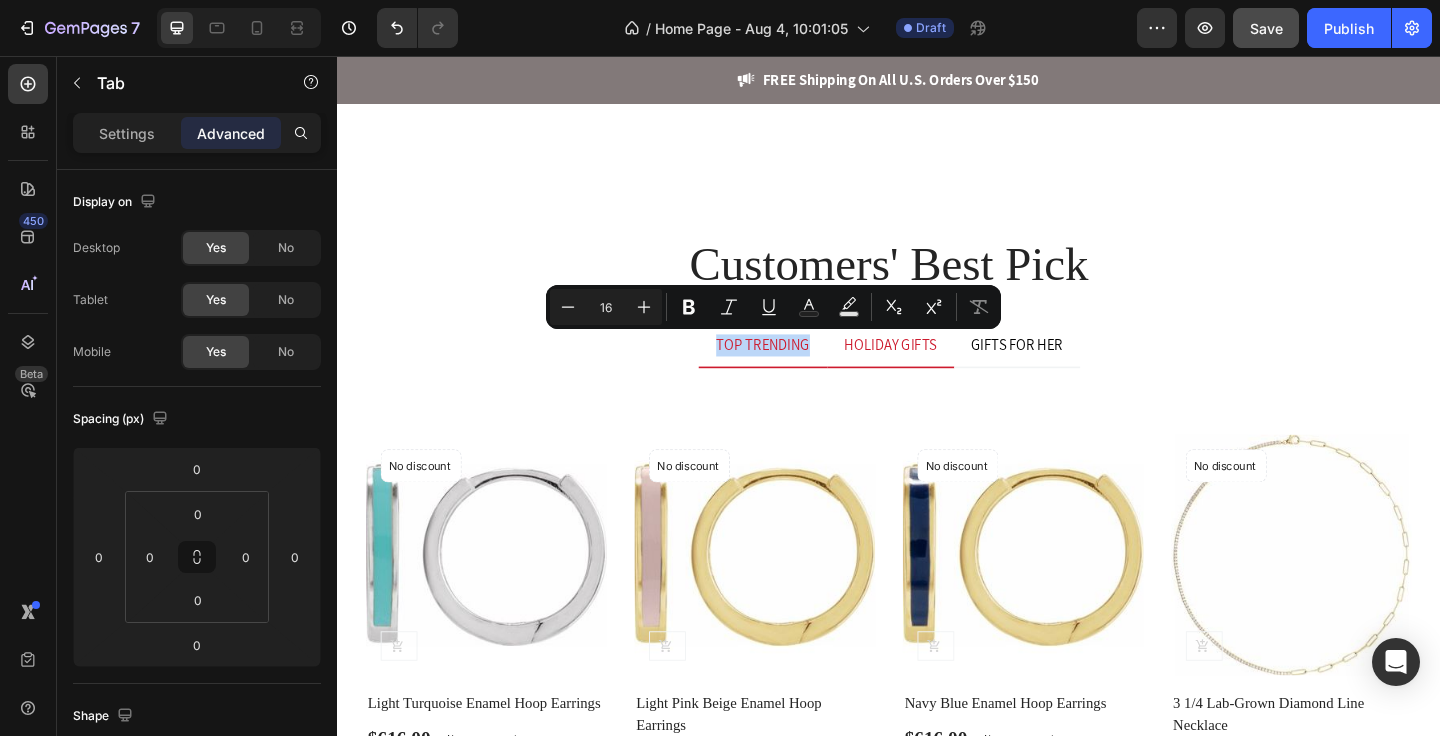 click on "HOLIDAY GIFTS" at bounding box center [939, 372] 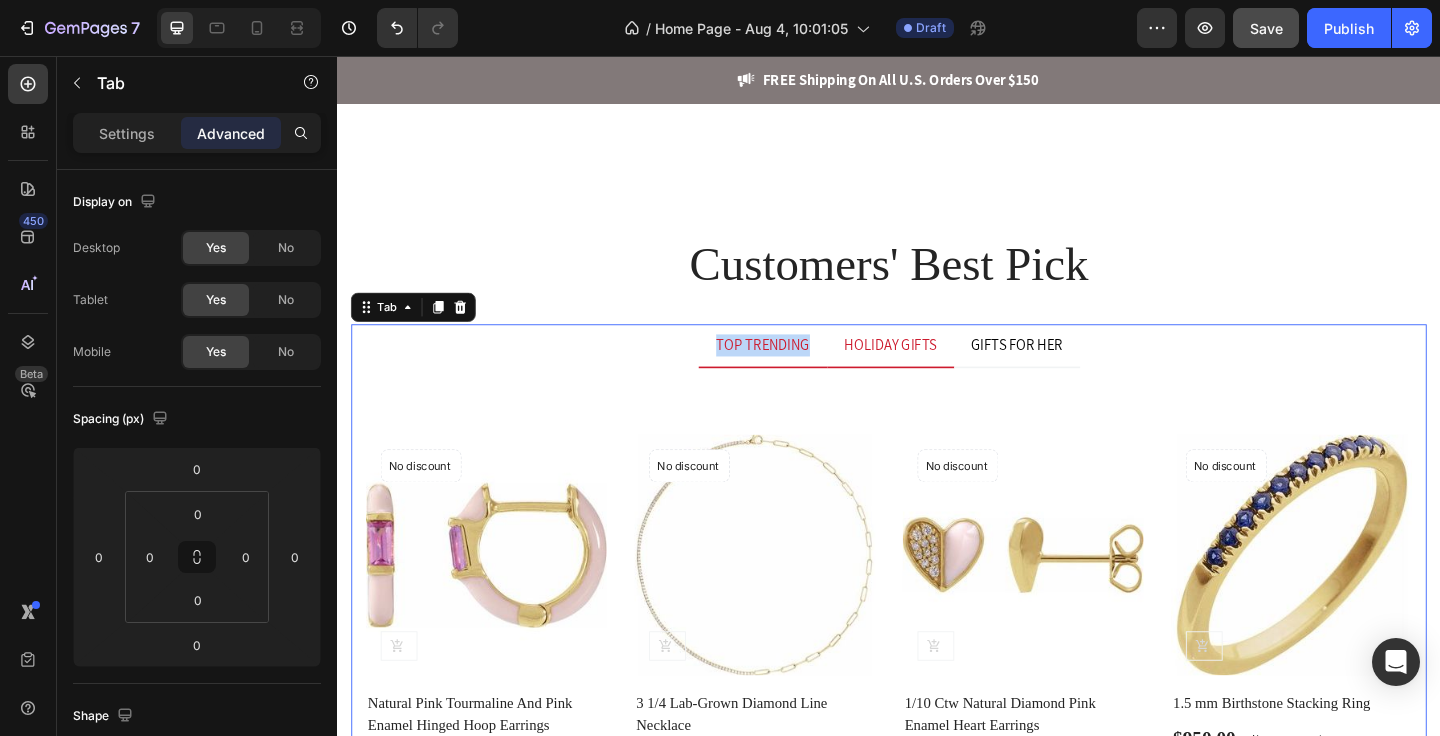 click on "TOP TRENDING" at bounding box center [800, 372] 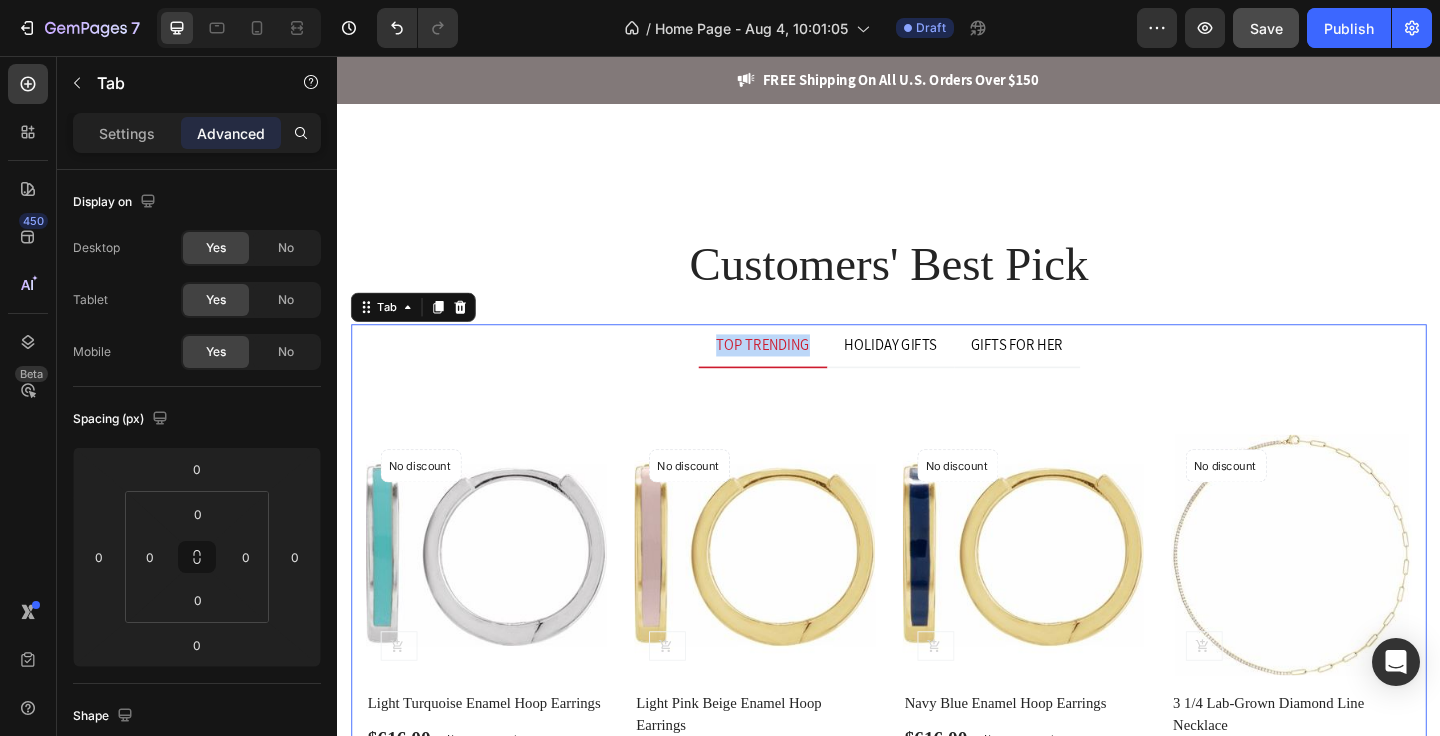 click on "TOP TRENDING HOLIDAY GIFTS GIFTS FOR HER" at bounding box center [937, 372] 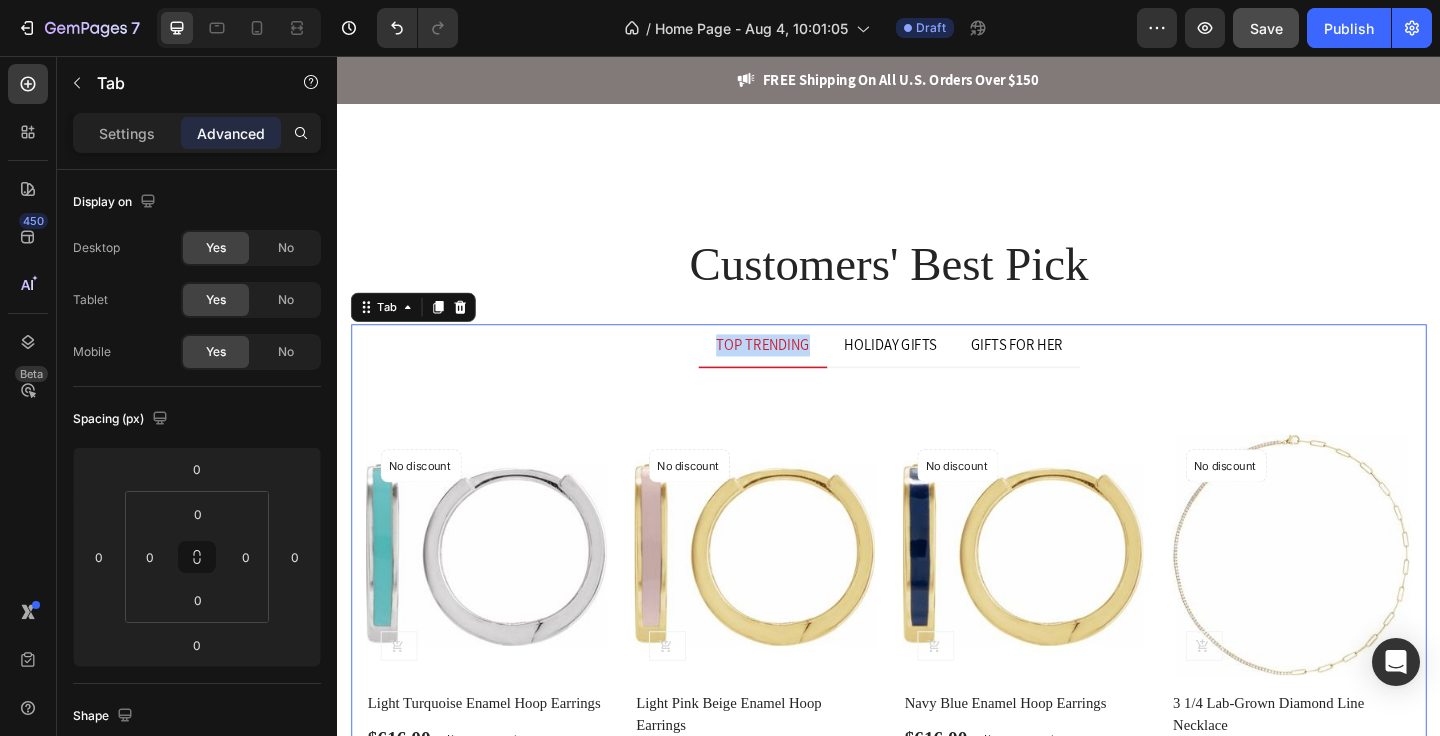 click on "TOP TRENDING" at bounding box center [800, 372] 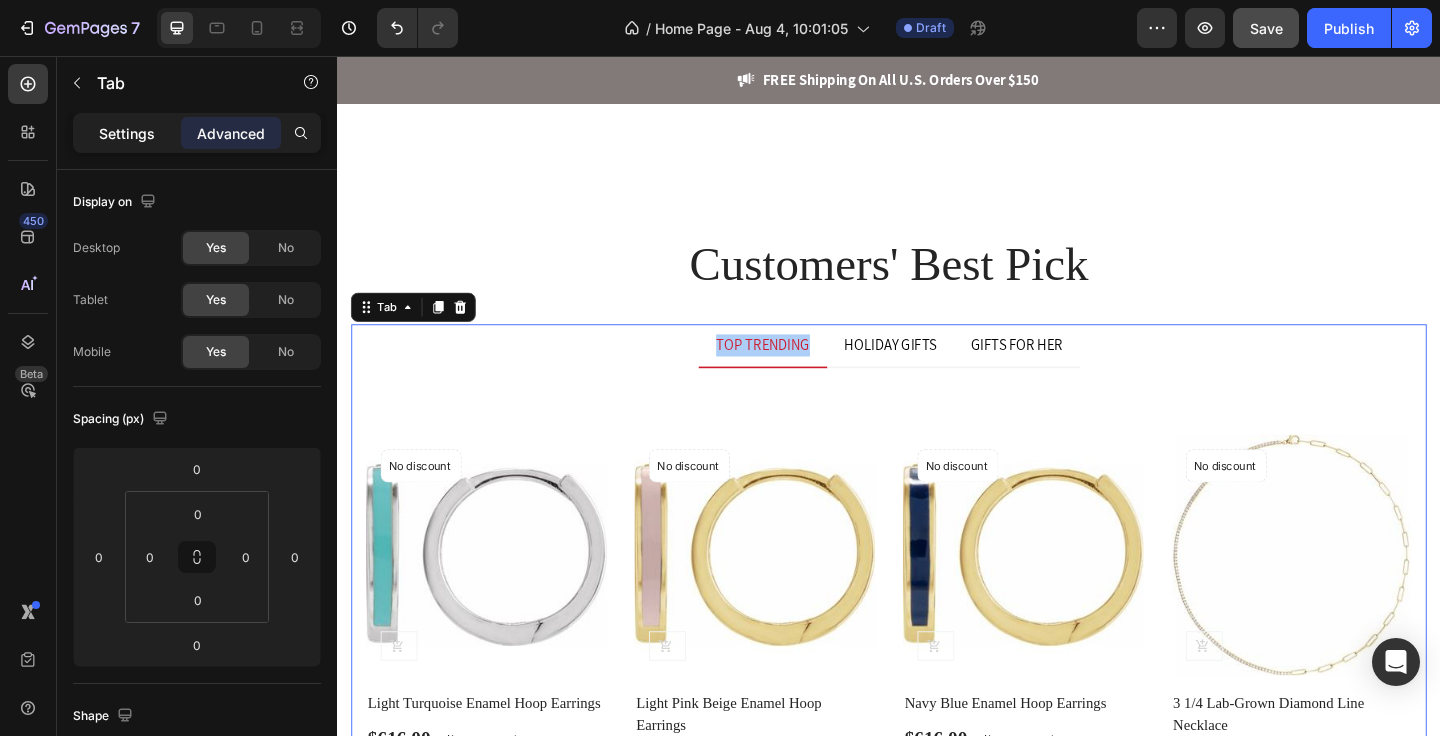 click on "Settings" at bounding box center (127, 133) 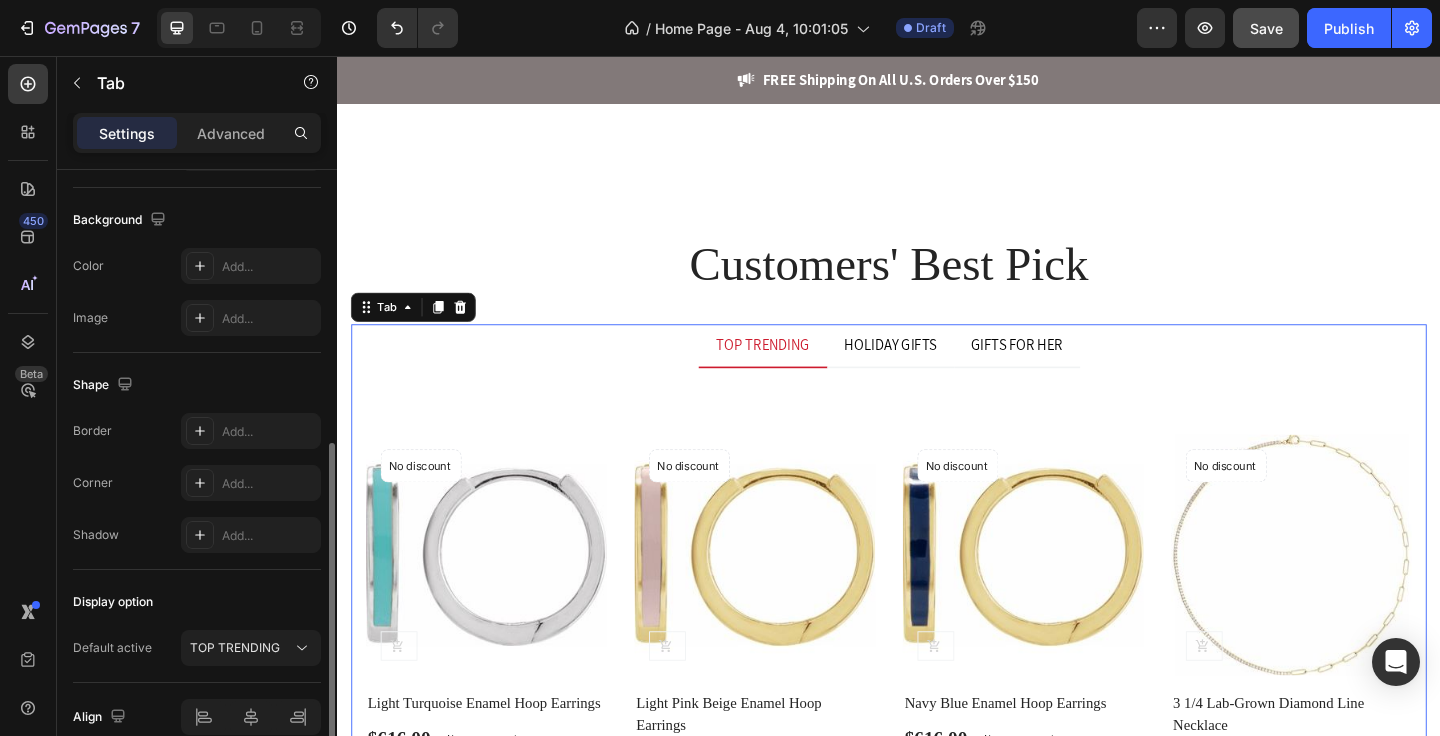 scroll, scrollTop: 656, scrollLeft: 0, axis: vertical 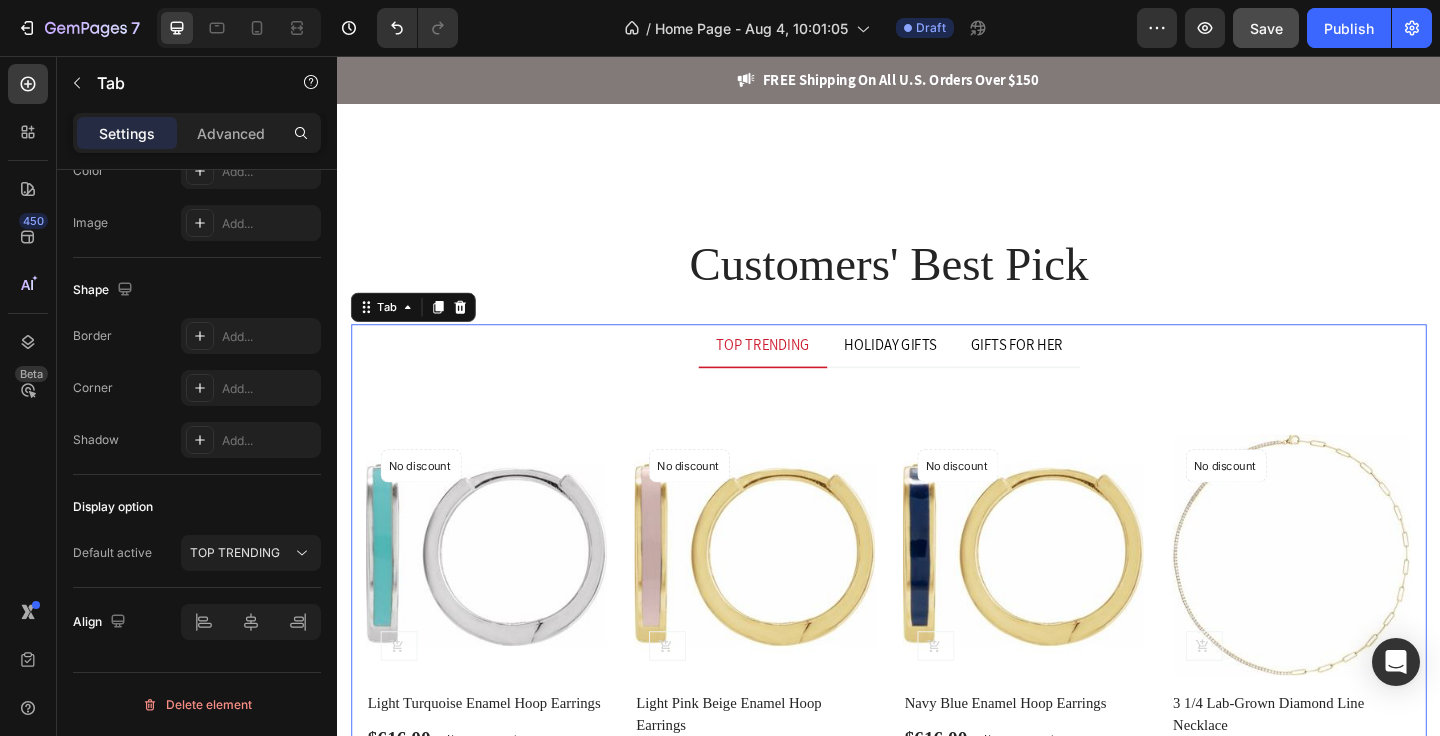 click on "TOP TRENDING HOLIDAY GIFTS GIFTS FOR HER" at bounding box center [937, 372] 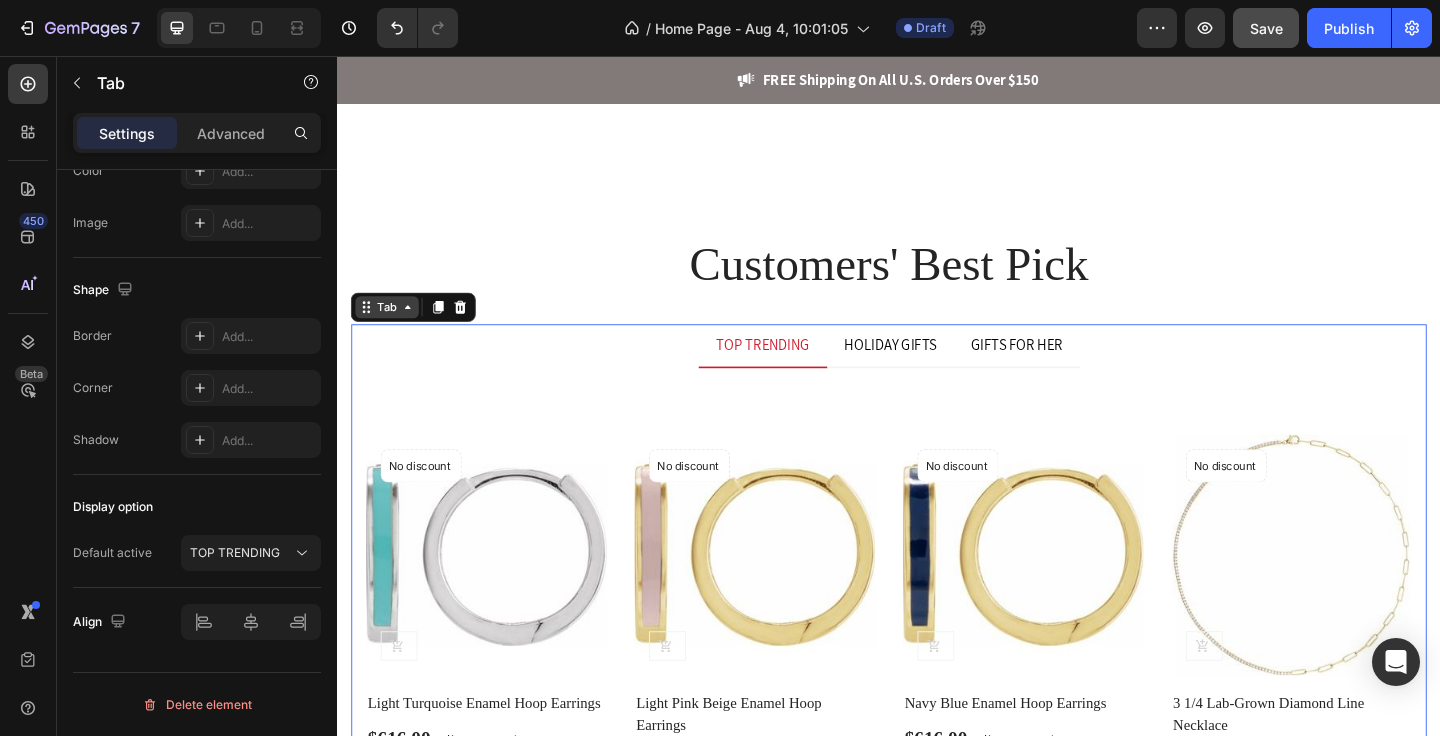 click on "Tab" at bounding box center (391, 329) 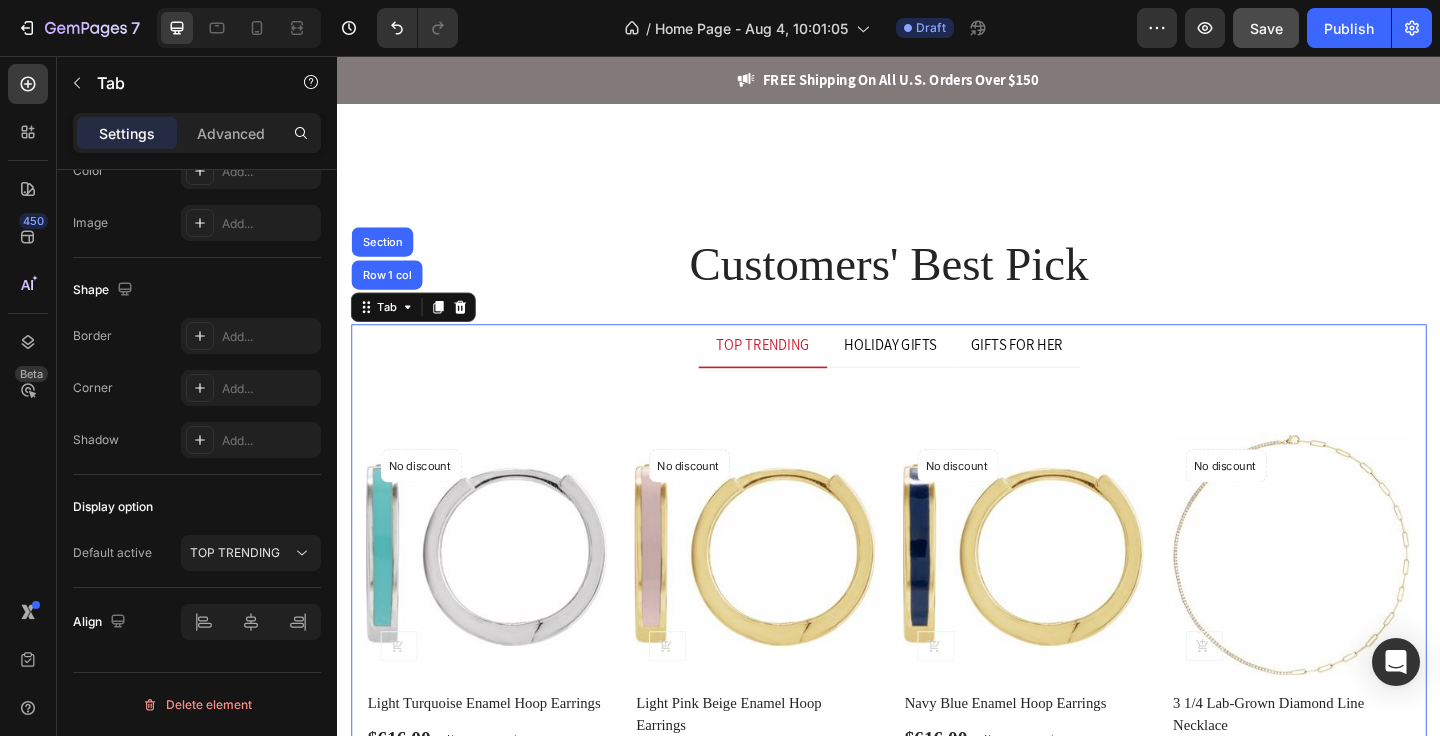 click on "TOP TRENDING HOLIDAY GIFTS GIFTS FOR HER" at bounding box center [937, 372] 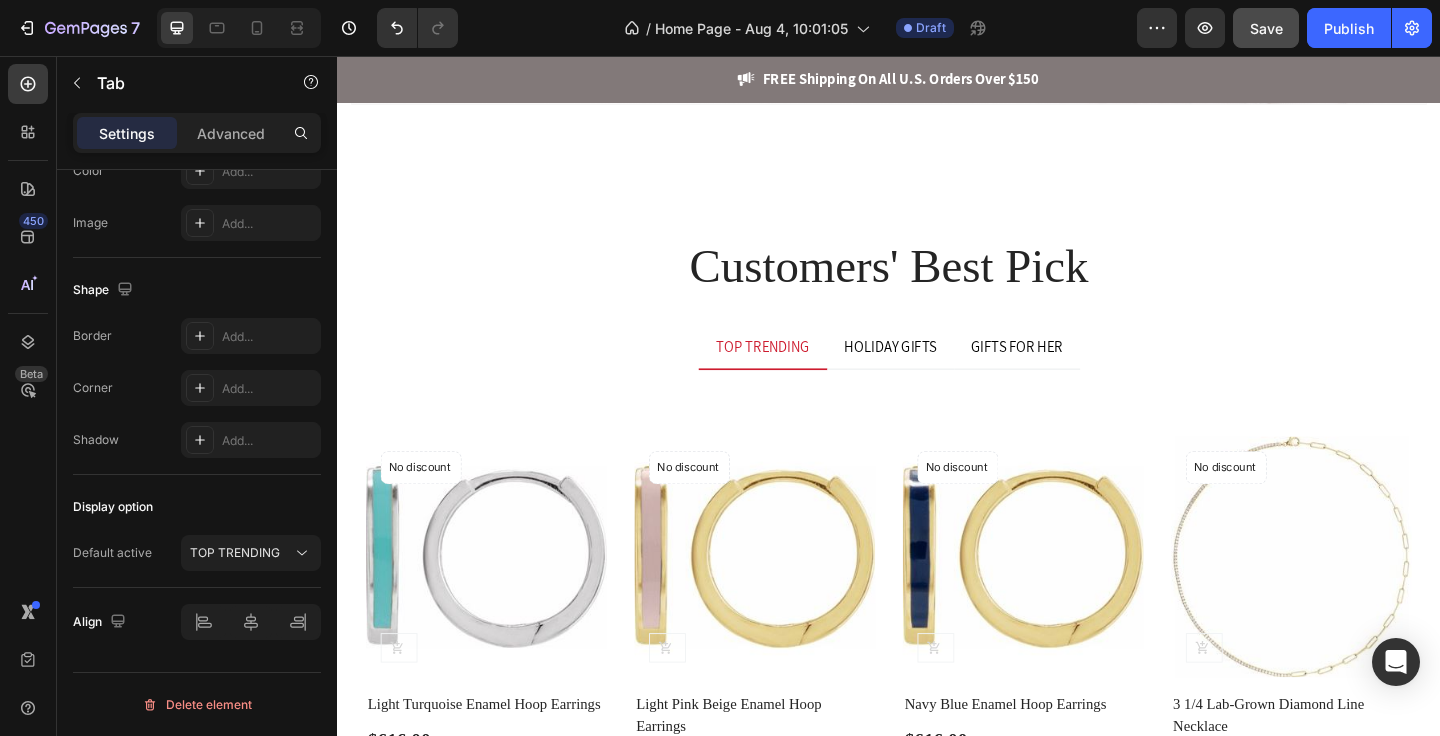 scroll, scrollTop: 4226, scrollLeft: 0, axis: vertical 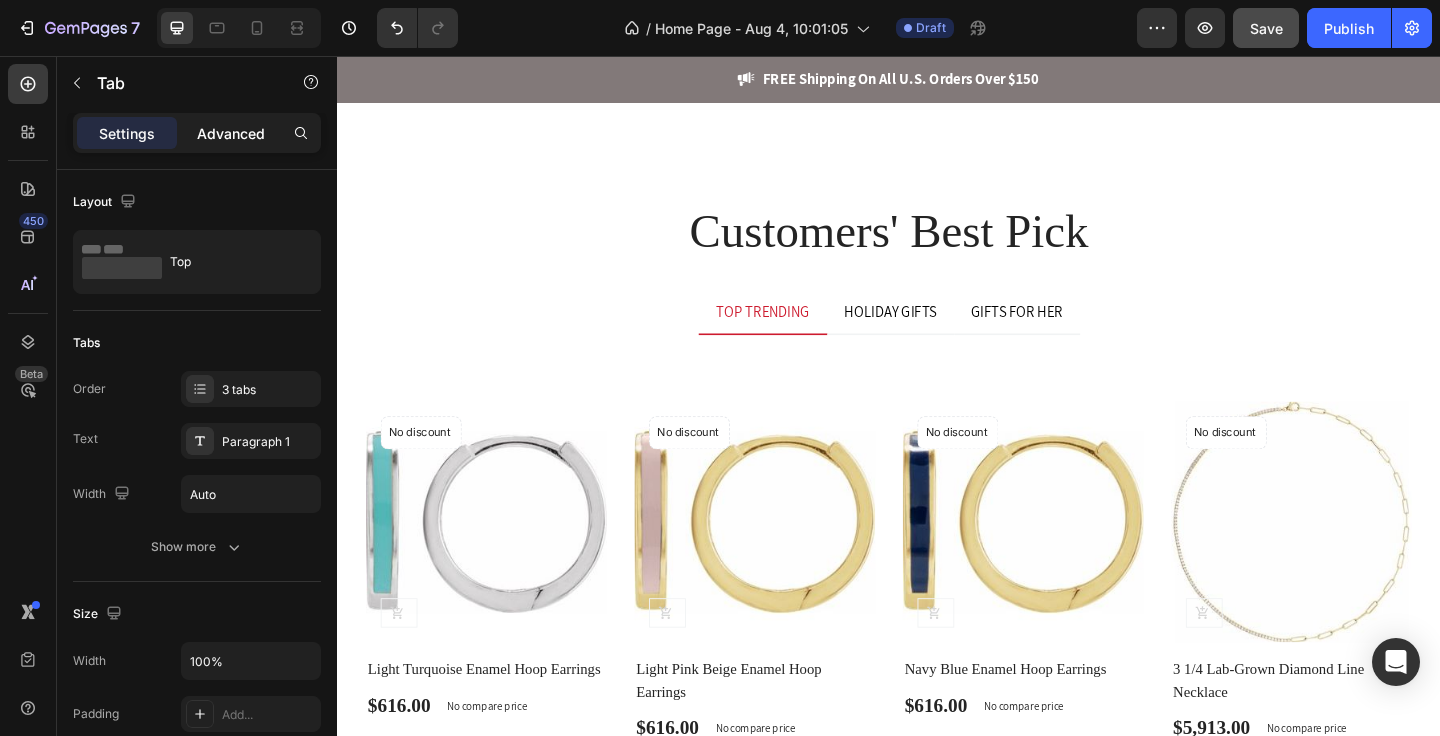 click on "Advanced" at bounding box center [231, 133] 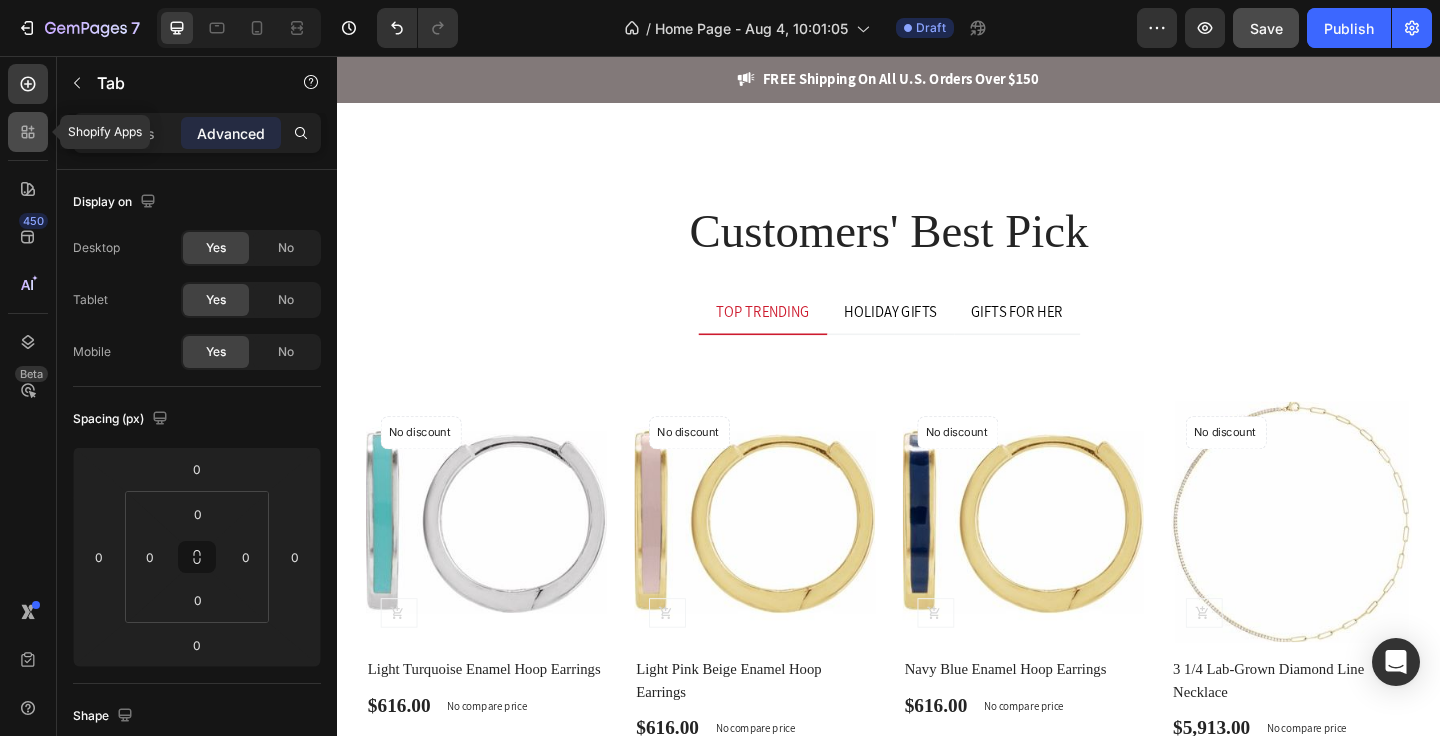 click 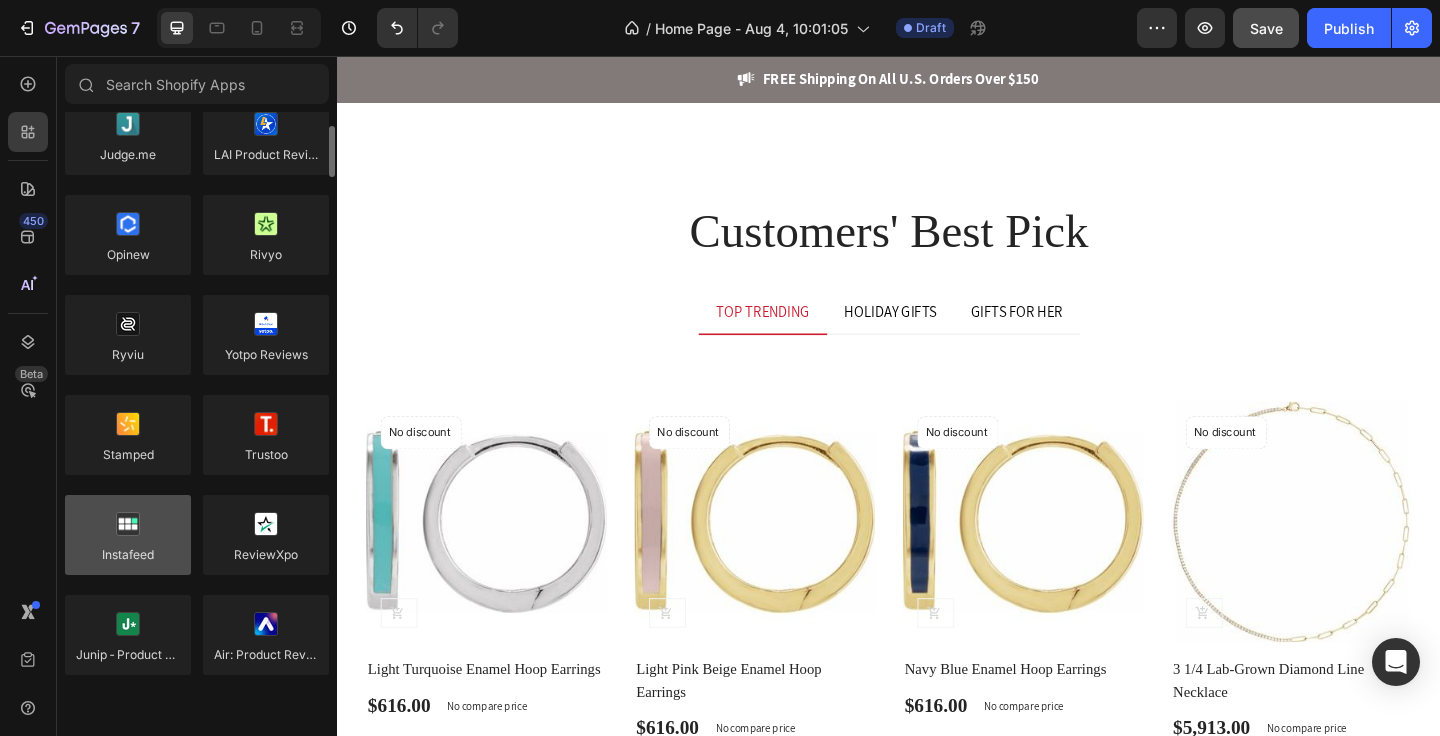 scroll, scrollTop: 329, scrollLeft: 0, axis: vertical 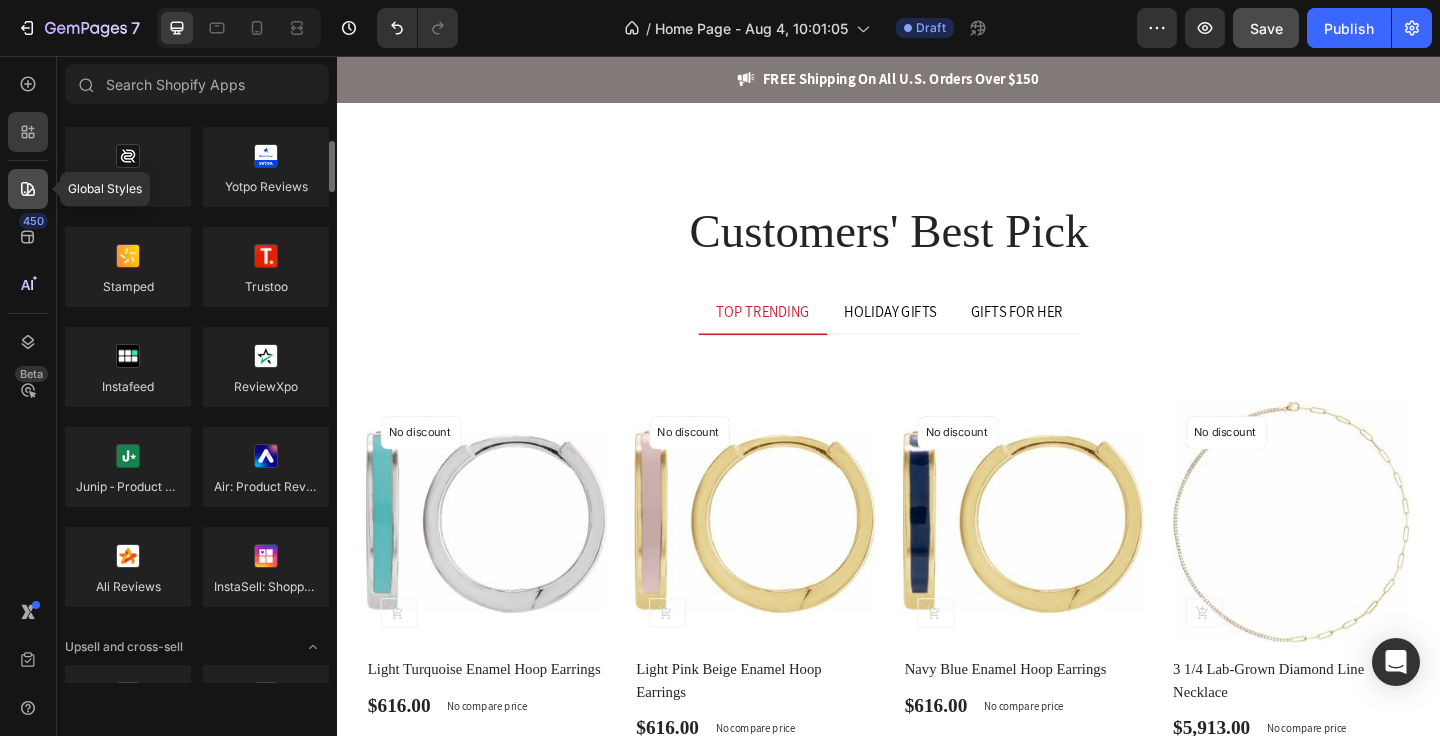 click 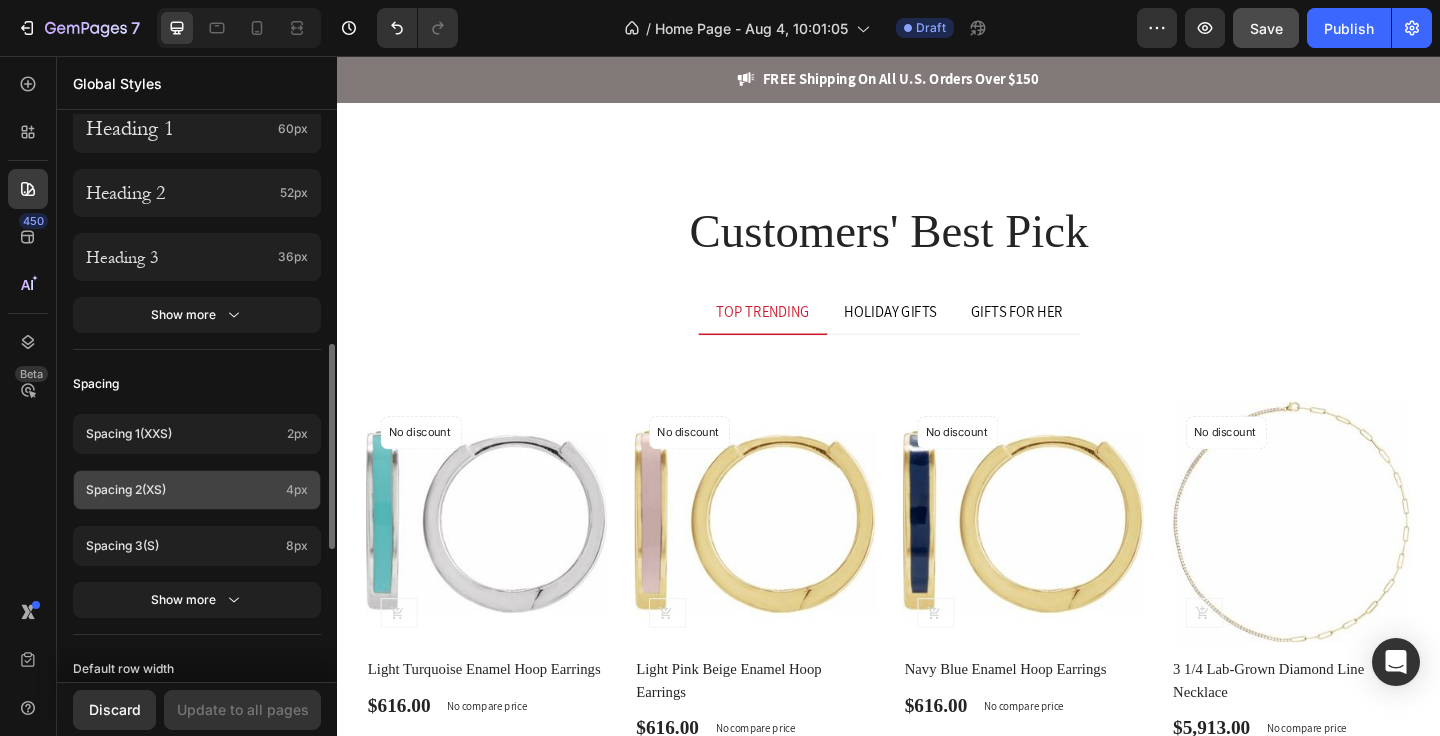 scroll, scrollTop: 1004, scrollLeft: 0, axis: vertical 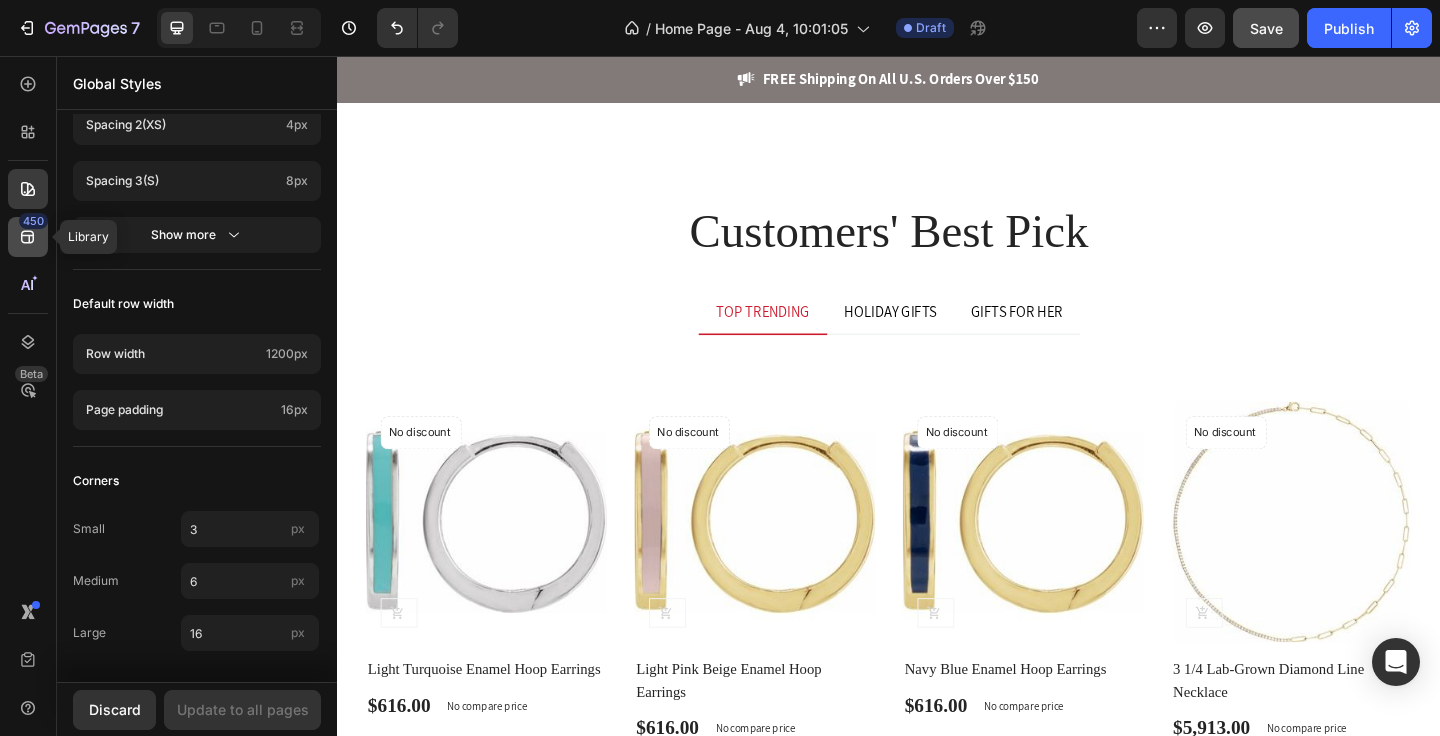click 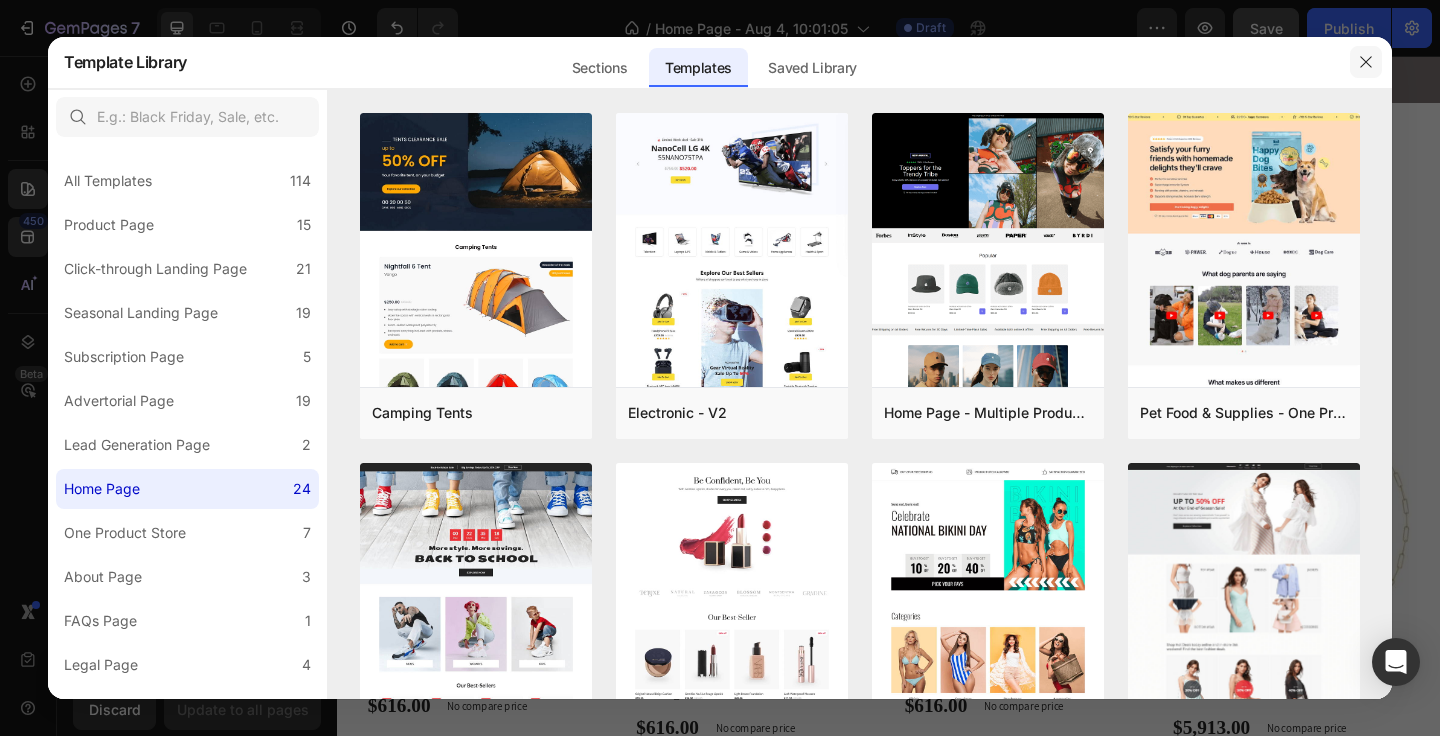 click 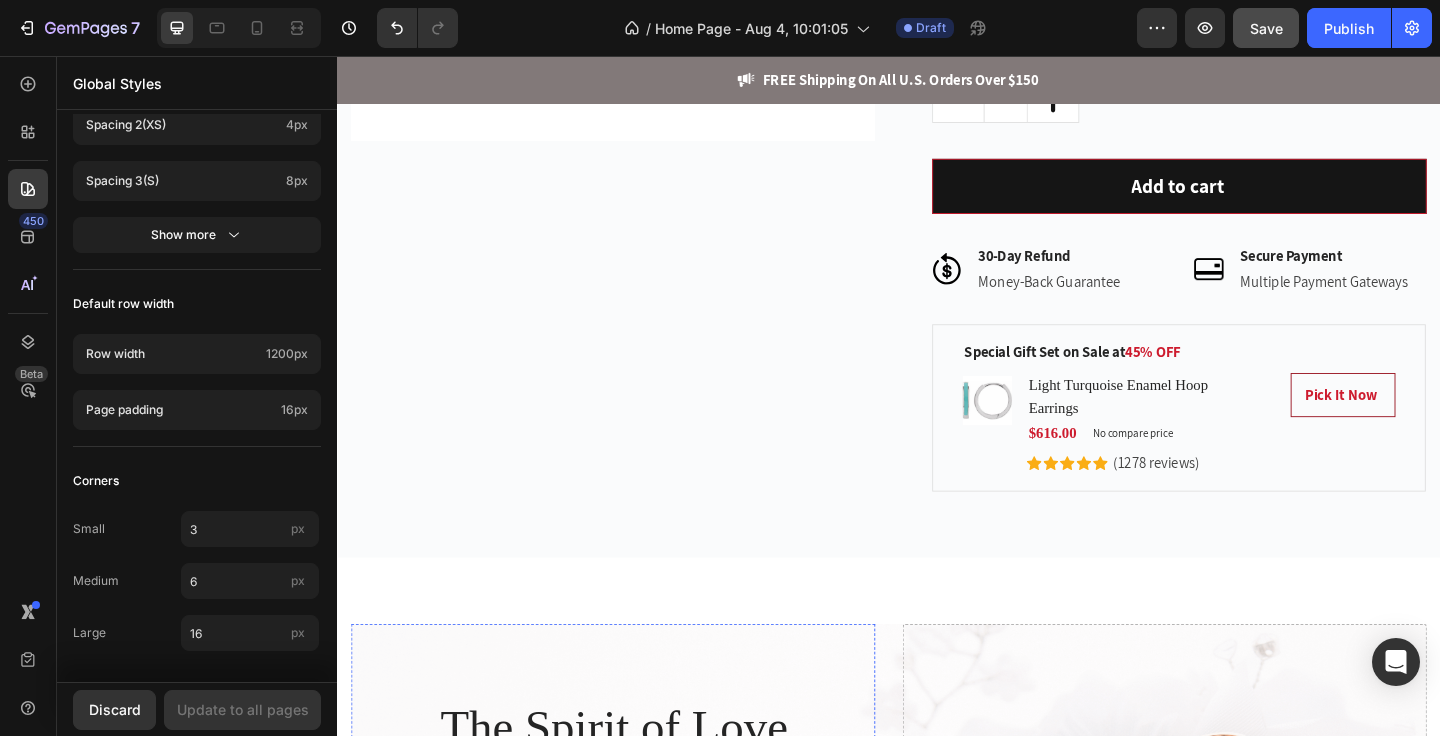 scroll, scrollTop: 2597, scrollLeft: 0, axis: vertical 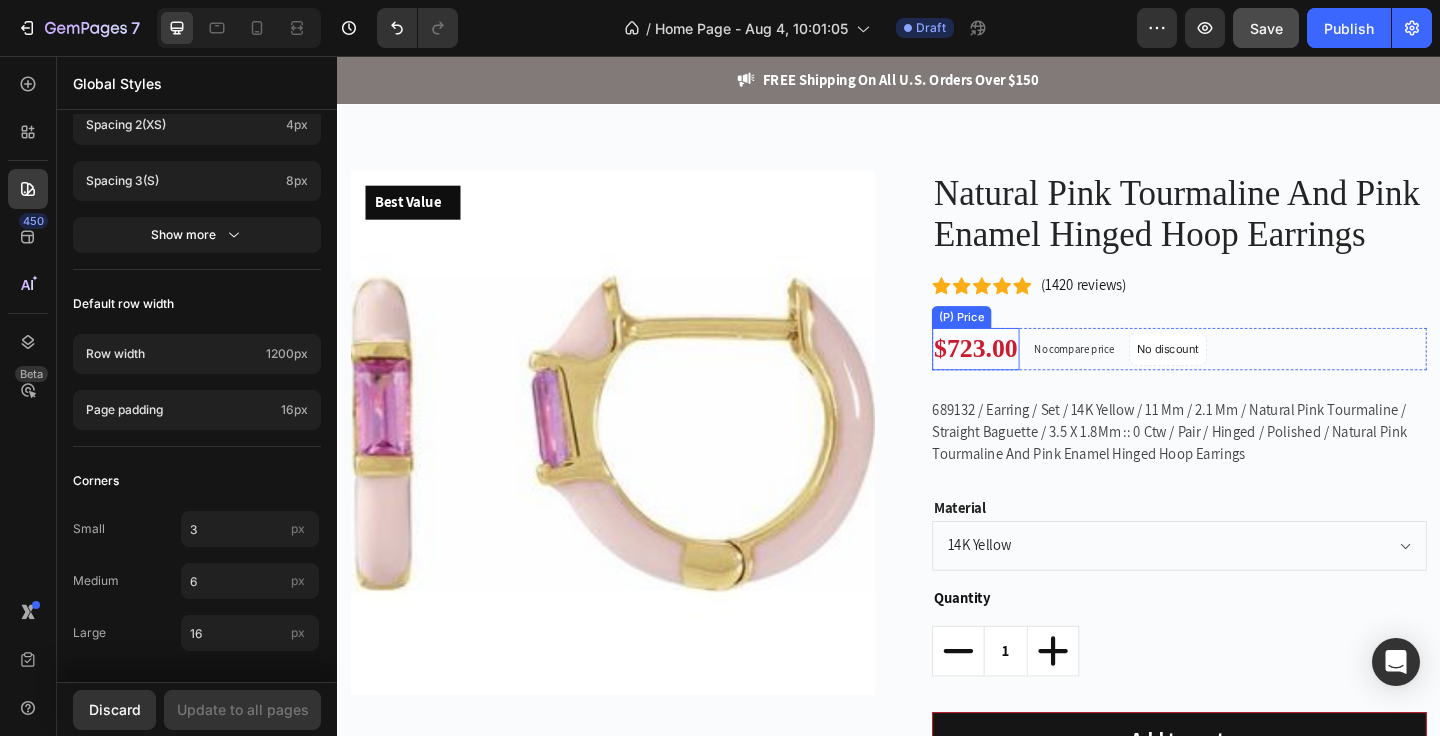 click on "$723.00" at bounding box center (1031, 375) 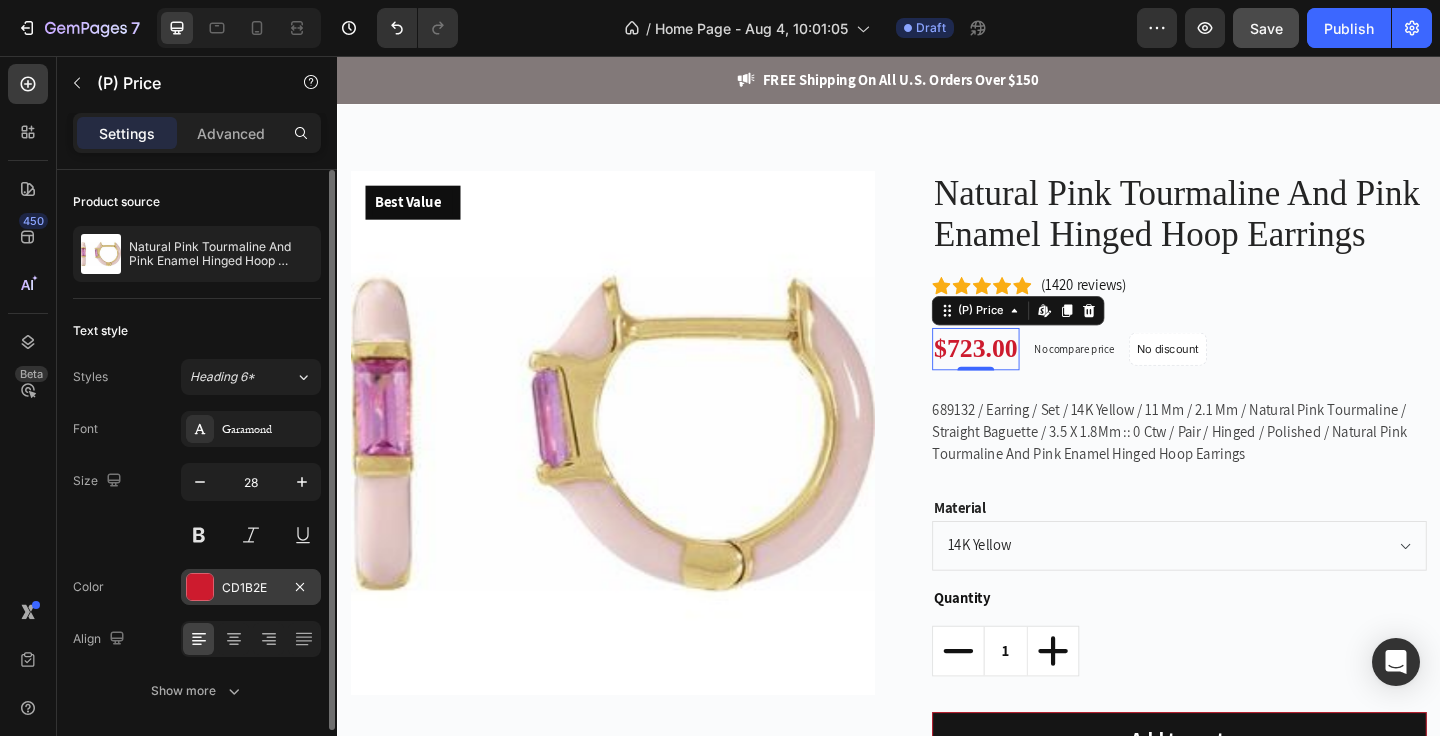 click on "CD1B2E" at bounding box center [251, 588] 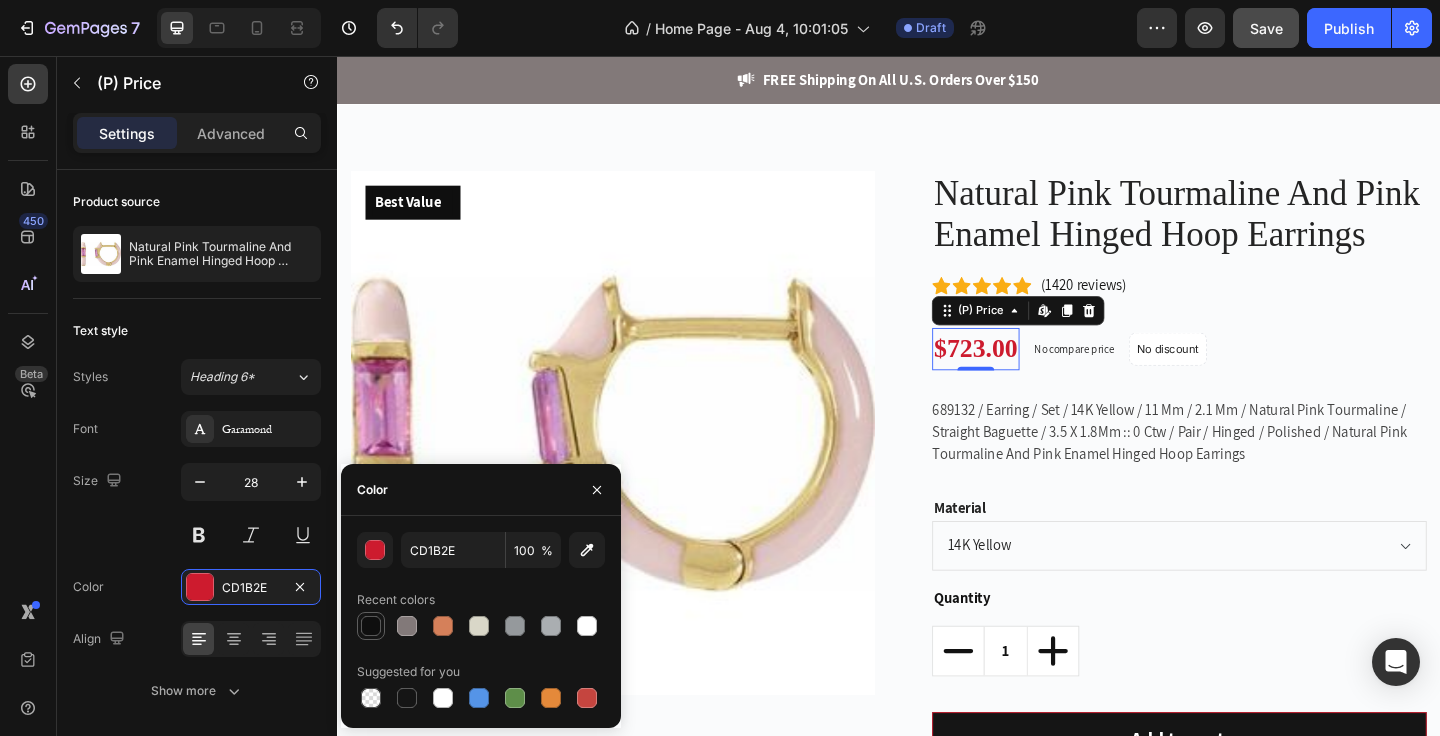 click at bounding box center (371, 626) 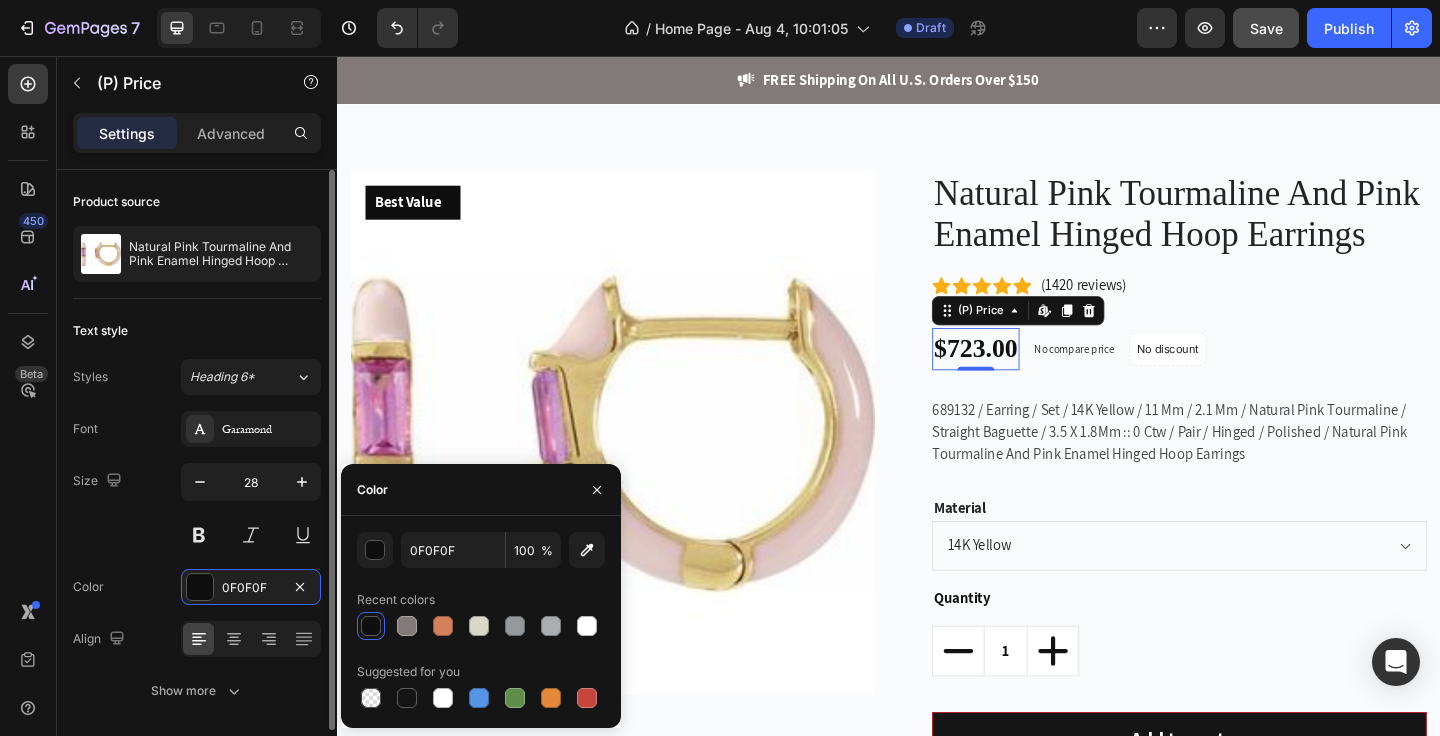 click on "Size 28" at bounding box center [197, 508] 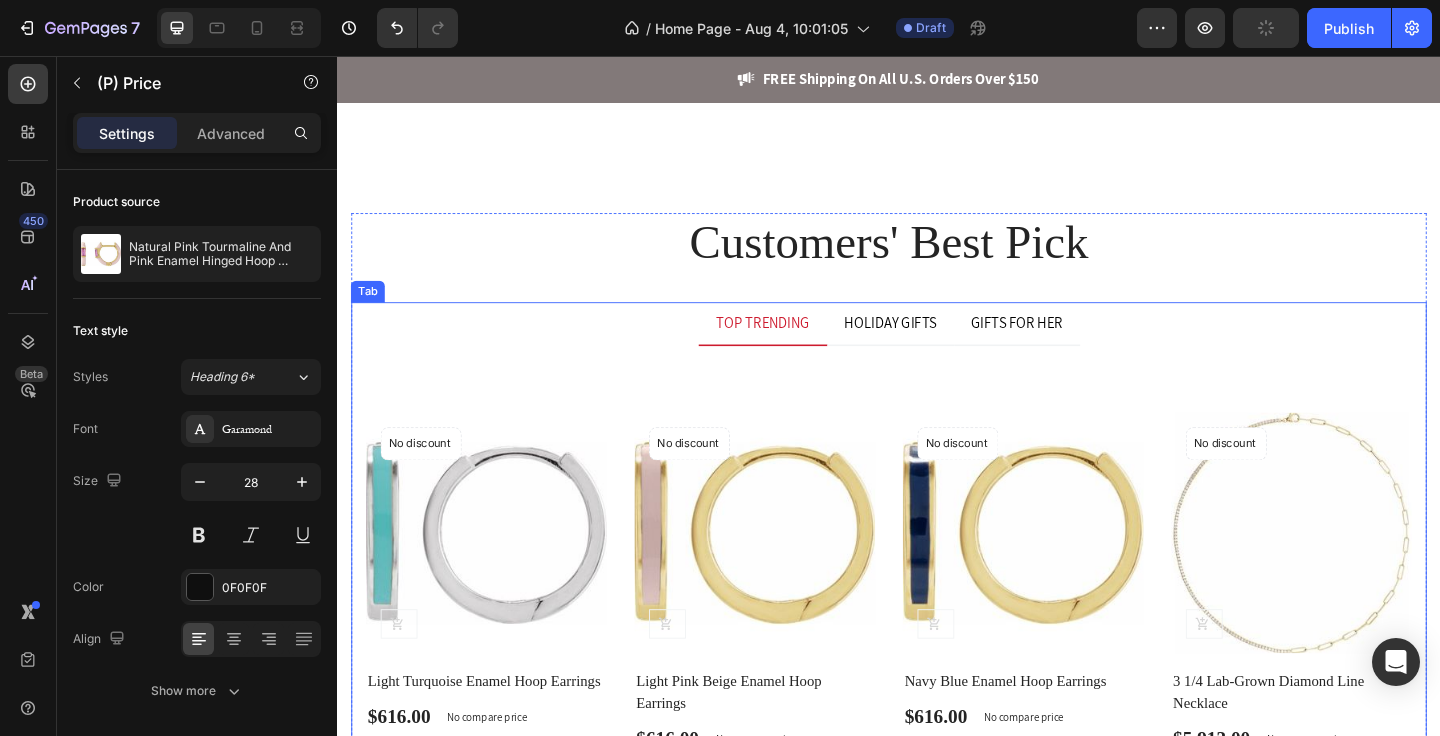 scroll, scrollTop: 4215, scrollLeft: 0, axis: vertical 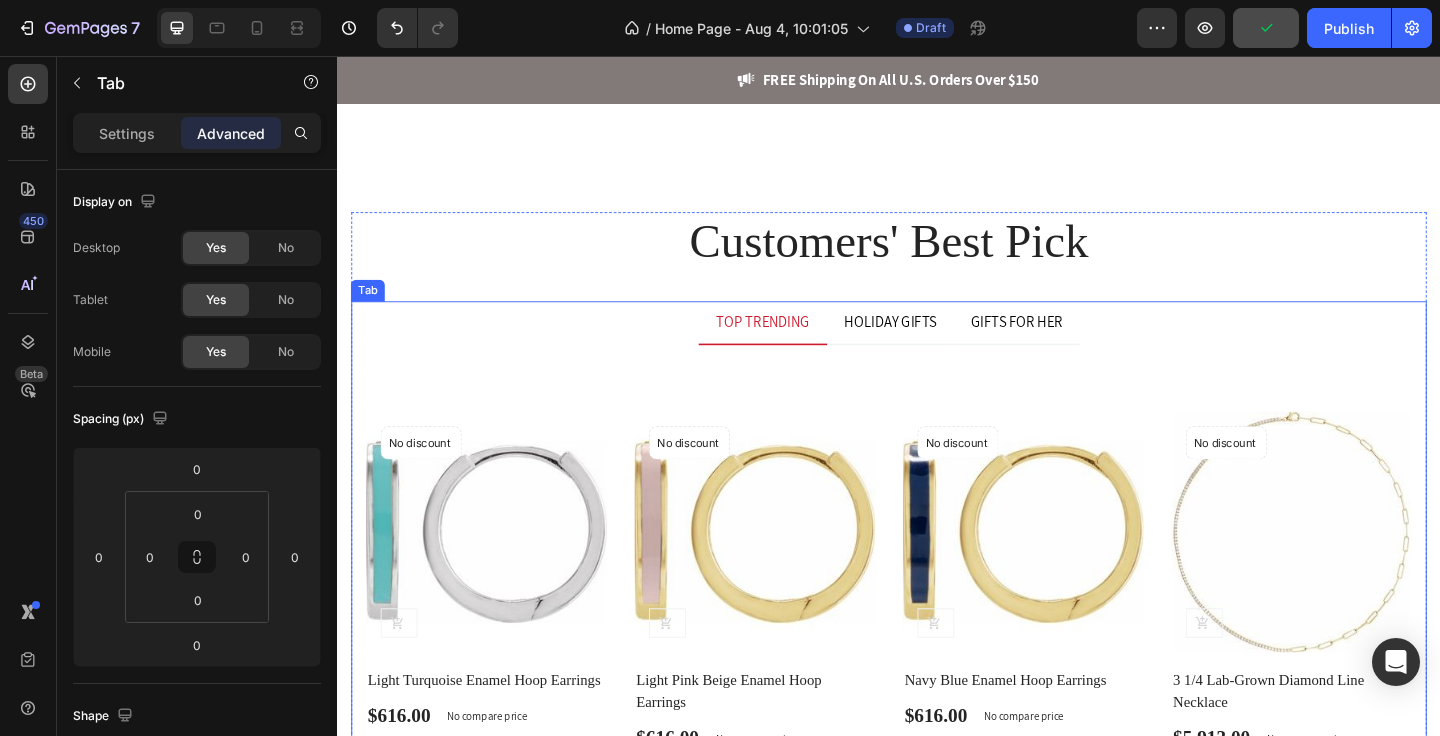 click on "TOP TRENDING" at bounding box center (800, 346) 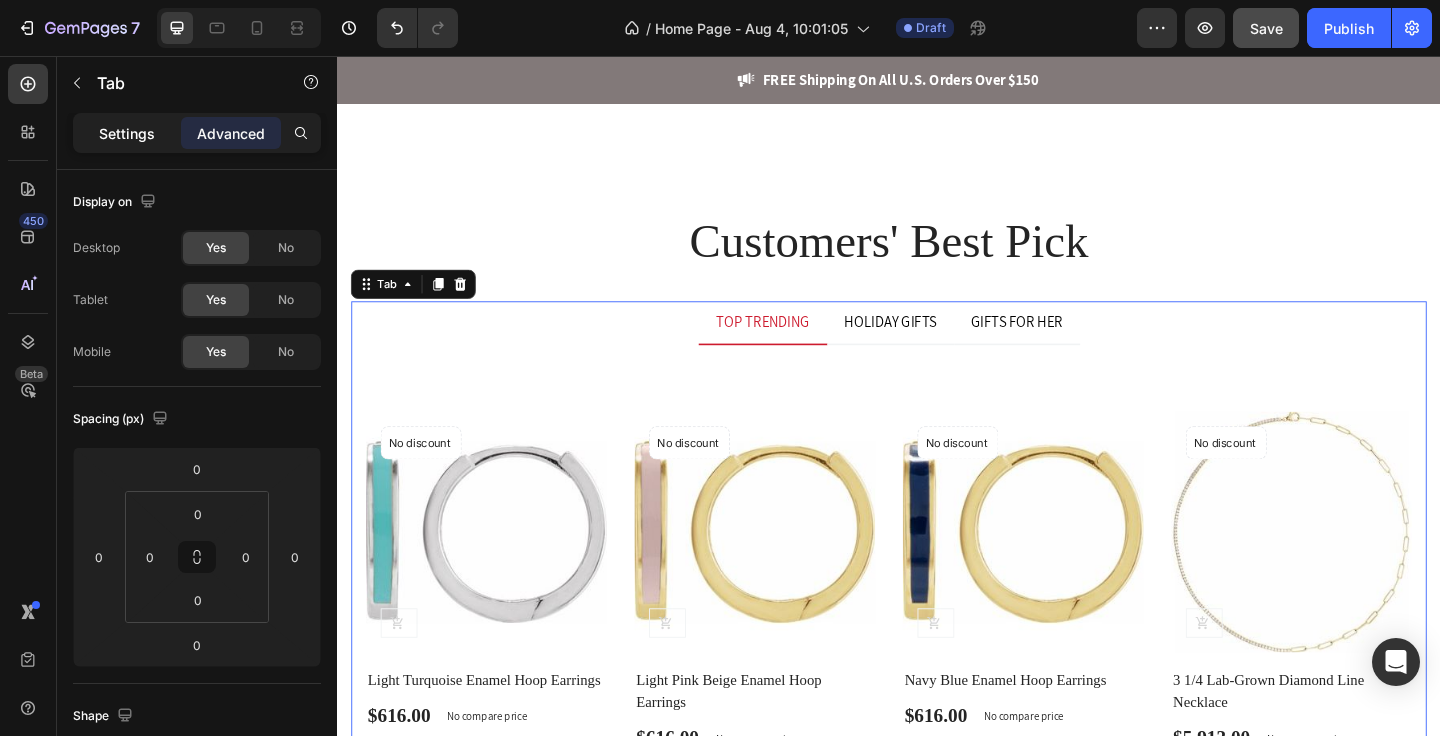 click on "Settings" at bounding box center [127, 133] 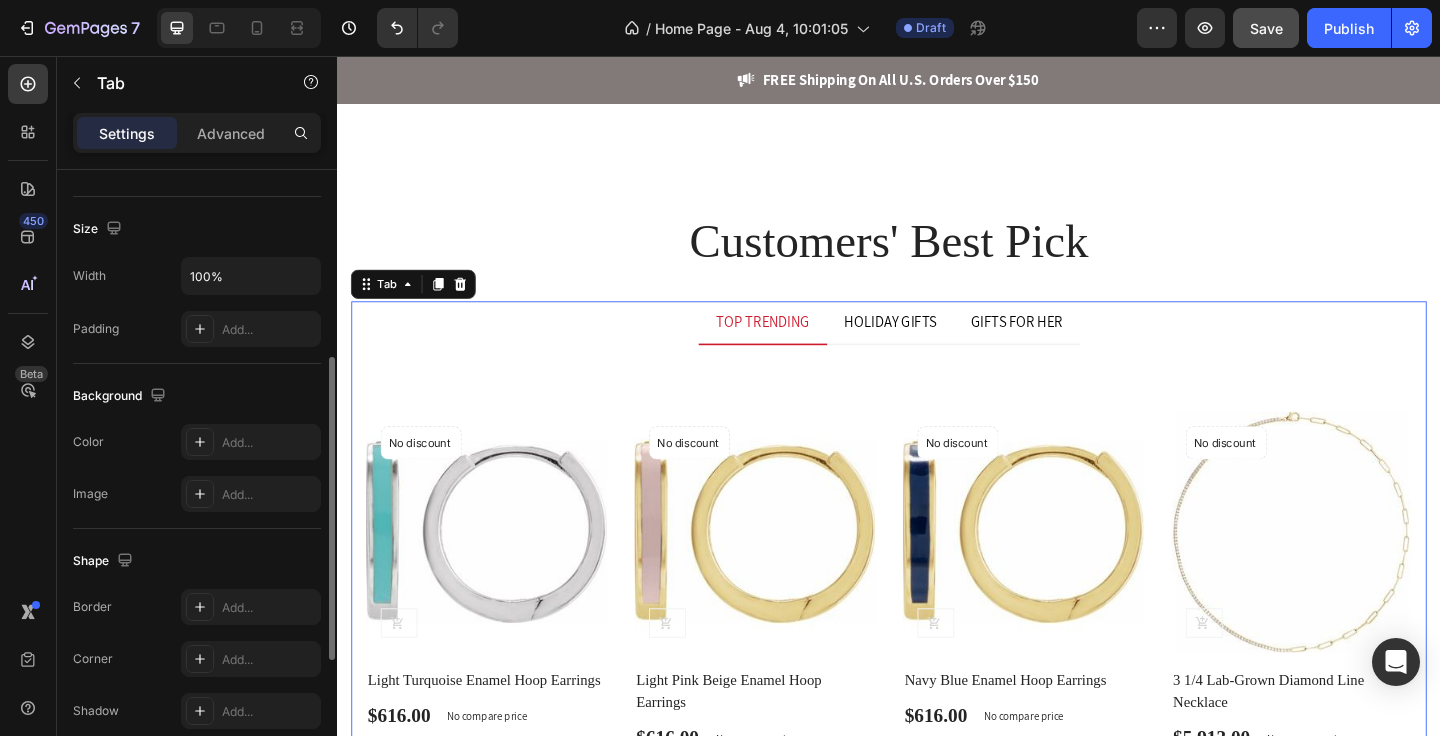 scroll, scrollTop: 656, scrollLeft: 0, axis: vertical 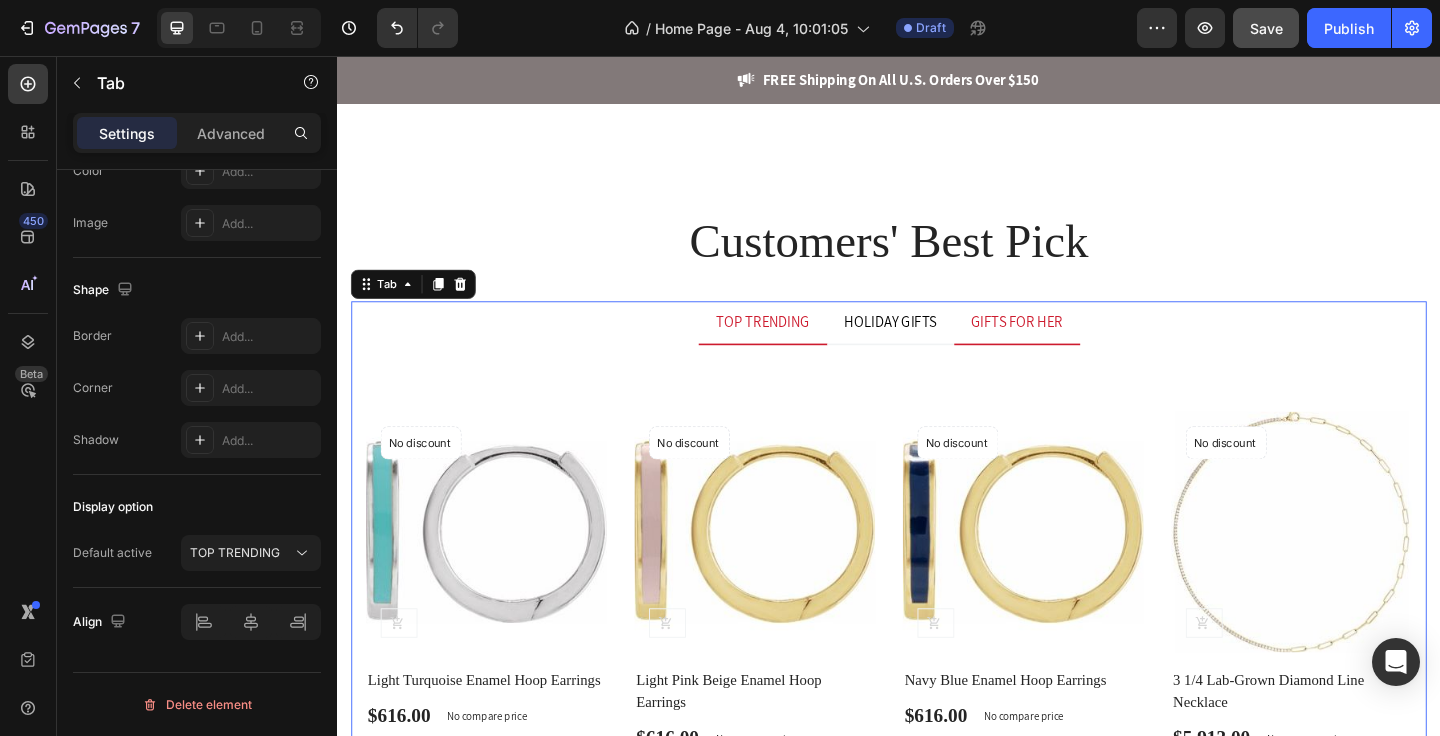 click on "GIFTS FOR HER" at bounding box center (1076, 347) 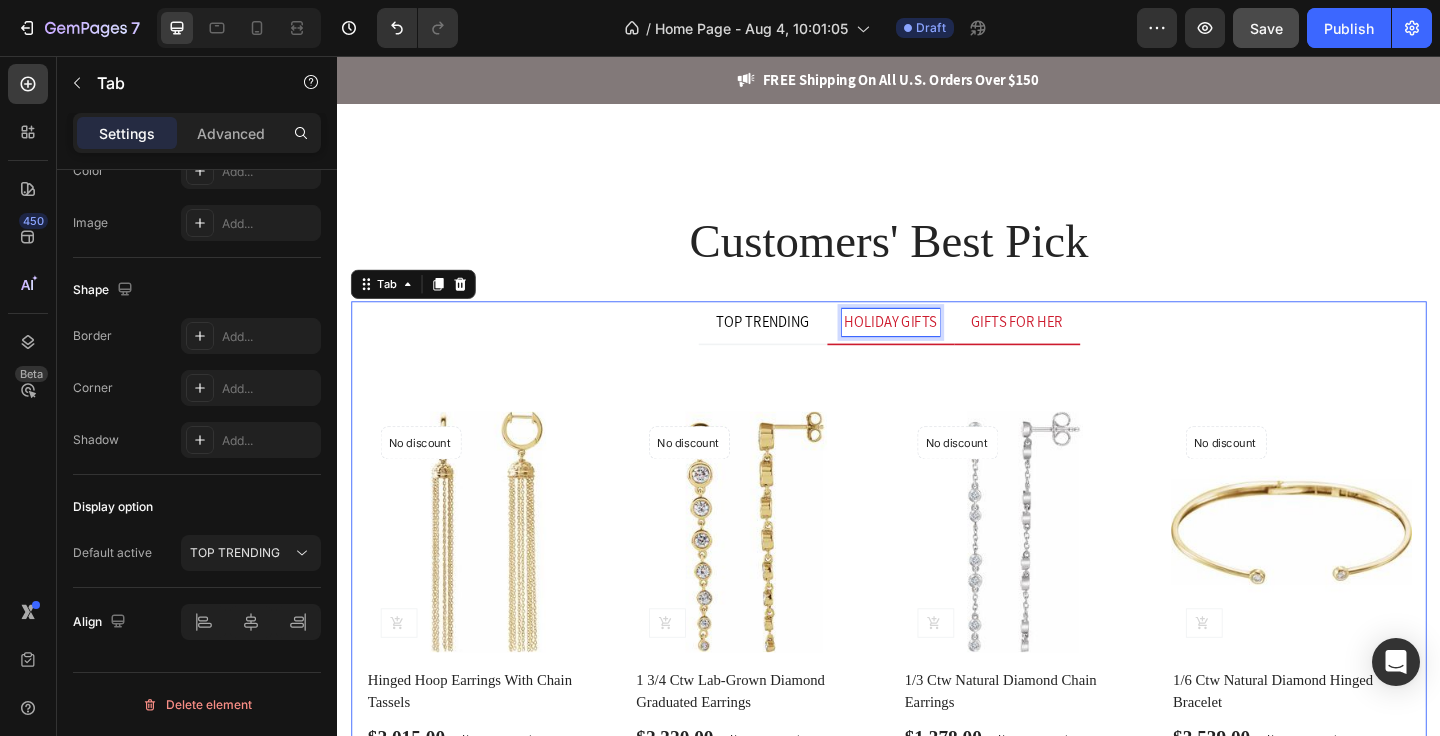 click on "HOLIDAY GIFTS" at bounding box center [939, 346] 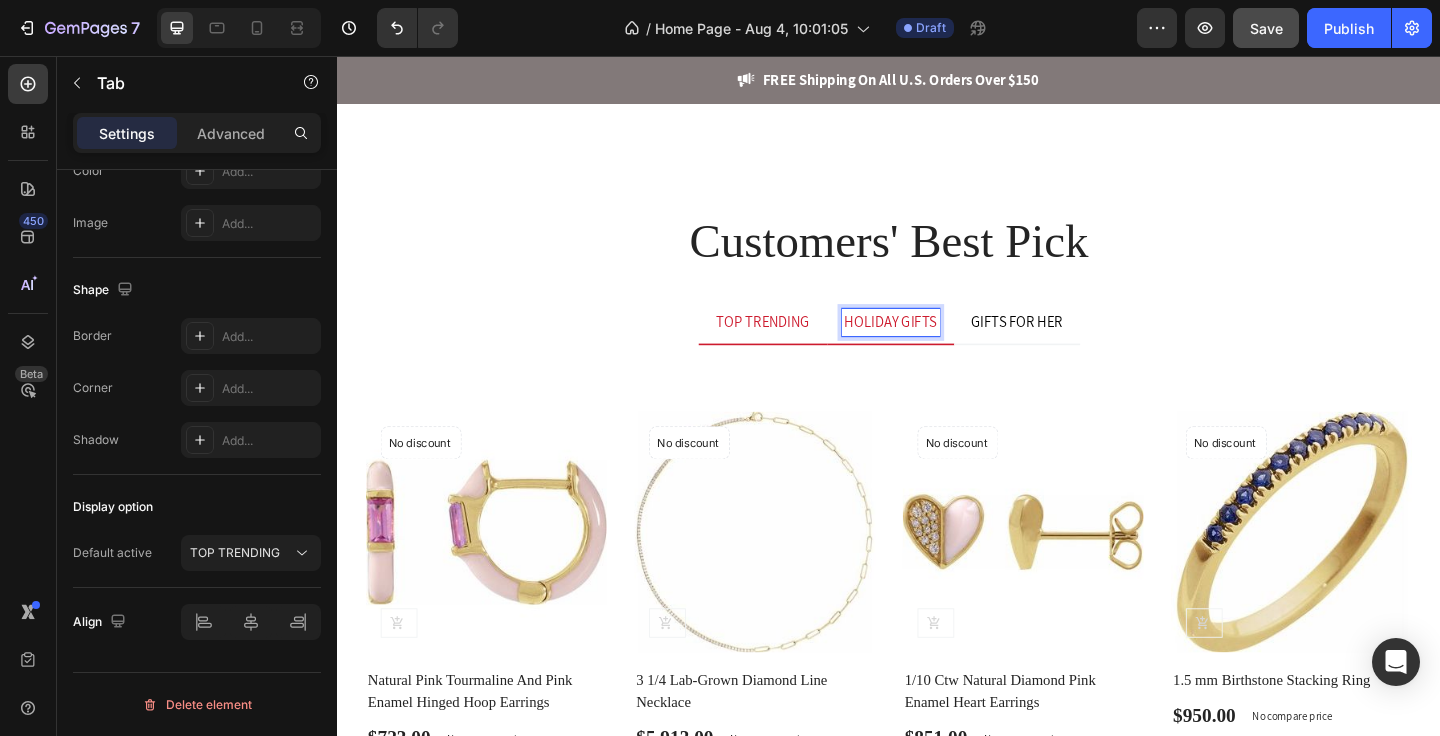 click on "TOP TRENDING" at bounding box center (800, 346) 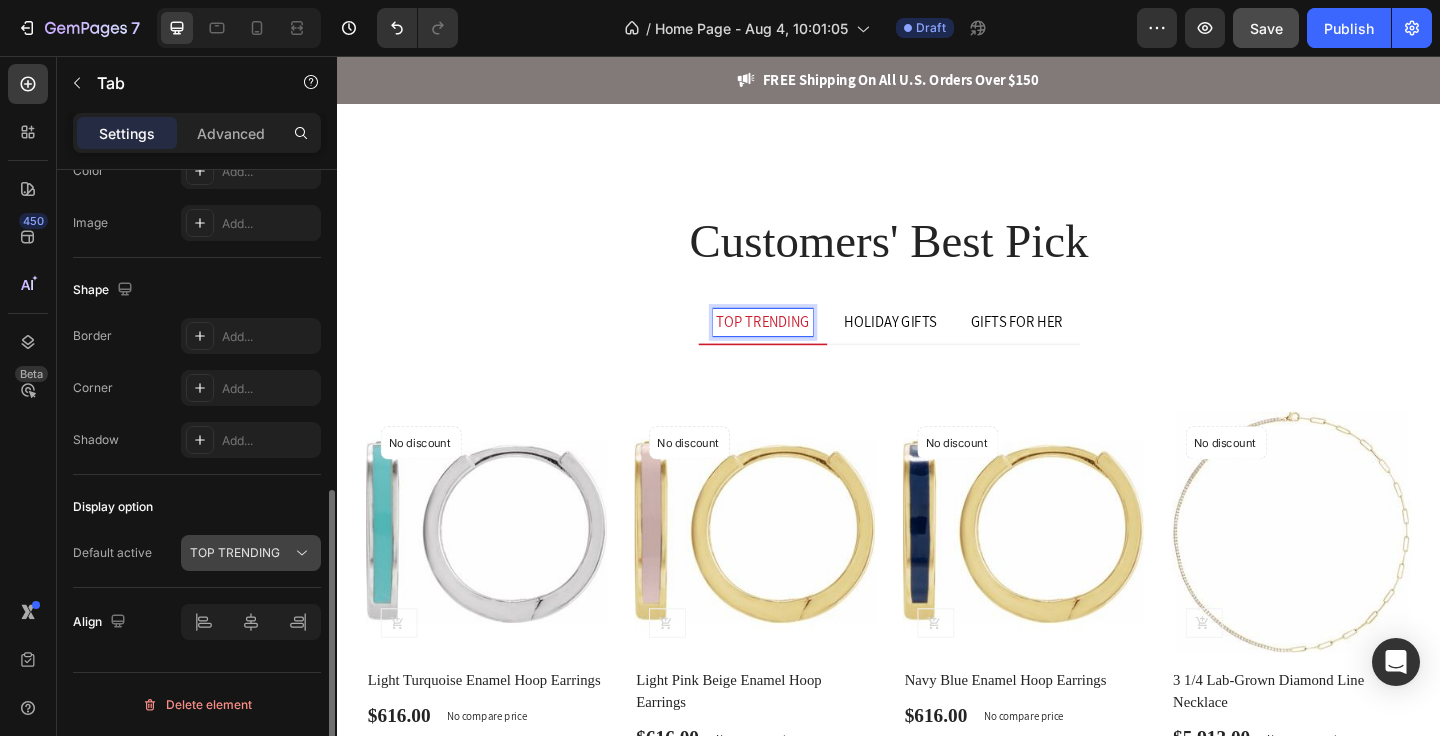 click on "TOP TRENDING" at bounding box center [235, 552] 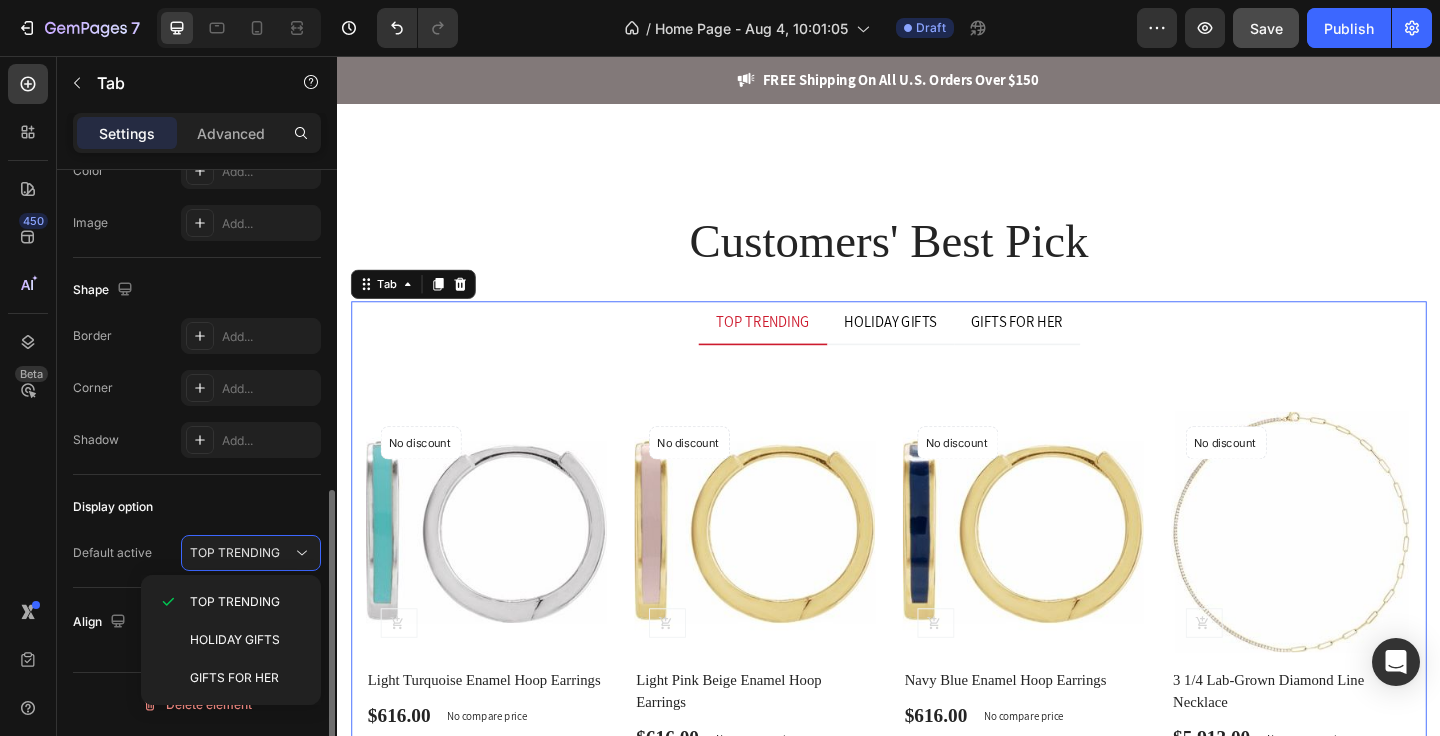click on "Default active" at bounding box center [112, 553] 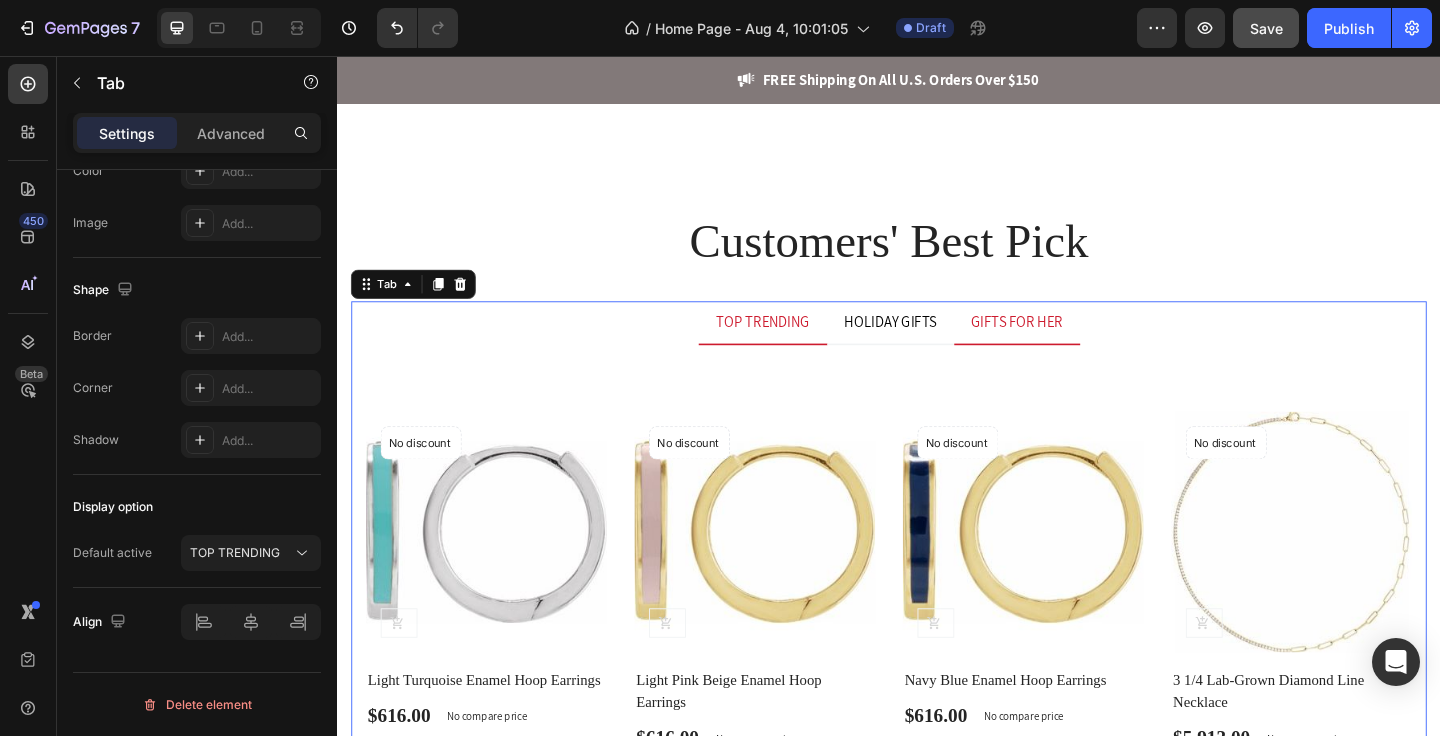 click on "GIFTS FOR HER" at bounding box center (1076, 347) 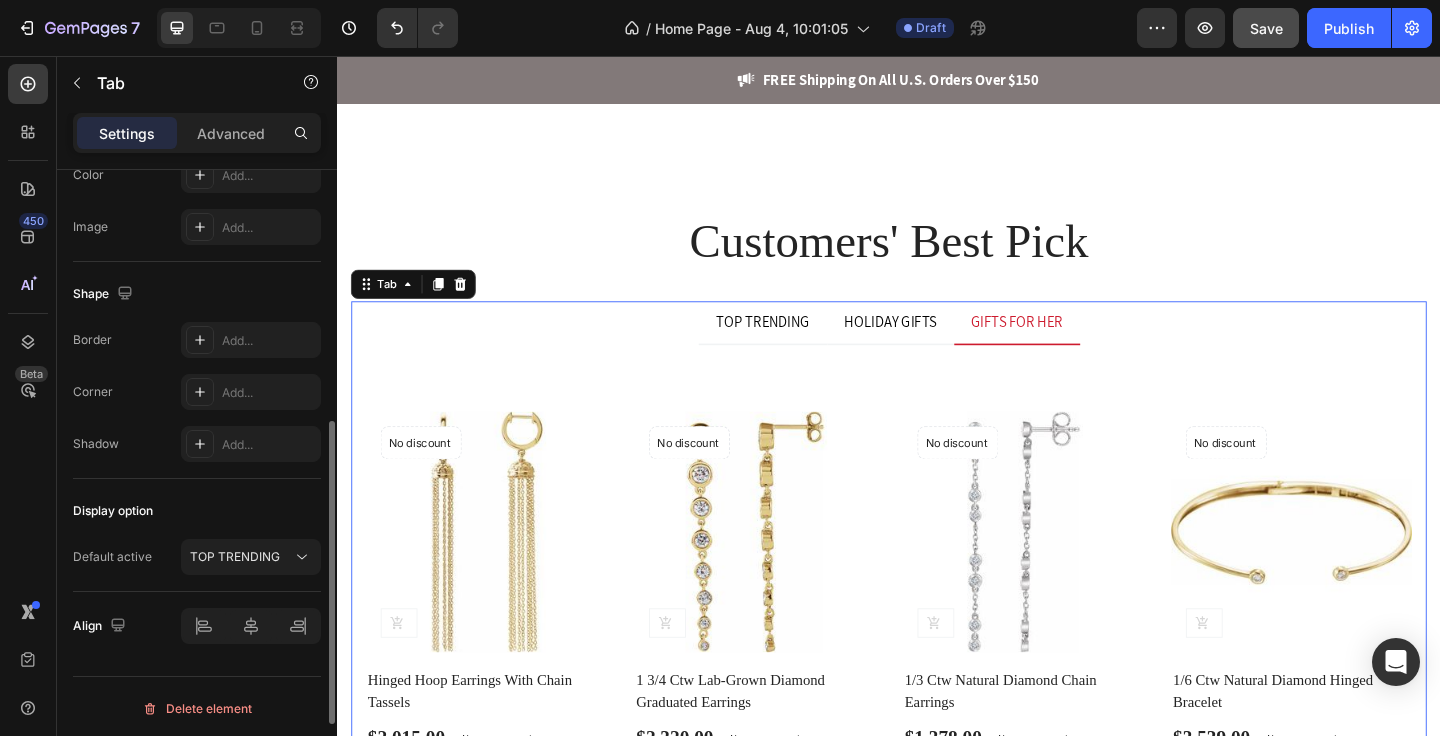 scroll, scrollTop: 0, scrollLeft: 0, axis: both 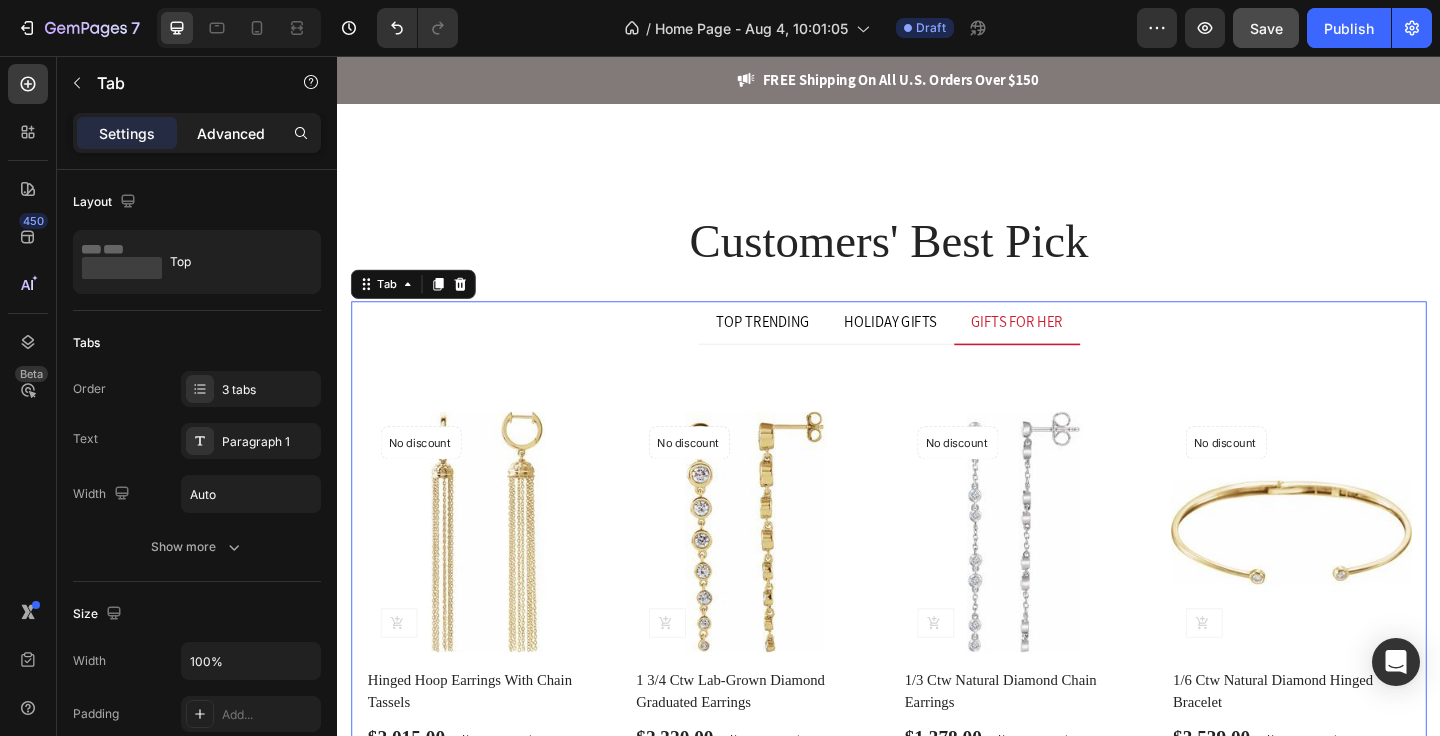 click on "Advanced" at bounding box center [231, 133] 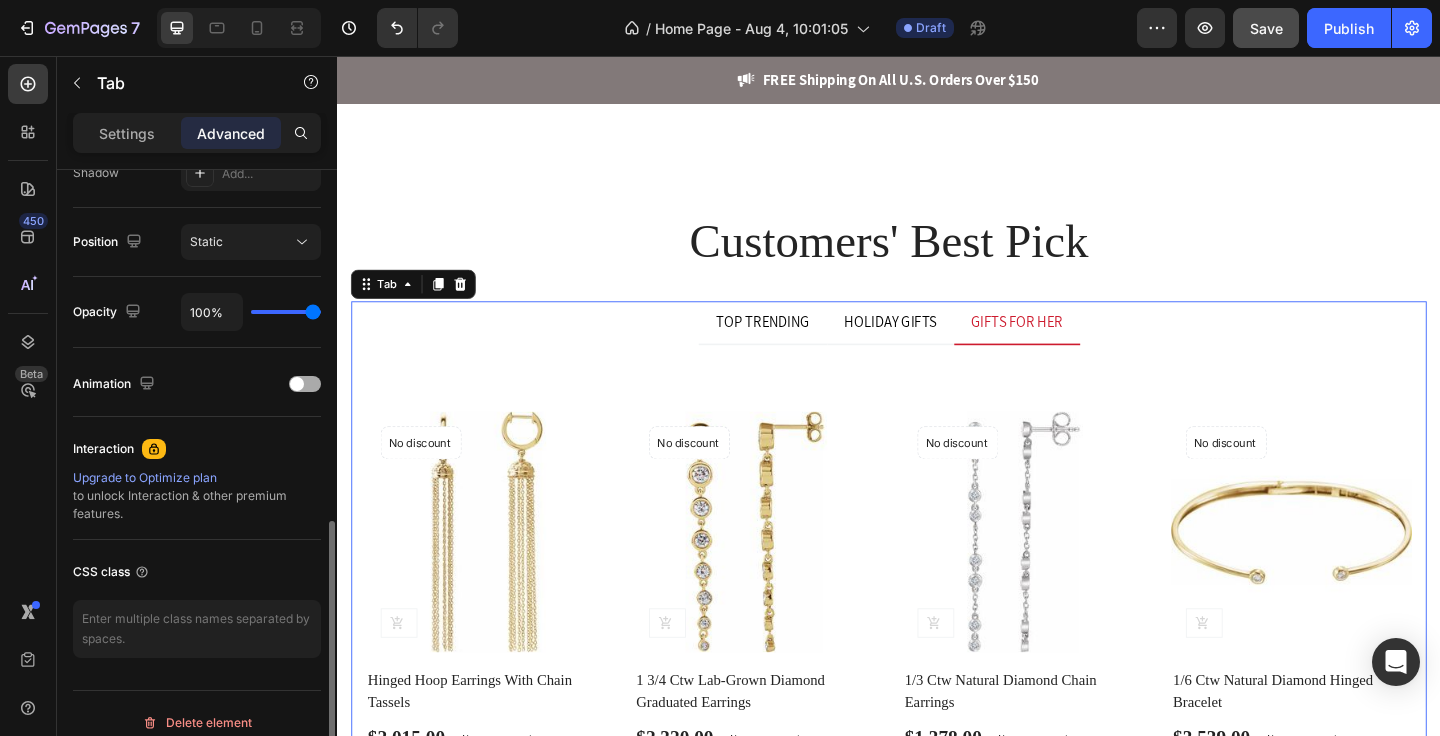 scroll, scrollTop: 711, scrollLeft: 0, axis: vertical 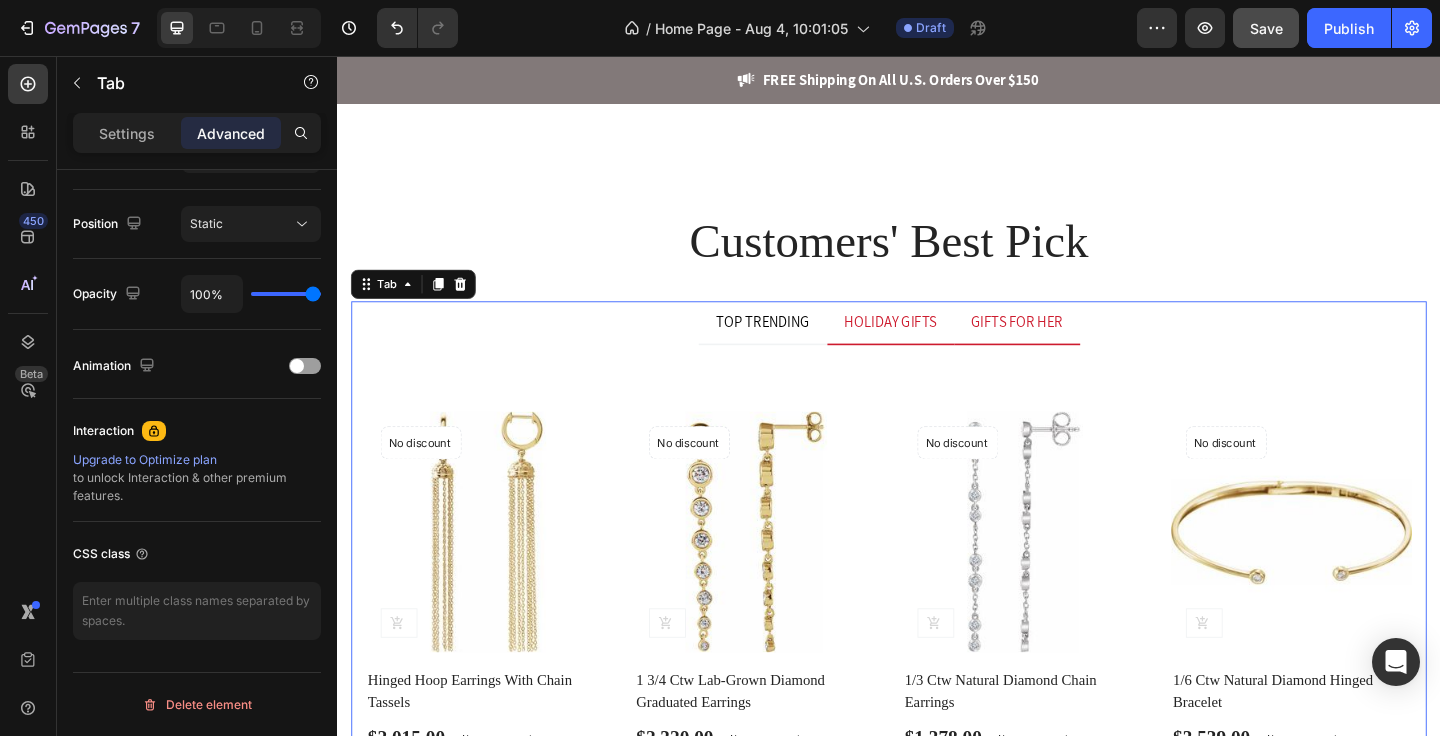 click on "HOLIDAY GIFTS" at bounding box center [939, 347] 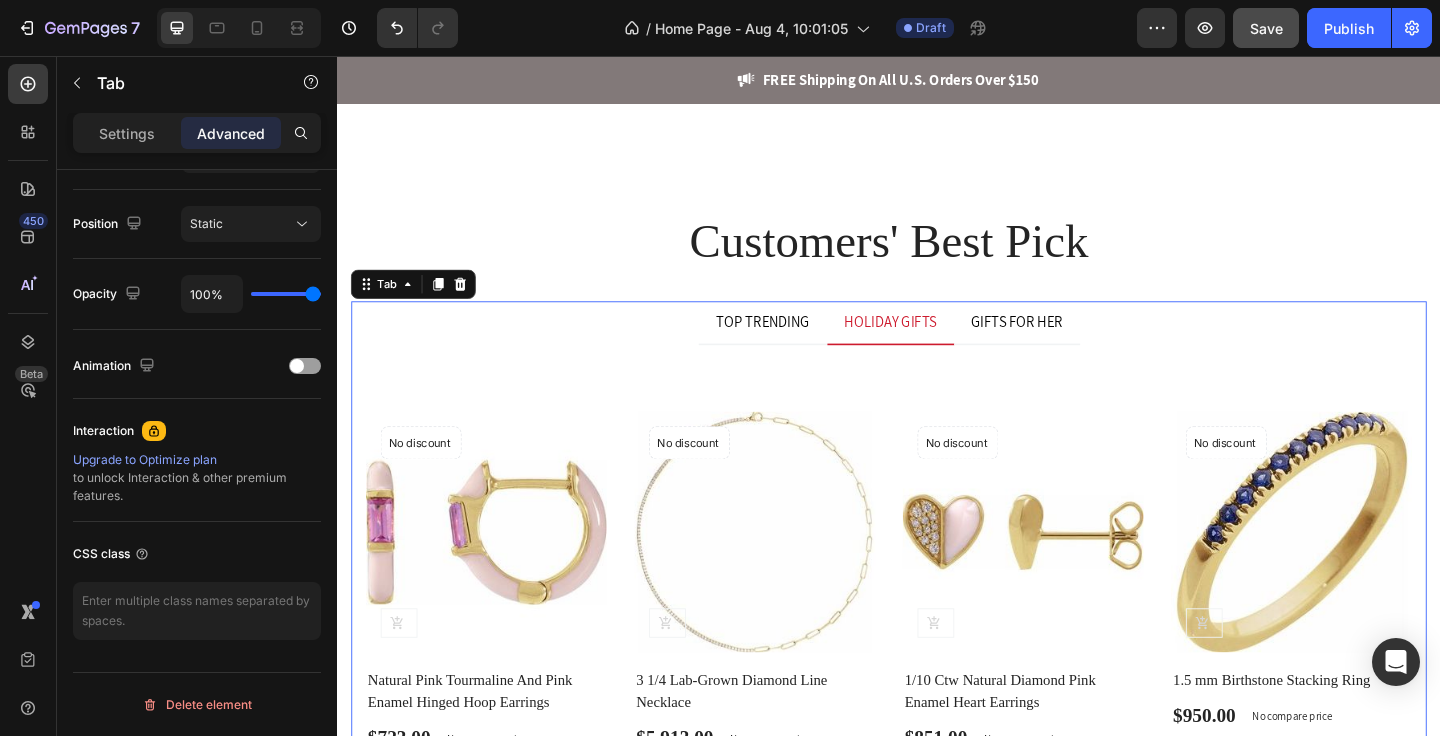 click on "HOLIDAY GIFTS" at bounding box center [939, 347] 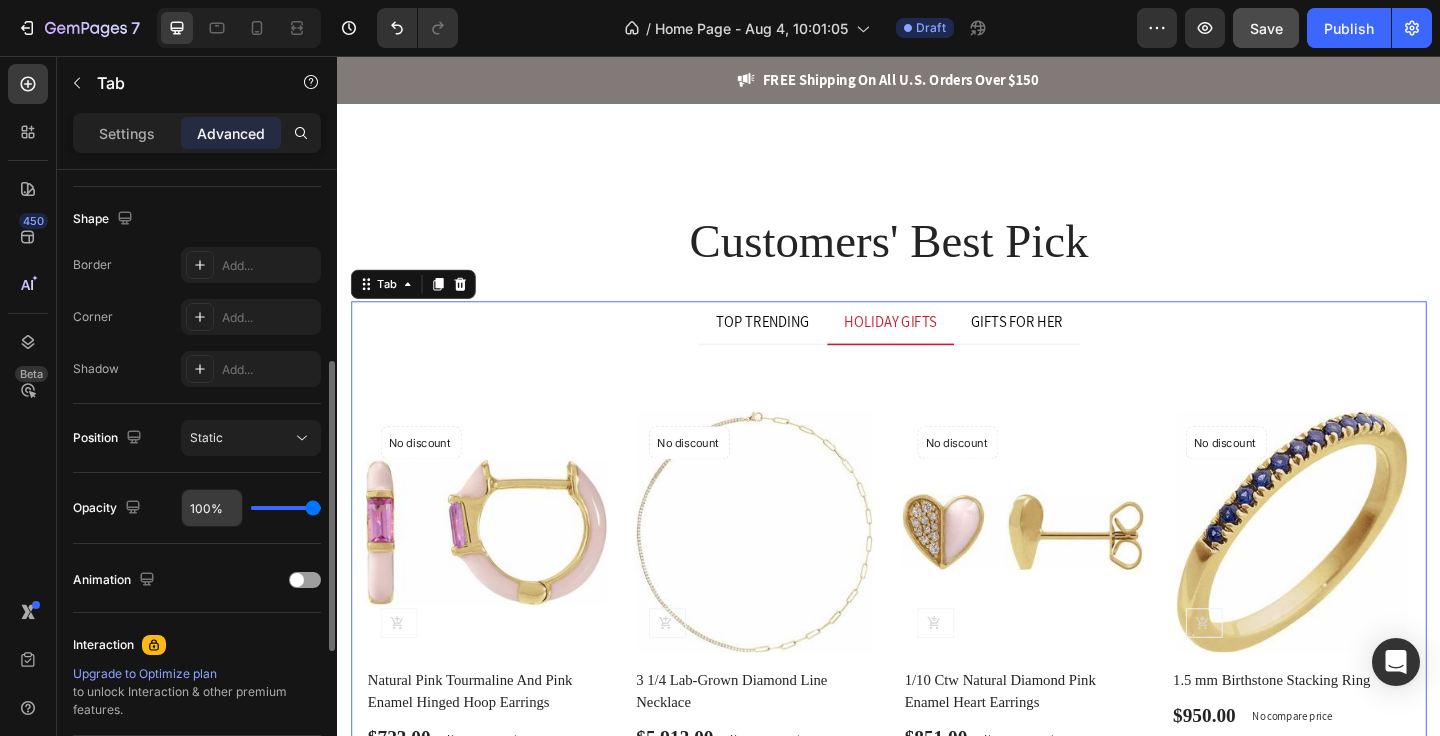 scroll, scrollTop: 469, scrollLeft: 0, axis: vertical 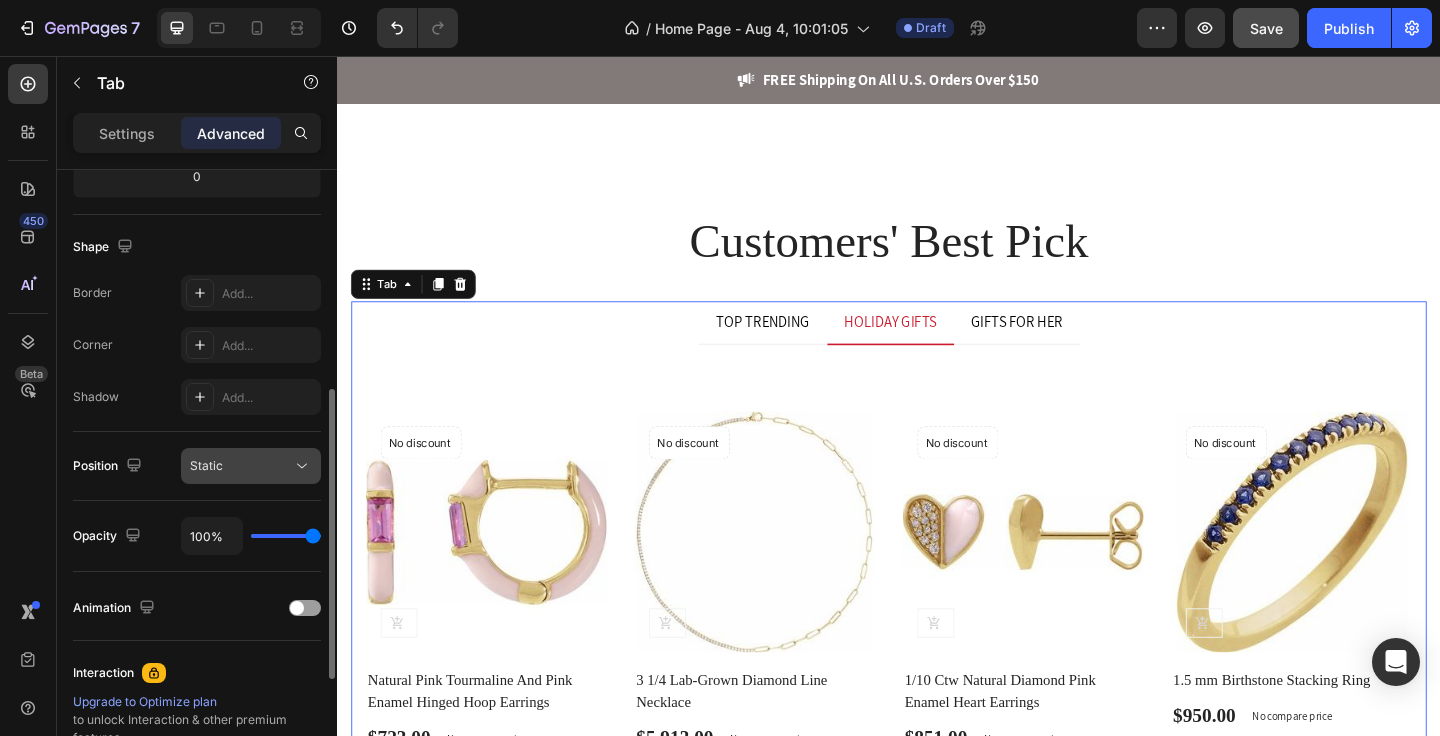 click on "Static" at bounding box center (241, 466) 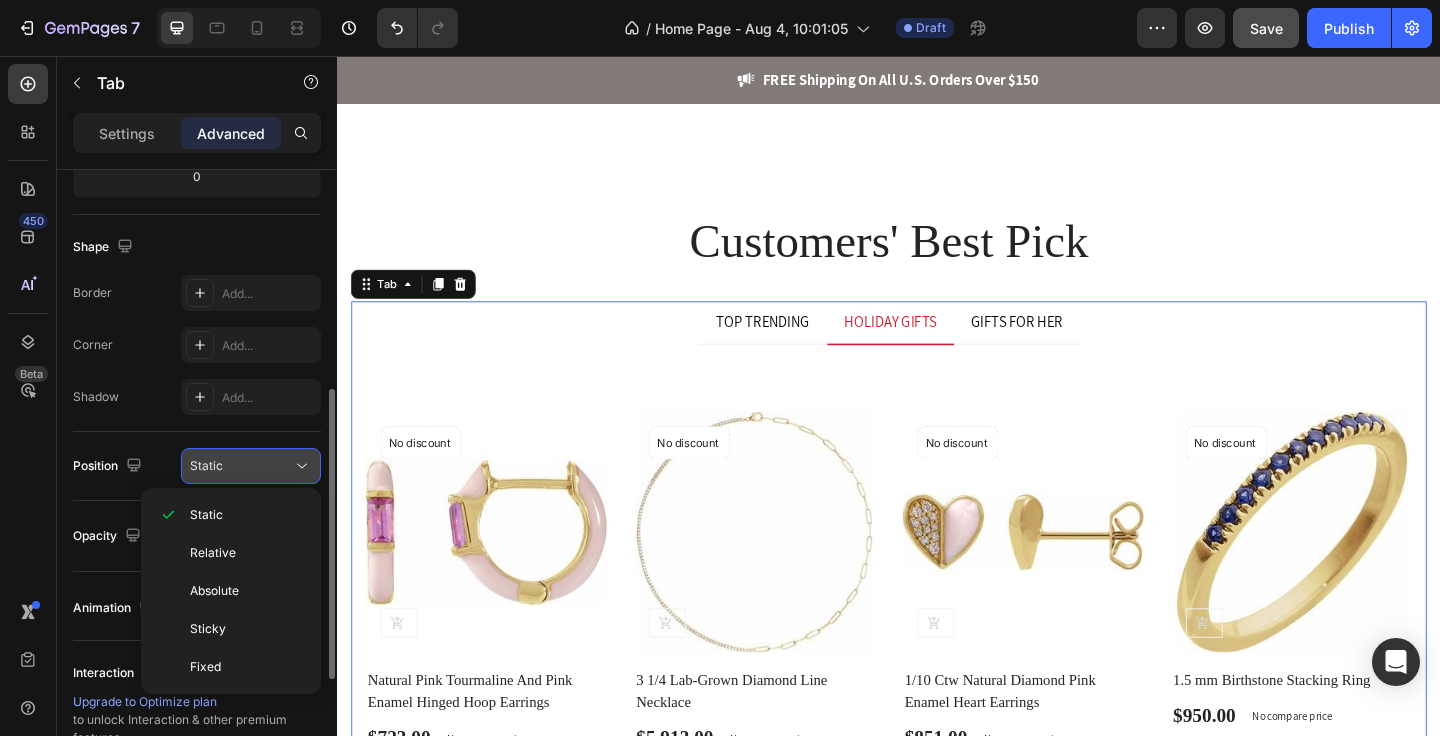 click on "Static" at bounding box center [241, 466] 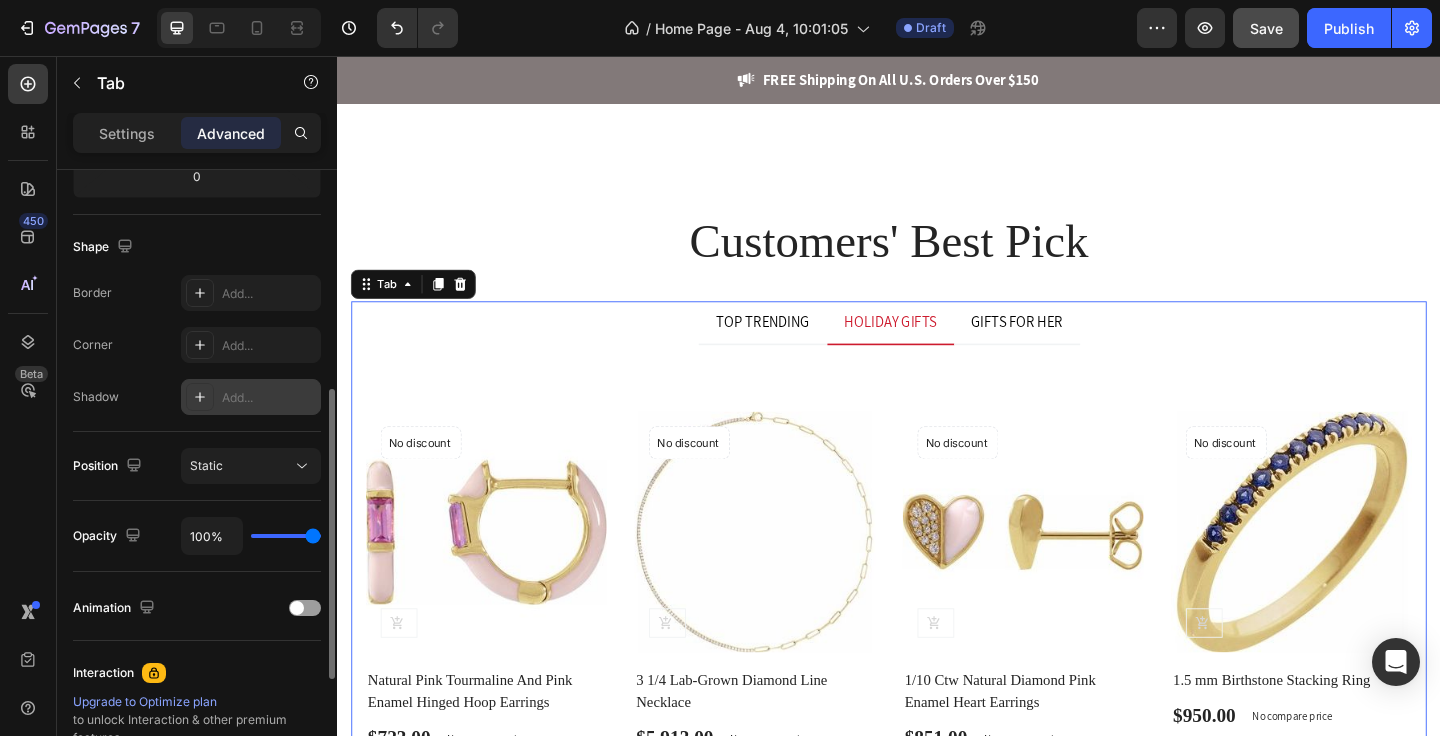 click on "Add..." at bounding box center [269, 398] 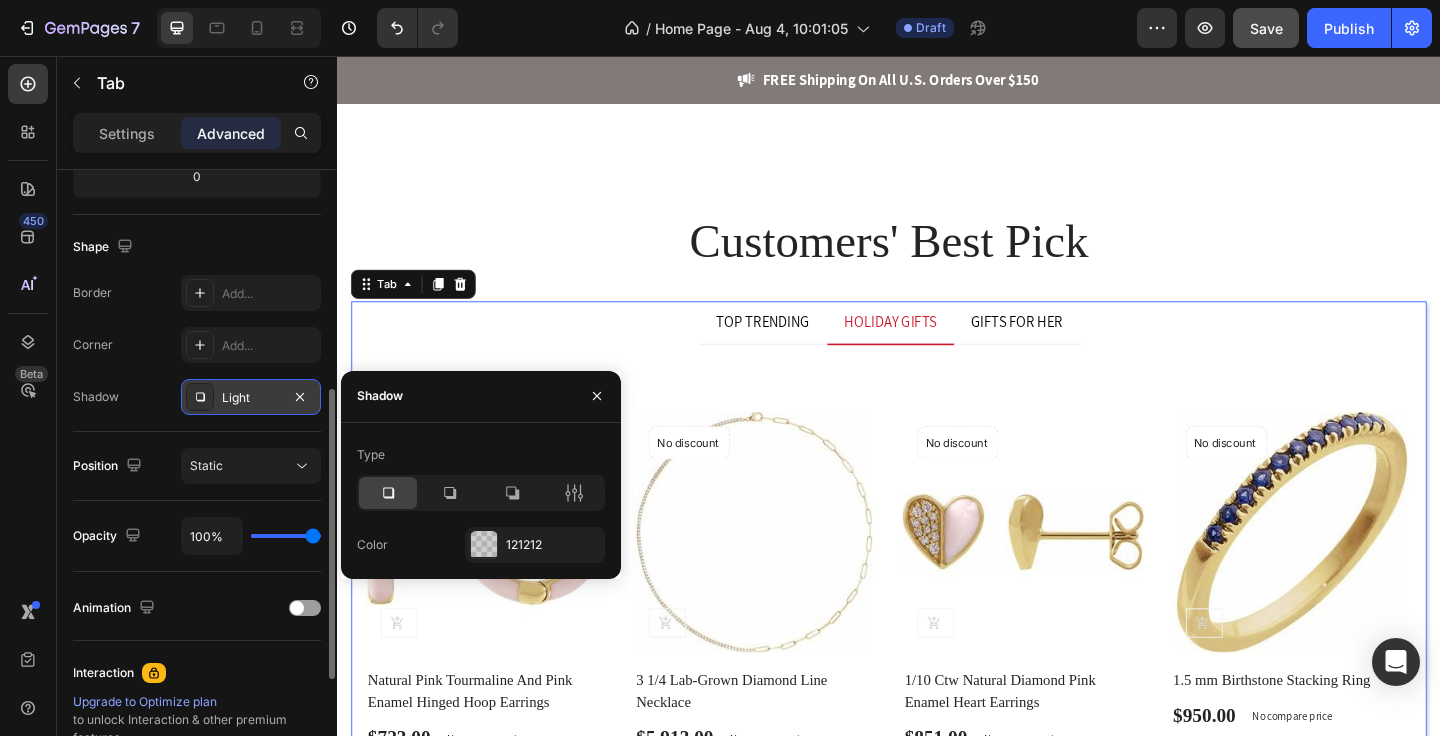 click on "Light" at bounding box center [251, 398] 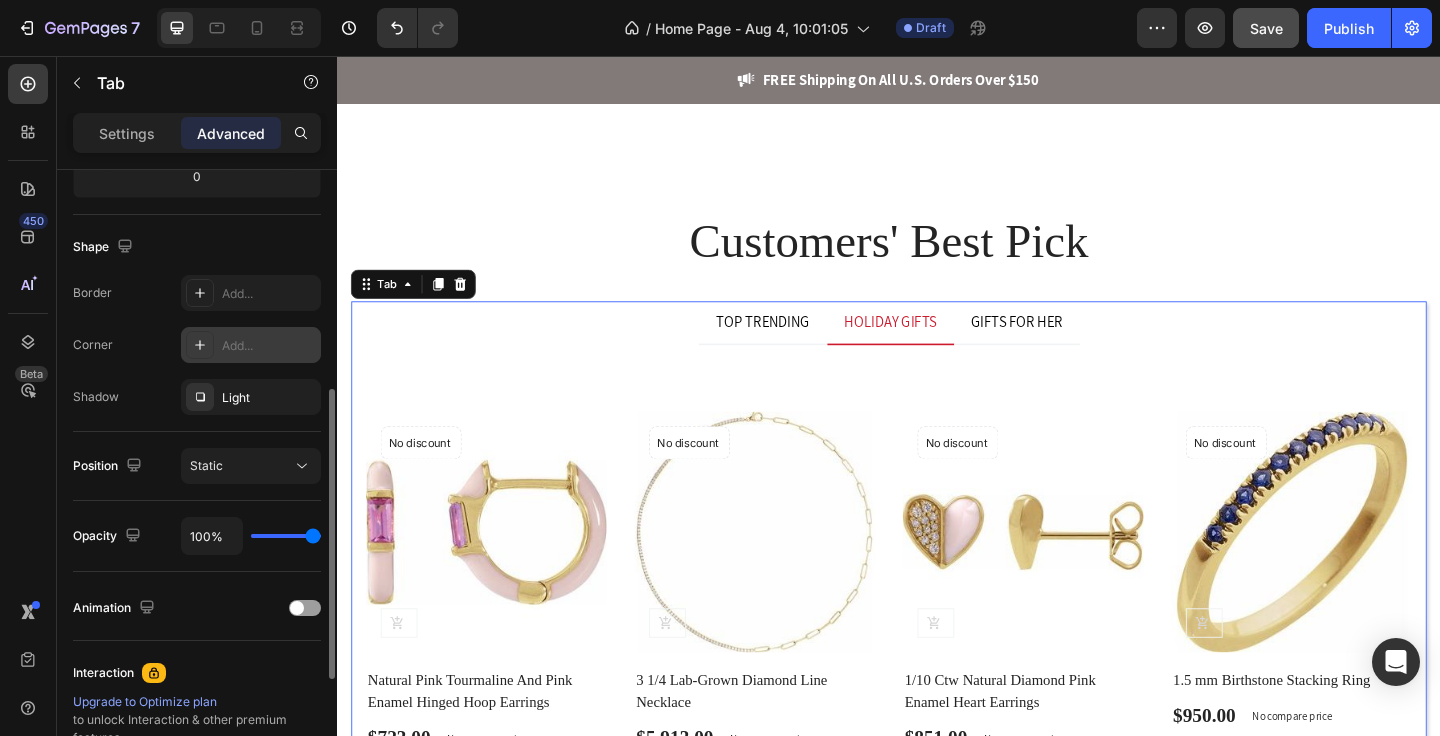 click on "Add..." at bounding box center (269, 346) 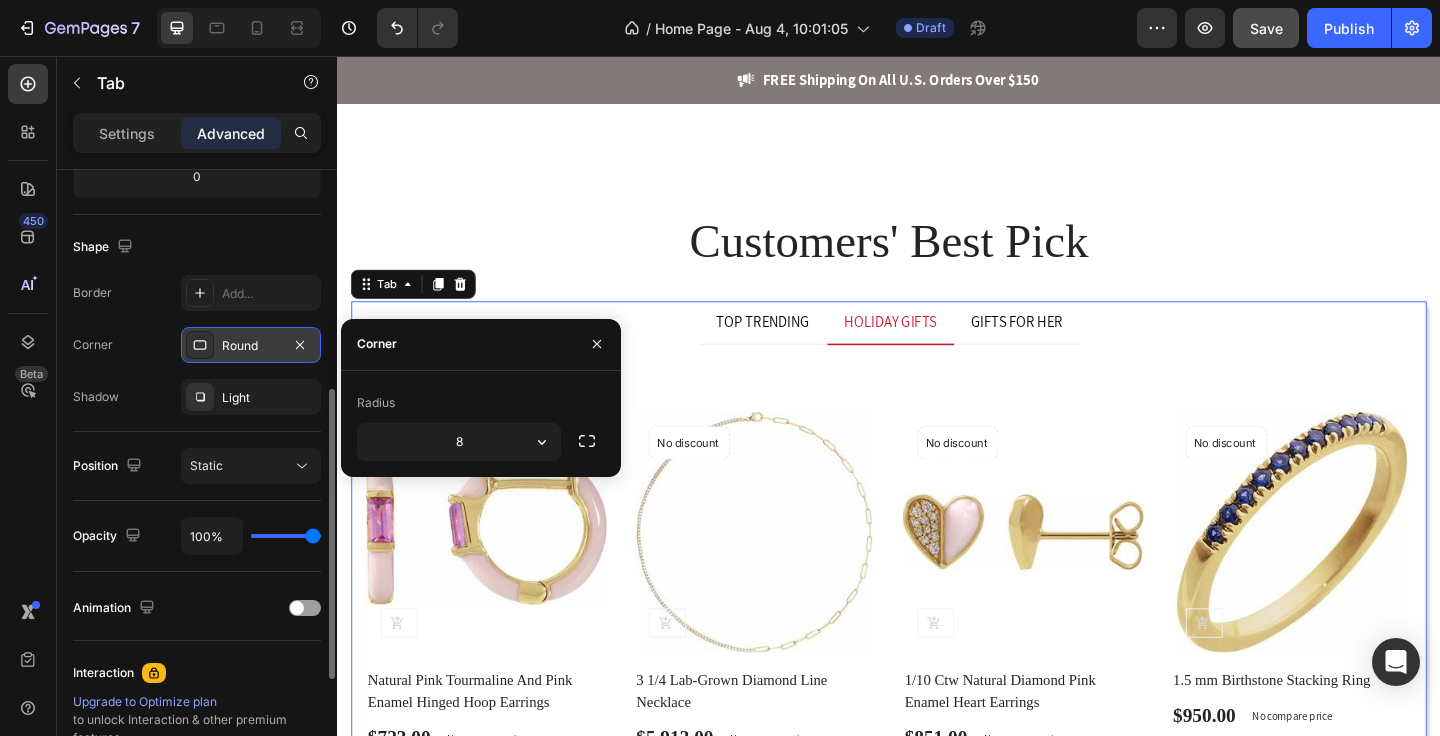 click on "Round" at bounding box center [251, 346] 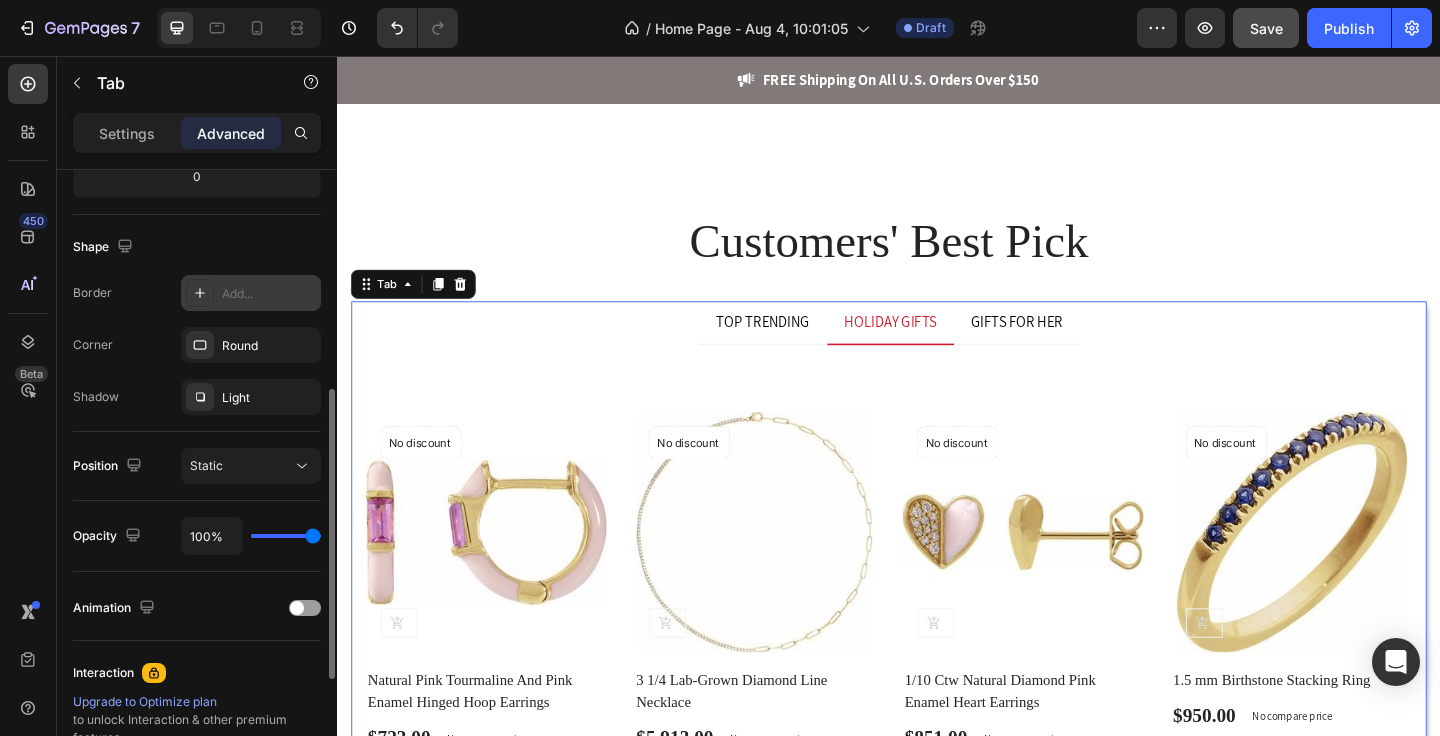 click on "Add..." at bounding box center (269, 294) 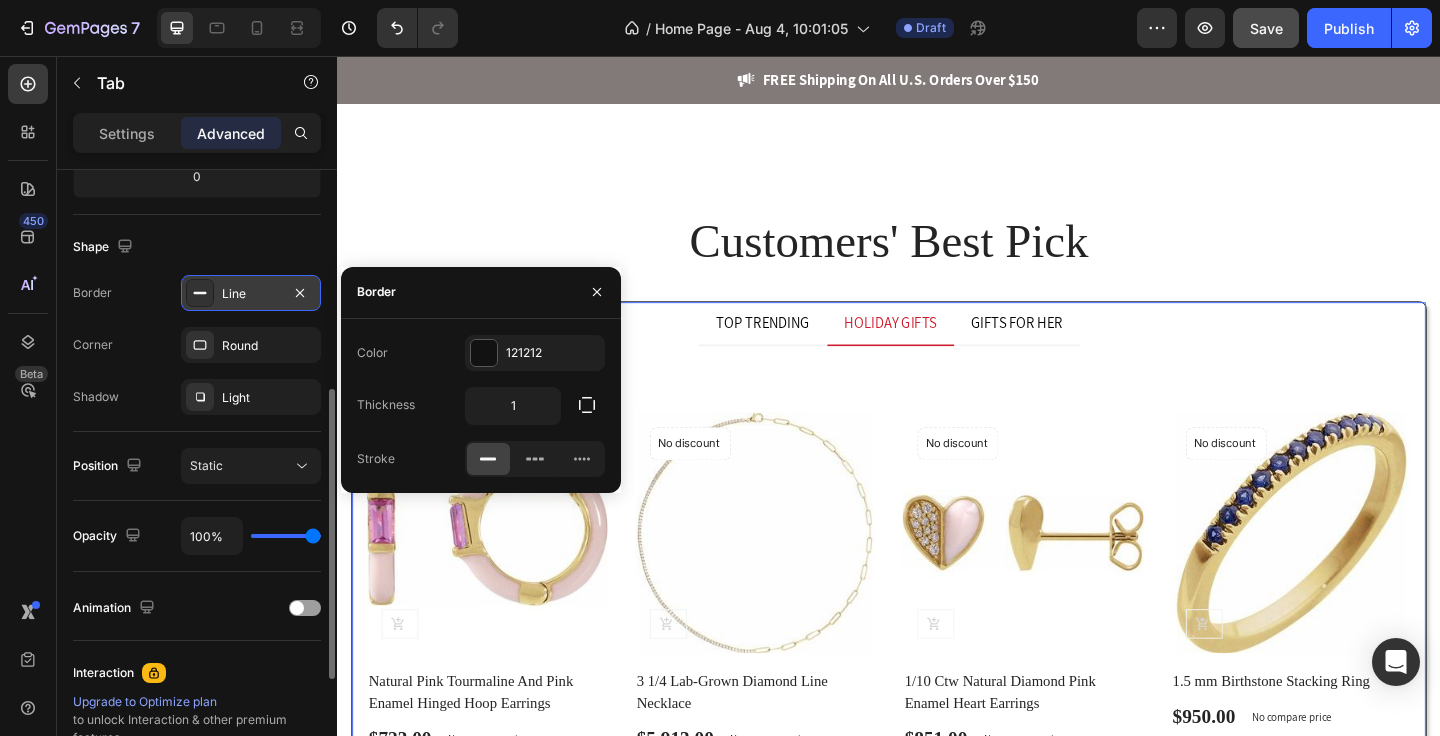 click on "Line" at bounding box center [251, 294] 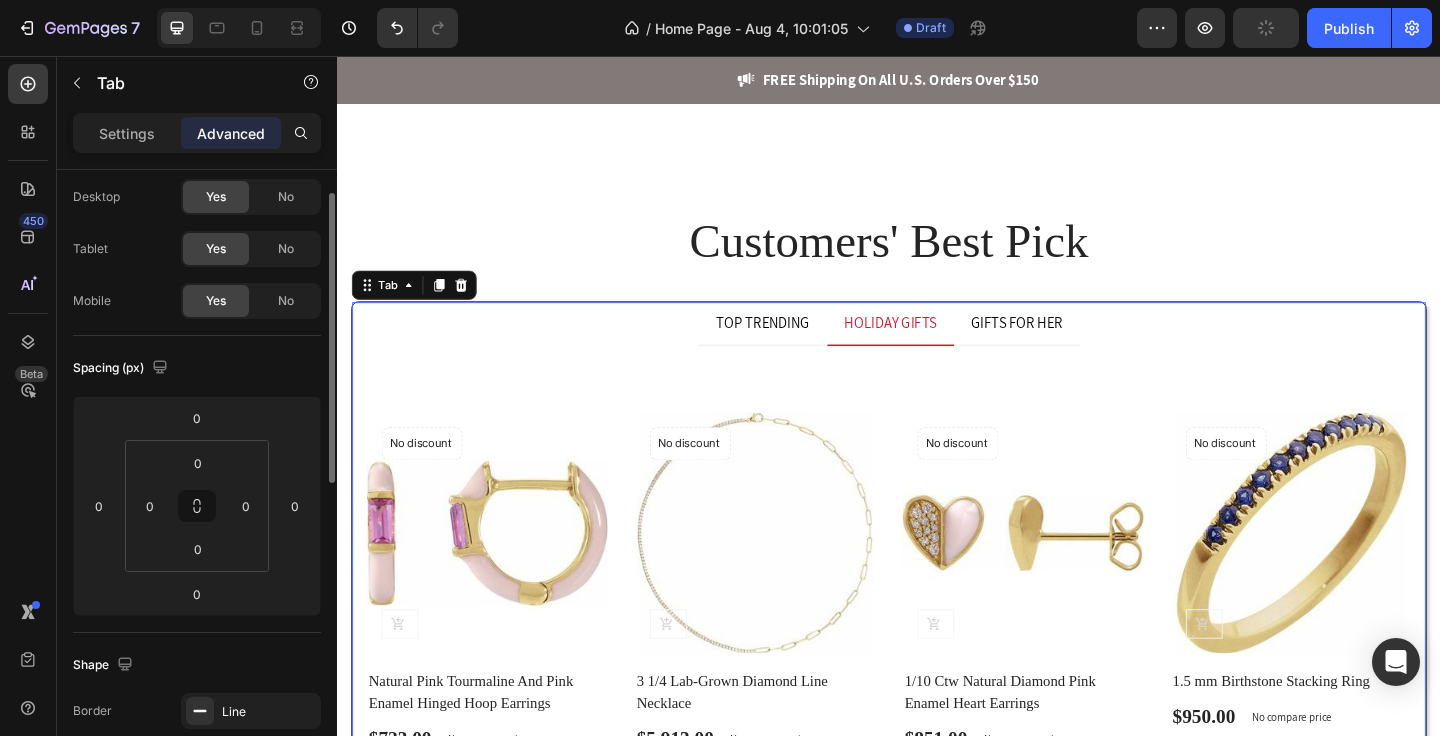 scroll, scrollTop: 0, scrollLeft: 0, axis: both 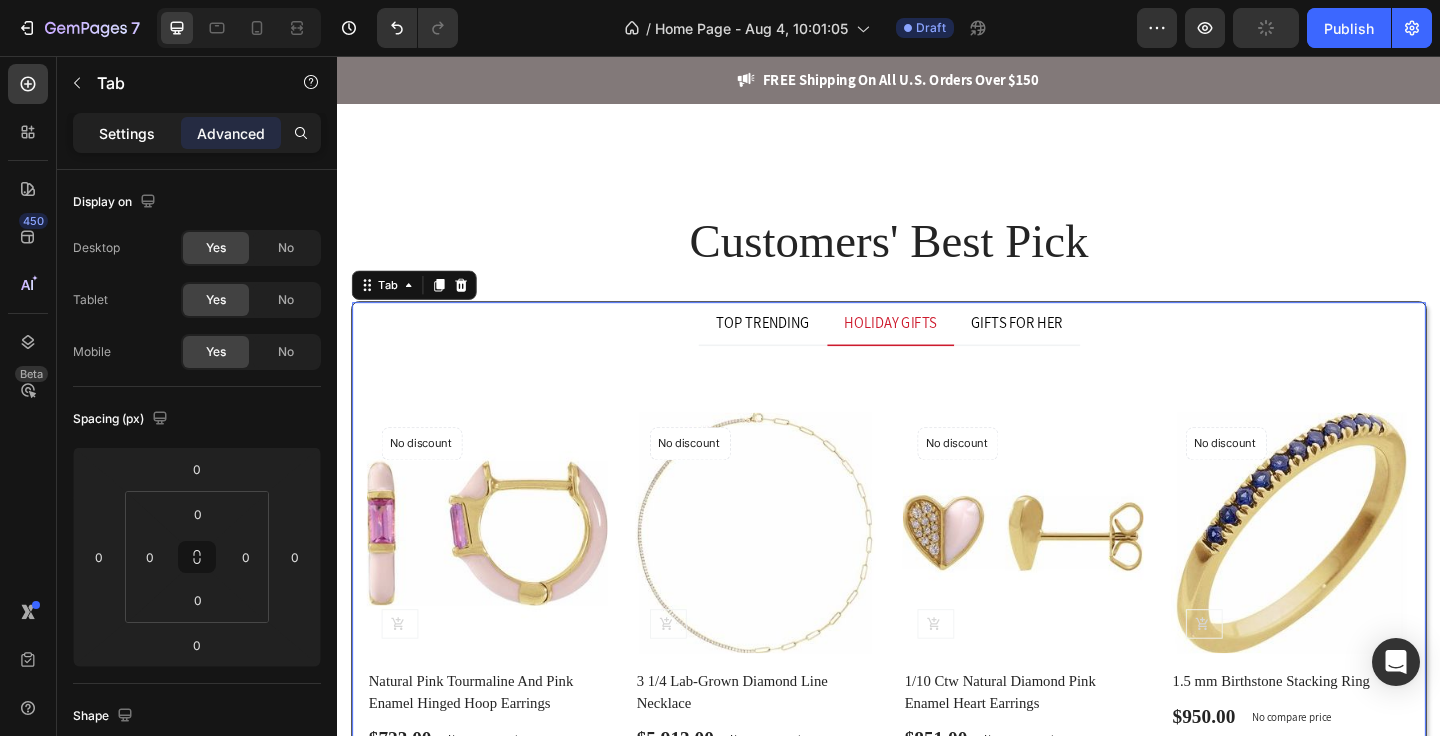 drag, startPoint x: 98, startPoint y: 134, endPoint x: 102, endPoint y: 145, distance: 11.7046995 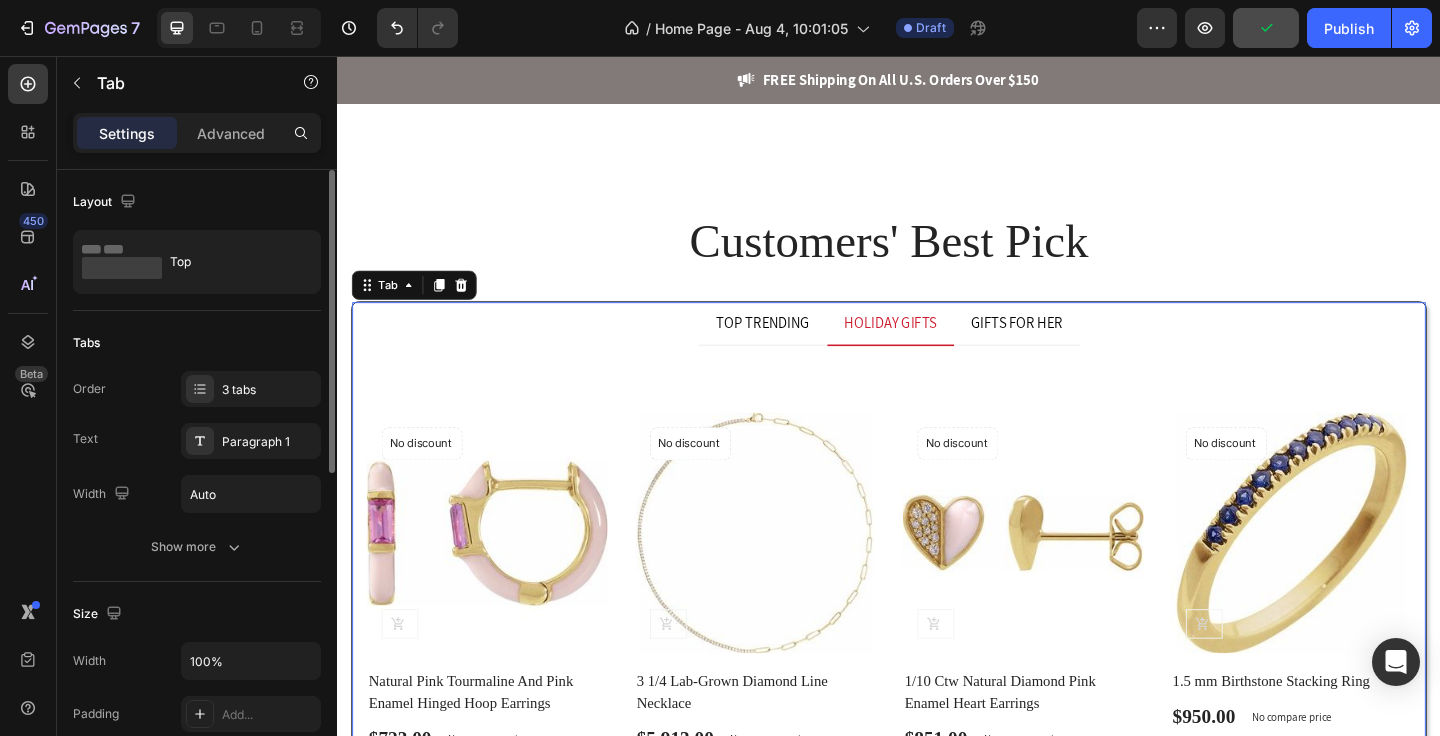 scroll, scrollTop: 4, scrollLeft: 0, axis: vertical 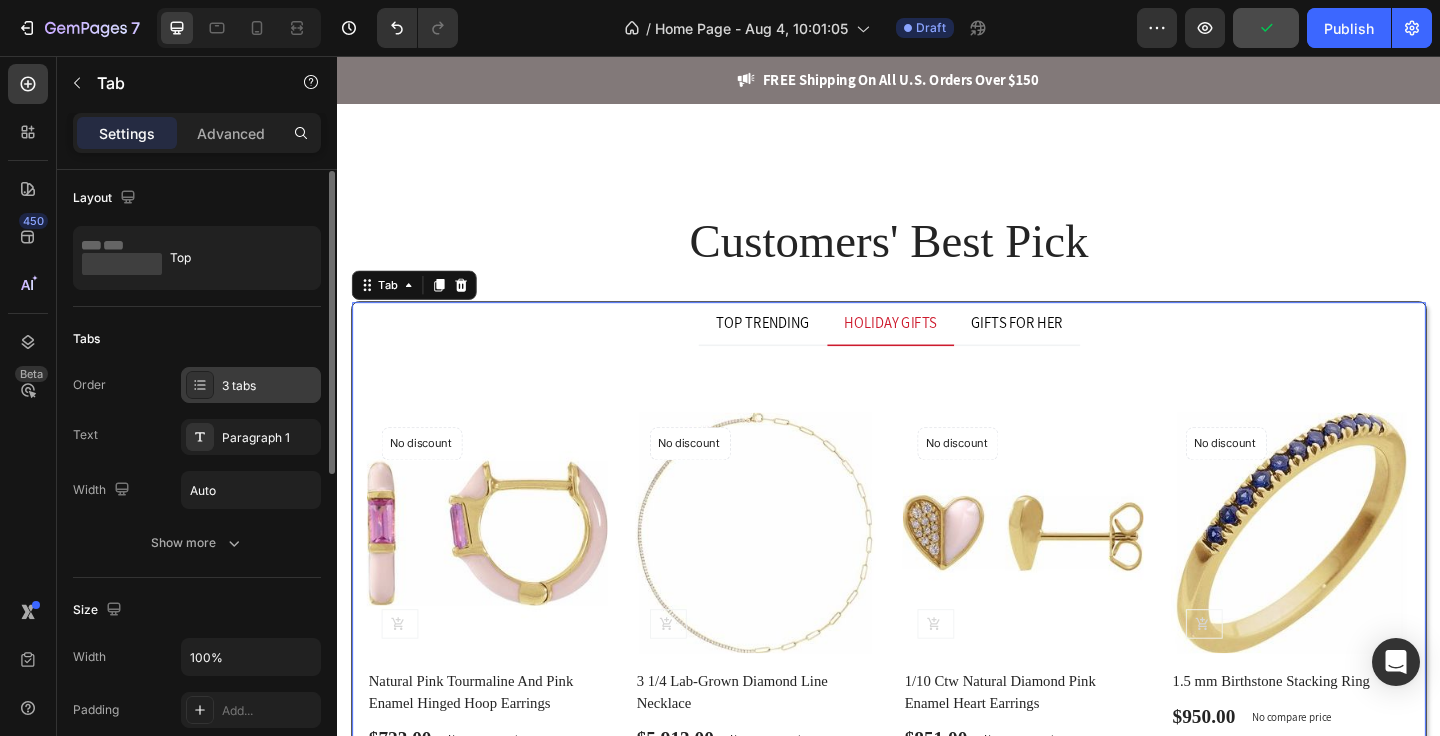 click on "3 tabs" at bounding box center (269, 386) 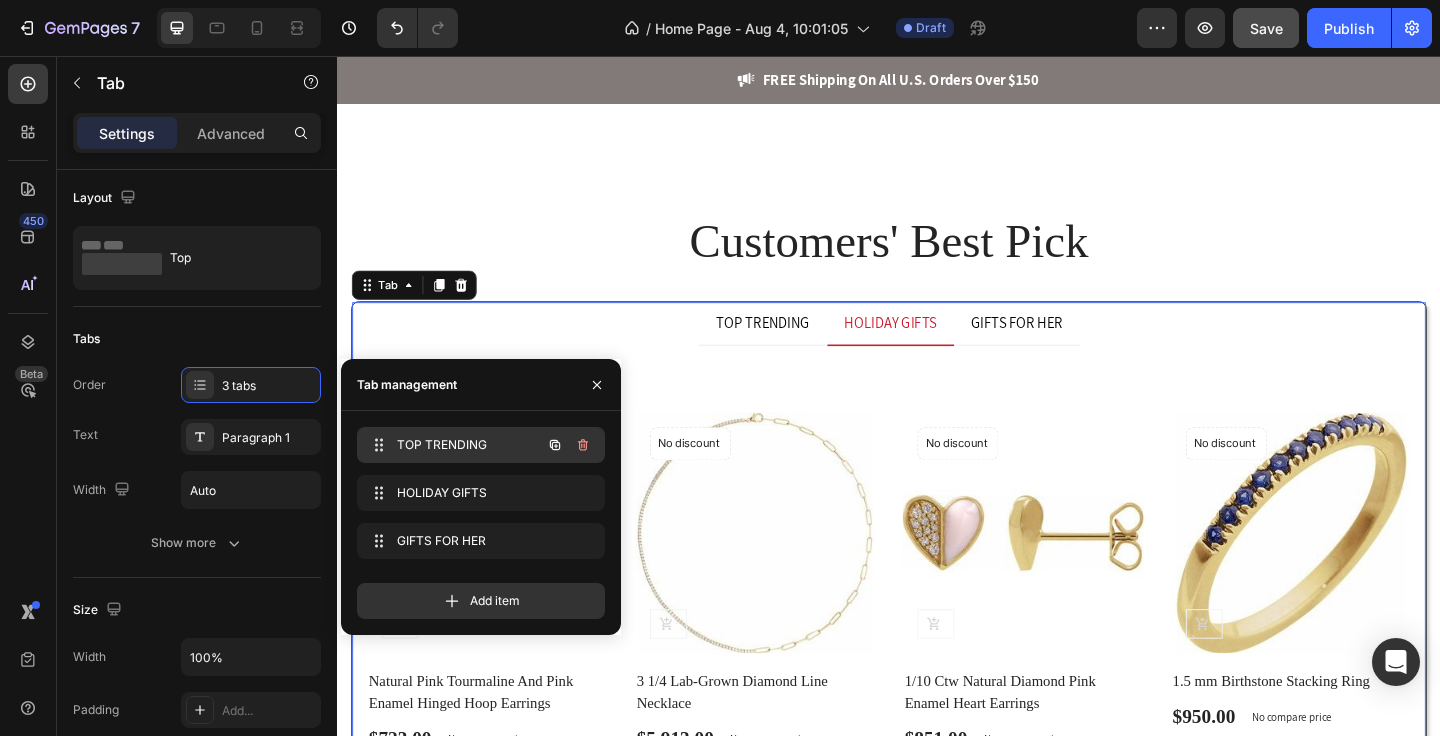 click on "TOP TRENDING" at bounding box center [453, 445] 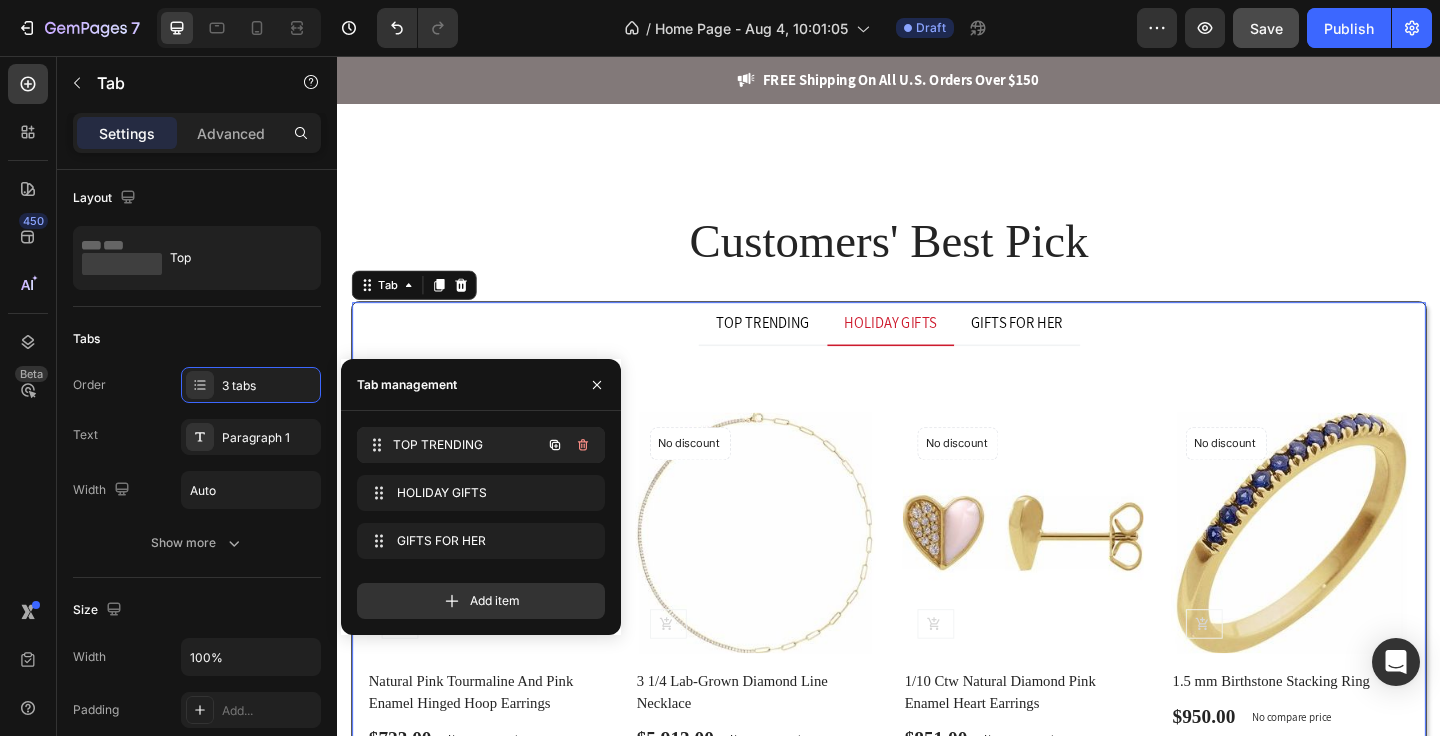 click on "TOP TRENDING TOP TRENDING" at bounding box center (453, 445) 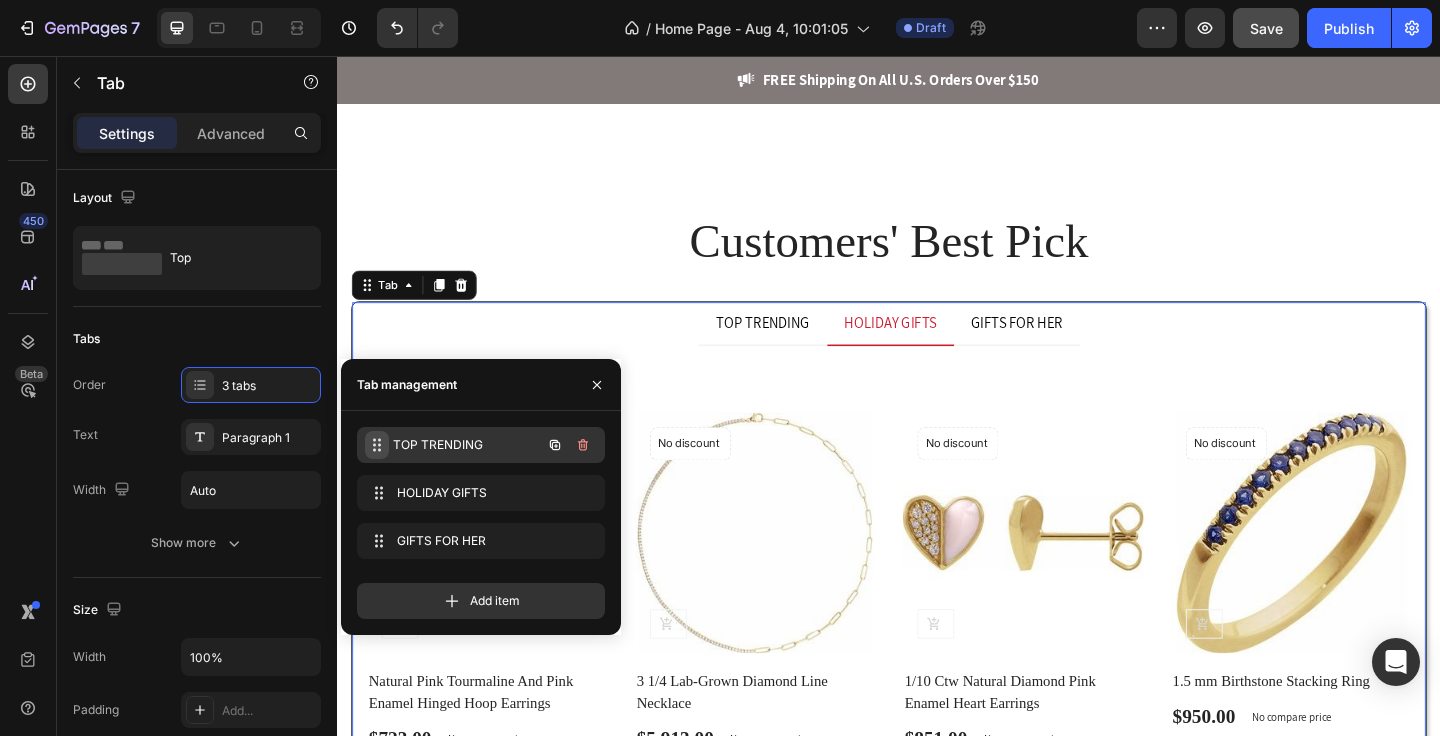 click 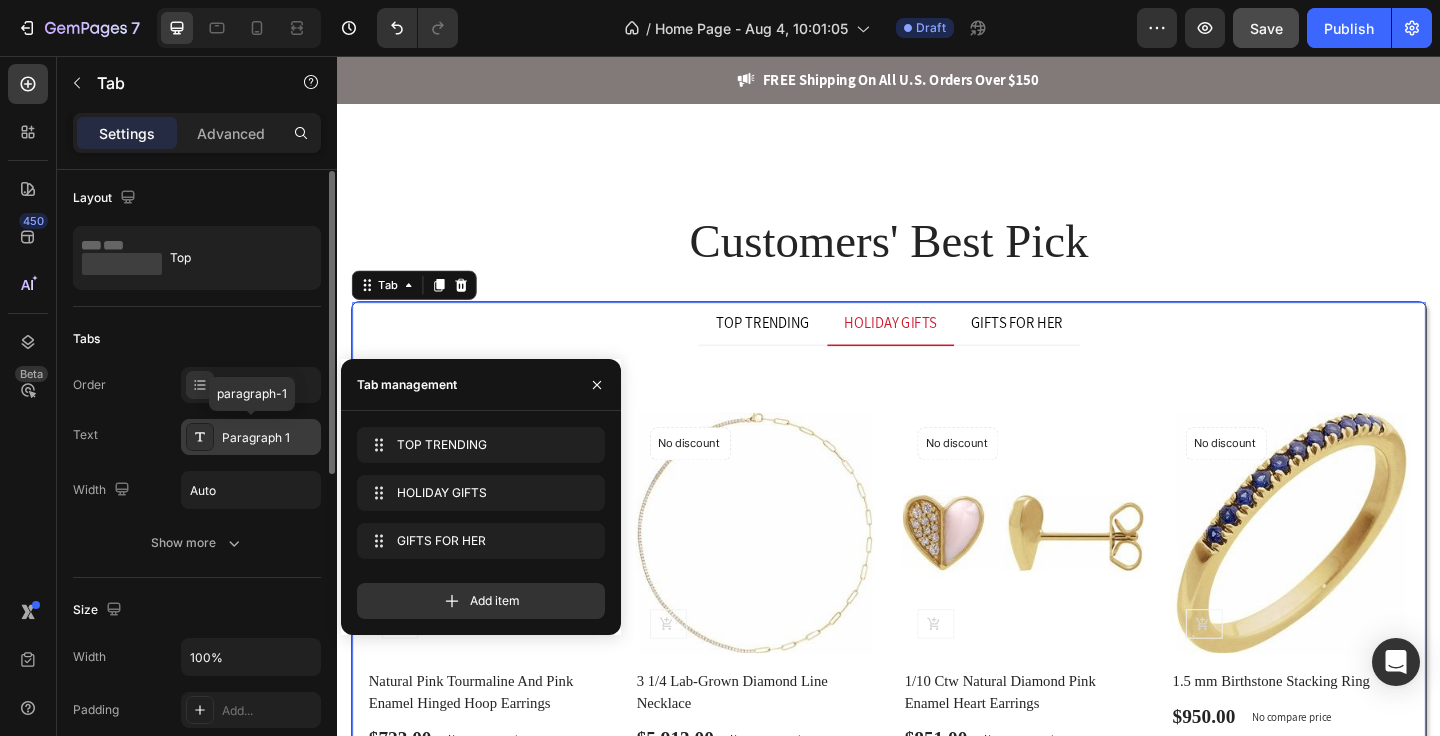click on "Paragraph 1" at bounding box center (269, 438) 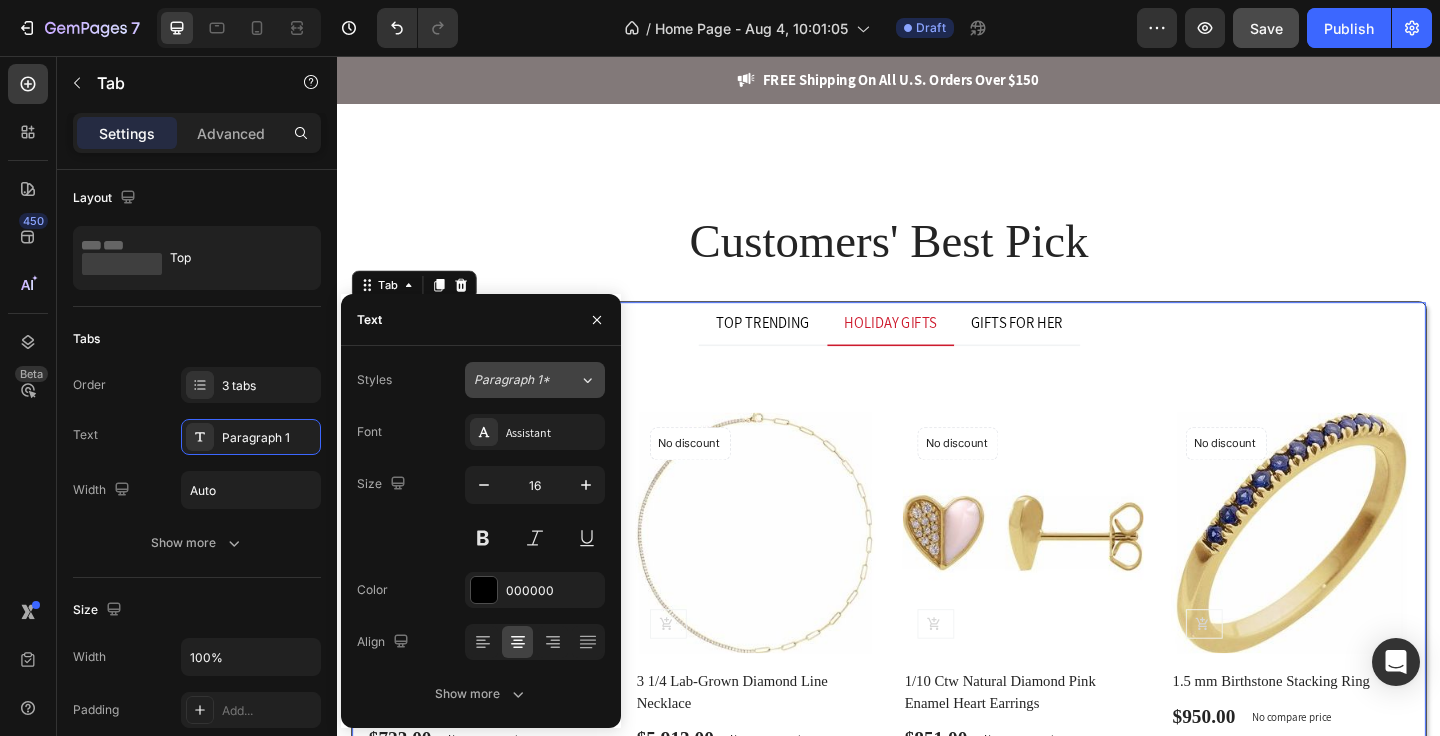 click on "Paragraph 1*" 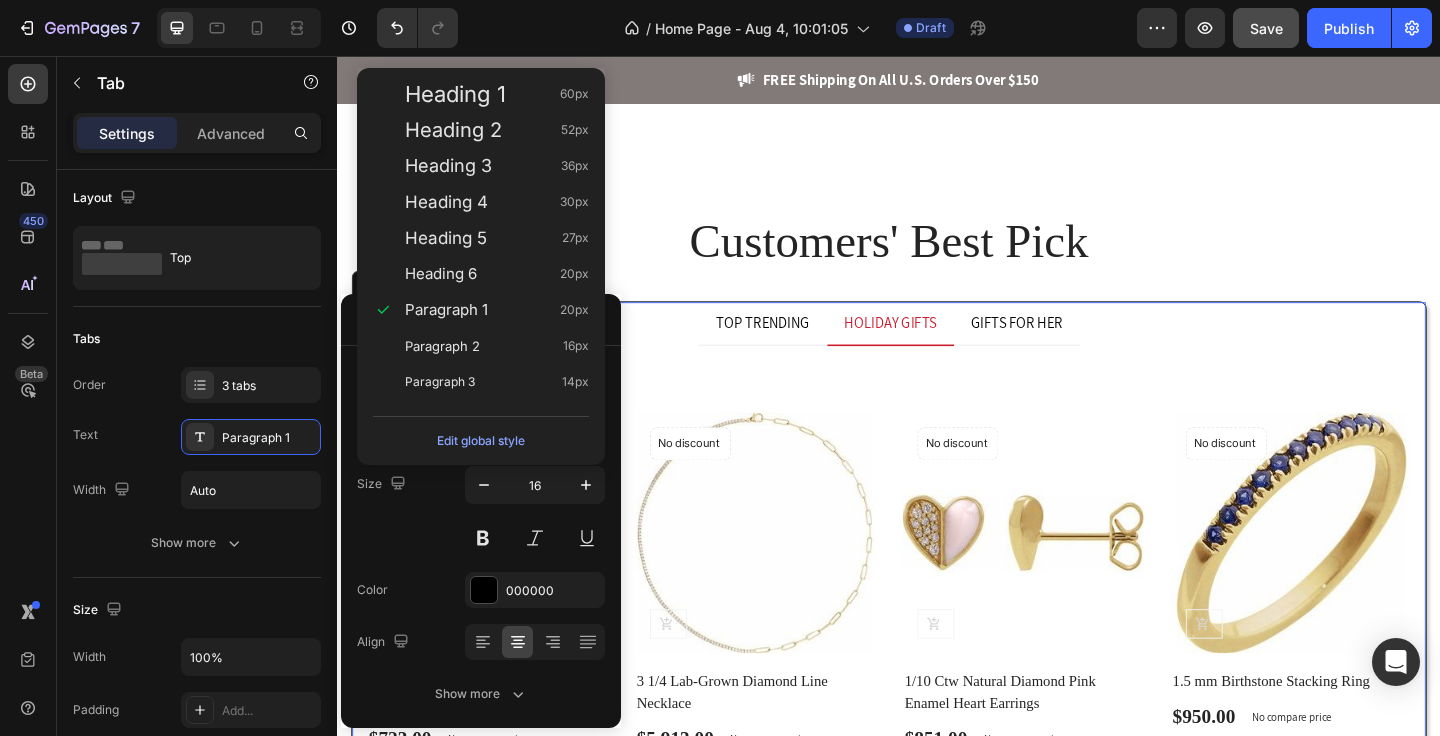 click on "Size 16" at bounding box center [481, 511] 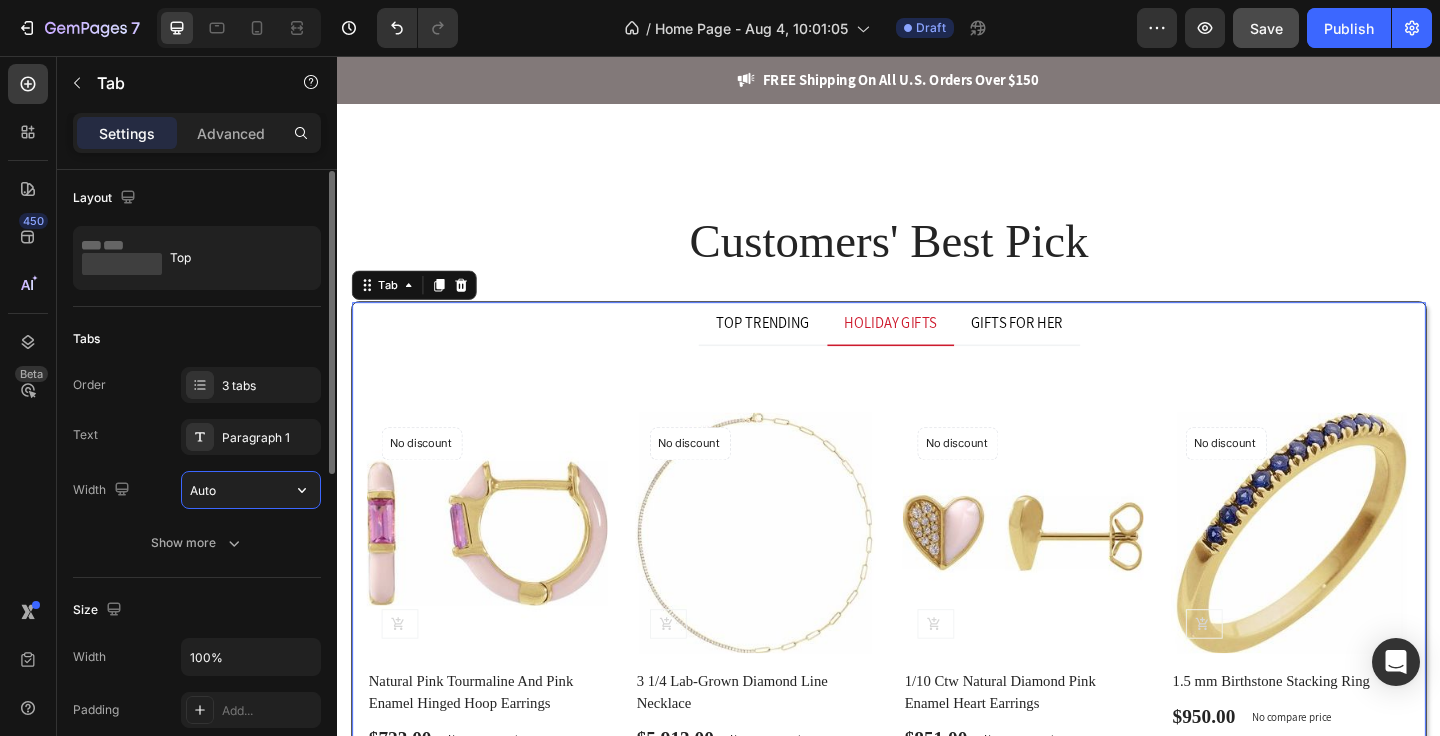 click on "Auto" at bounding box center [251, 490] 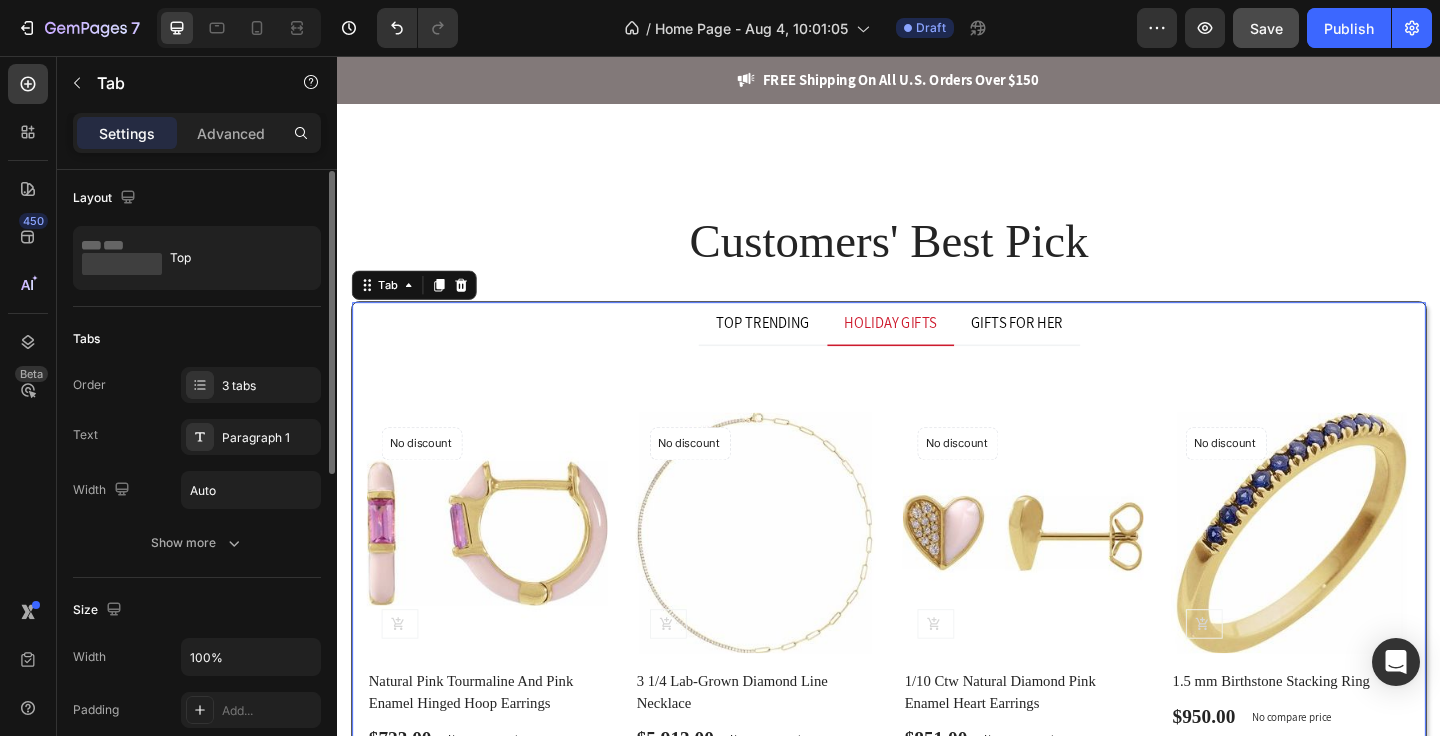 click on "Order 3 tabs Text Paragraph 1 Width Auto Show more" at bounding box center [197, 464] 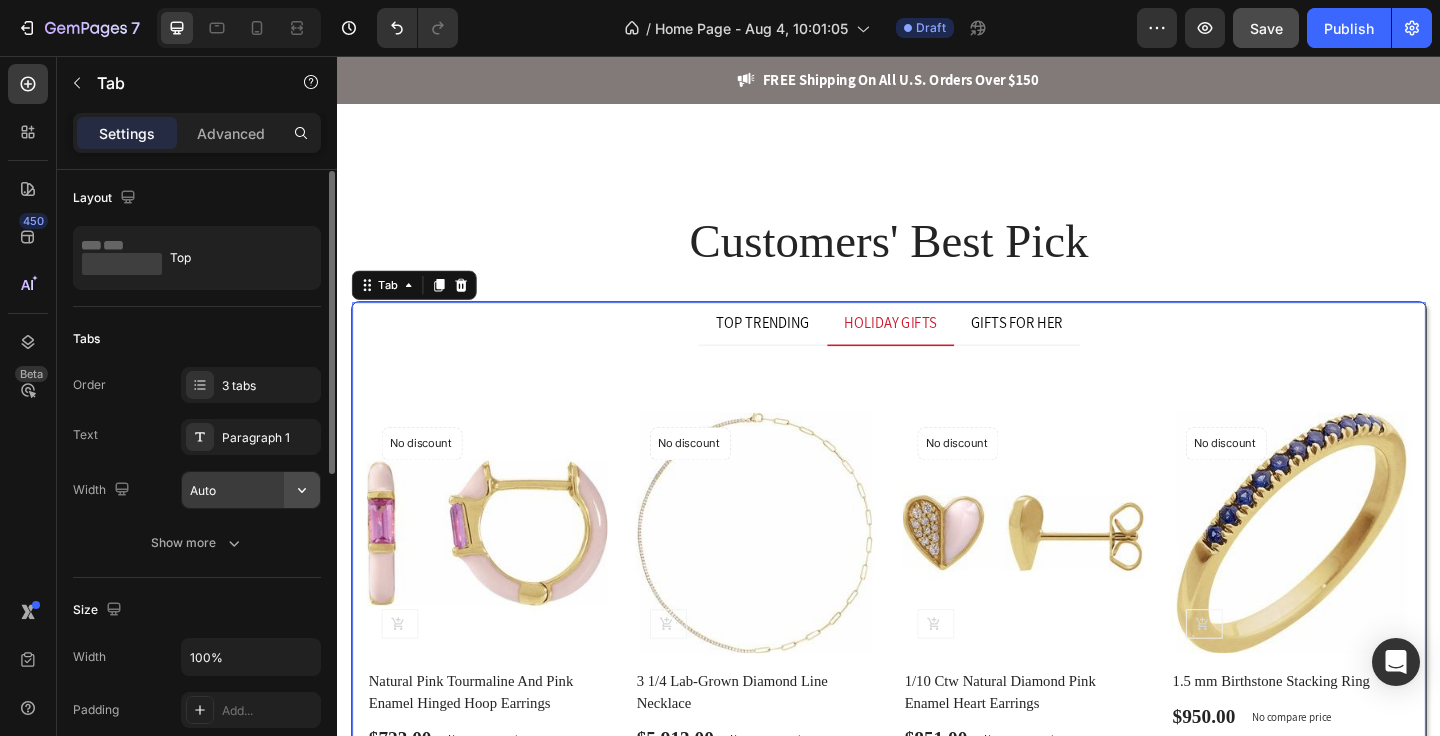 click 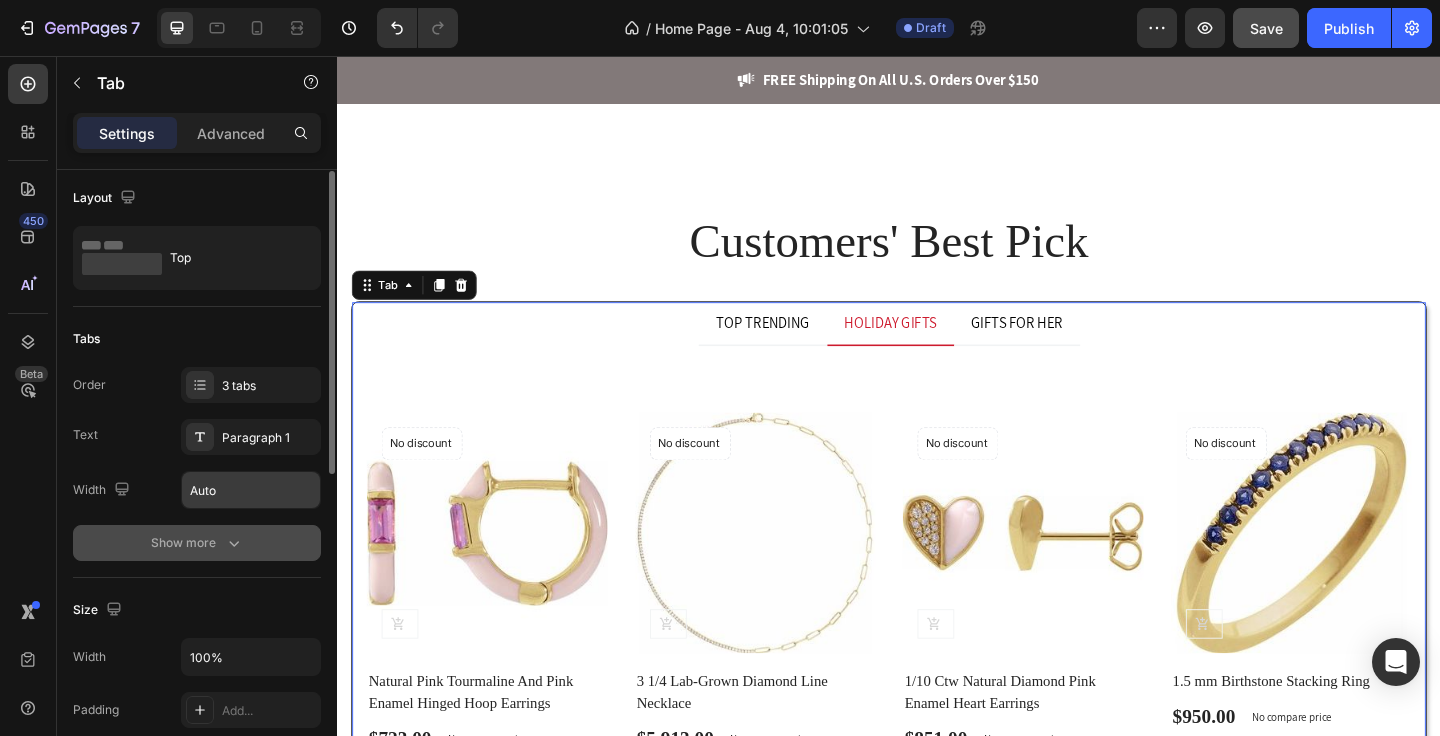 click on "Show more" at bounding box center (197, 543) 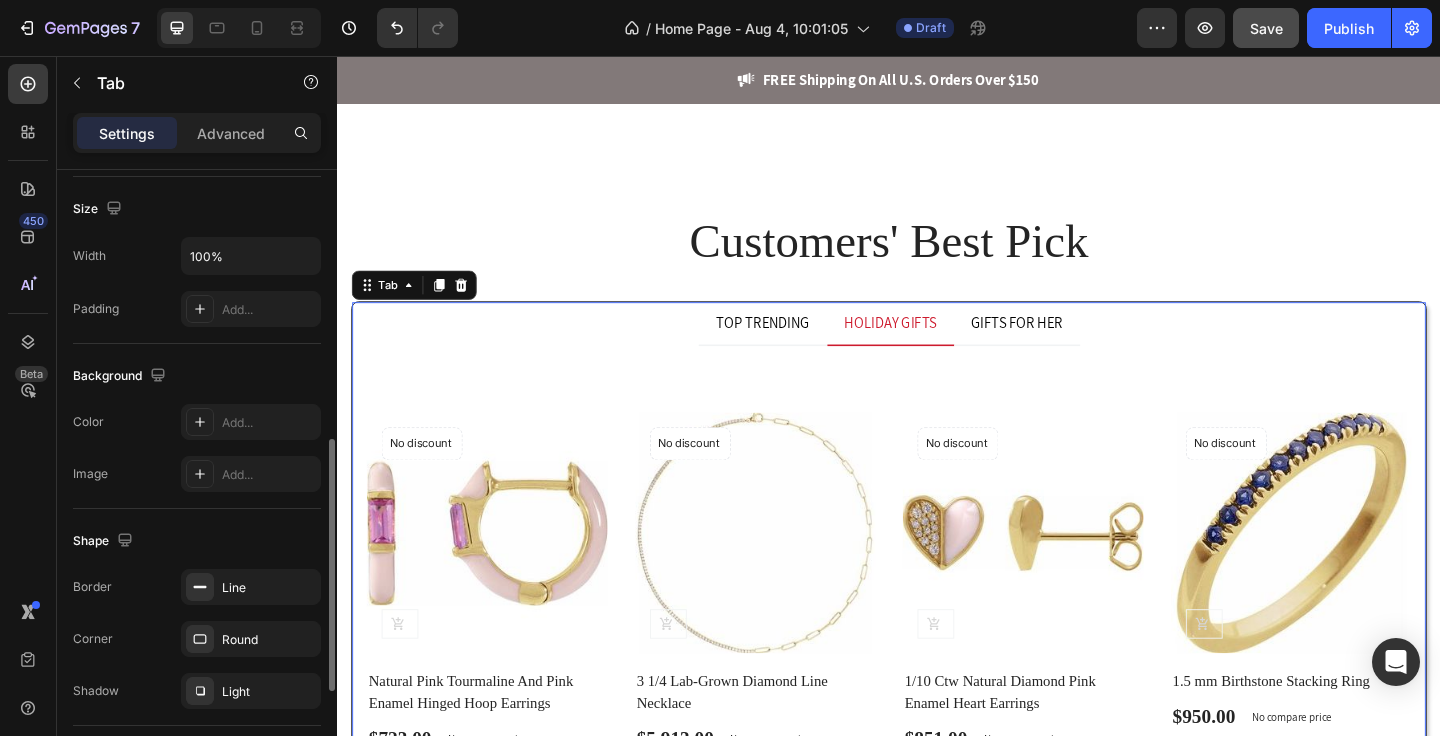 scroll, scrollTop: 916, scrollLeft: 0, axis: vertical 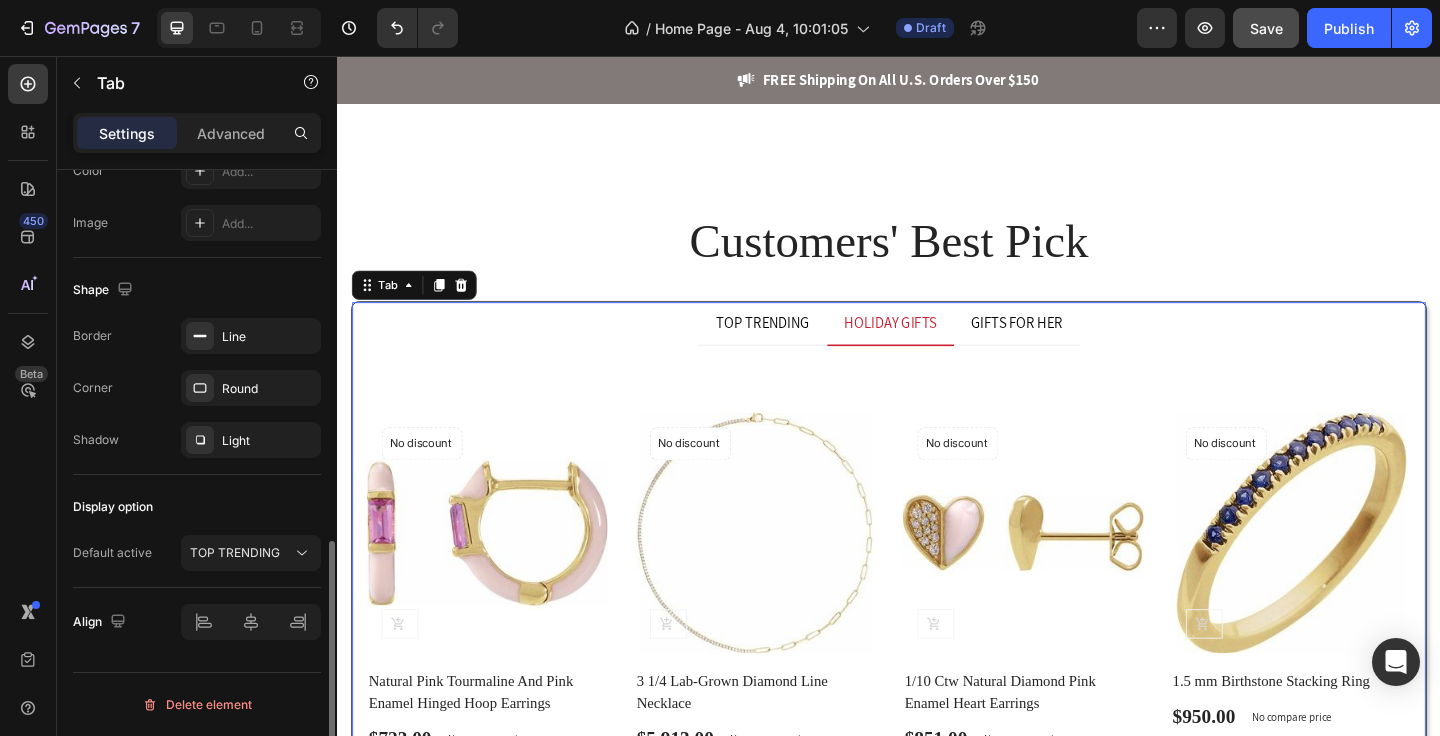 click on "Default active" at bounding box center [112, 553] 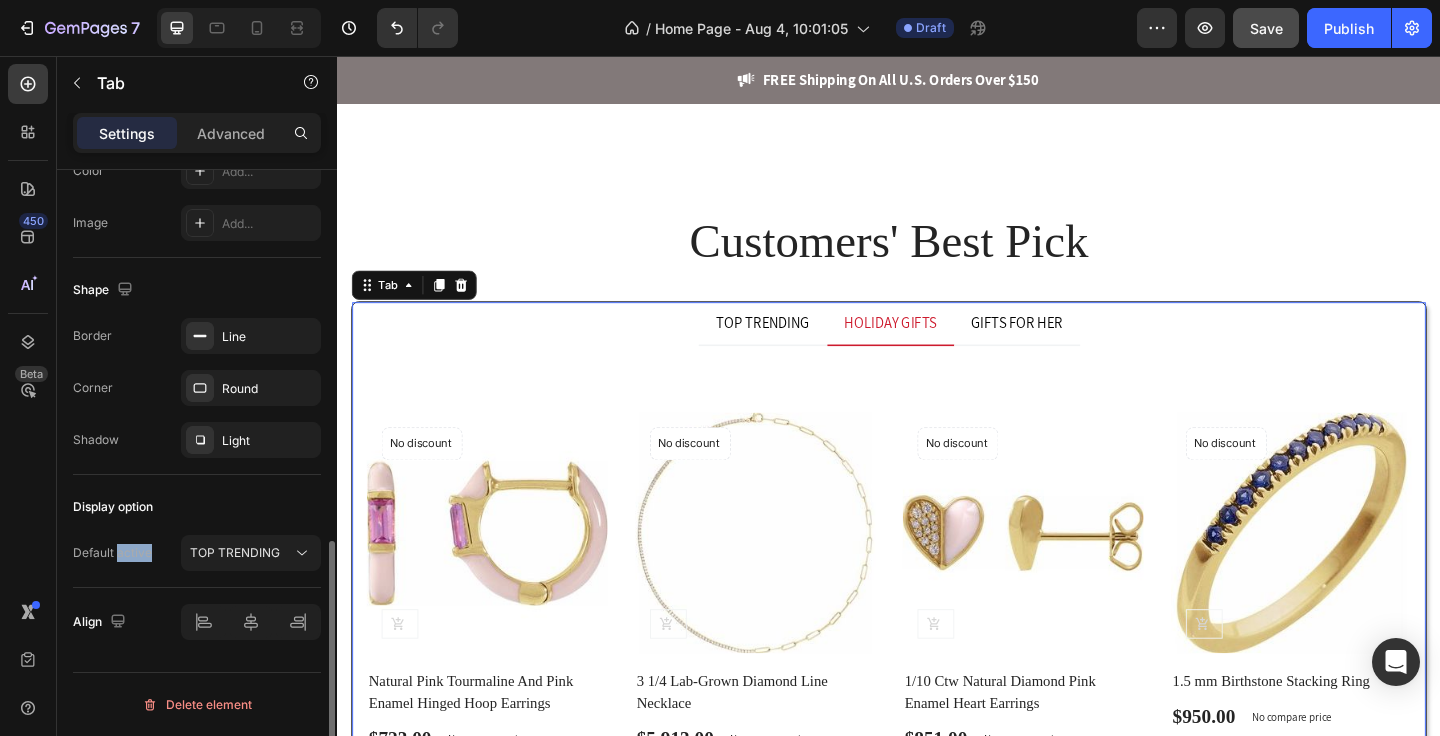 click on "Default active" at bounding box center [112, 553] 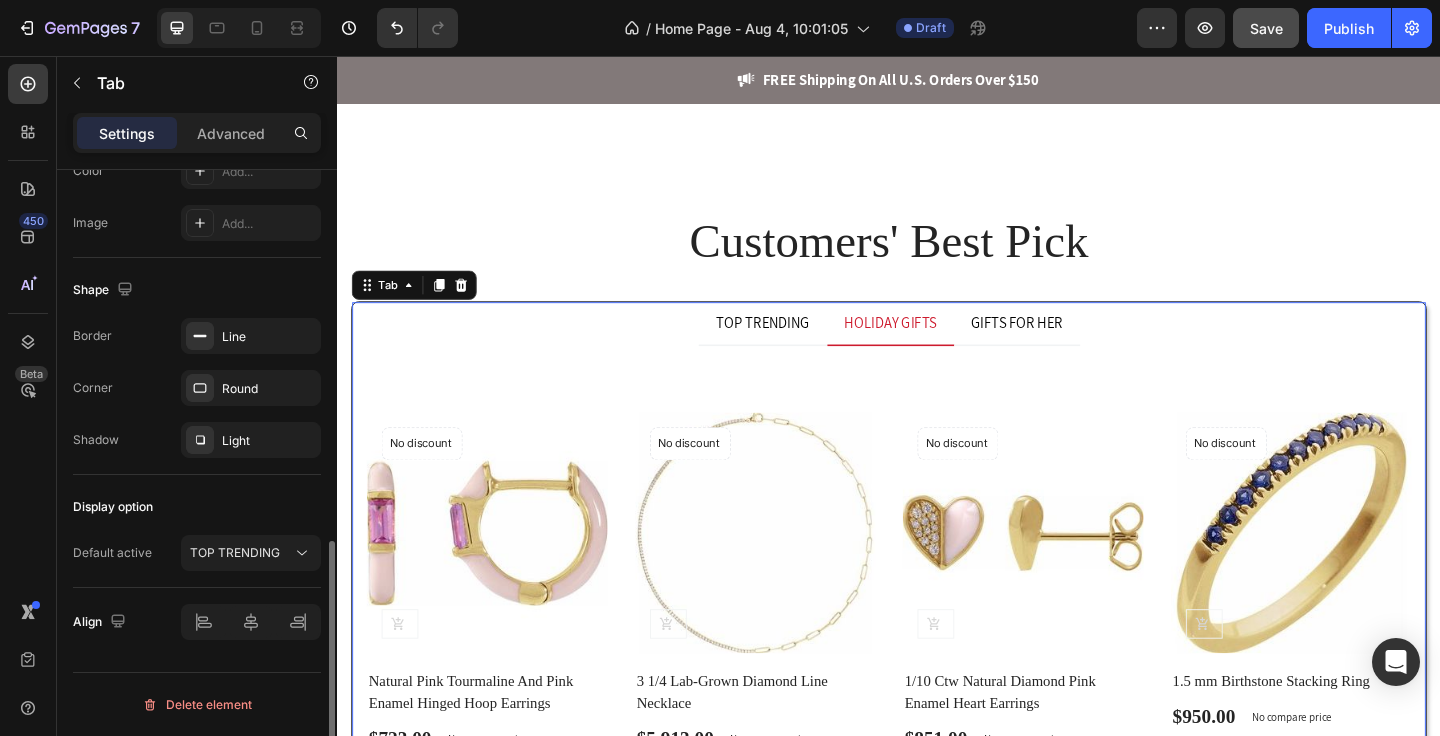 click on "Default active" at bounding box center [112, 553] 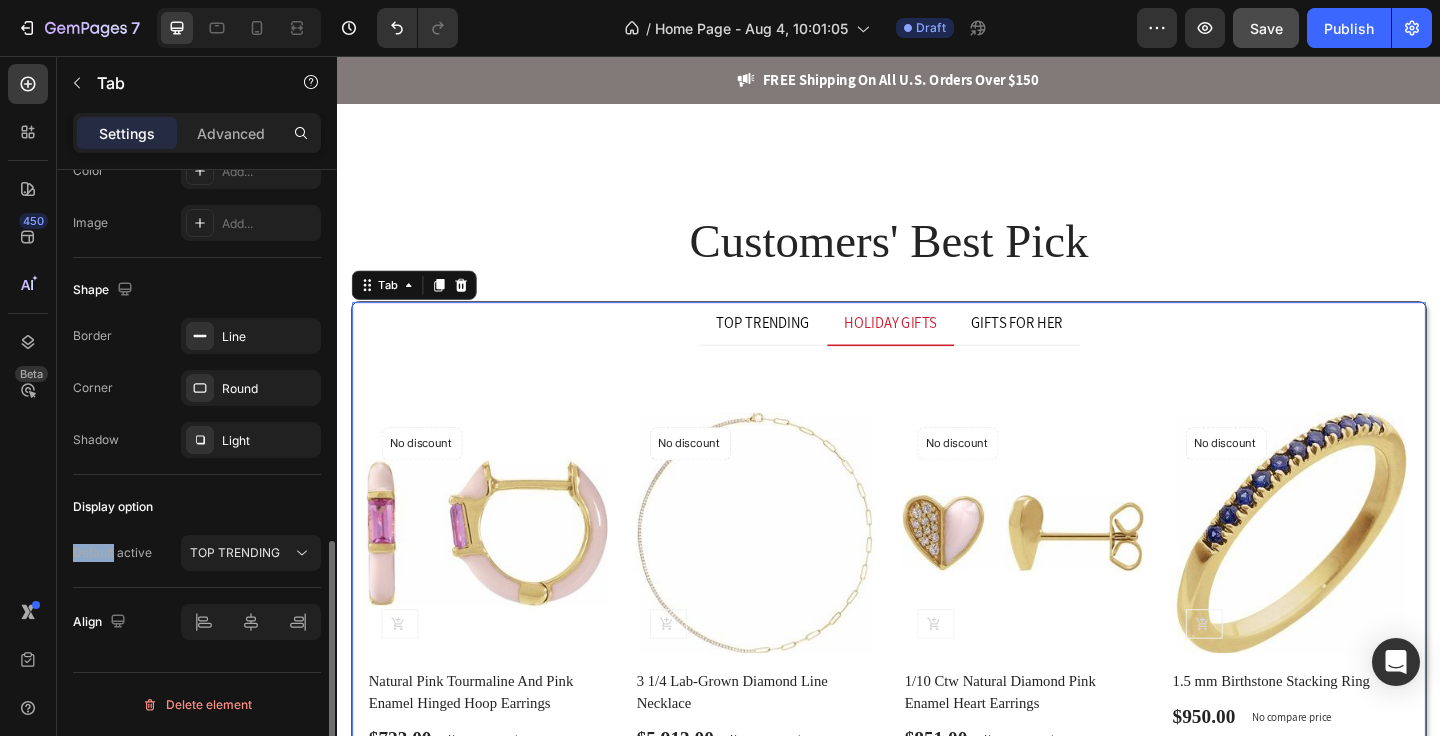 click on "Default active" at bounding box center (112, 553) 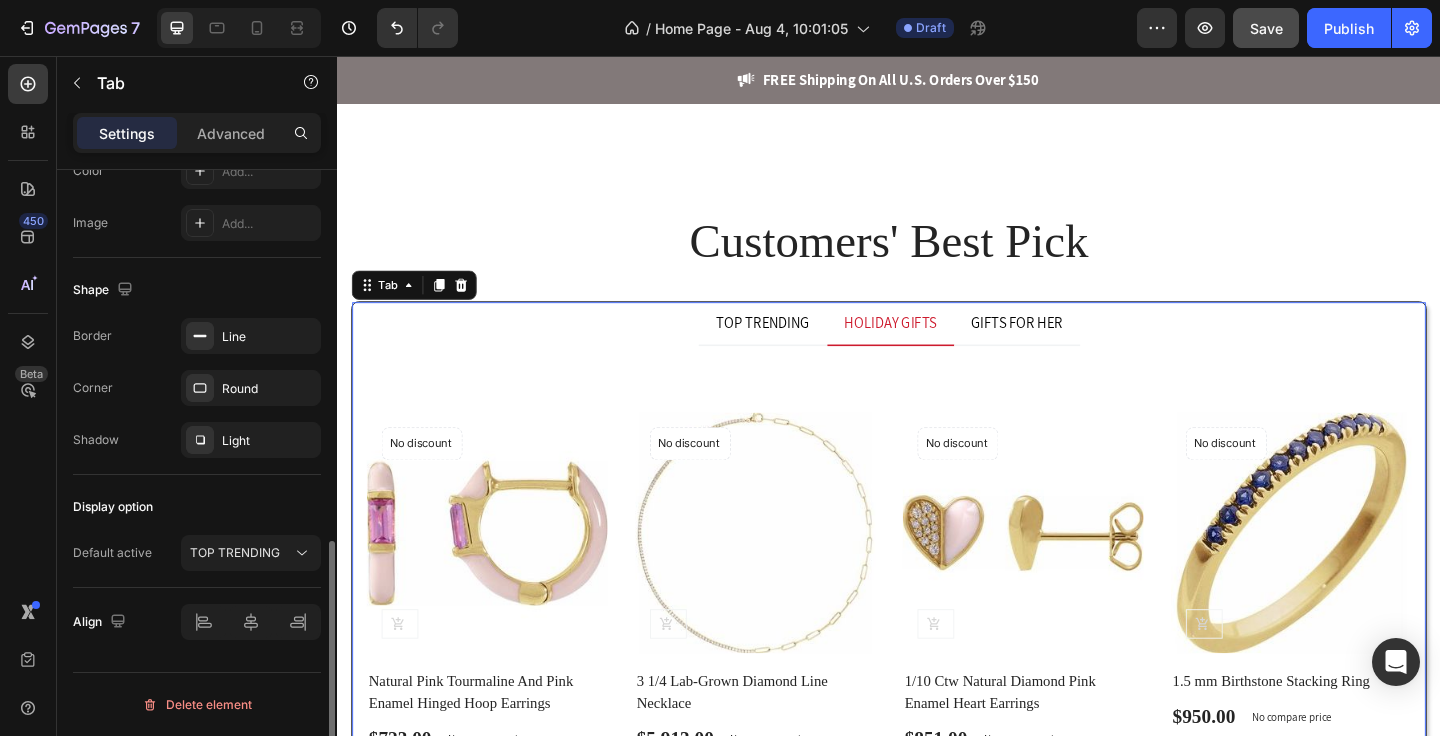 click on "Default active" at bounding box center [112, 553] 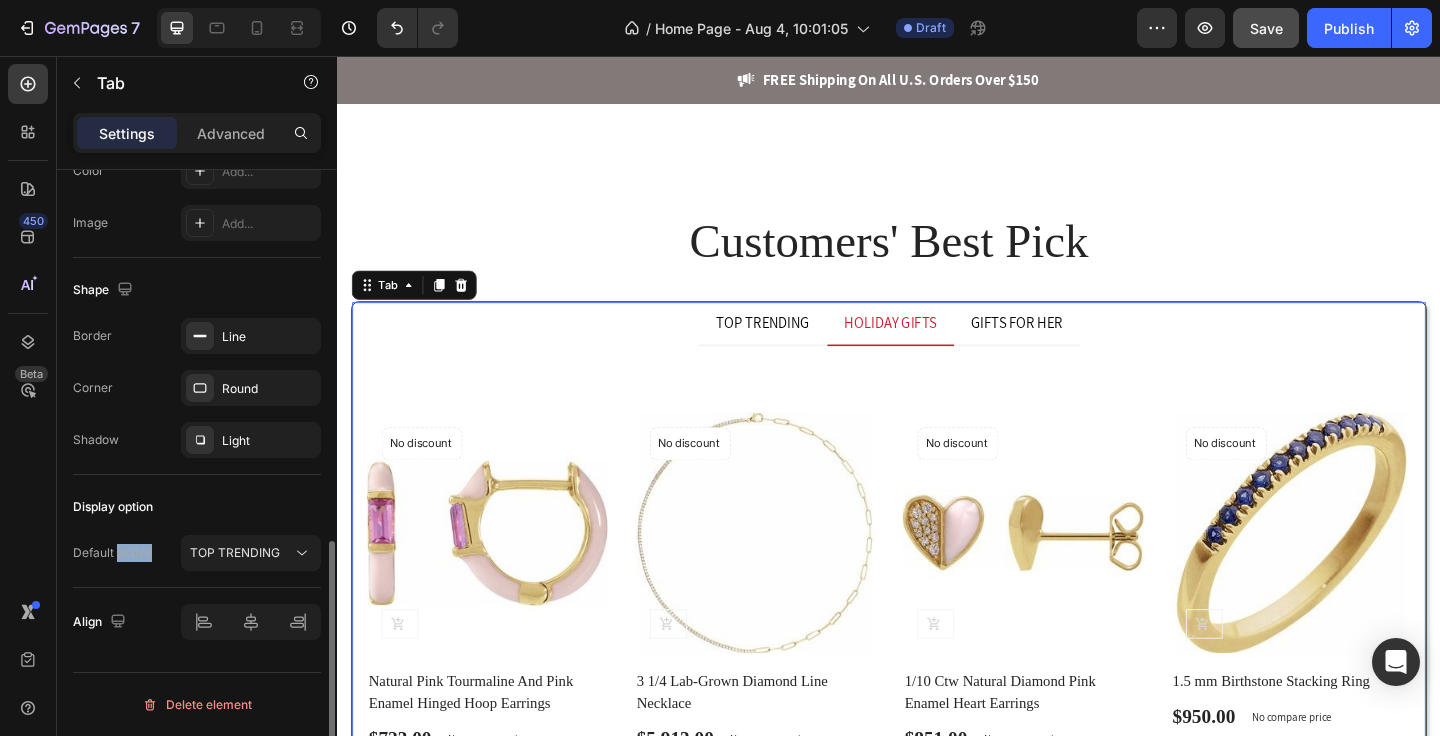 click on "Default active" at bounding box center (112, 553) 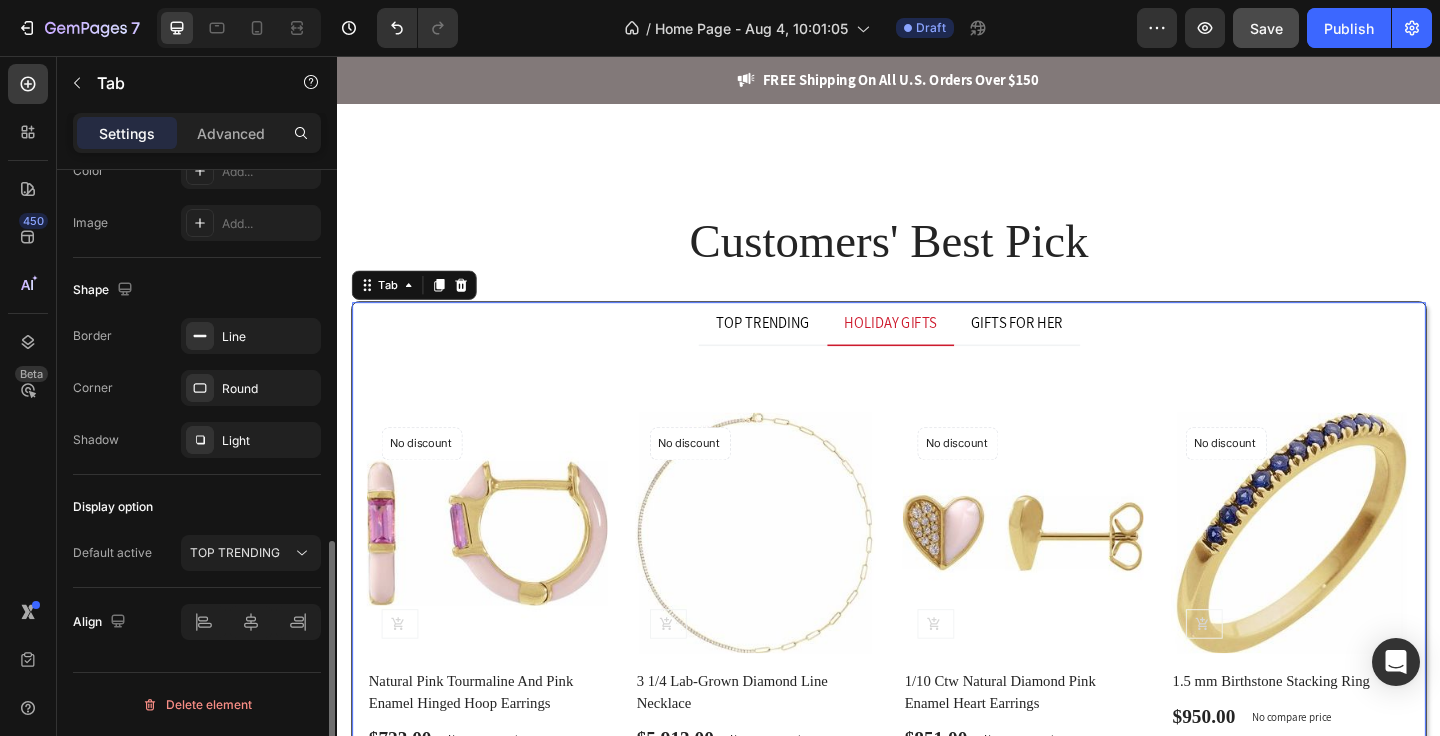 click on "Display option" at bounding box center (113, 507) 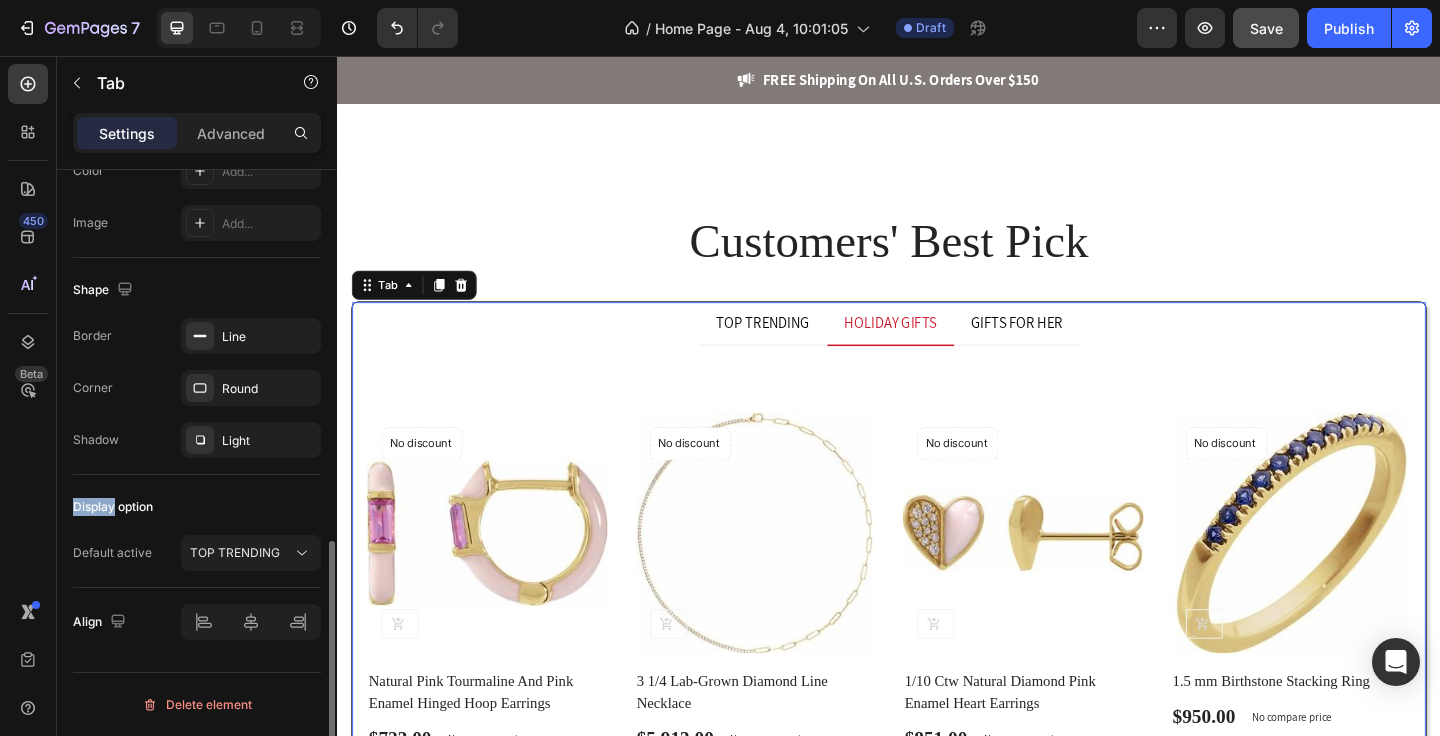 click on "Display option" at bounding box center [113, 507] 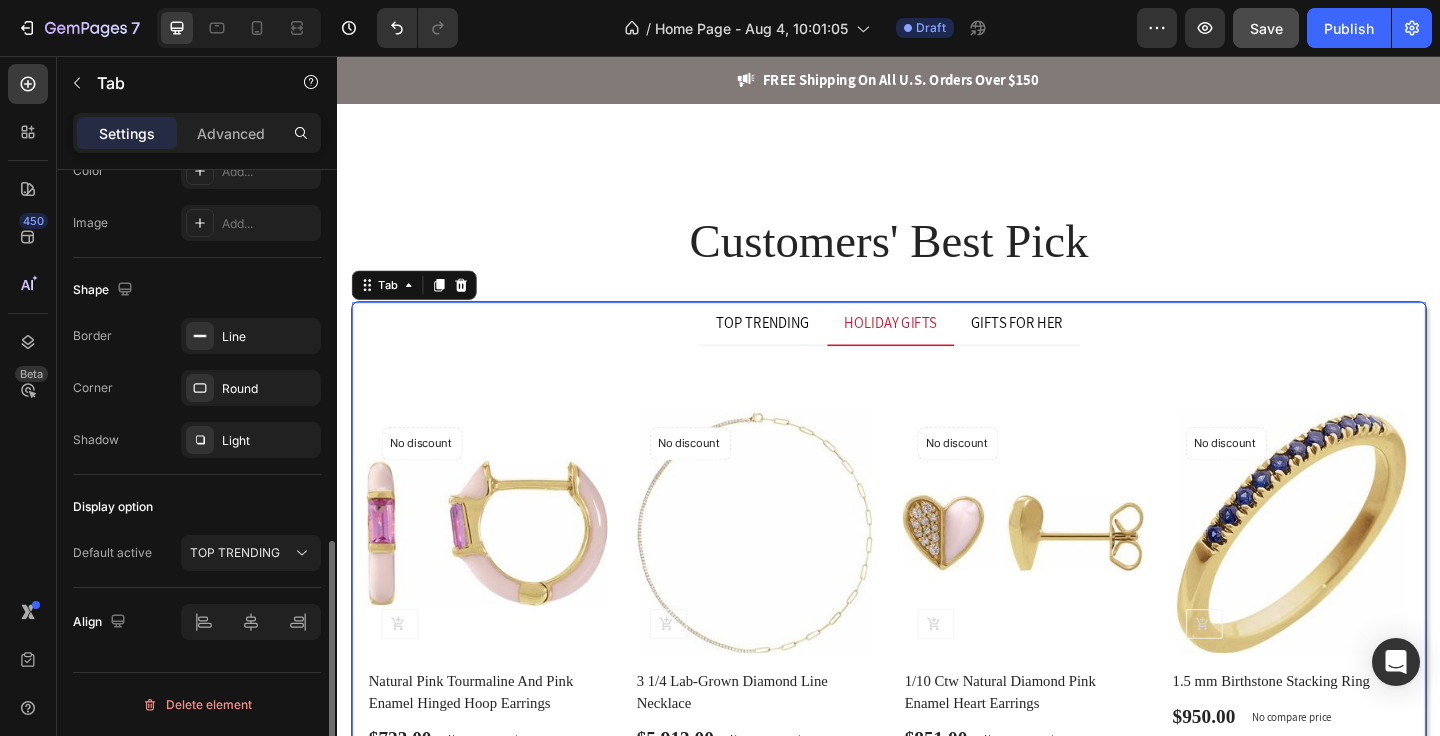 click on "Display option" at bounding box center (113, 507) 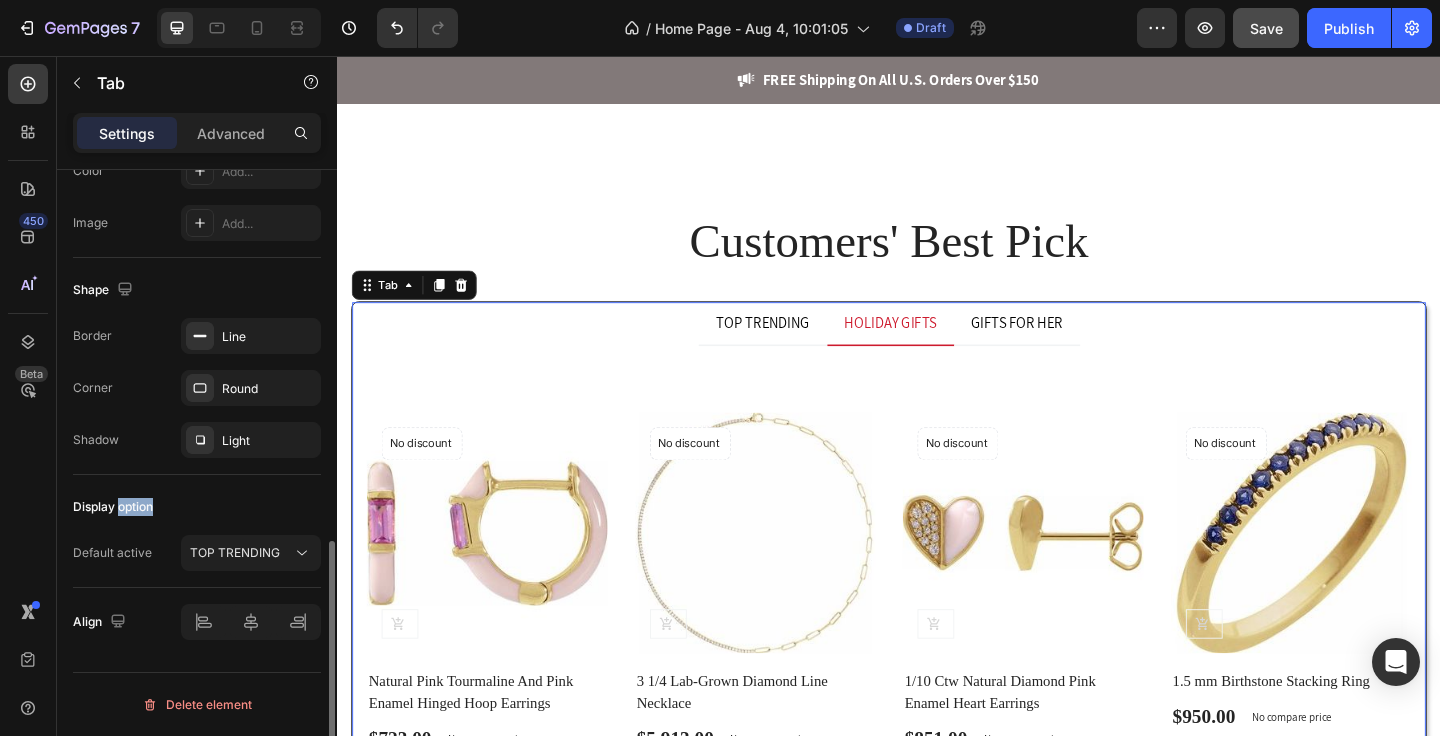 click on "Display option" at bounding box center [113, 507] 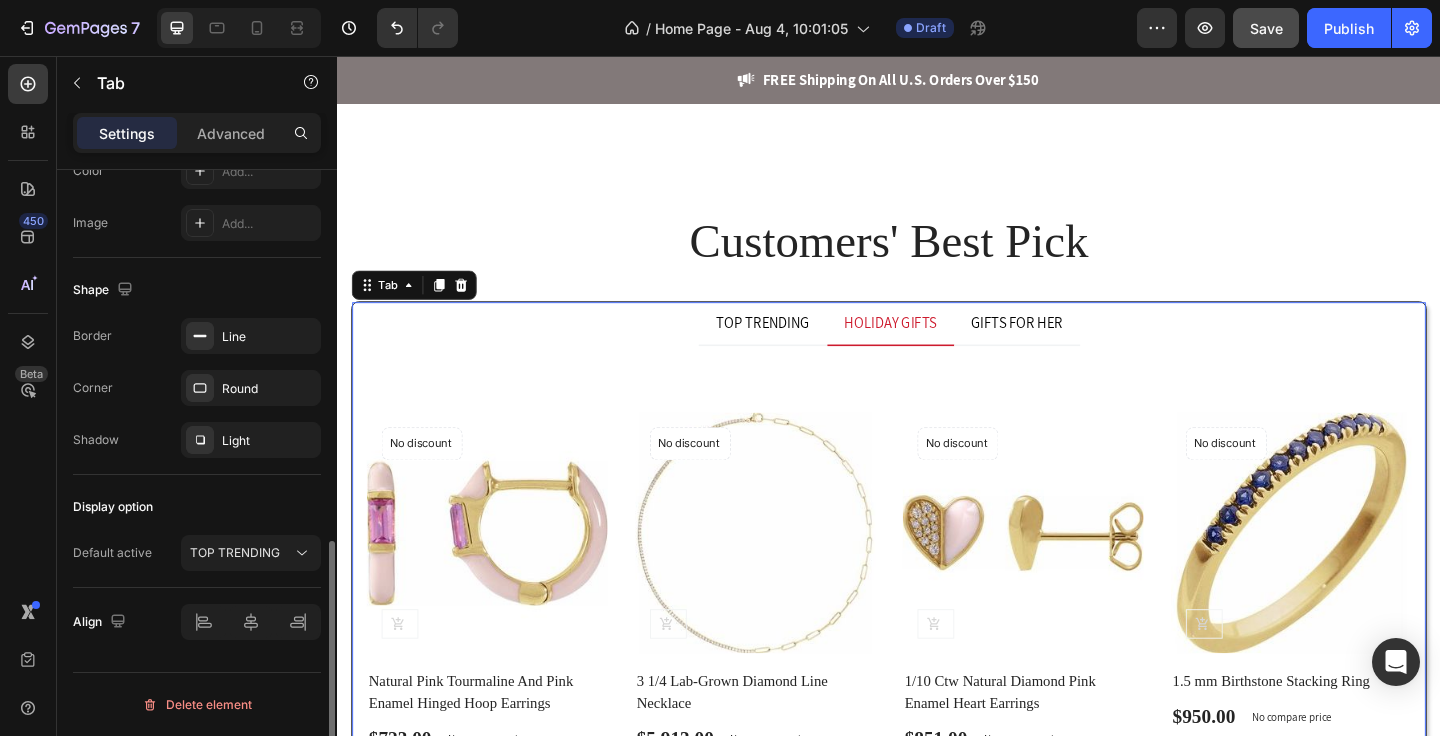 click on "Display option" at bounding box center (113, 507) 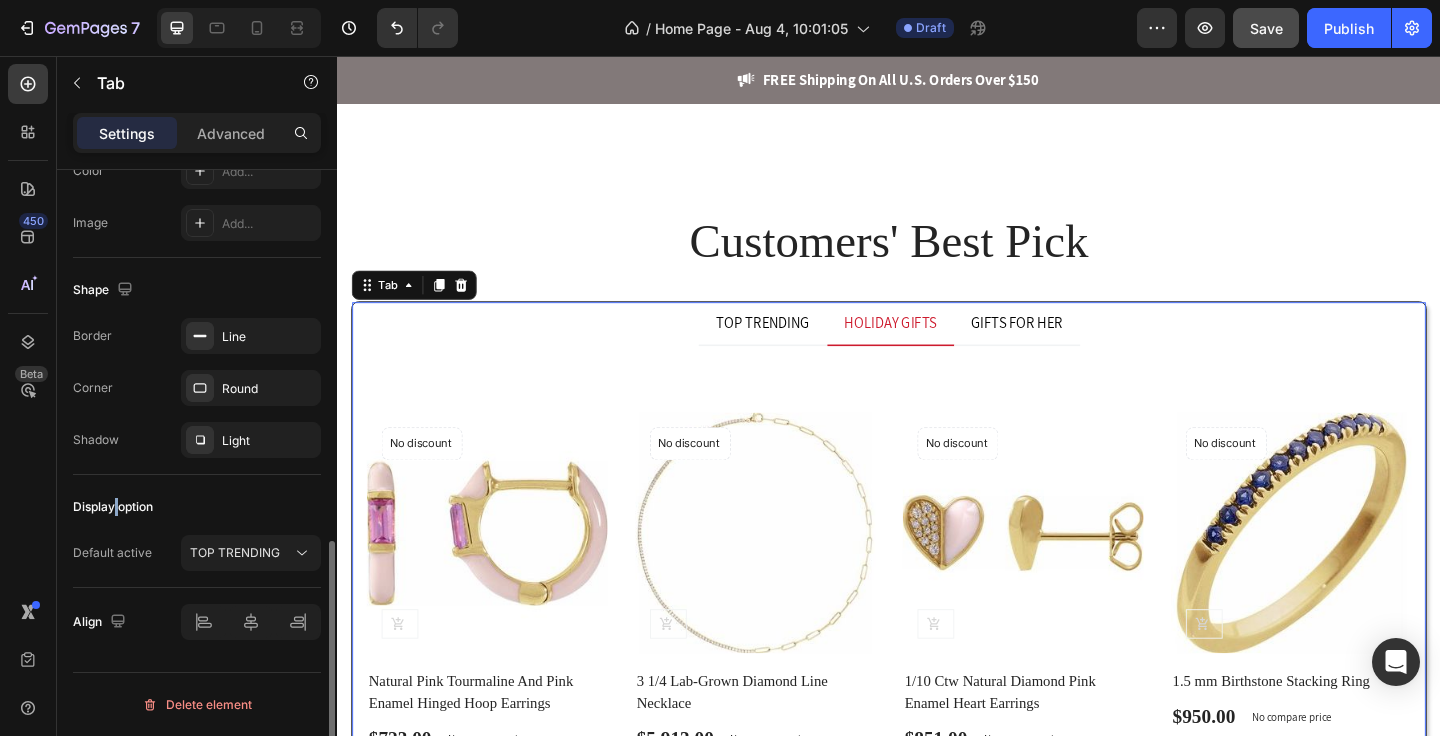 click on "Display option" at bounding box center (113, 507) 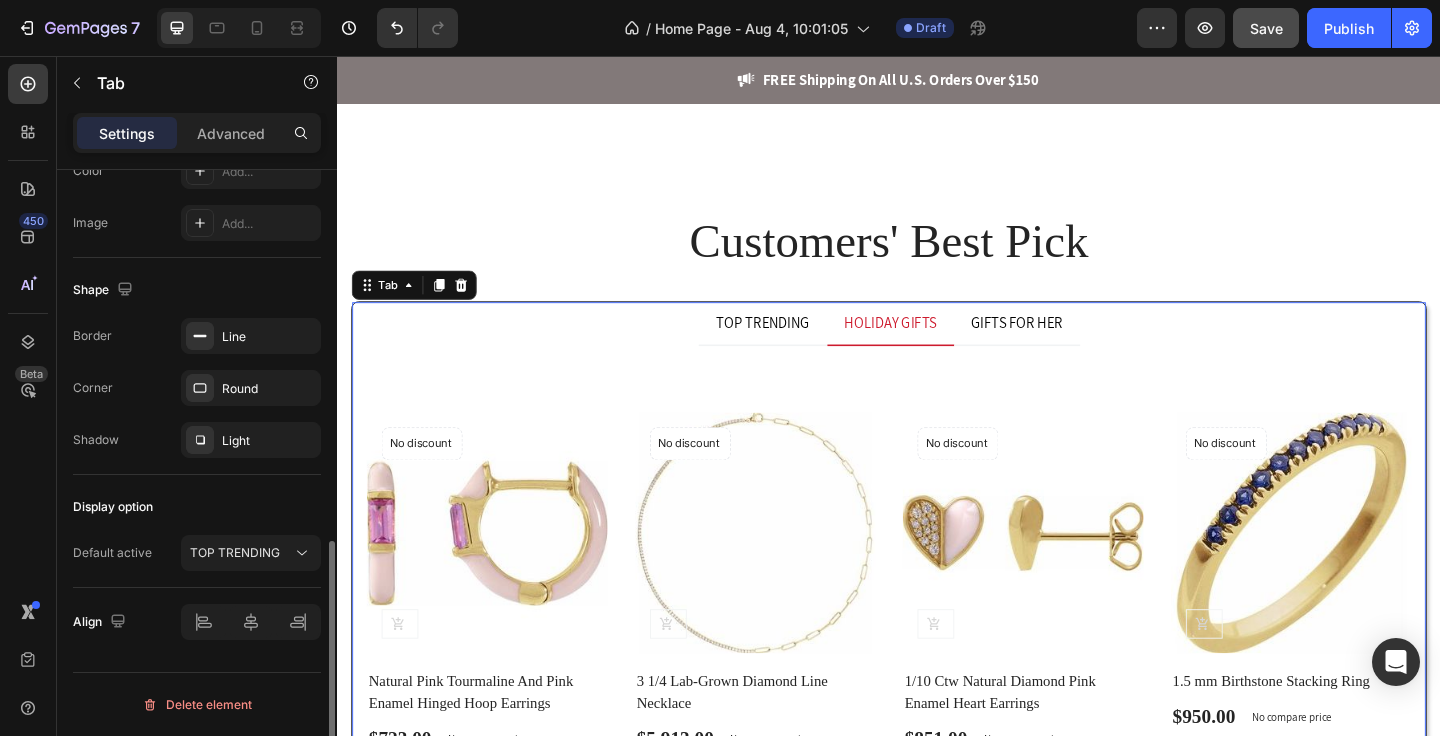 click on "Default active" at bounding box center (112, 553) 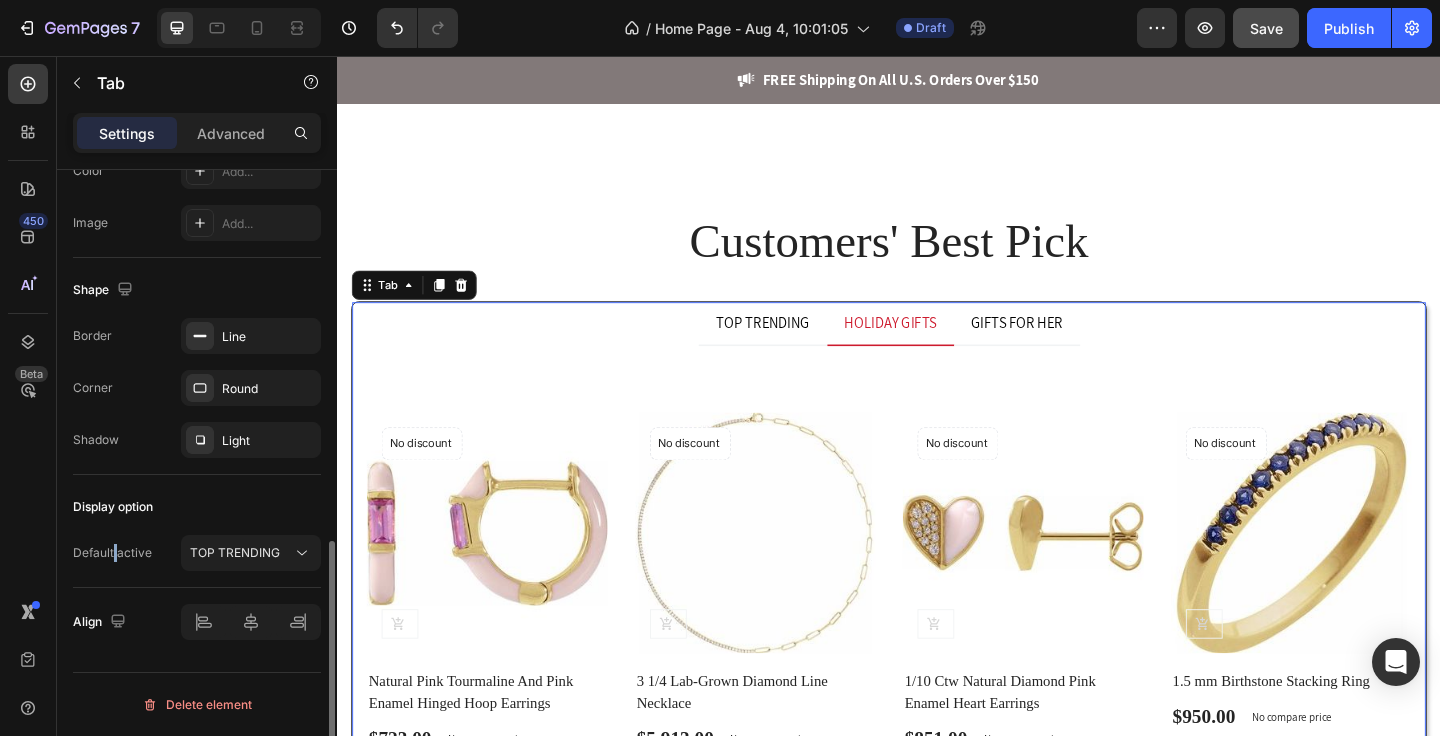 click on "Default active" at bounding box center (112, 553) 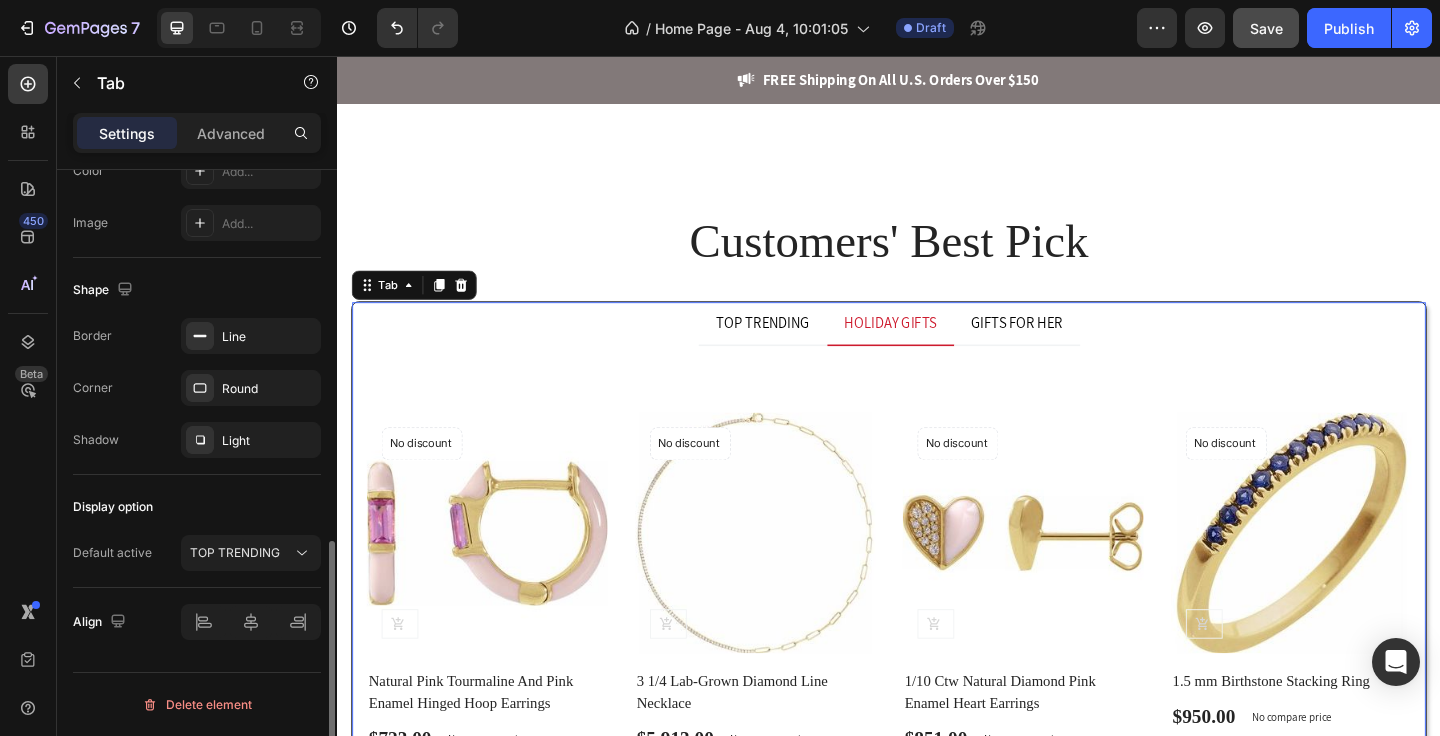 click on "Display option" at bounding box center (113, 507) 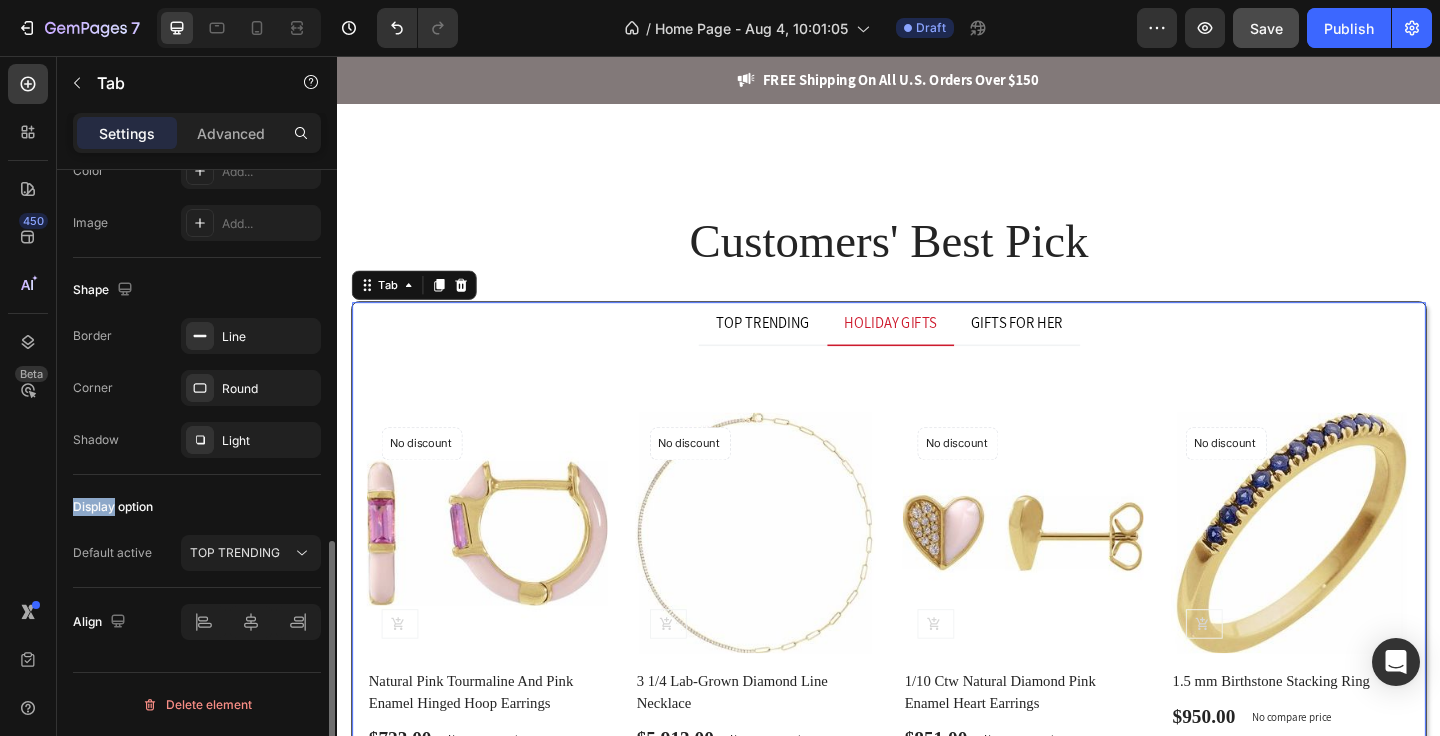 click on "Display option" at bounding box center (113, 507) 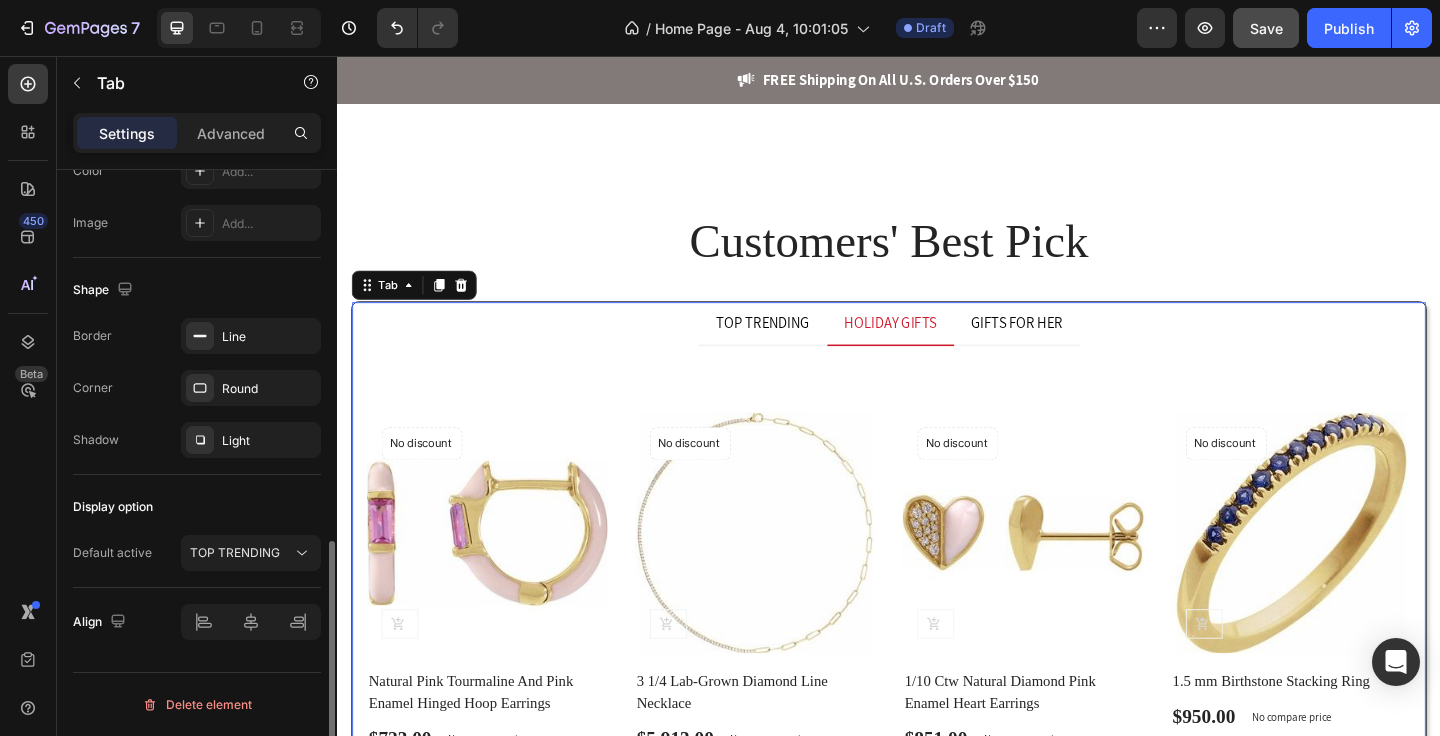 click on "Default active" at bounding box center [112, 553] 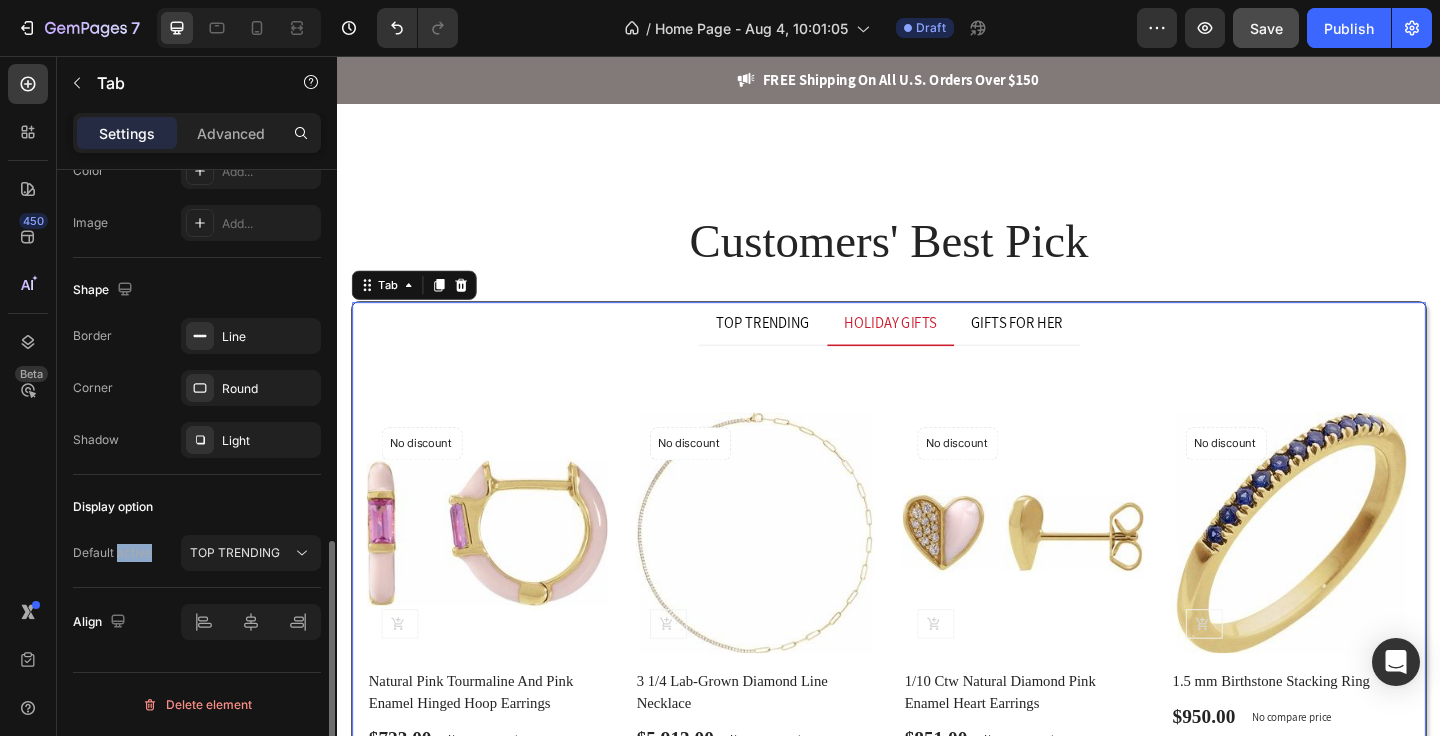 click on "Default active" at bounding box center [112, 553] 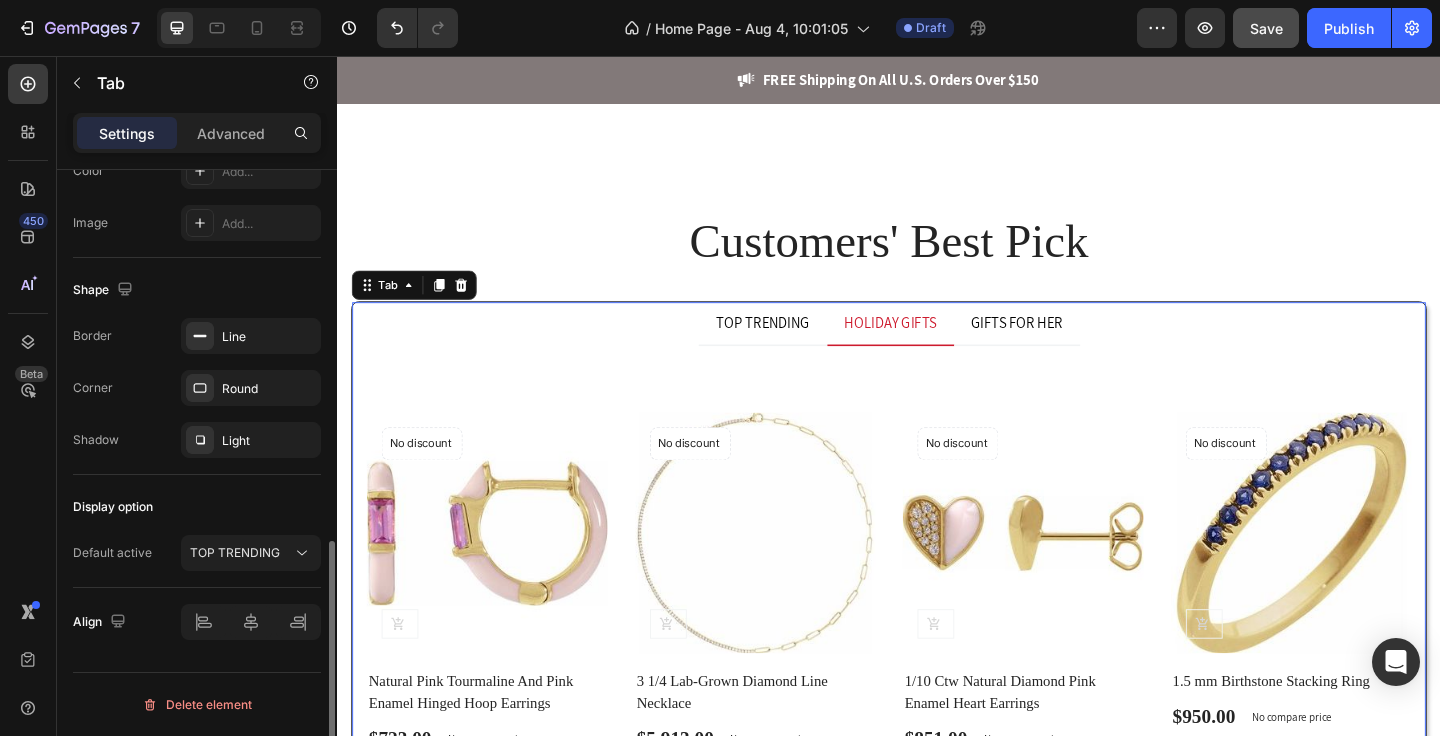 click on "Display option" at bounding box center [113, 507] 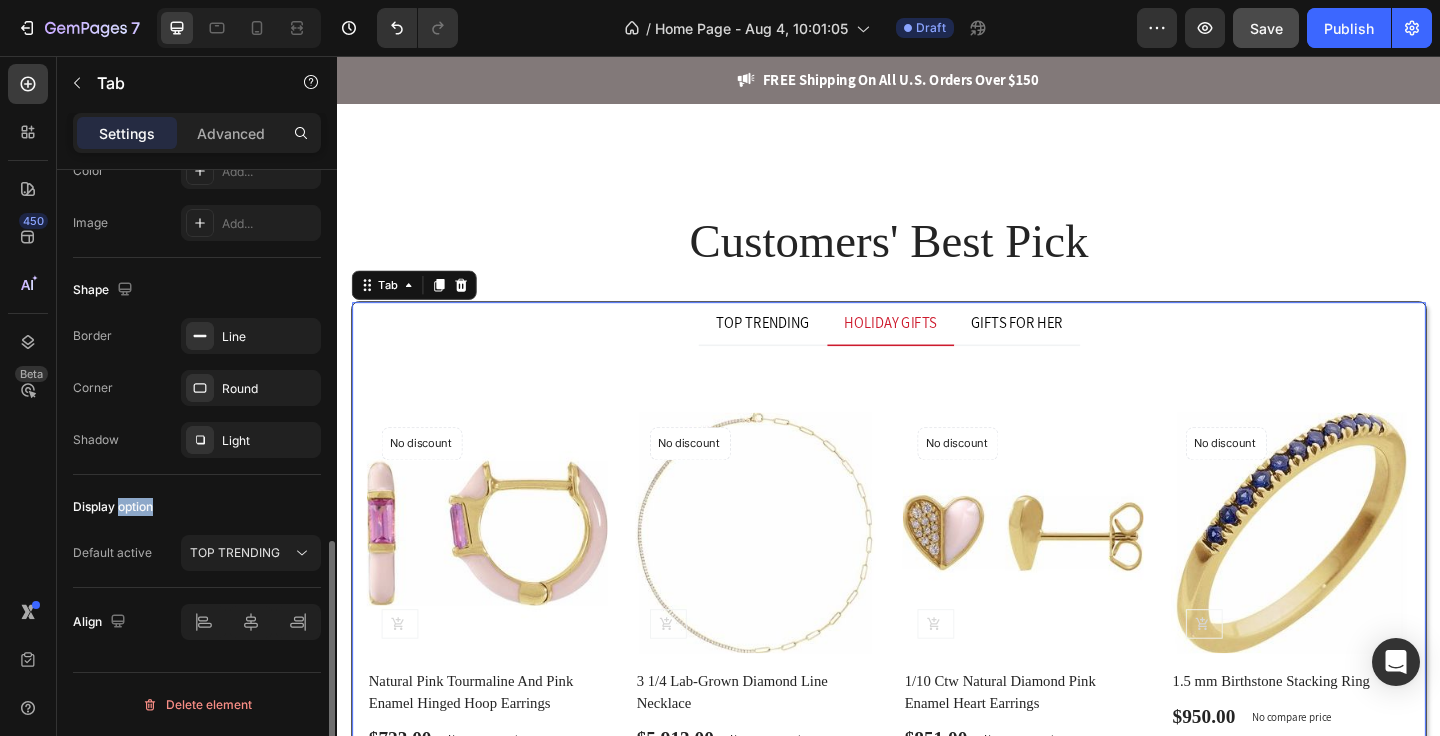 click on "Display option" at bounding box center (113, 507) 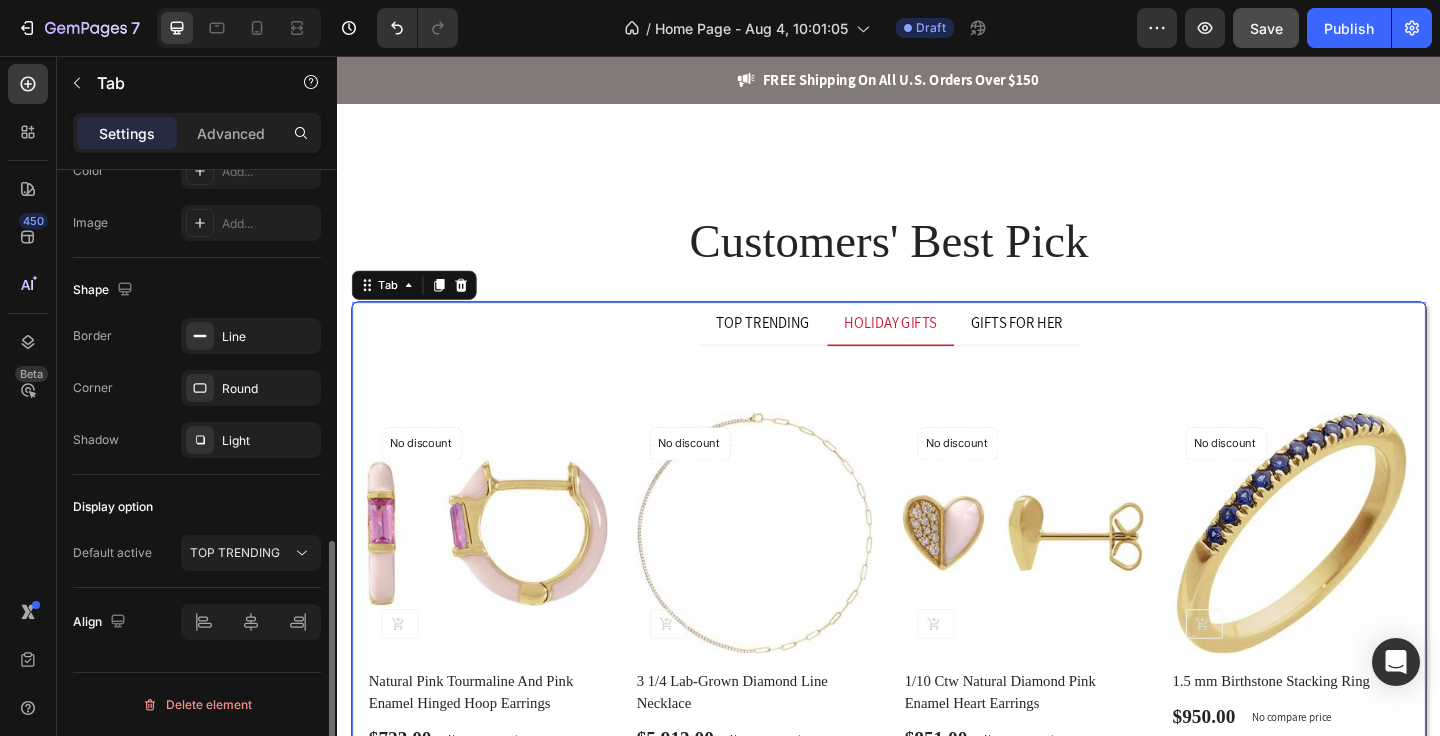 click on "Default active" at bounding box center (112, 553) 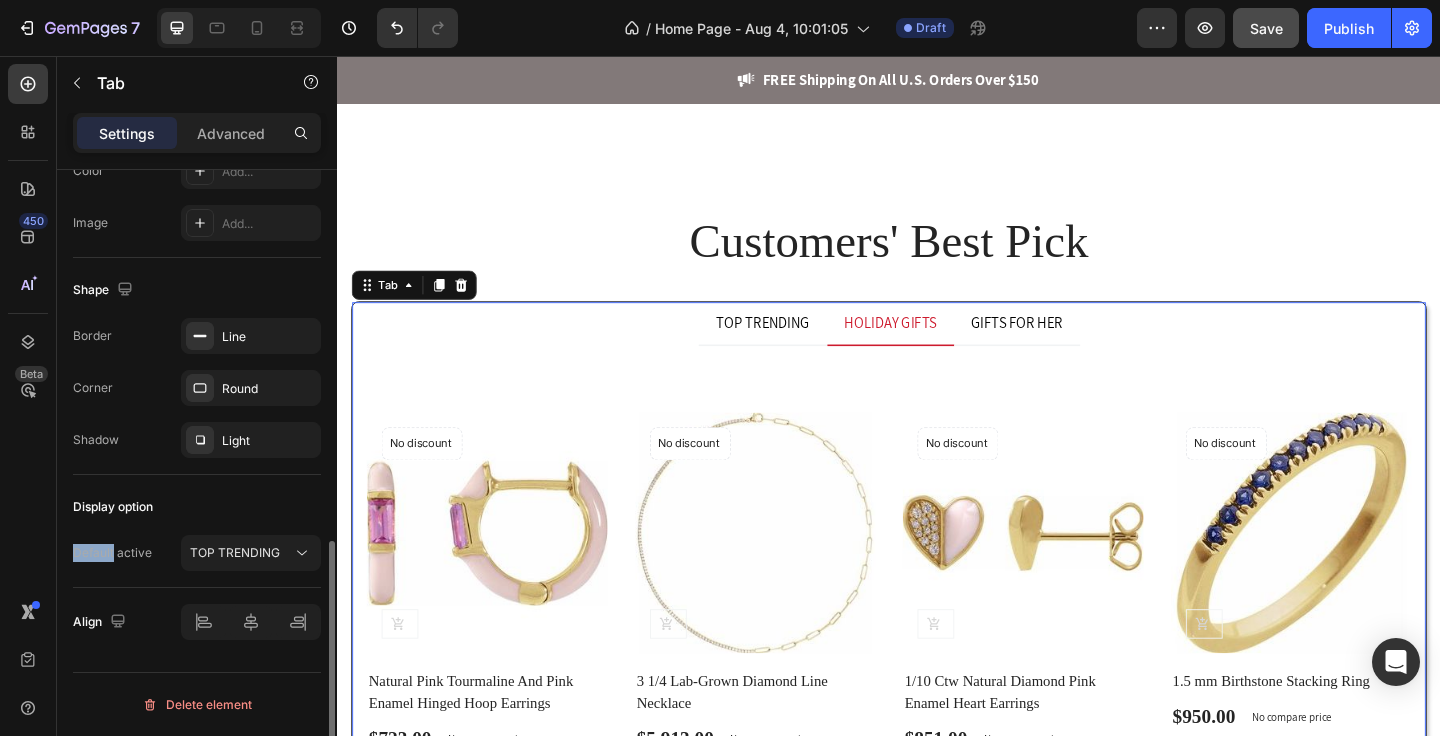 click on "Default active" at bounding box center (112, 553) 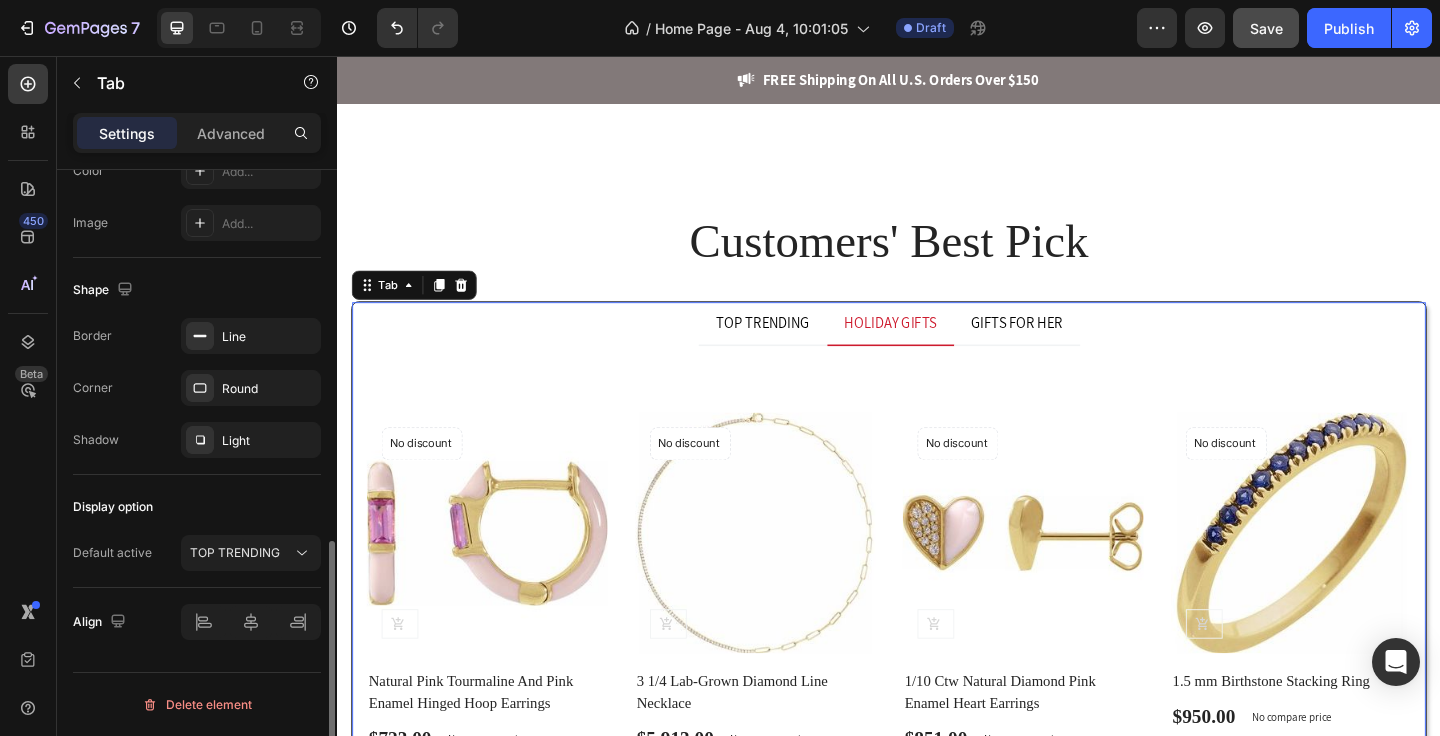 drag, startPoint x: 146, startPoint y: 565, endPoint x: 107, endPoint y: 563, distance: 39.051247 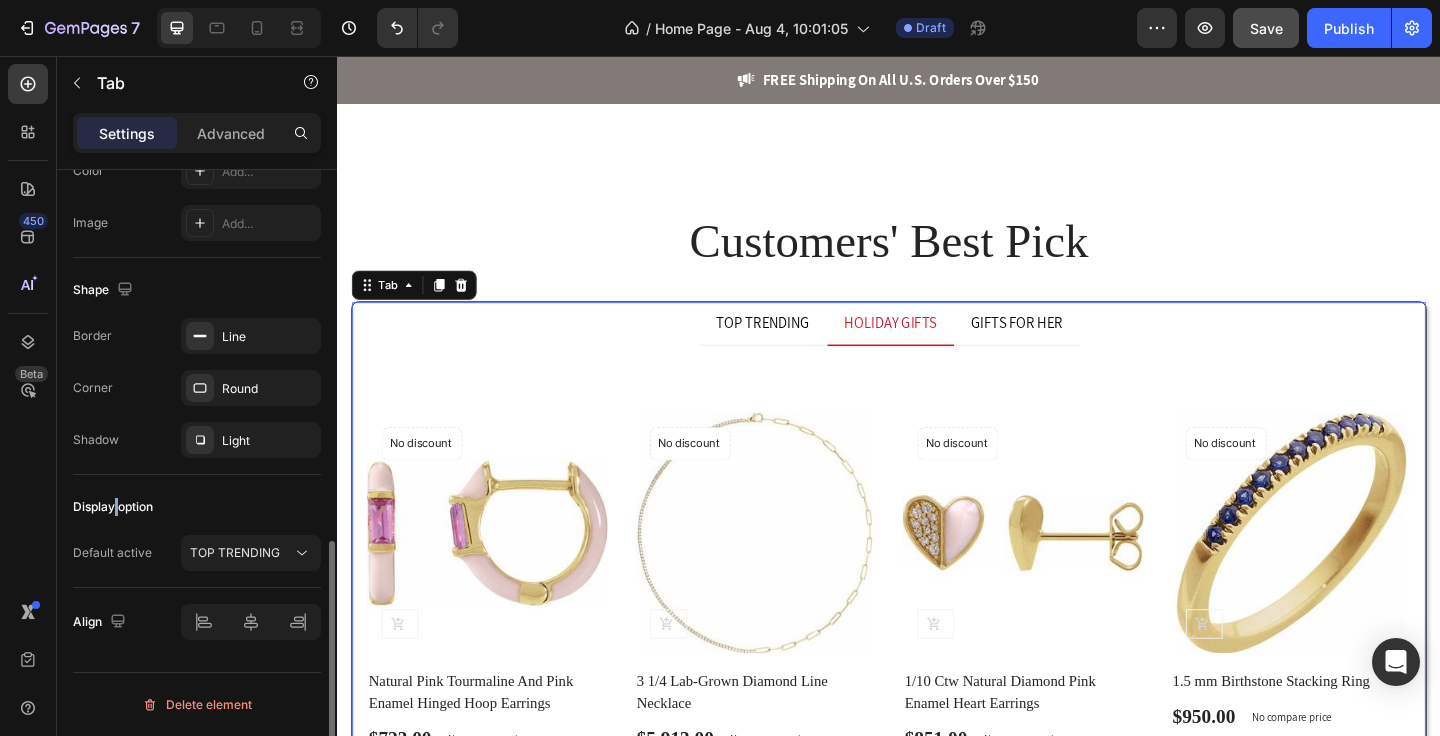 click on "Display option" at bounding box center [113, 507] 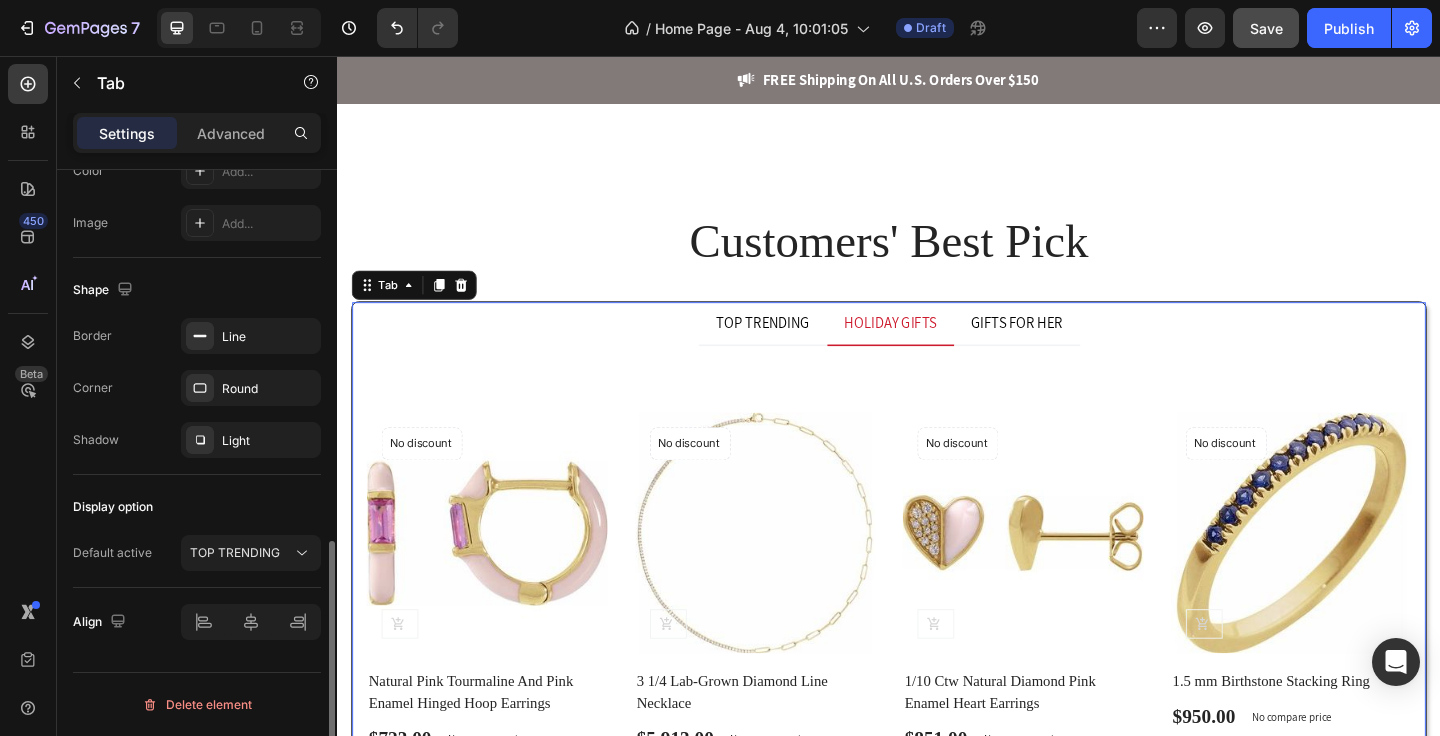 click on "Default active" at bounding box center (112, 553) 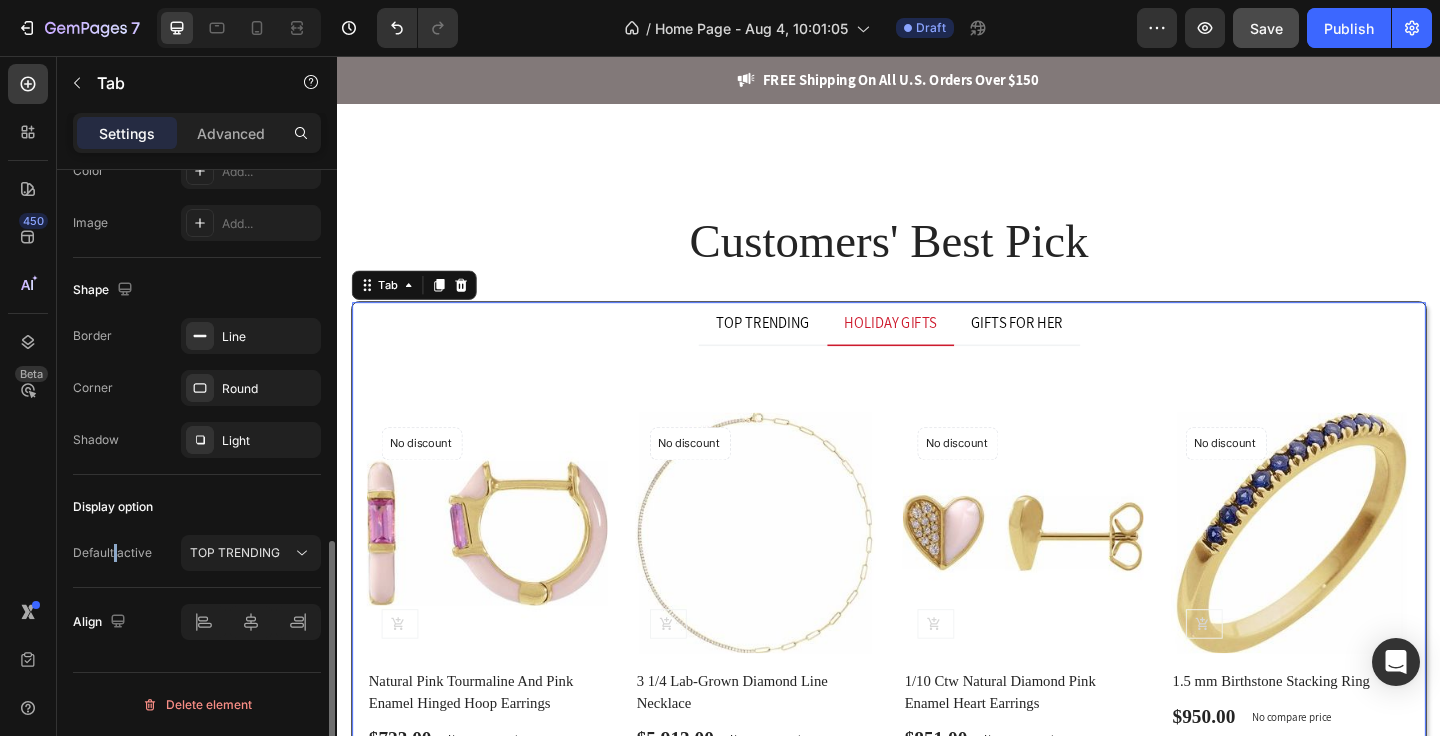 click on "Default active" at bounding box center [112, 553] 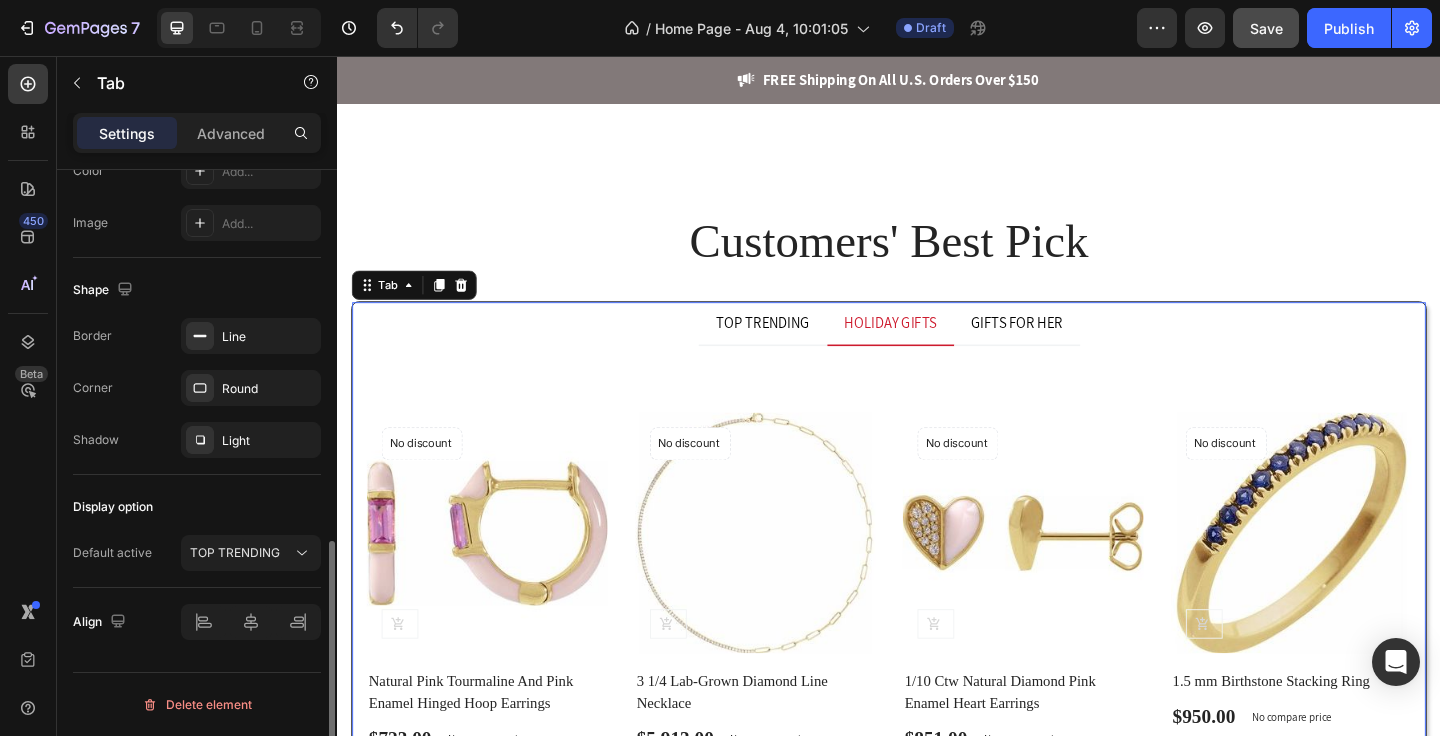 click on "Default active TOP TRENDING" at bounding box center [197, 553] 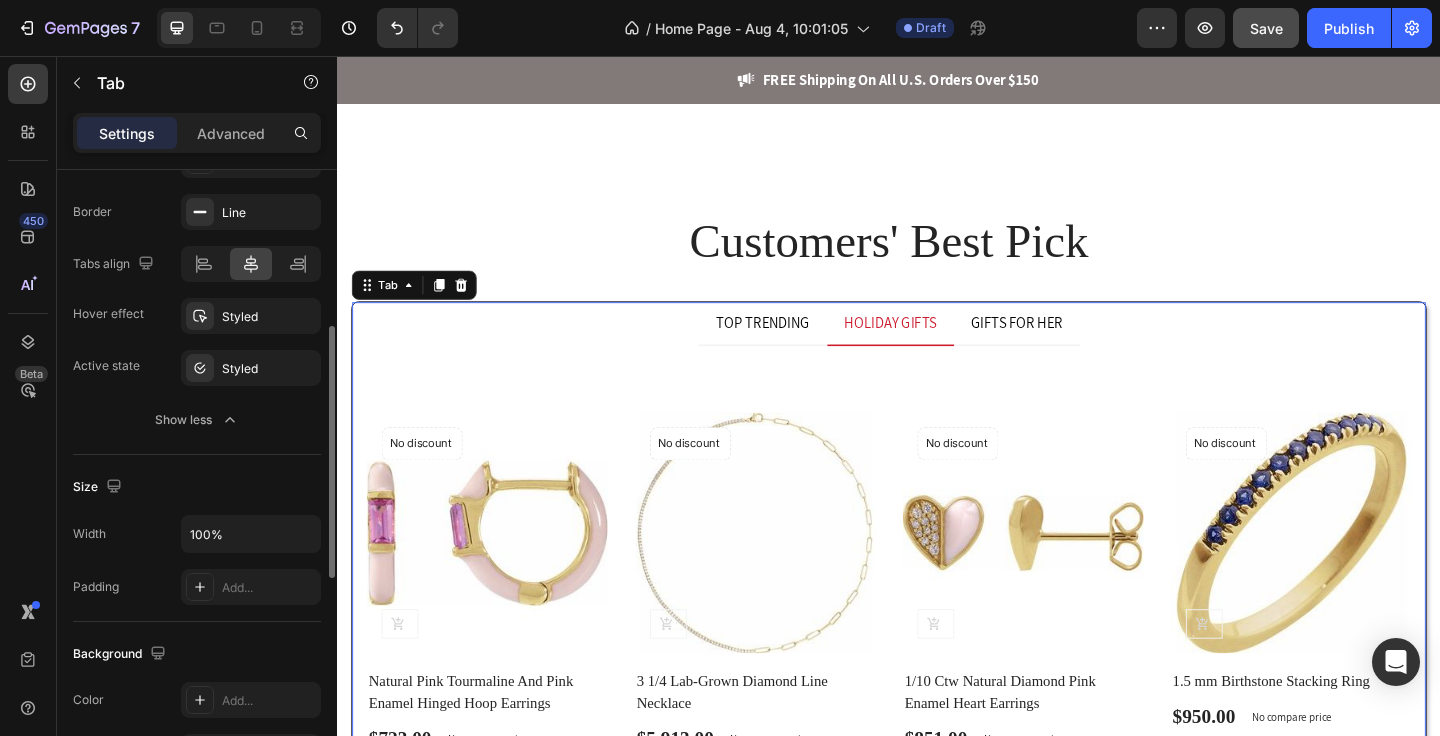 scroll, scrollTop: 244, scrollLeft: 0, axis: vertical 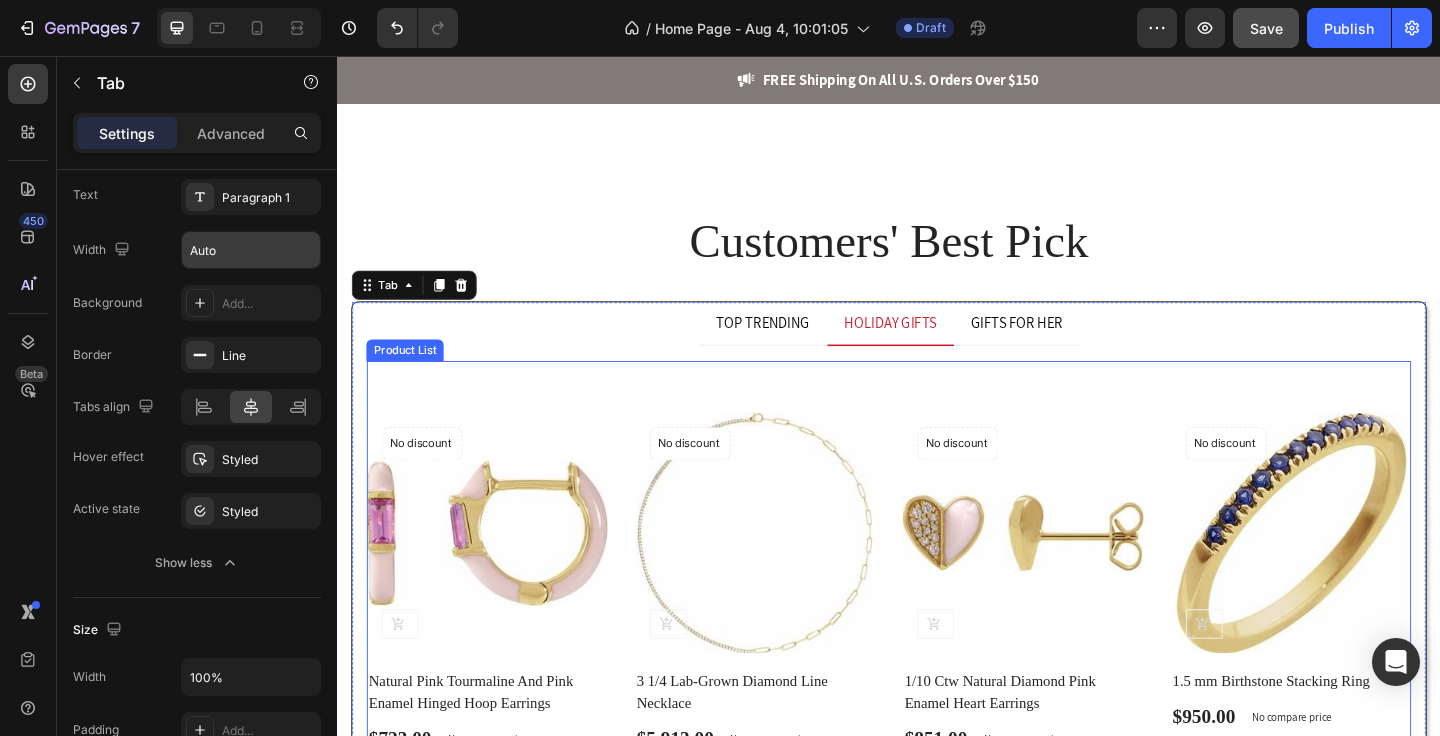 click on "Product Images No discount   Not be displayed when published Product Badge (P) Cart Button Row Natural Pink Tourmaline And Pink Enamel Hinged Hoop Earrings (P) Title $723.00 (P) Price (P) Price No compare price (P) Price Row                Icon                Icon                Icon
Icon
Icon Icon List Hoz (917 reviews) Text block Row Product List Product Images No discount   Not be displayed when published Product Badge (P) Cart Button Row 3 1/4 Lab-Grown Diamond Line Necklace (P) Title $5,913.00 (P) Price (P) Price No compare price (P) Price Row                Icon                Icon                Icon
Icon
Icon Icon List Hoz (917 reviews) Text block Row Product List Product Images No discount   Not be displayed when published Product Badge (P) Cart Button Row 1/10 Ctw Natural Diamond Pink Enamel Heart Earrings (P) Title $851.00 (P) Price (P) Price No compare price (P) Price Row                Icon                Icon                Icon Row" at bounding box center (937, 620) 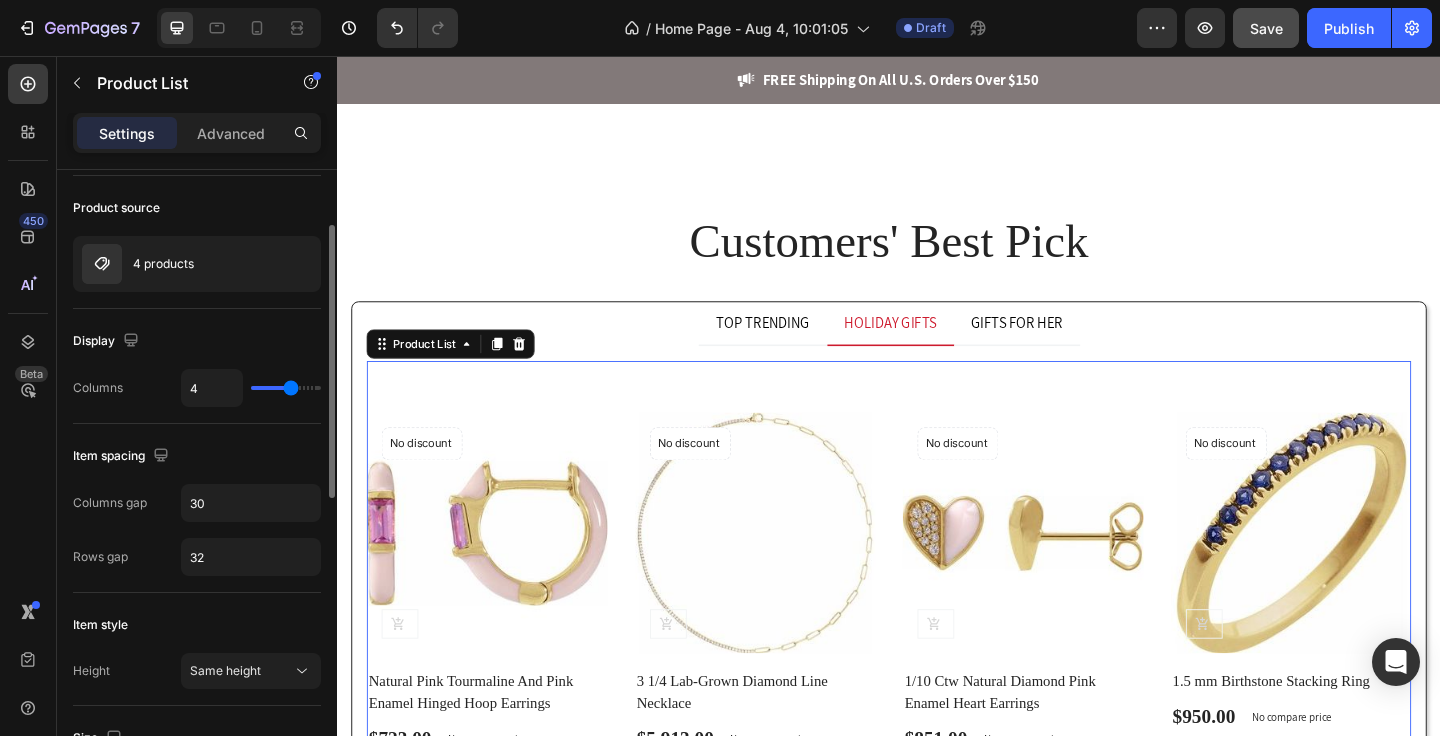 scroll, scrollTop: 0, scrollLeft: 0, axis: both 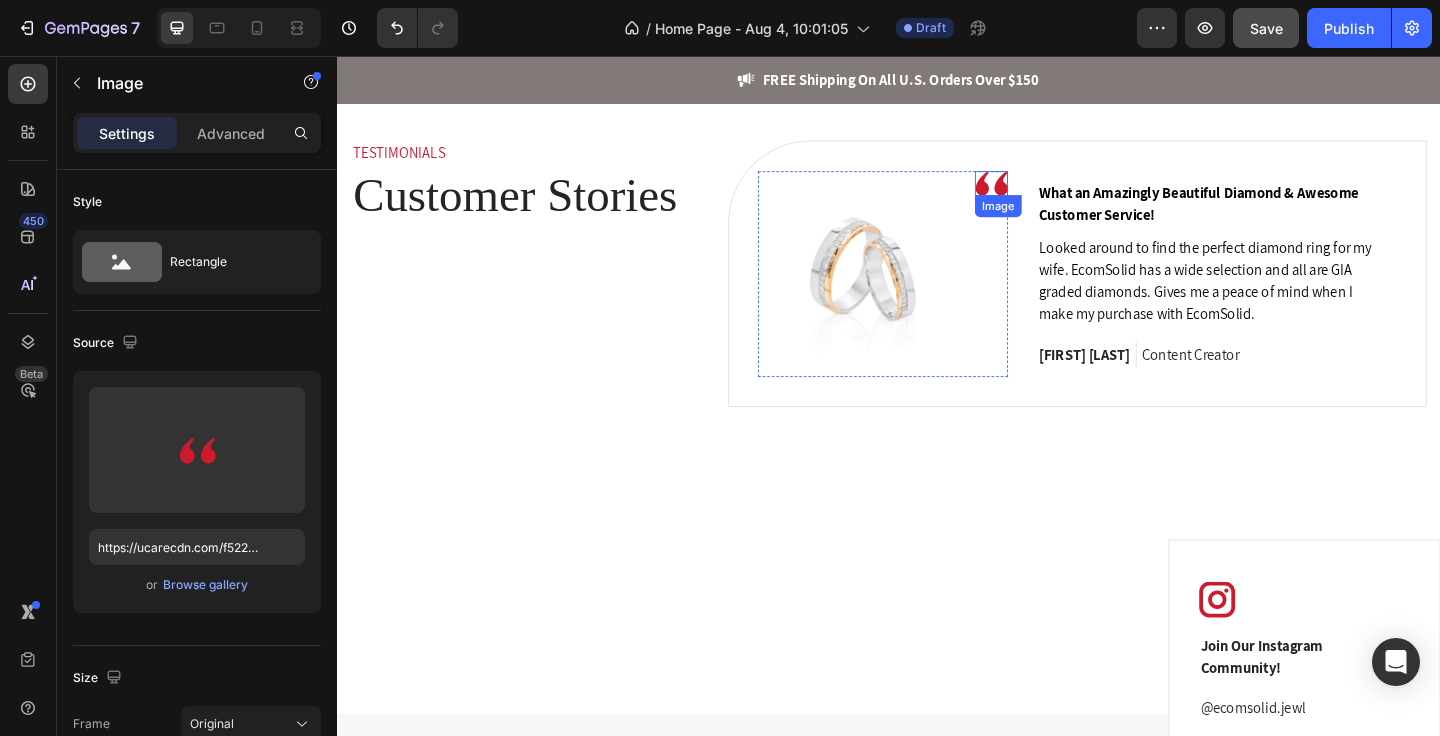 click at bounding box center [1049, 194] 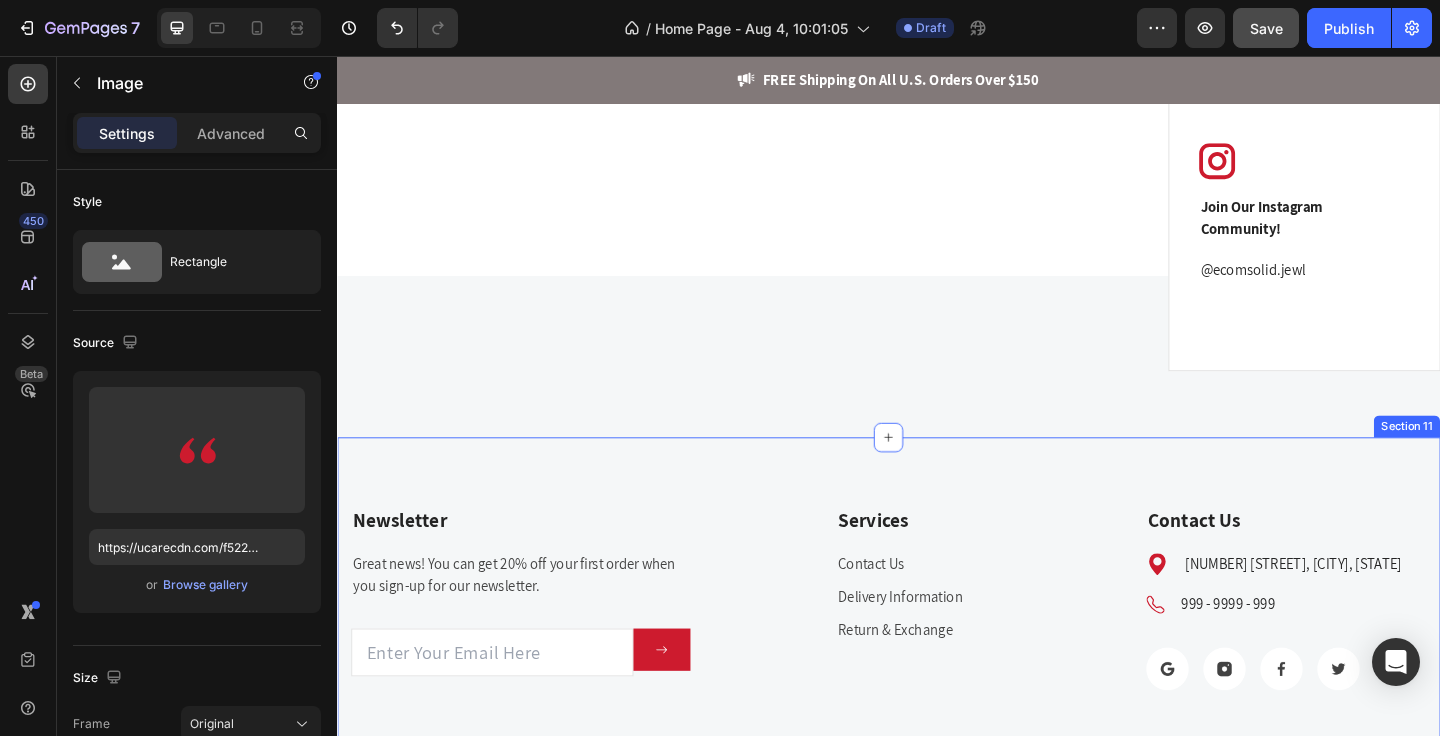 scroll, scrollTop: 5618, scrollLeft: 0, axis: vertical 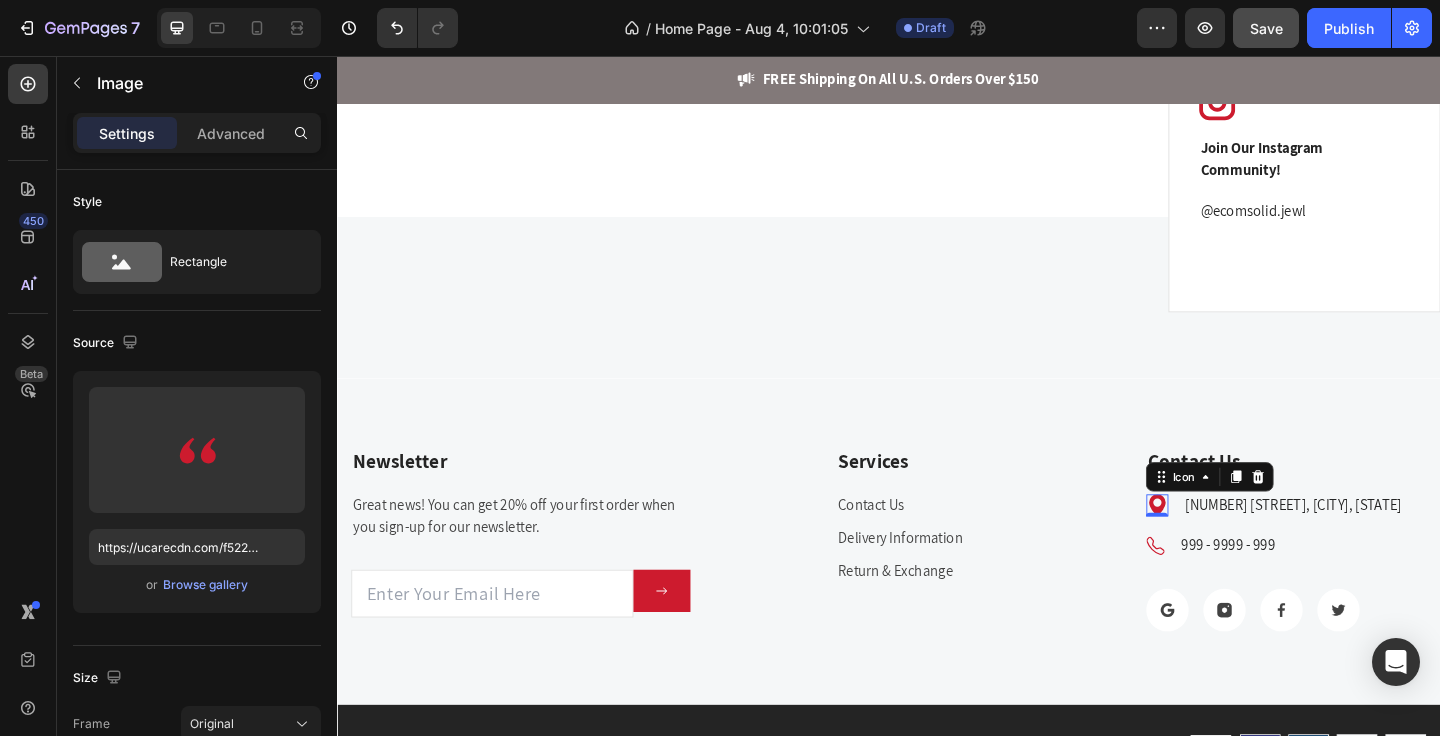 click 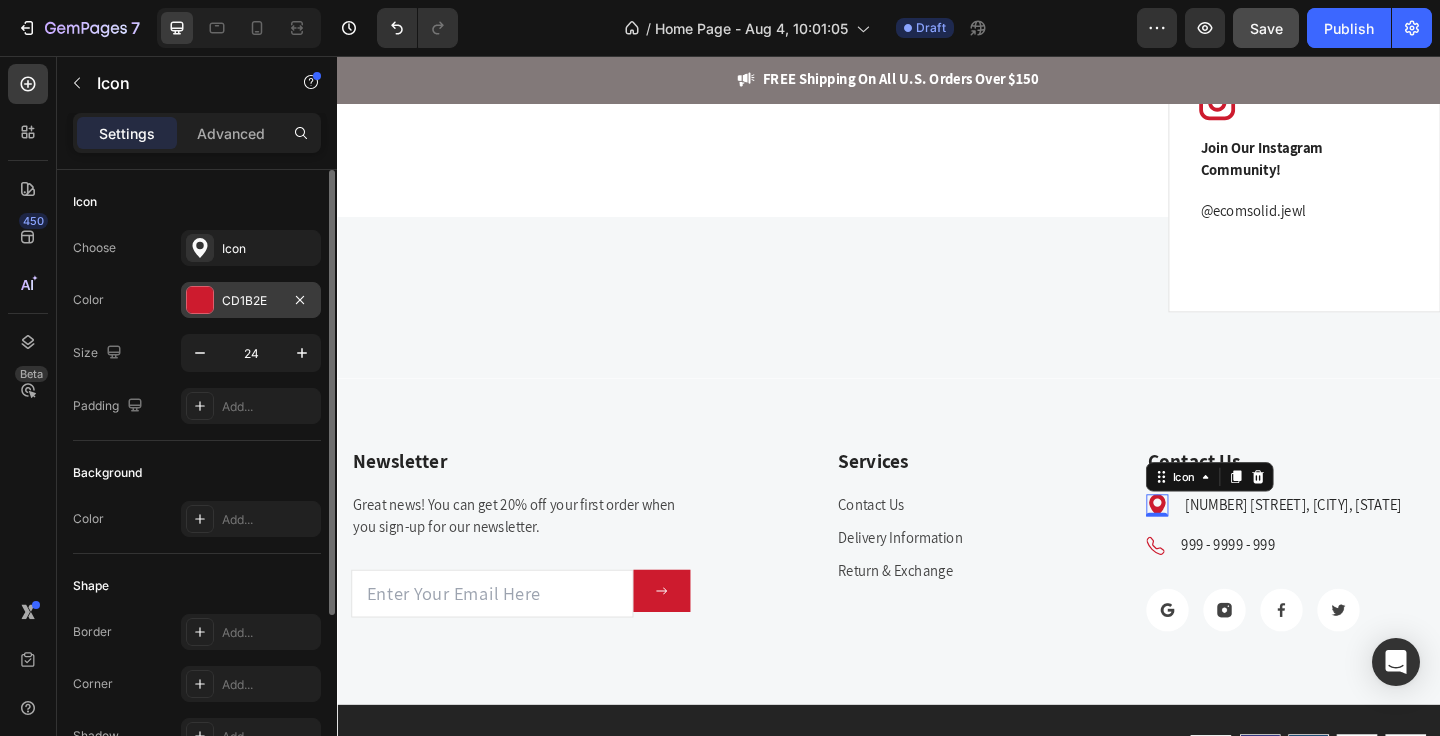 click on "CD1B2E" at bounding box center (251, 301) 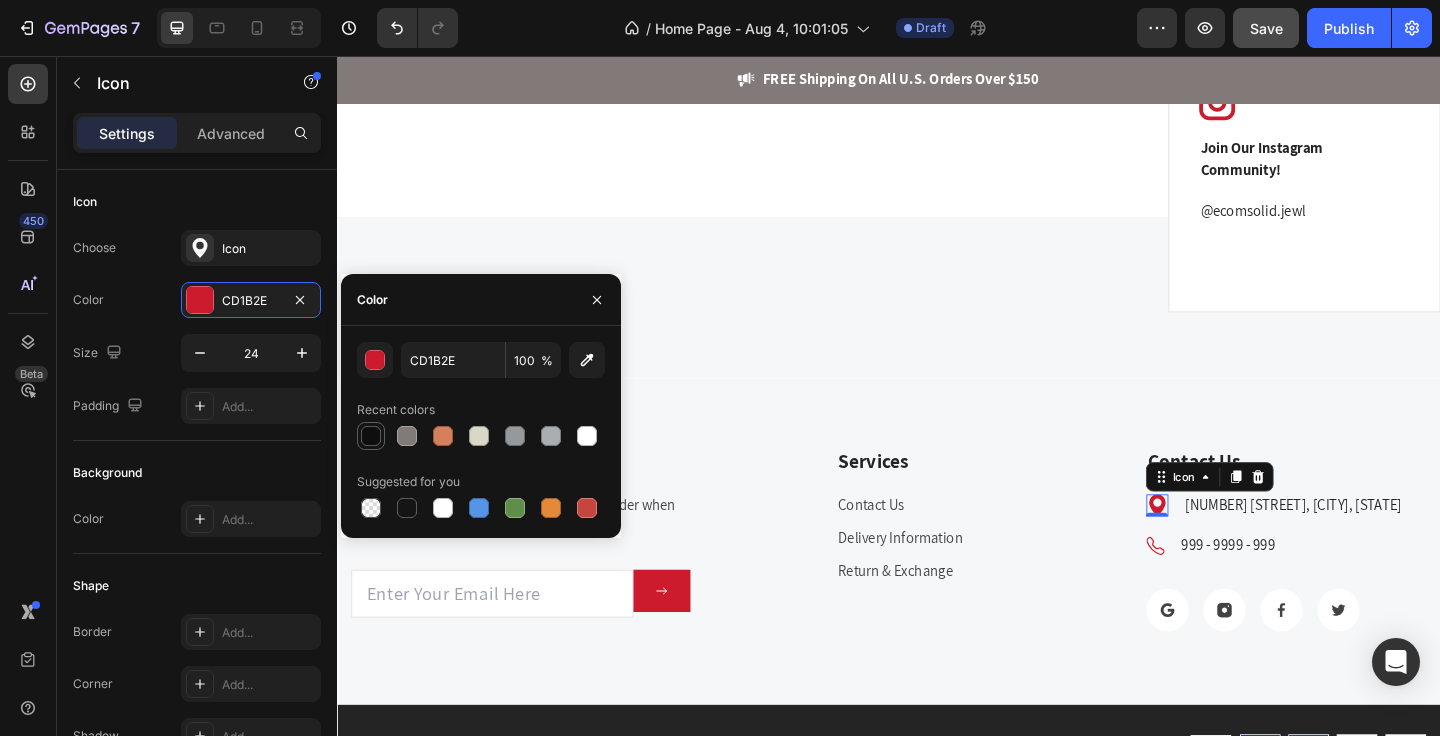click at bounding box center [371, 436] 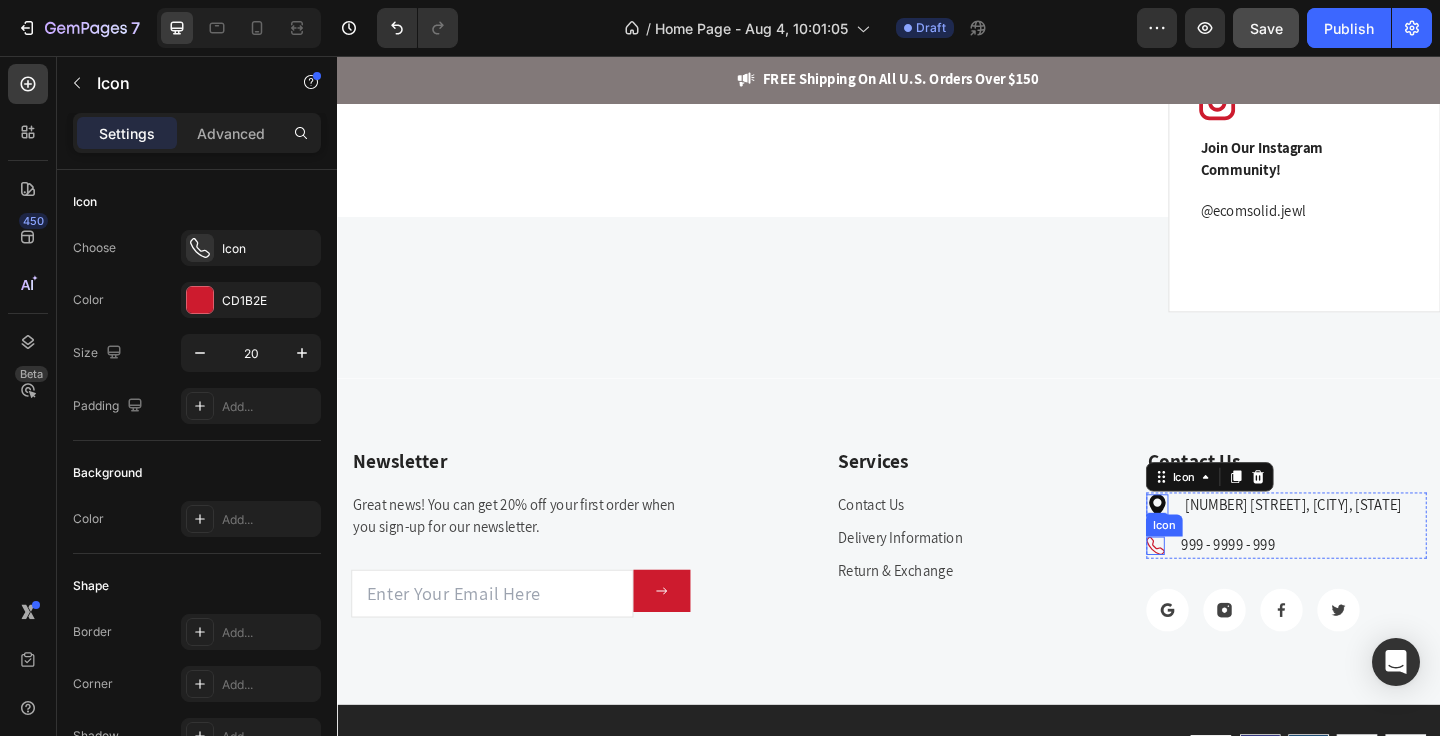 click on "Icon" at bounding box center [1227, 589] 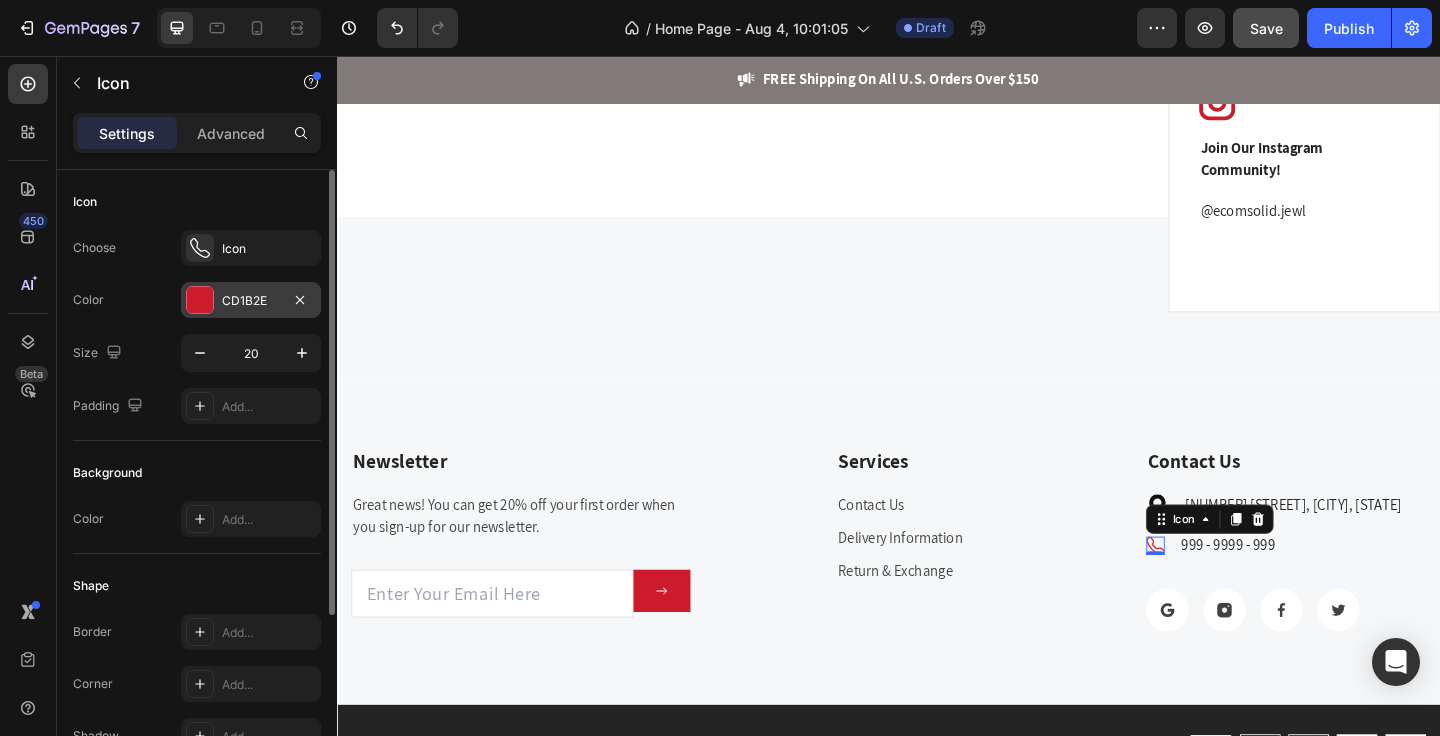 click on "CD1B2E" at bounding box center [251, 301] 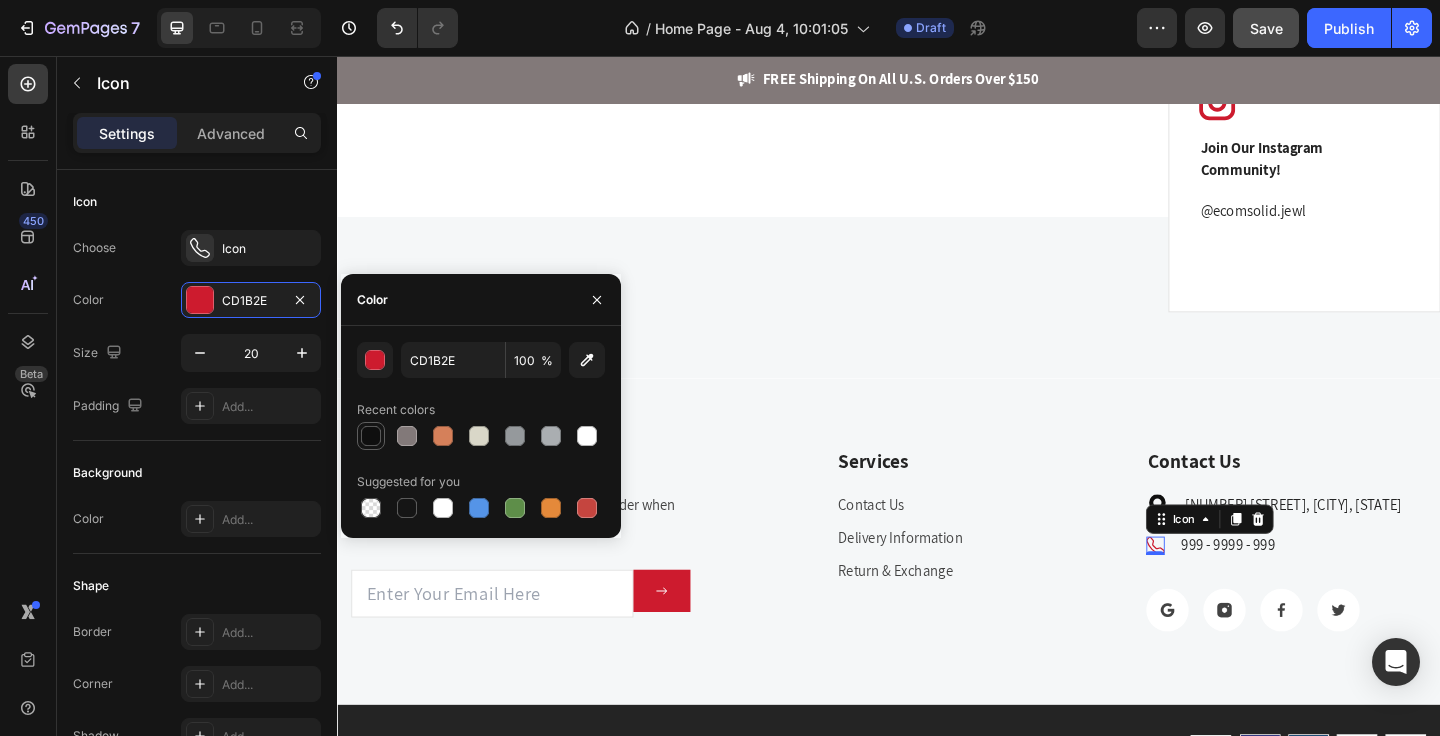 click at bounding box center [371, 436] 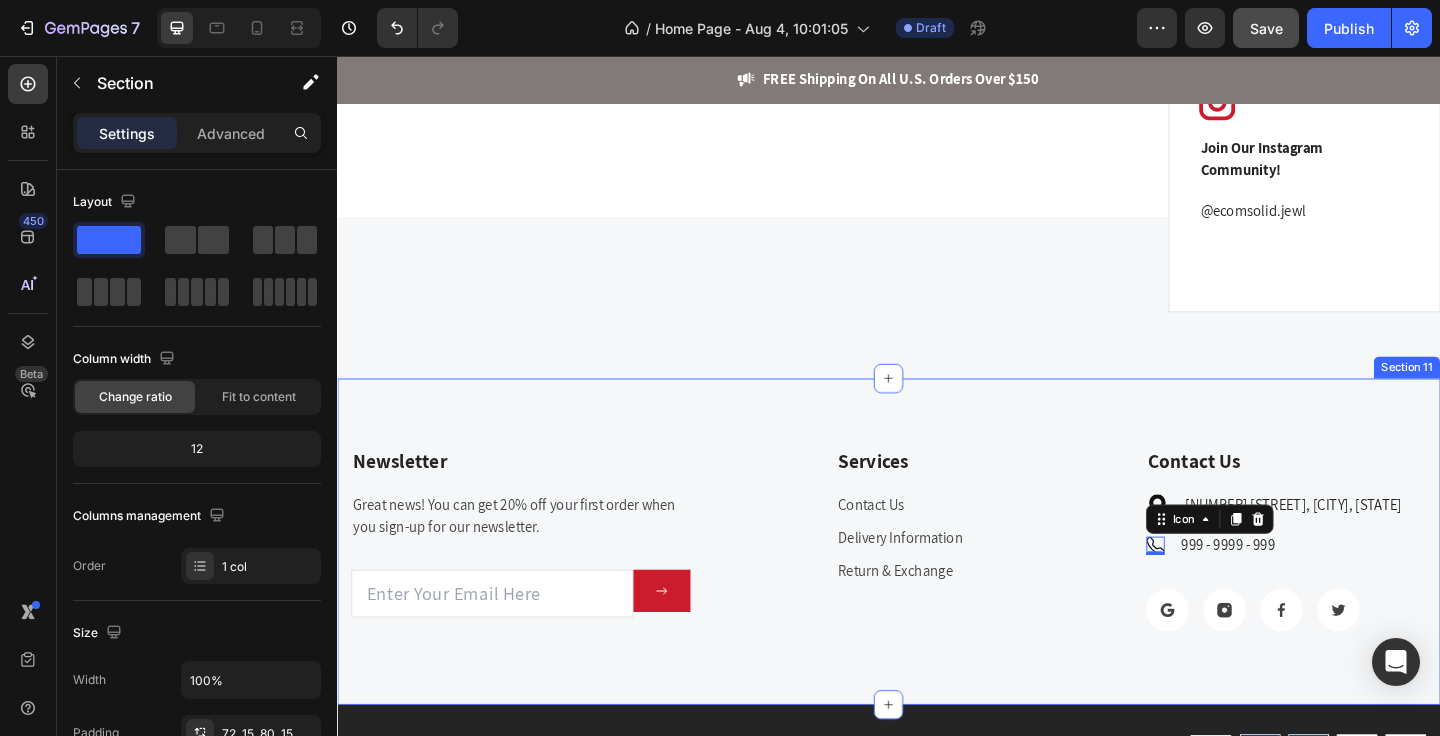 click on "Newsletter Text block Great news! You can get 20% off your first order when you sign-up for our newsletter. Text block Email Field Submit Button Row Newsletter Row Services Text block Contact Us Text block Delivery Information Text block Return & Exchange Text block Row Contact Us Text block Icon [NUMBER] [STREET], [CITY], [STATE] Text block Icon 0 999 - 9999 - 999 Text block Icon List Image Image Image Image Row Row Row Section 11" at bounding box center [937, 584] 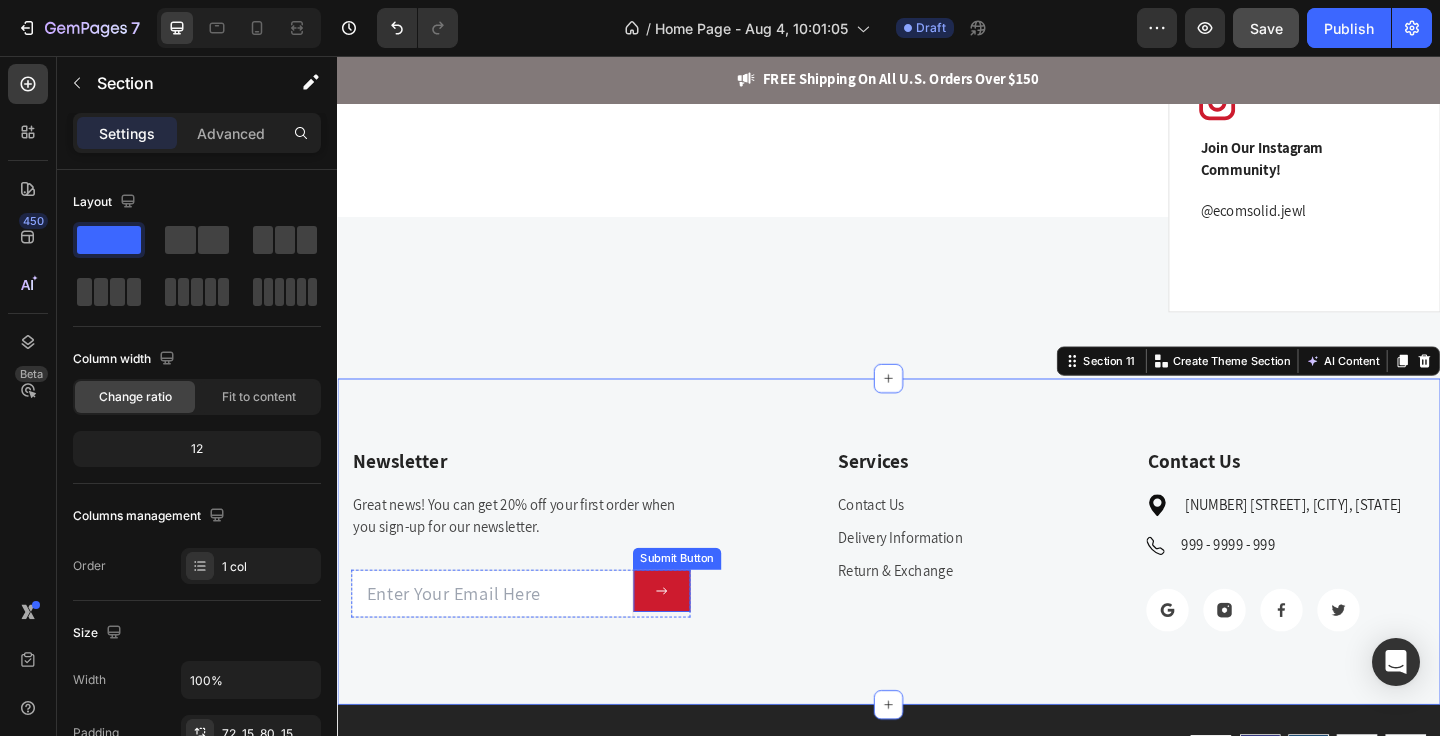 click on "Submit Button" at bounding box center [689, 638] 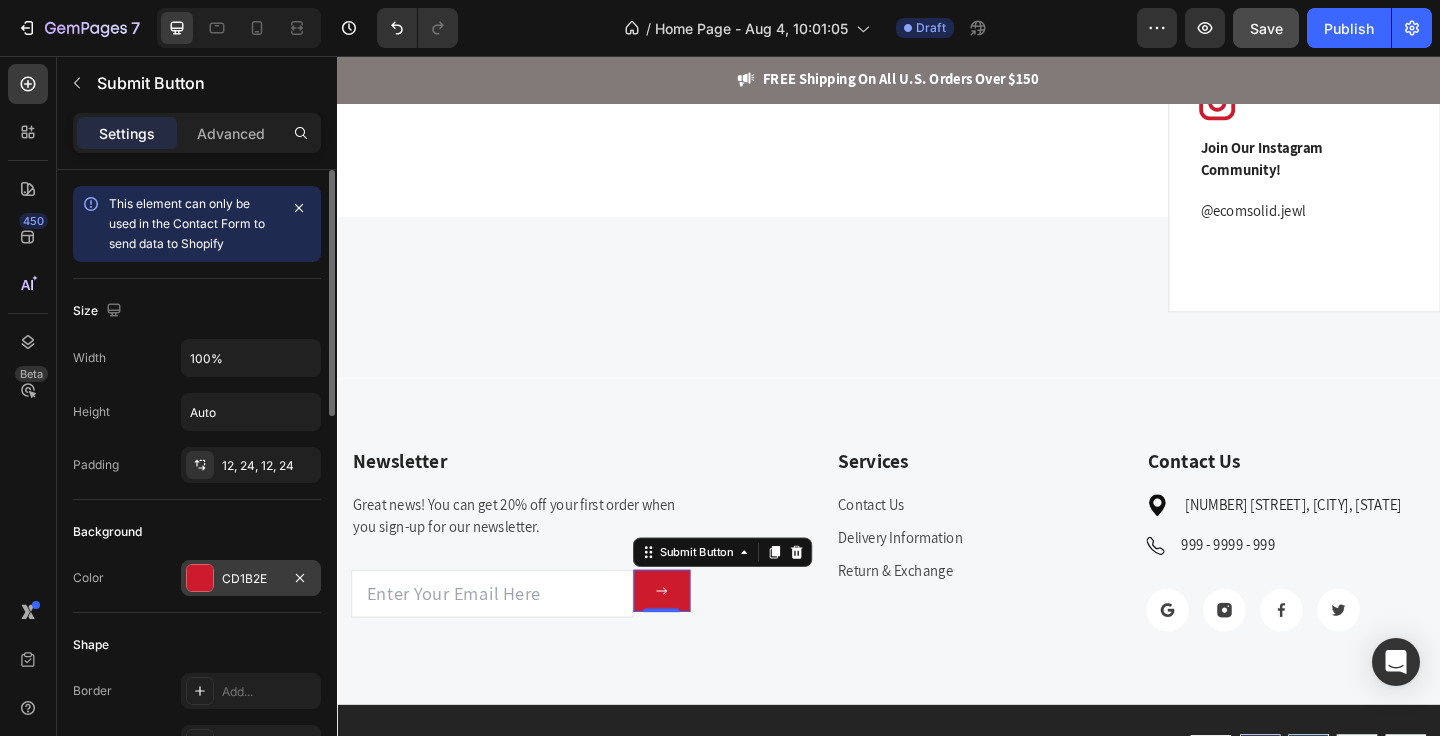 click on "CD1B2E" at bounding box center (251, 579) 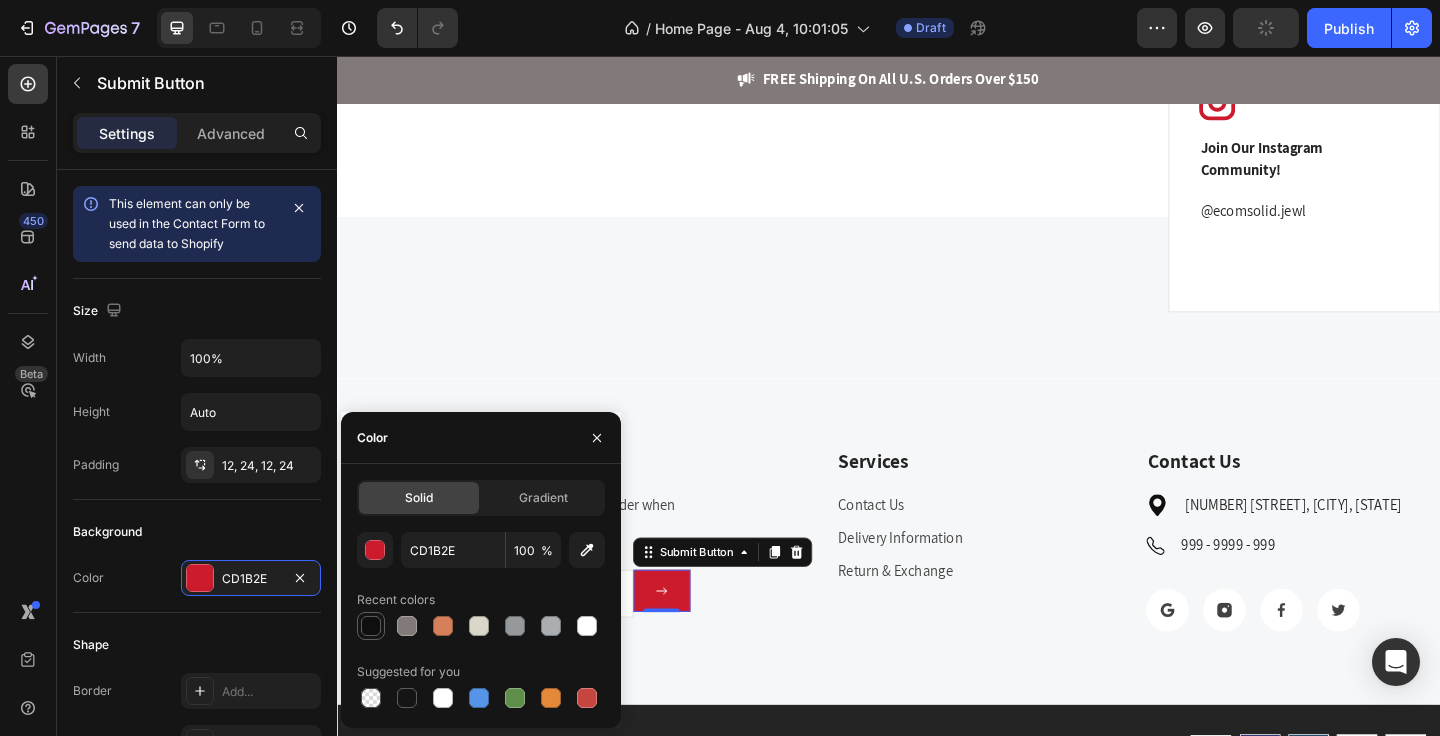 click at bounding box center [371, 626] 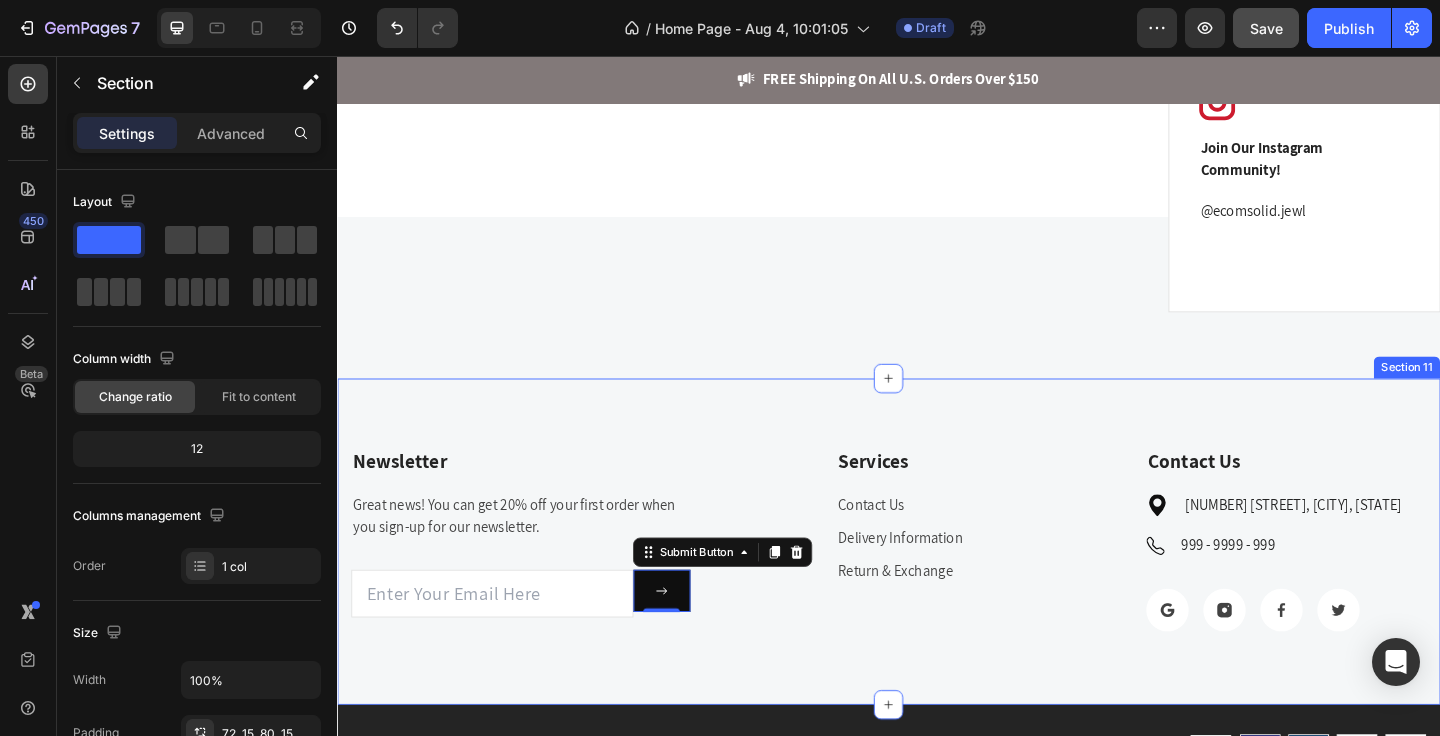 click on "Newsletter Text block Great news! You can get 20% off your first order when you sign-up for our newsletter. Text block Email Field Submit Button 0 Row Newsletter Row Services Text block Contact Us Text block Delivery Information Text block Return & Exchange Text block Row Contact Us Text block Icon [NUMBER] [STREET], [CITY], [STATE] Text block Icon 999 - 9999 - 999 Text block Icon List Image Image Image Image Row Row Row Section 11" at bounding box center [937, 584] 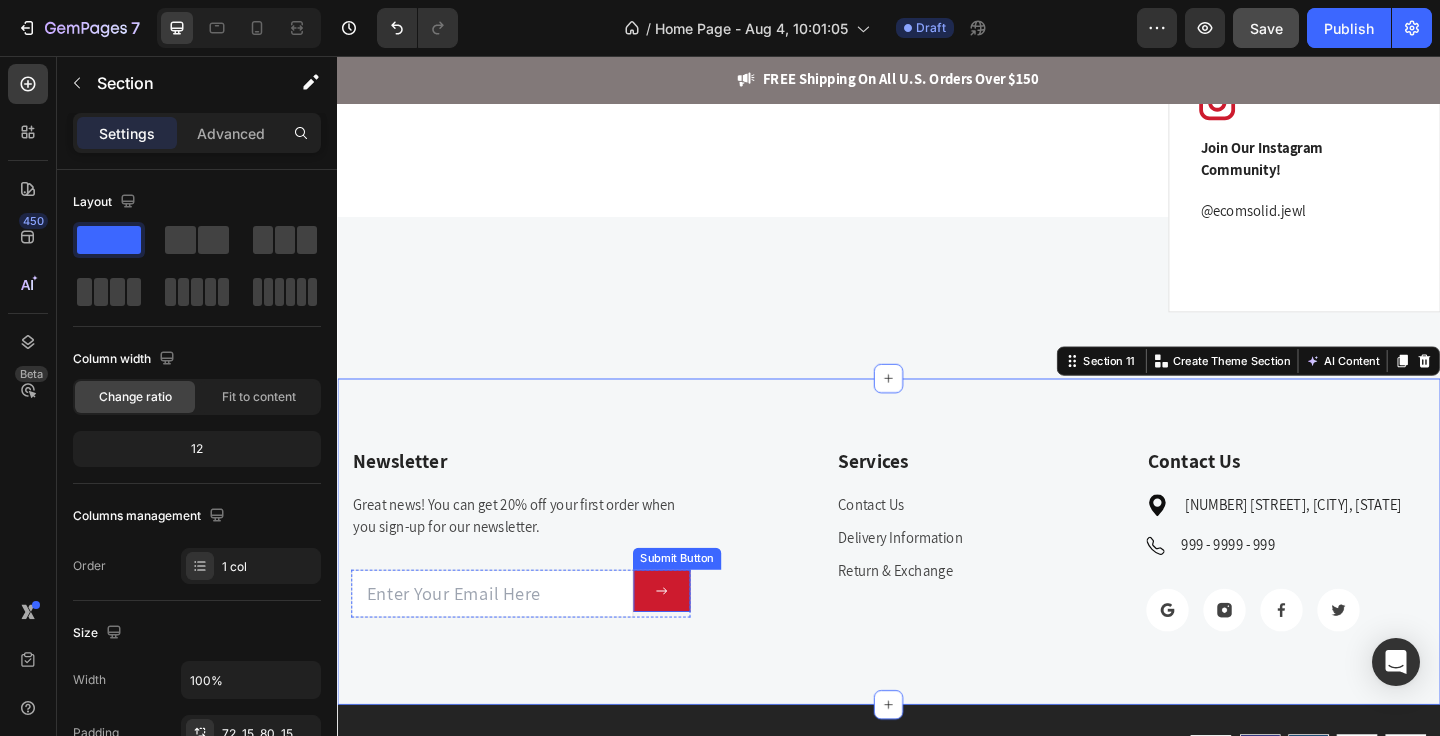 click on "Submit Button" at bounding box center [689, 638] 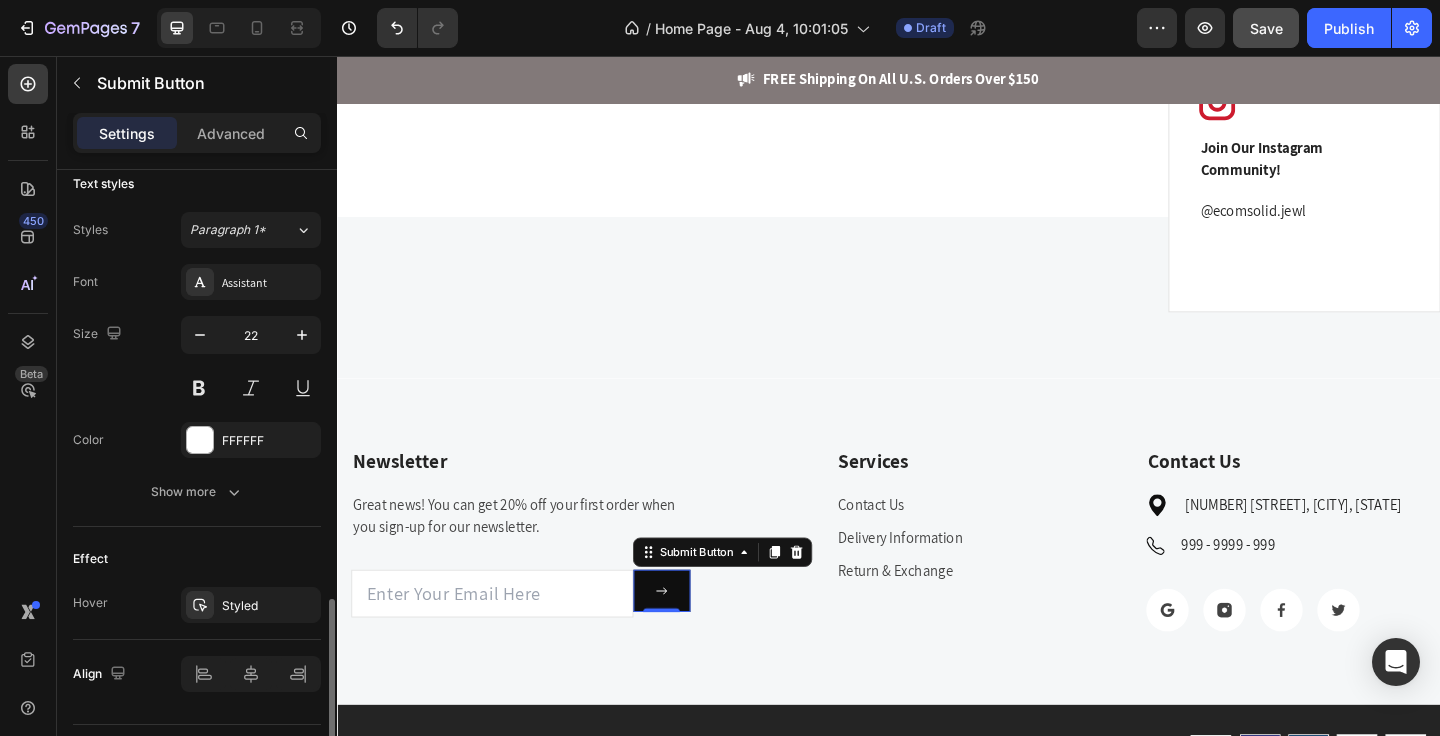 scroll, scrollTop: 953, scrollLeft: 0, axis: vertical 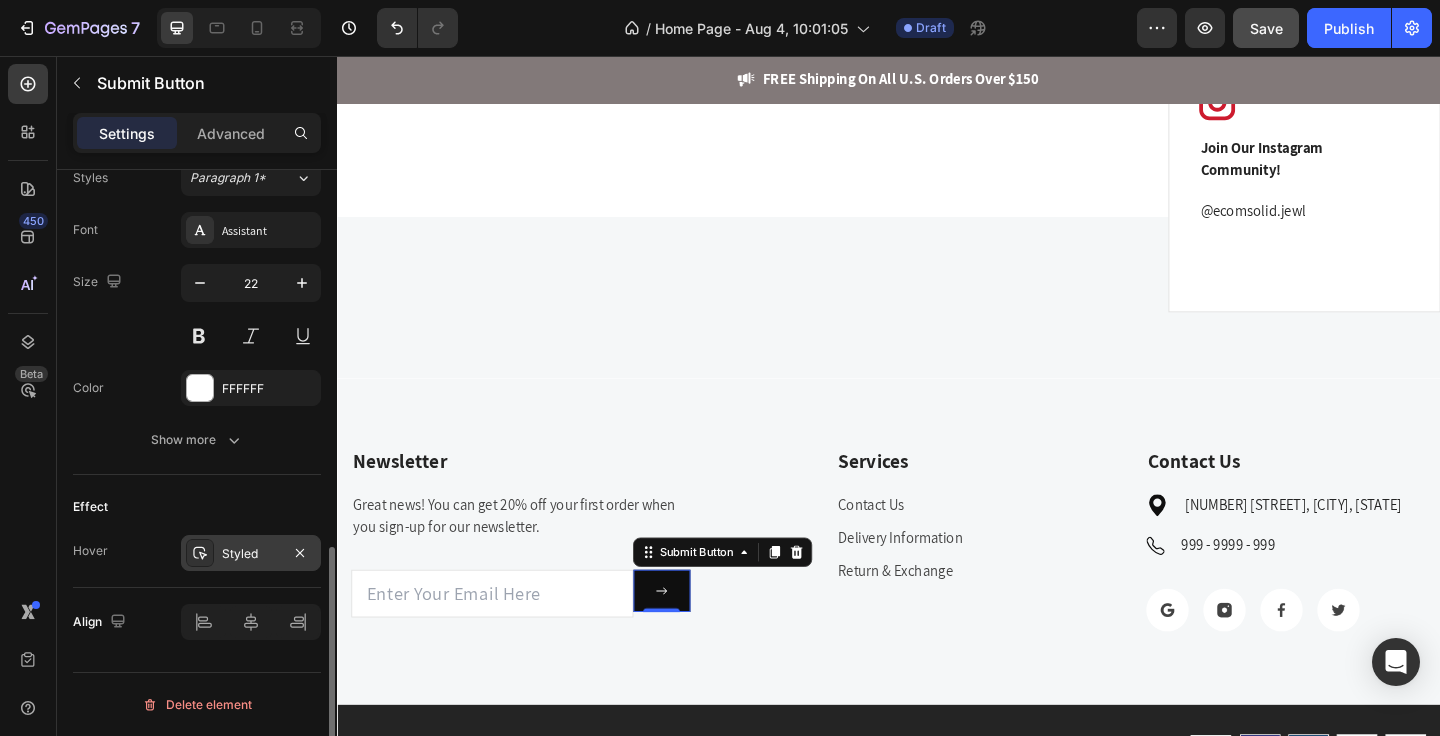 click on "Styled" at bounding box center [251, 554] 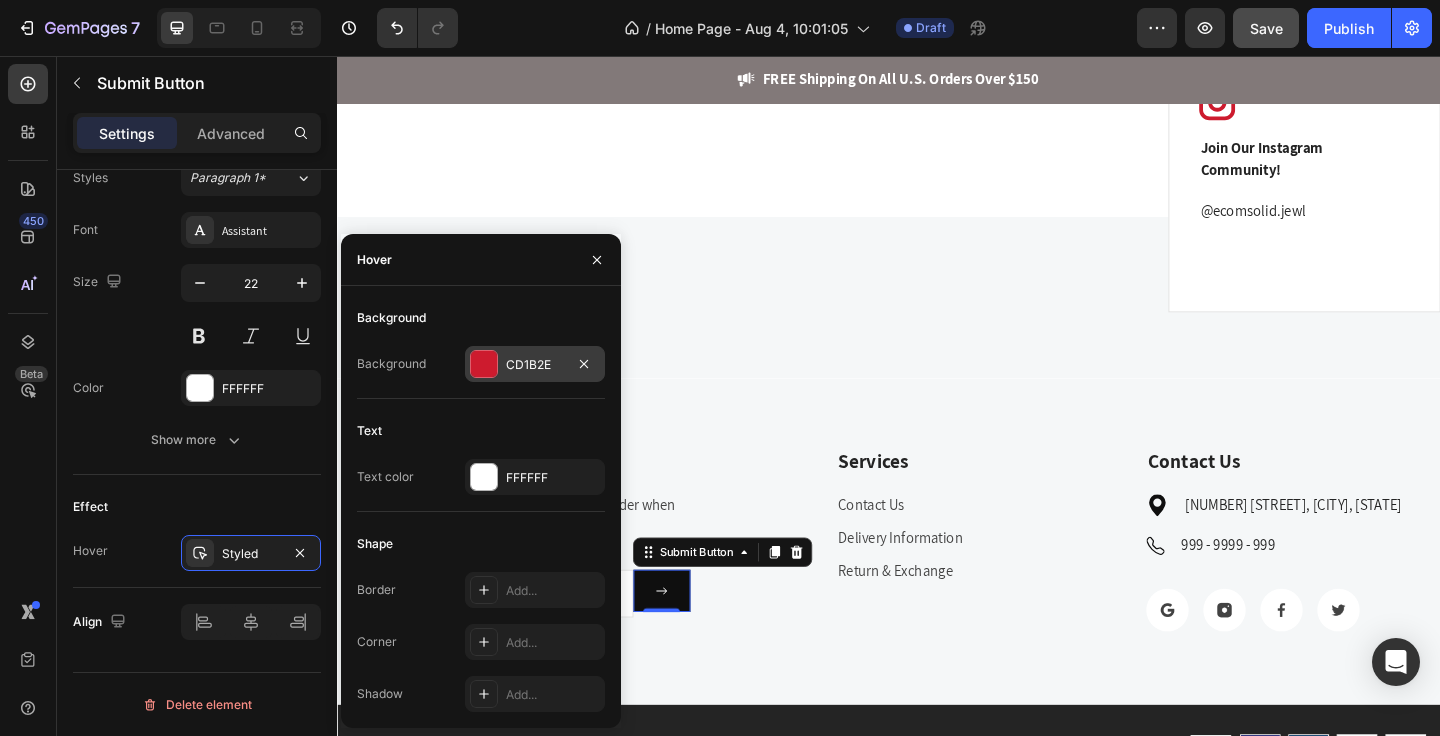 click on "CD1B2E" at bounding box center [535, 365] 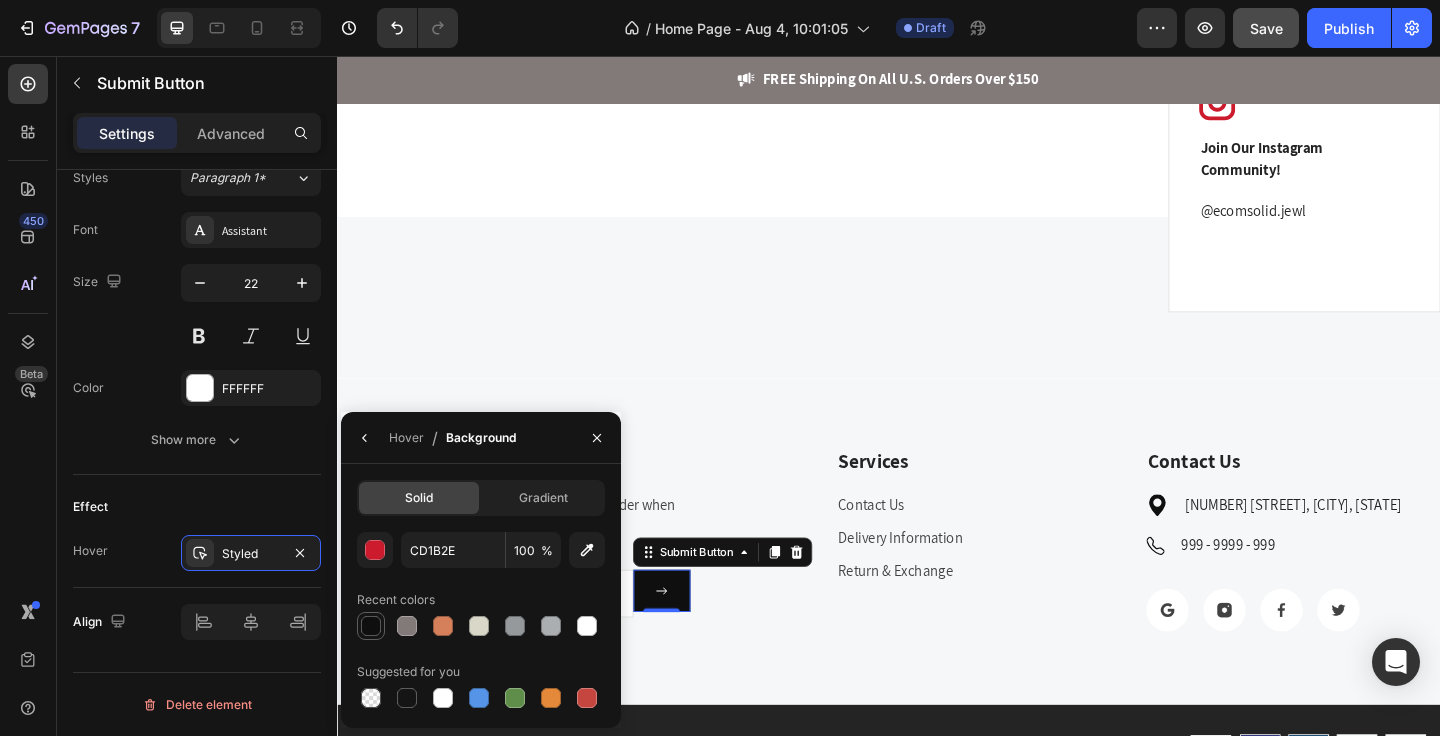 click at bounding box center (371, 626) 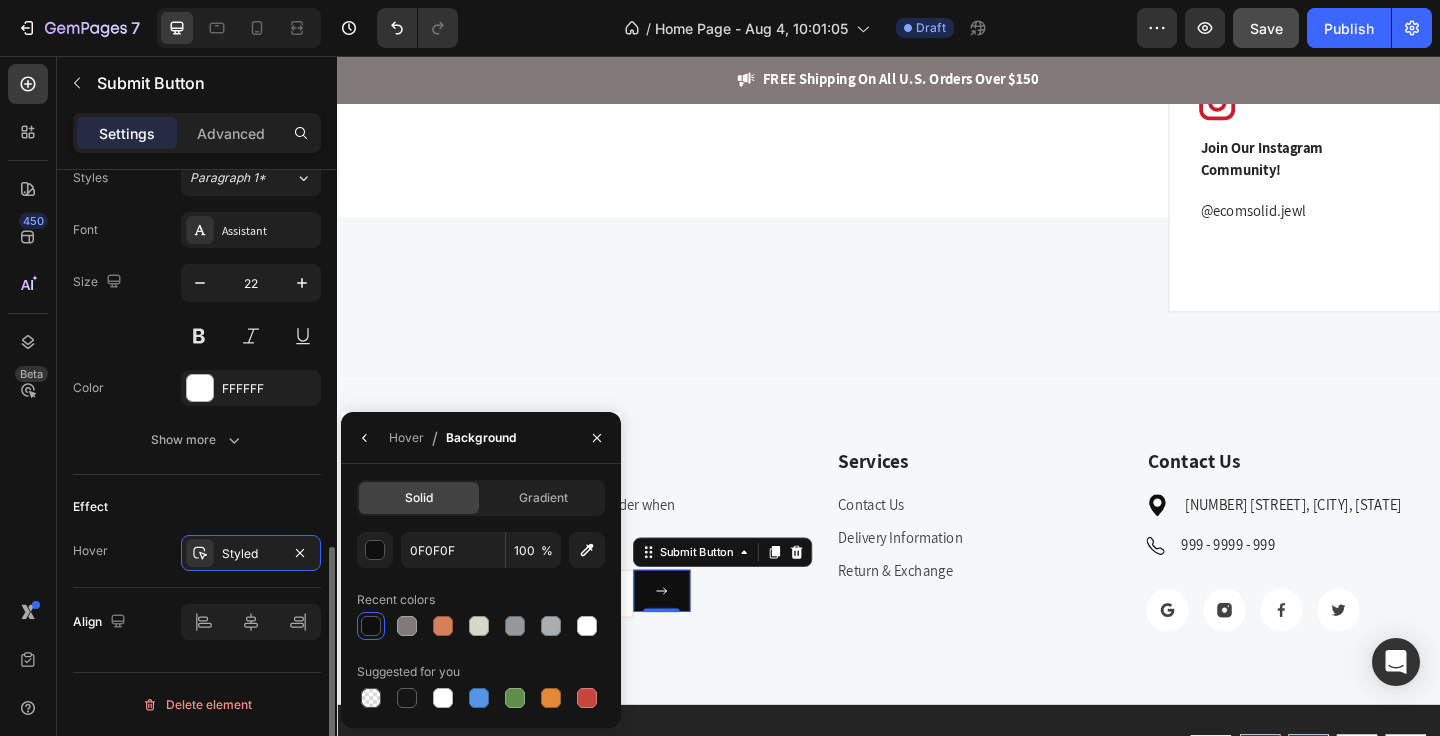 click on "Hover Styled" at bounding box center [197, 553] 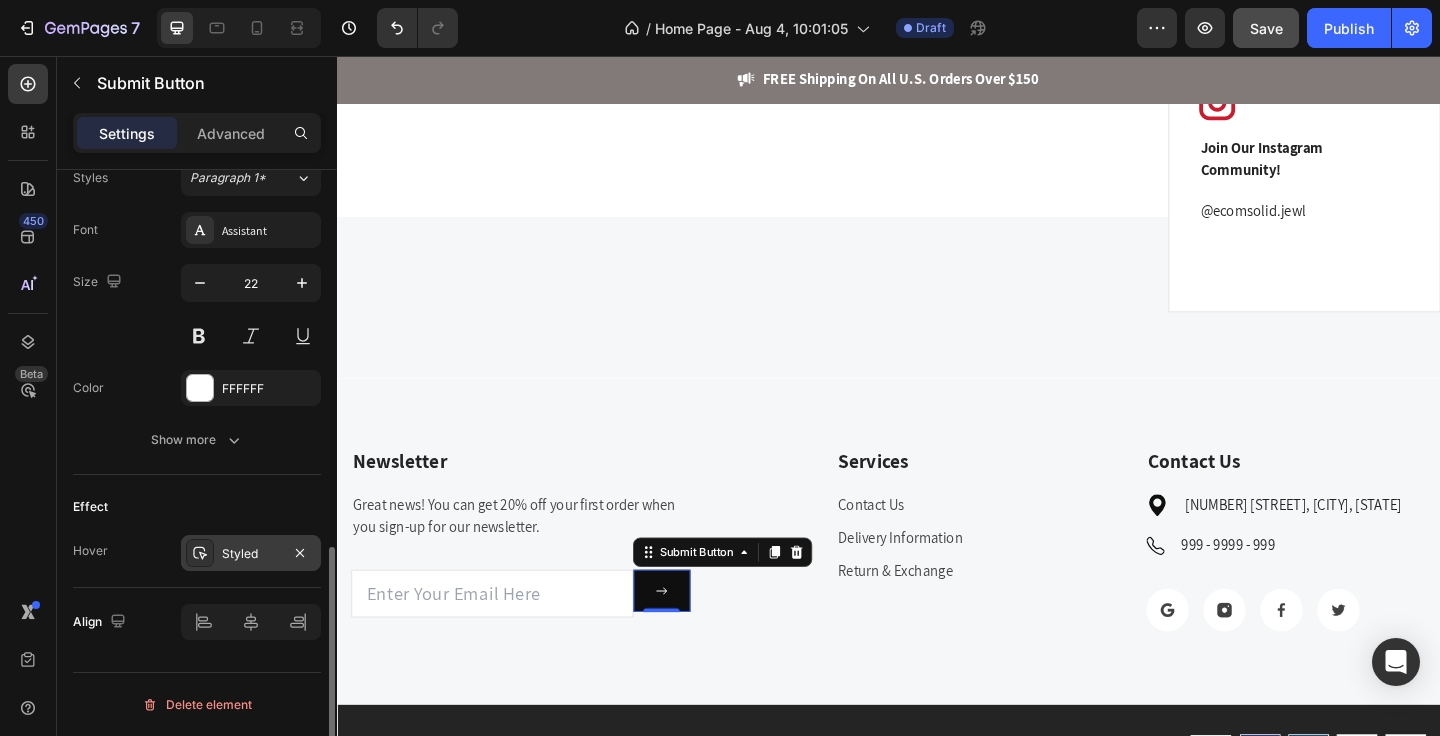 click on "Styled" at bounding box center [251, 554] 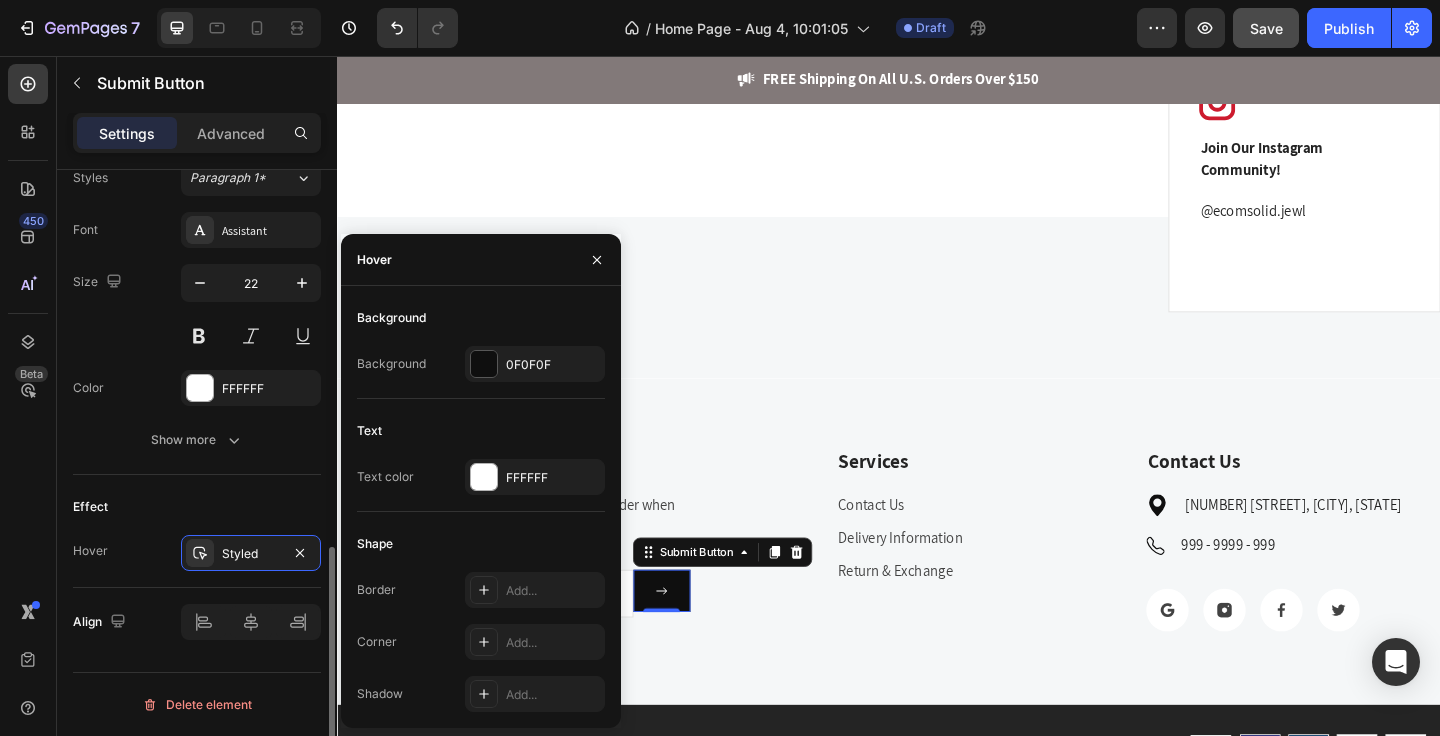 click on "Hover Styled" at bounding box center [197, 553] 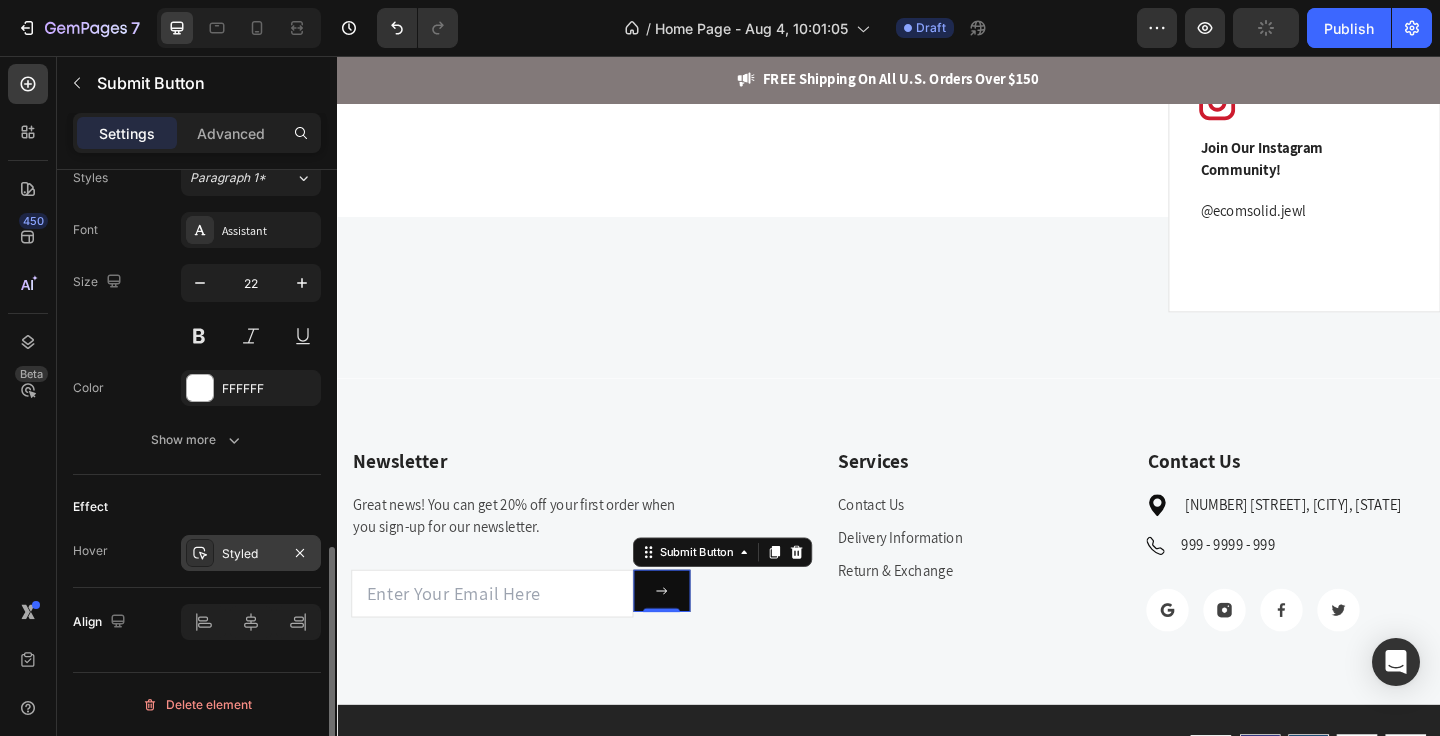 click on "Styled" at bounding box center [251, 554] 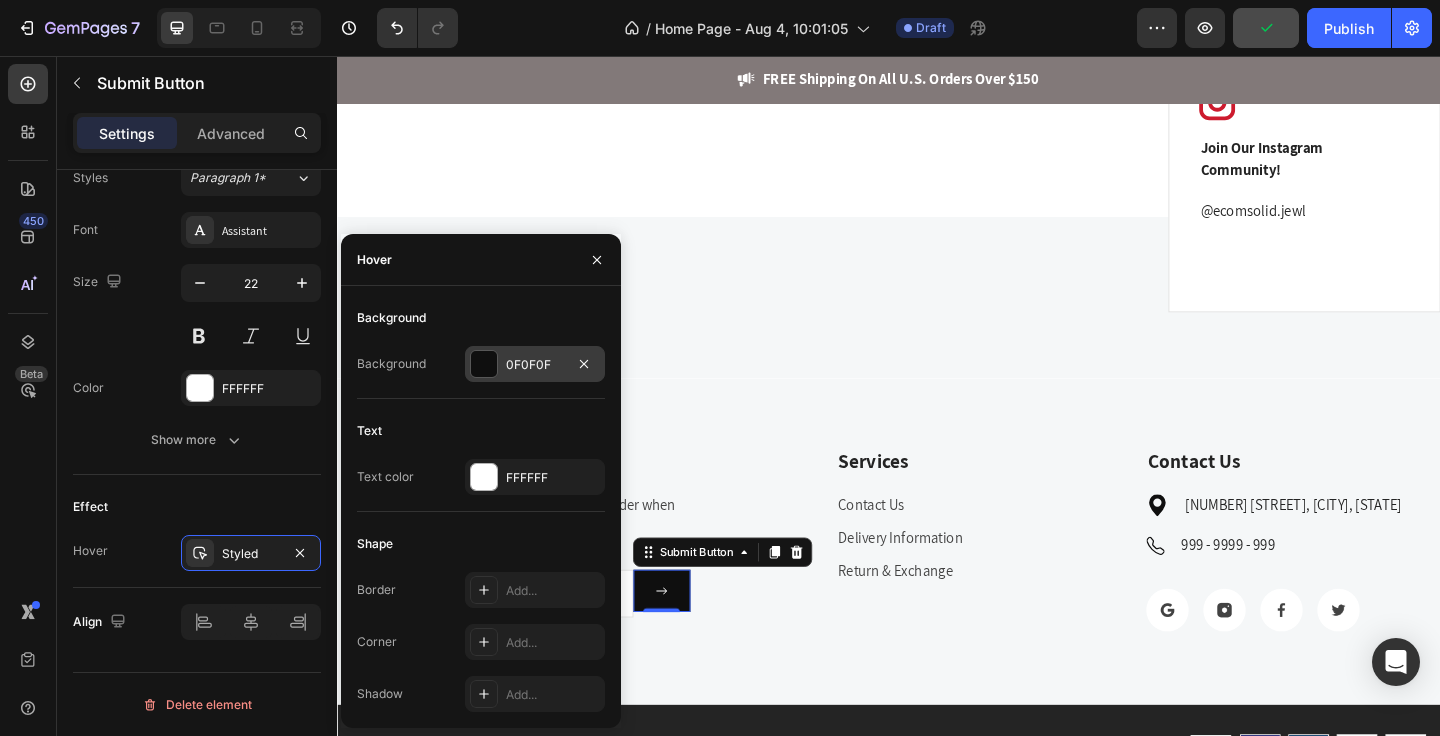 click at bounding box center (484, 364) 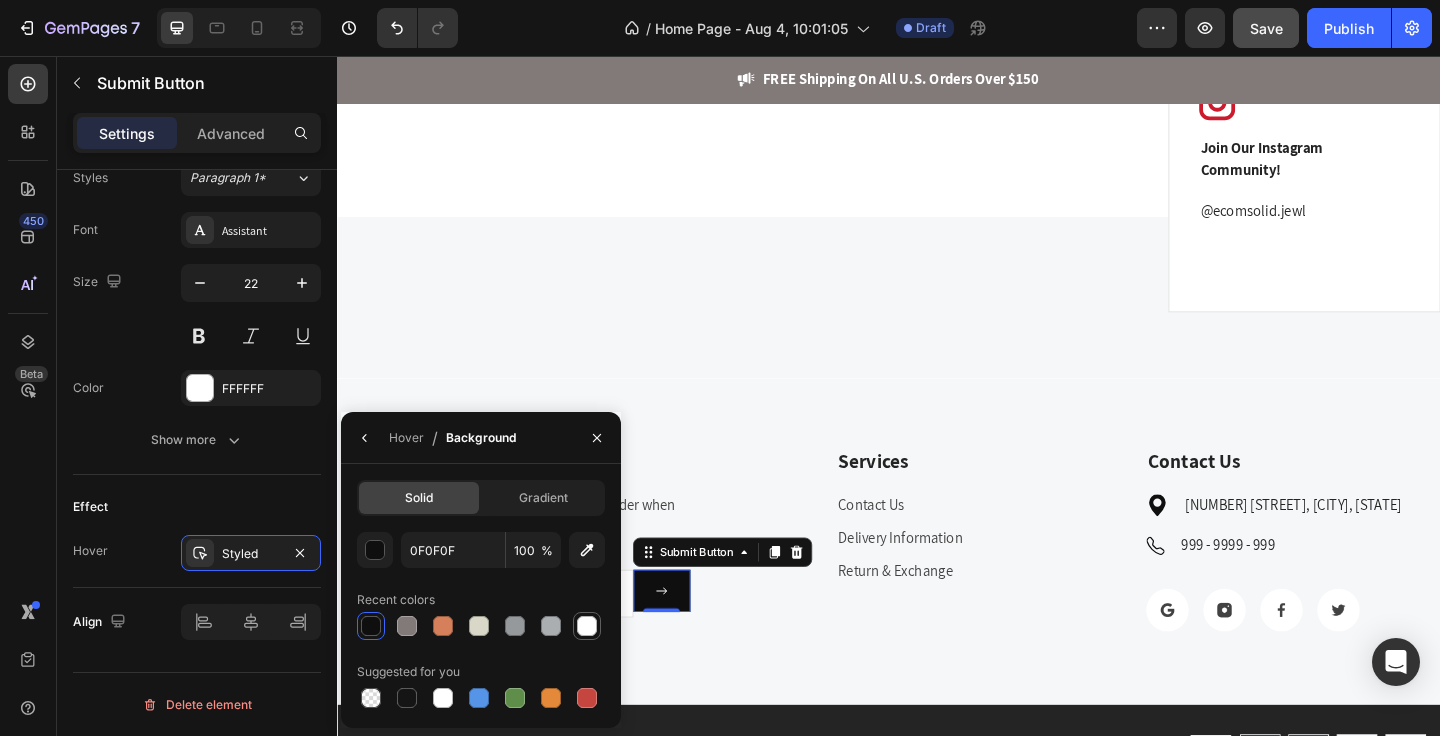 click at bounding box center [587, 626] 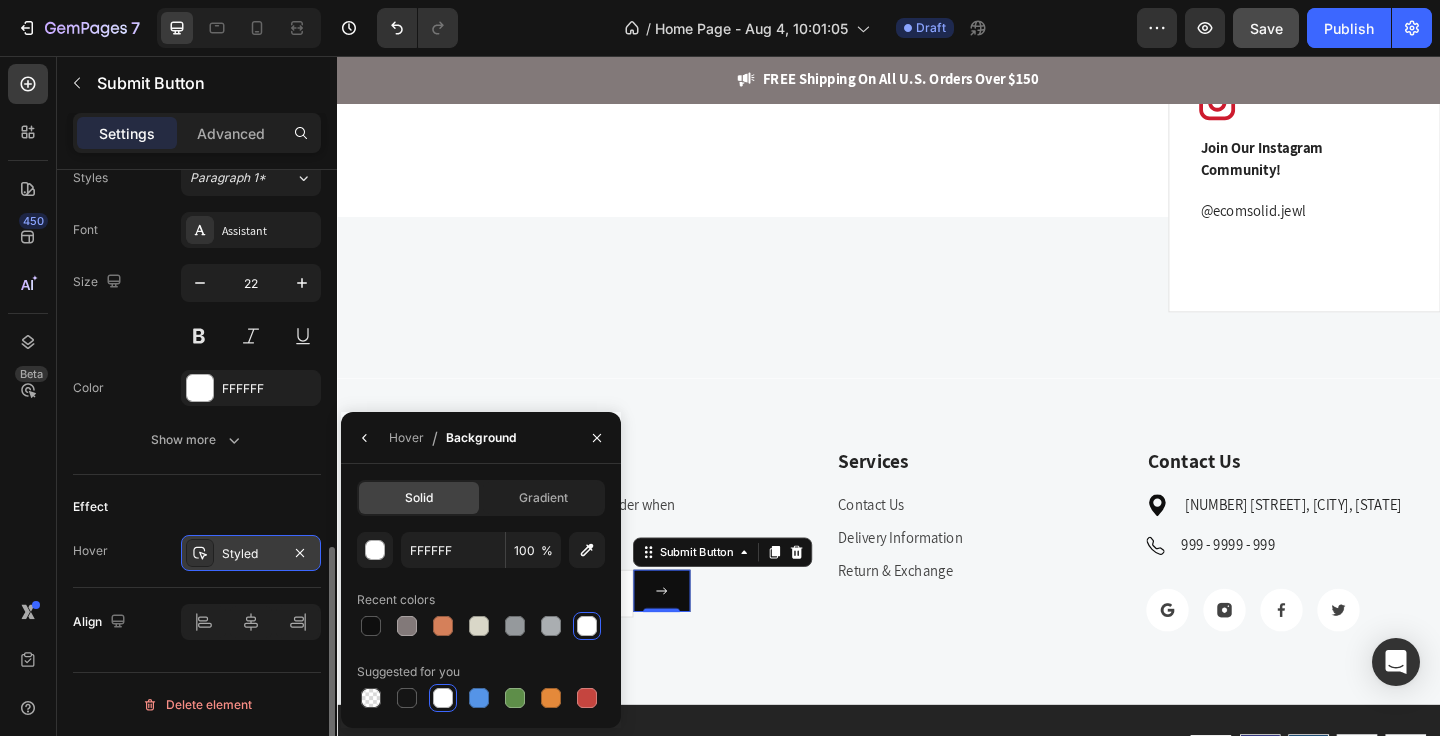 click on "Styled" at bounding box center [251, 554] 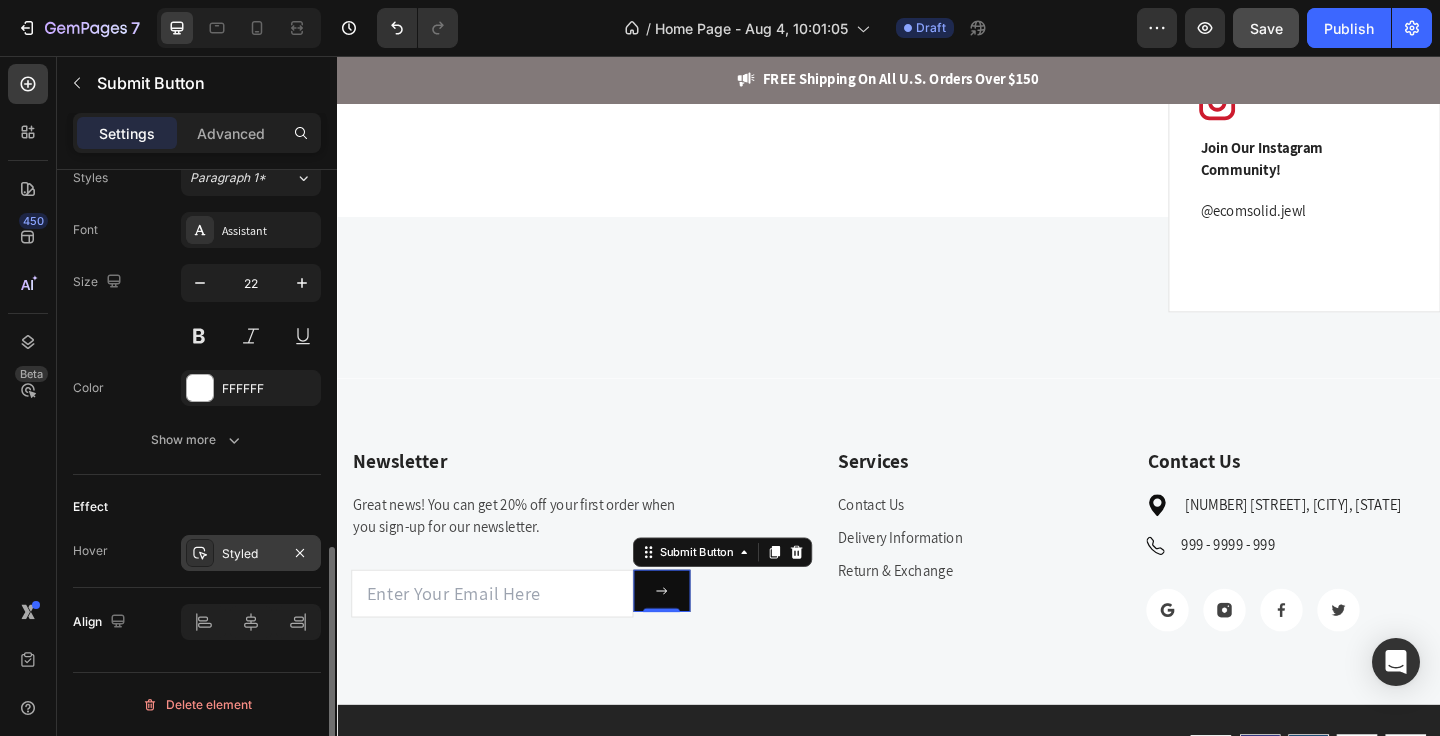 click on "Styled" at bounding box center [251, 554] 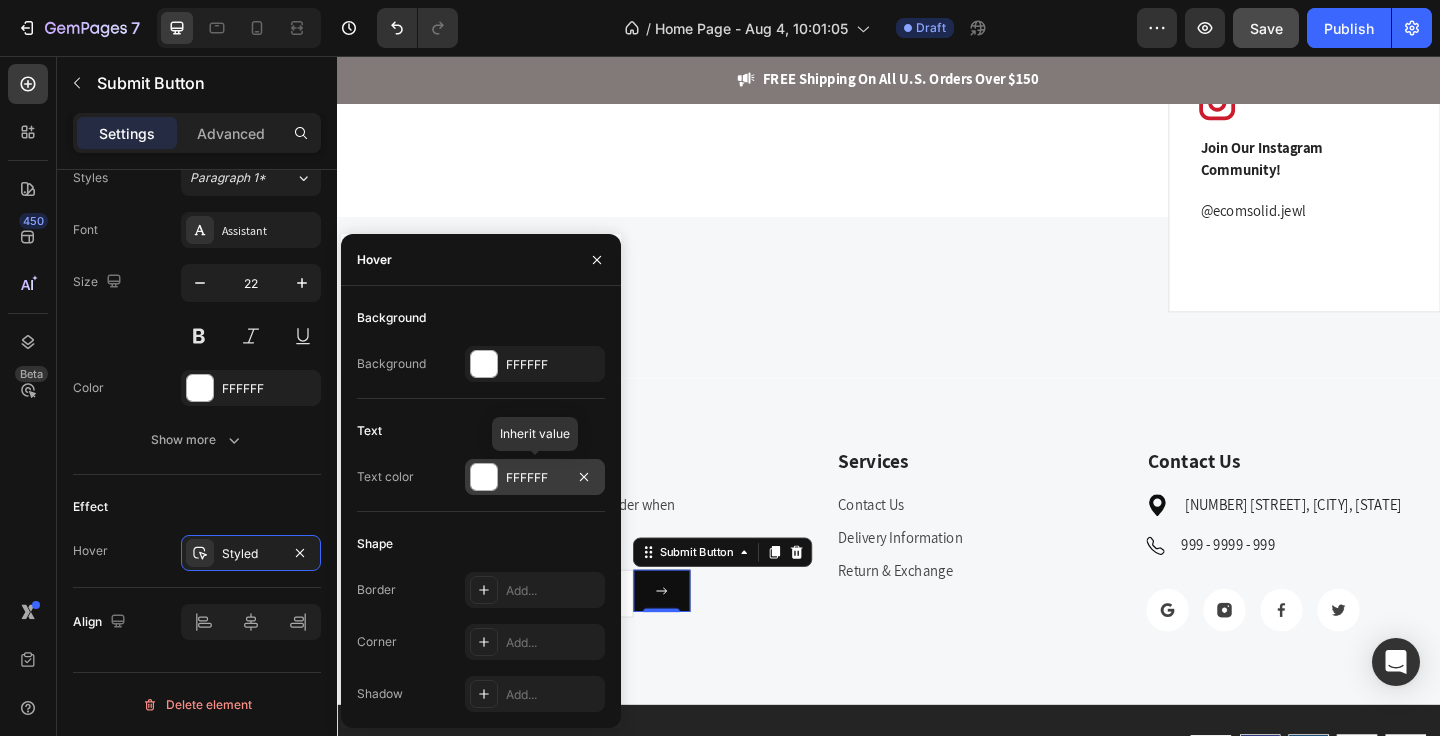 click on "FFFFFF" at bounding box center [535, 478] 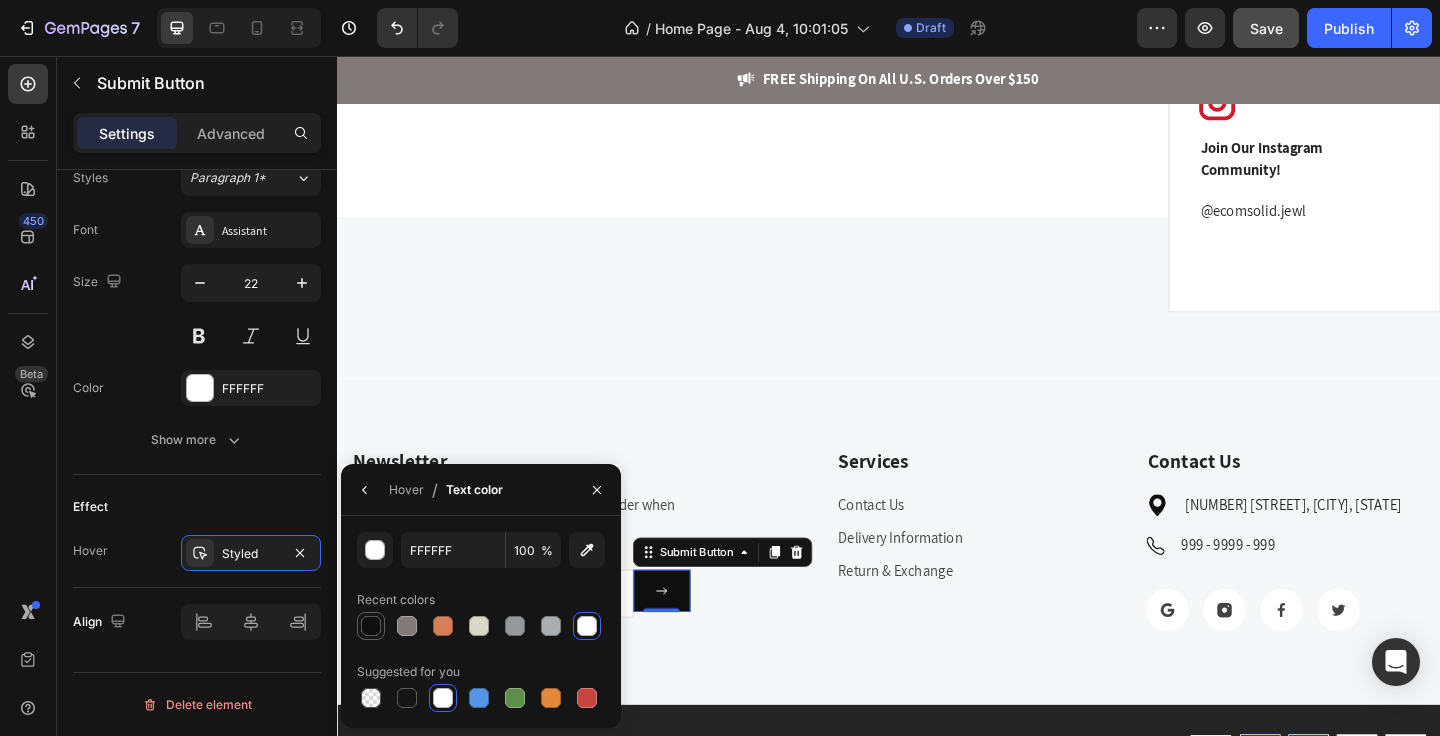 click at bounding box center (371, 626) 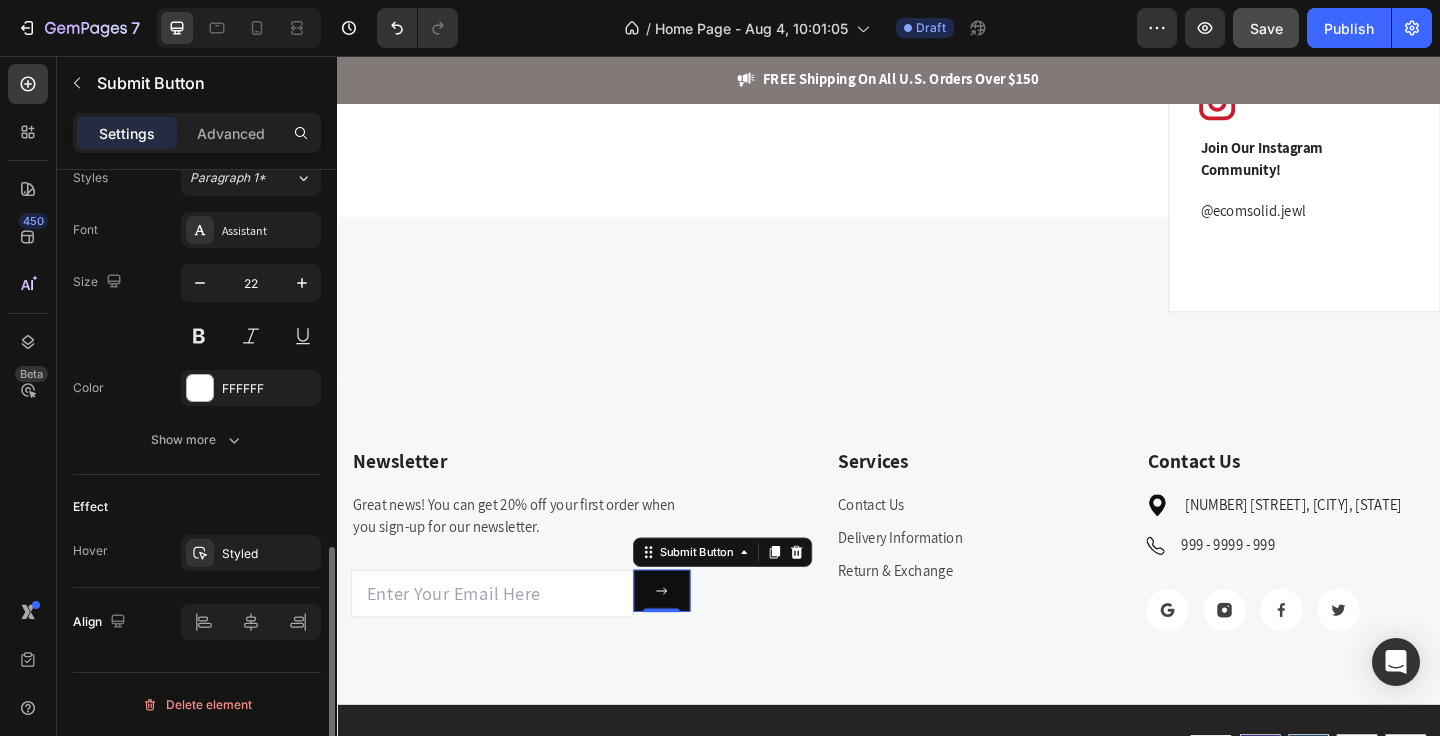 click on "Hover Styled" at bounding box center [197, 553] 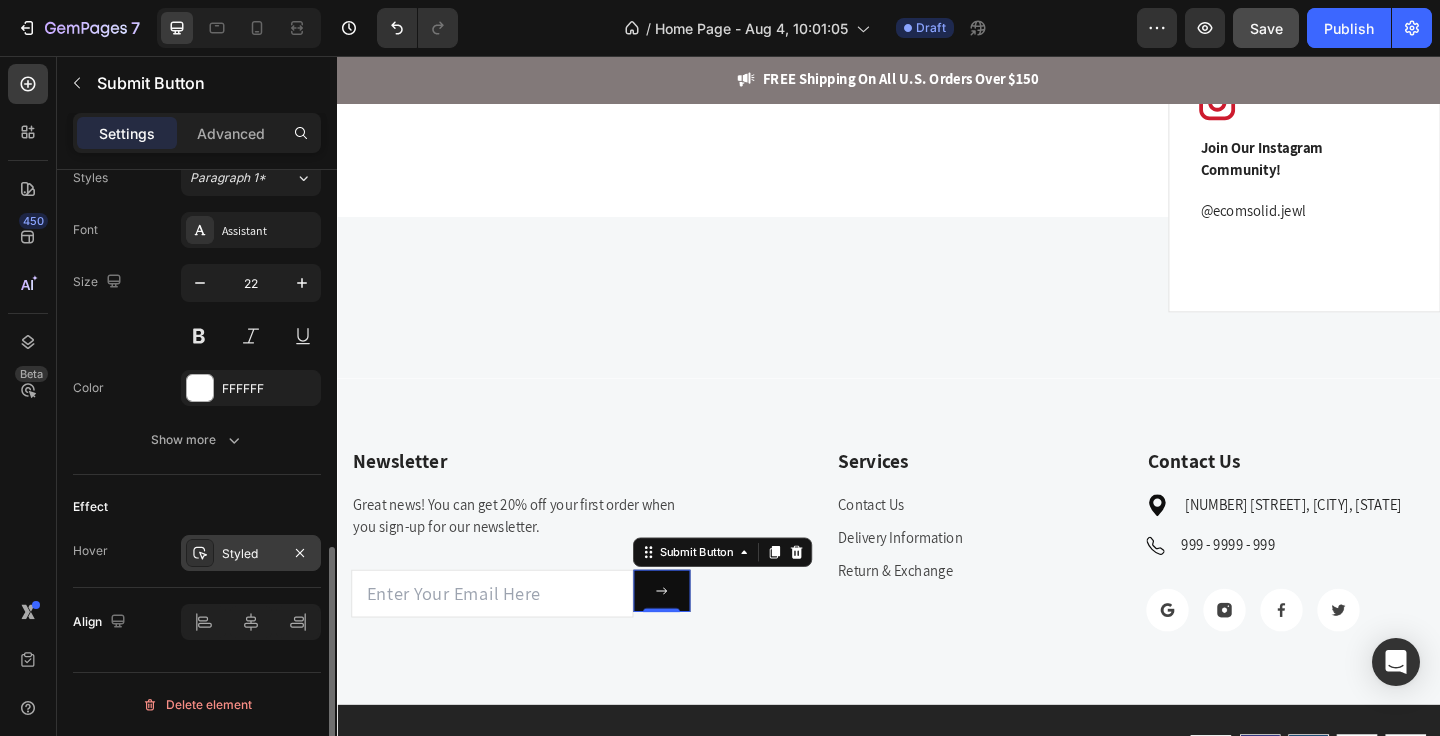 click on "Styled" at bounding box center (251, 554) 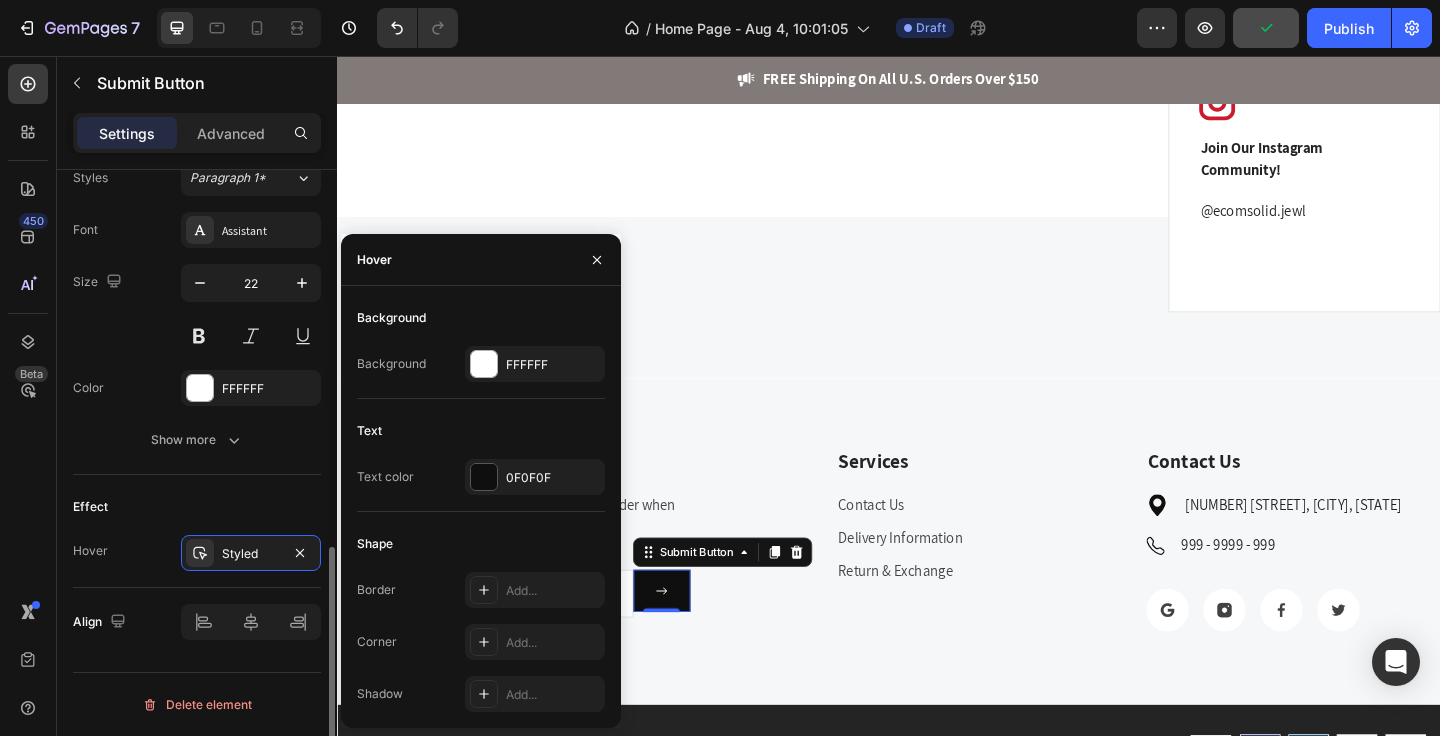 click on "Hover Styled" at bounding box center [197, 553] 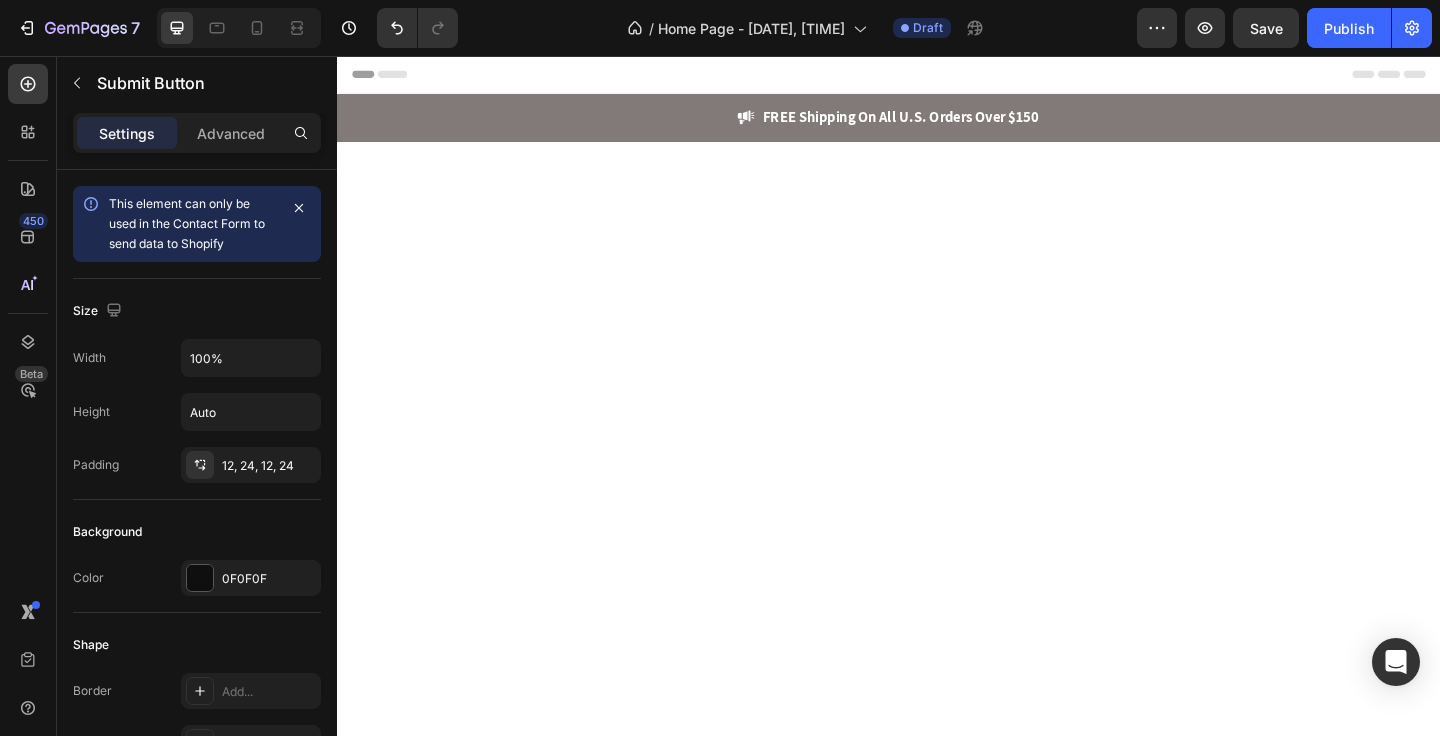 scroll, scrollTop: 5618, scrollLeft: 0, axis: vertical 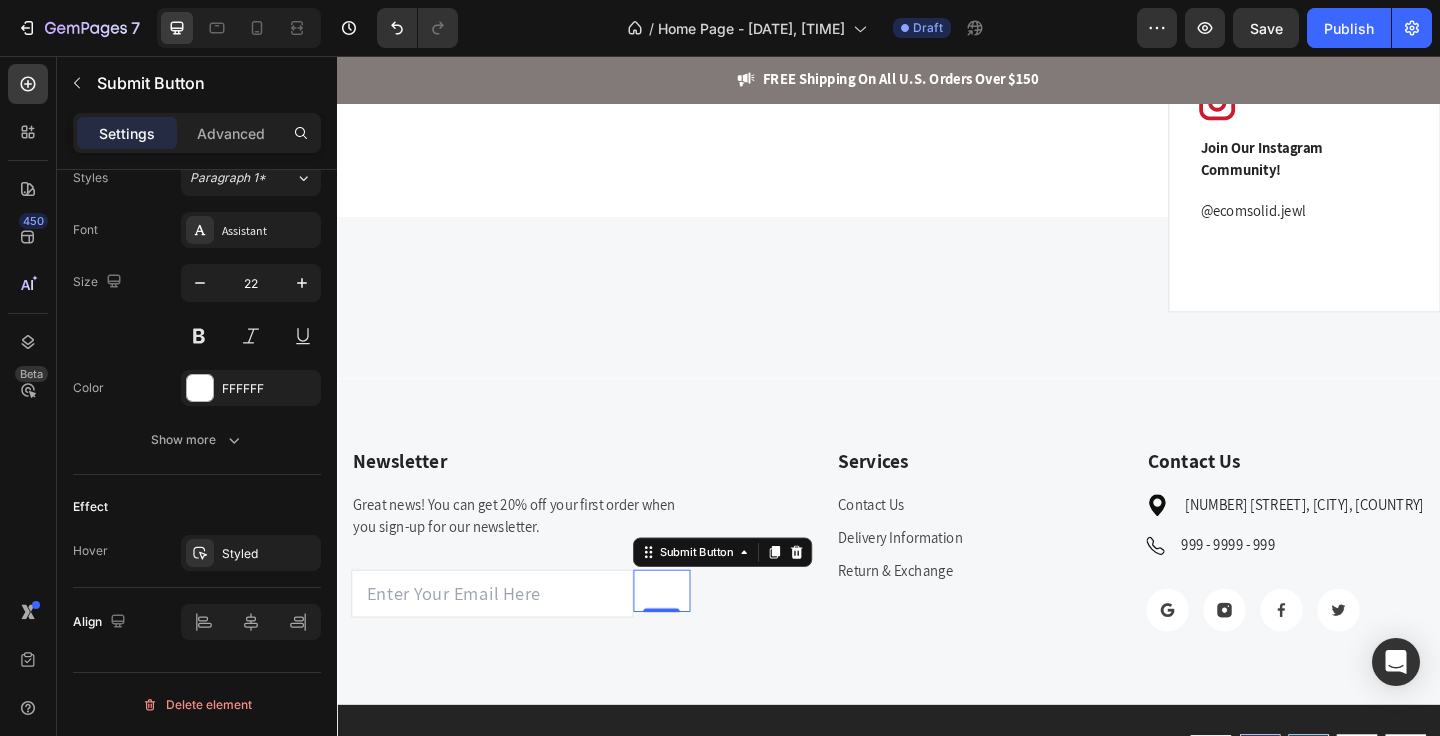 click at bounding box center (689, 638) 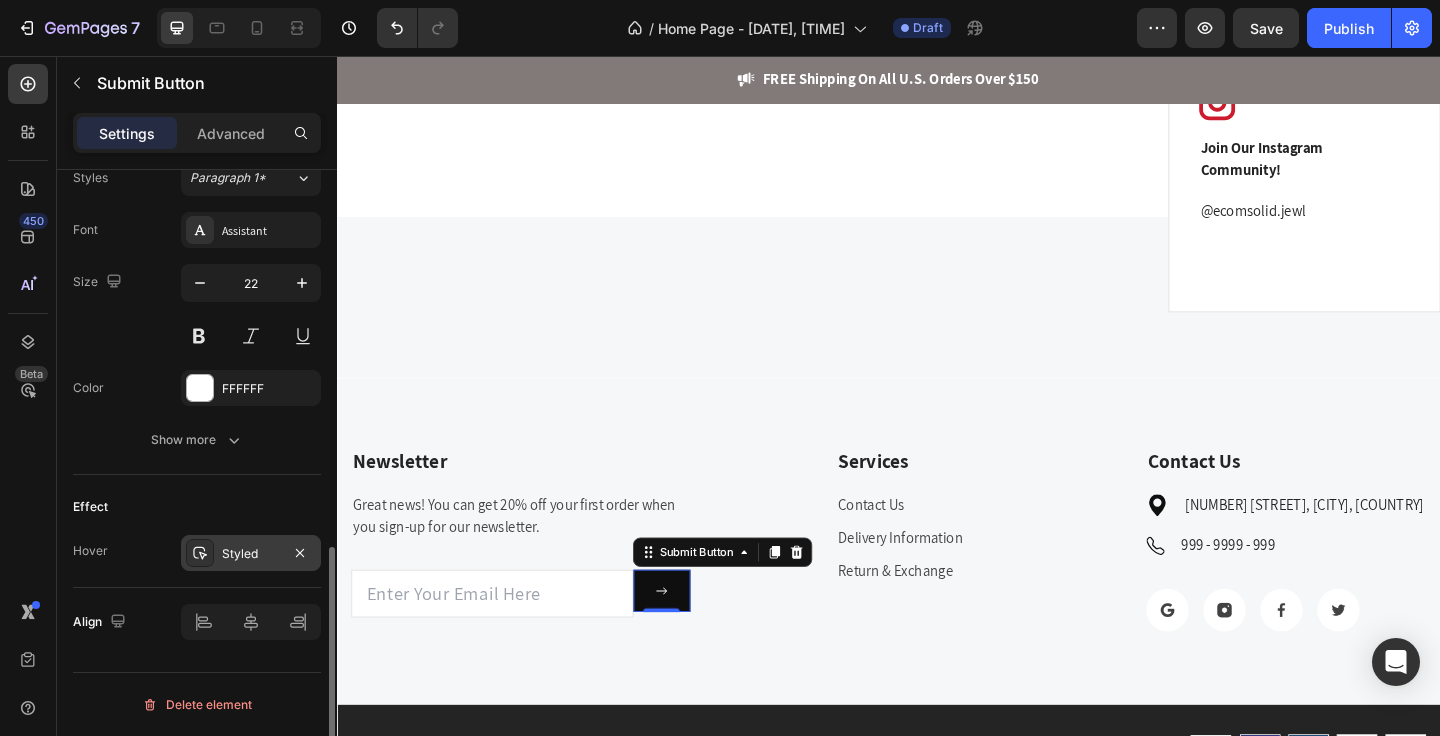 click on "Styled" at bounding box center (251, 554) 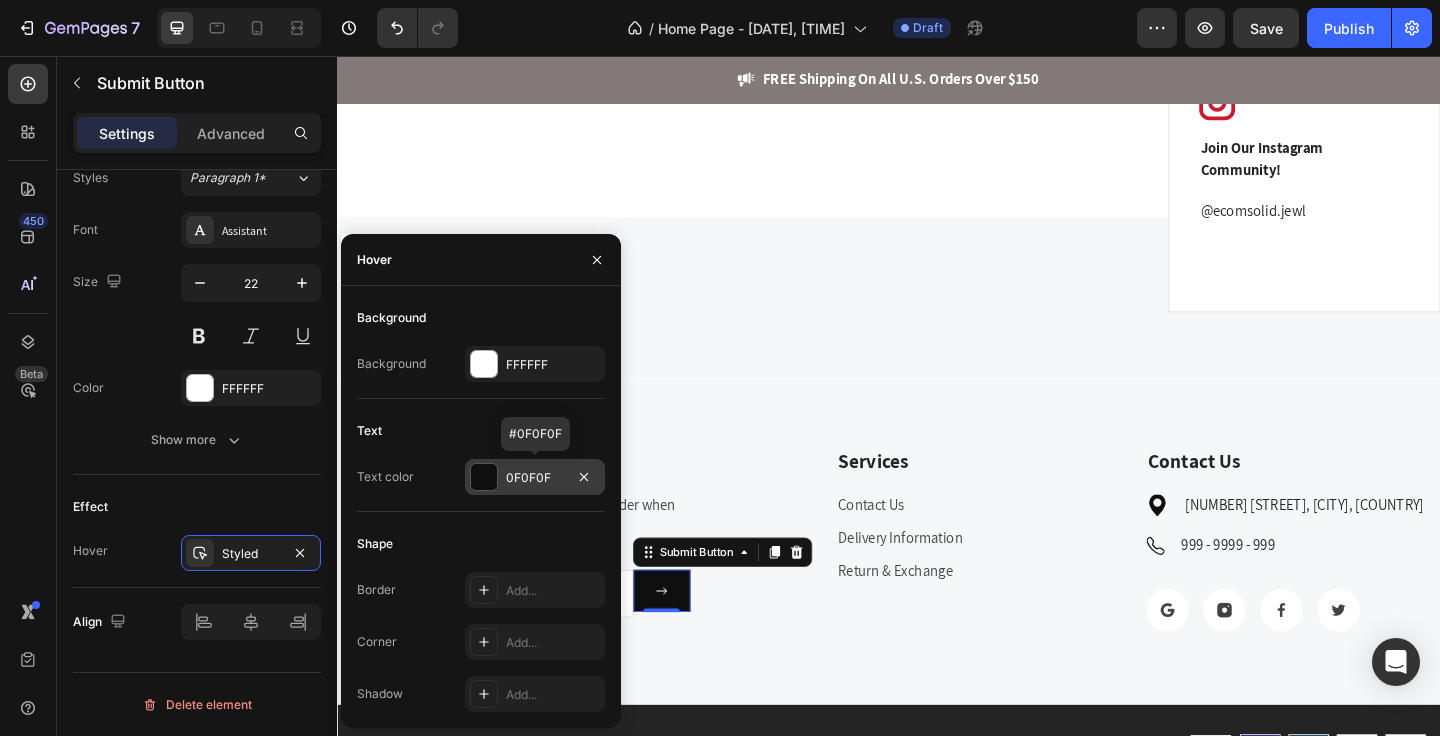 click on "0F0F0F" at bounding box center [535, 478] 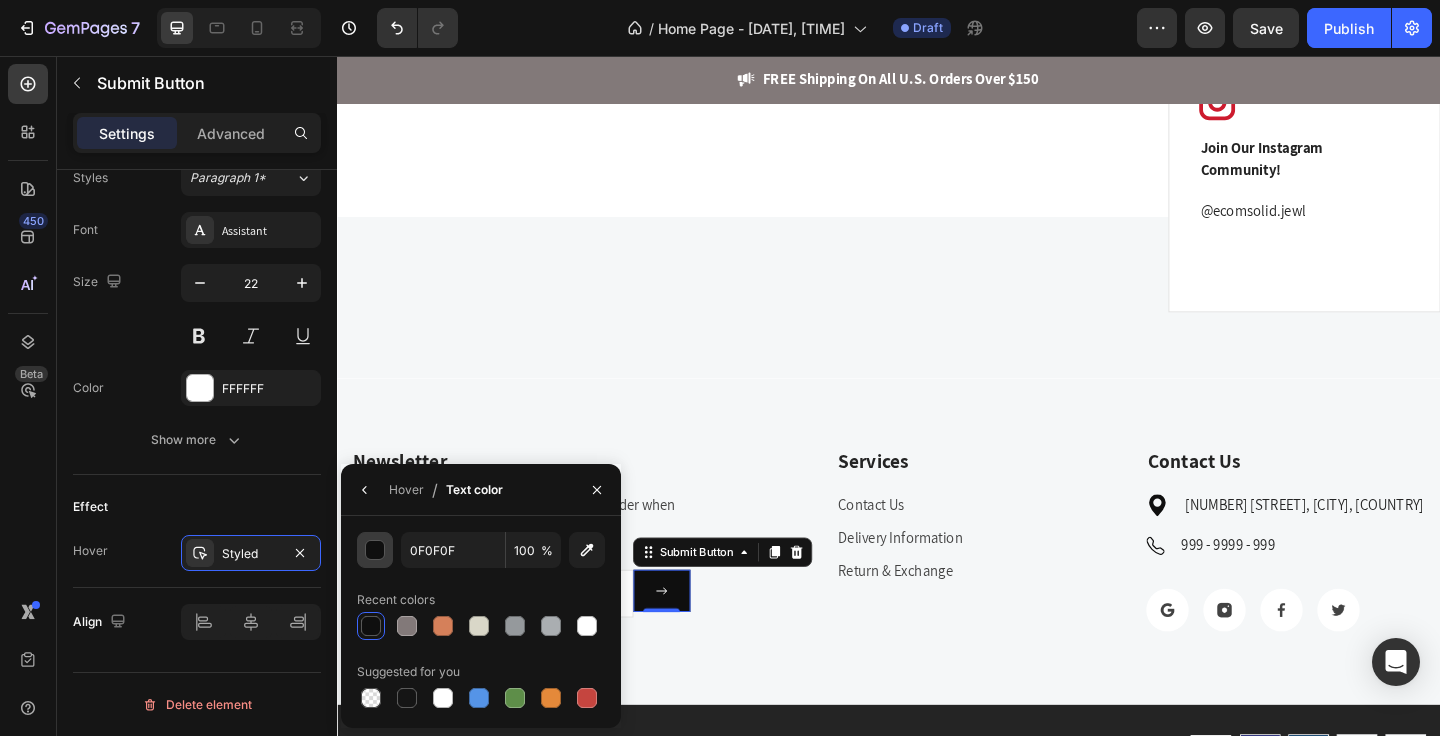 click at bounding box center (376, 551) 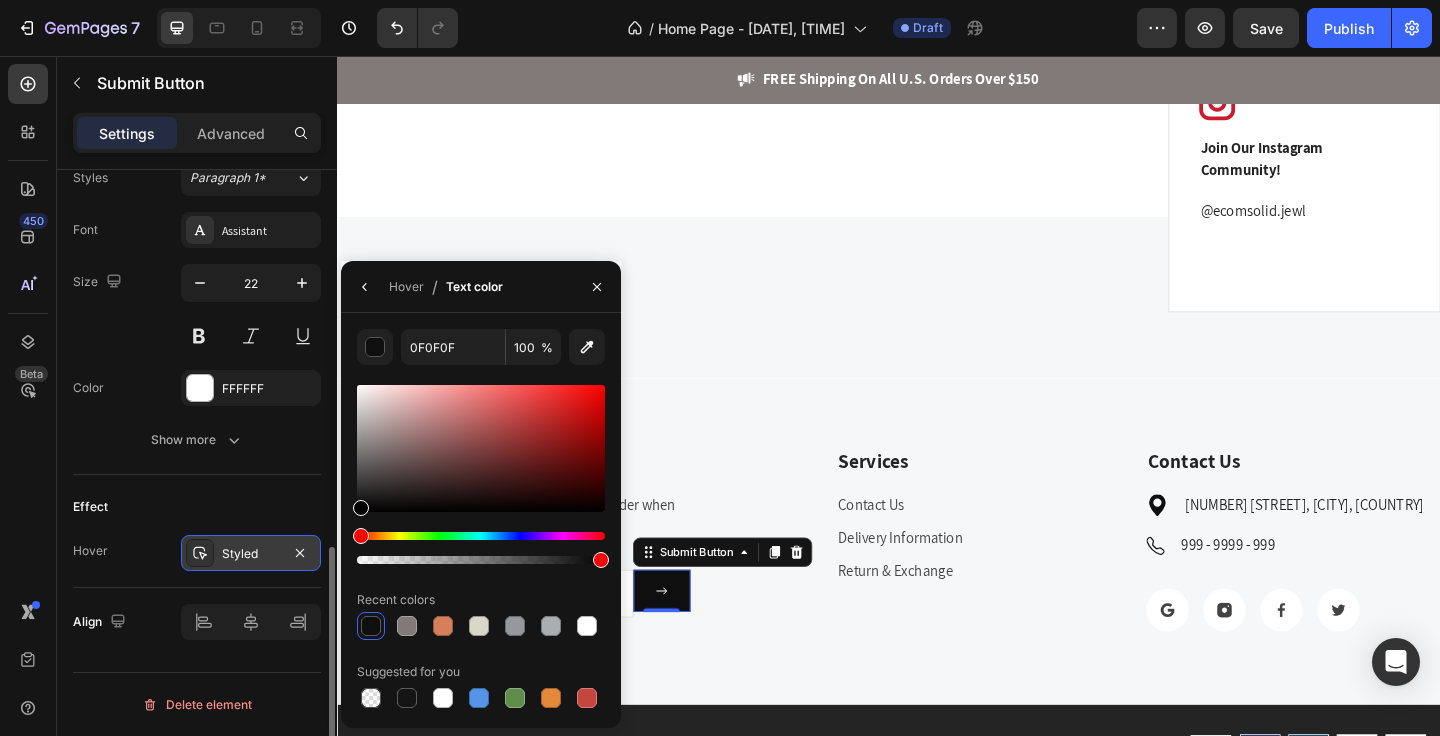 drag, startPoint x: 364, startPoint y: 509, endPoint x: 320, endPoint y: 544, distance: 56.22277 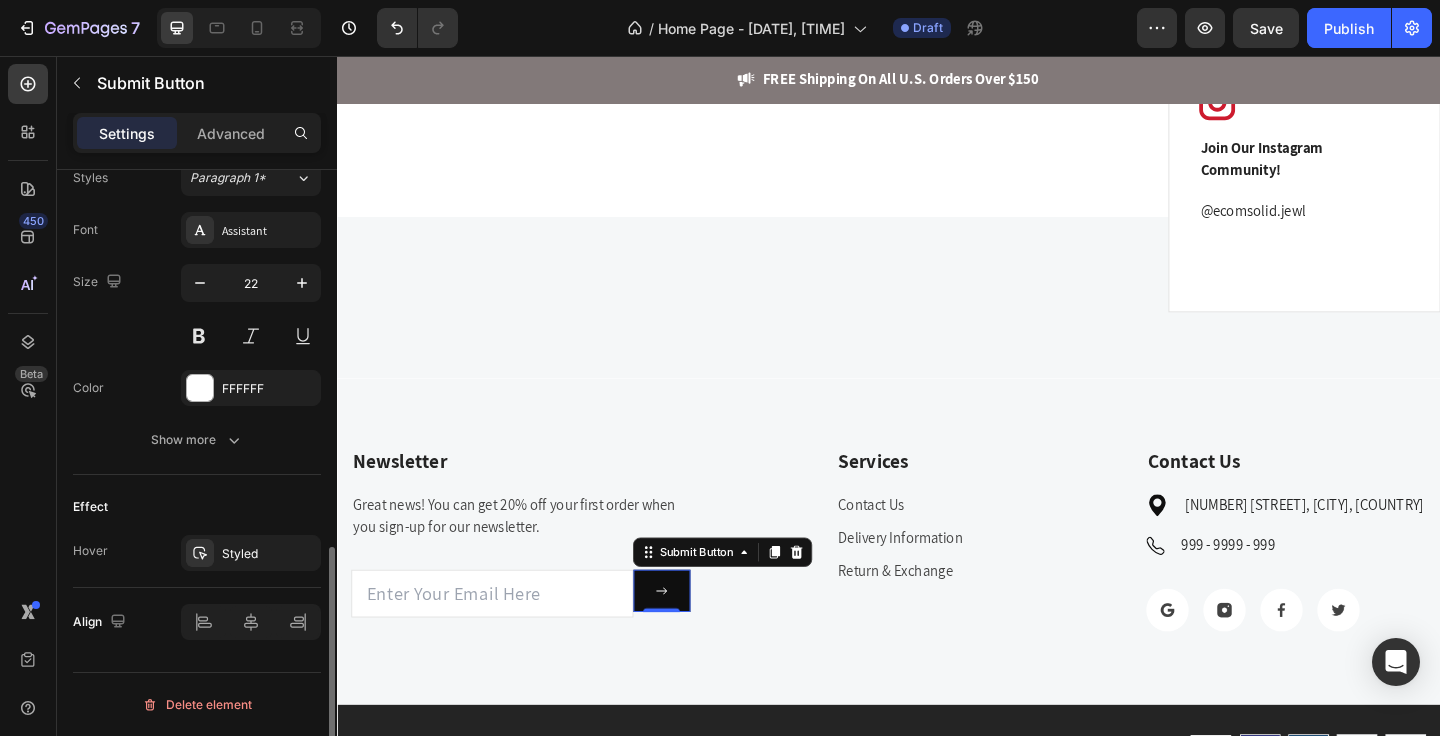 click on "Hover" at bounding box center [90, 551] 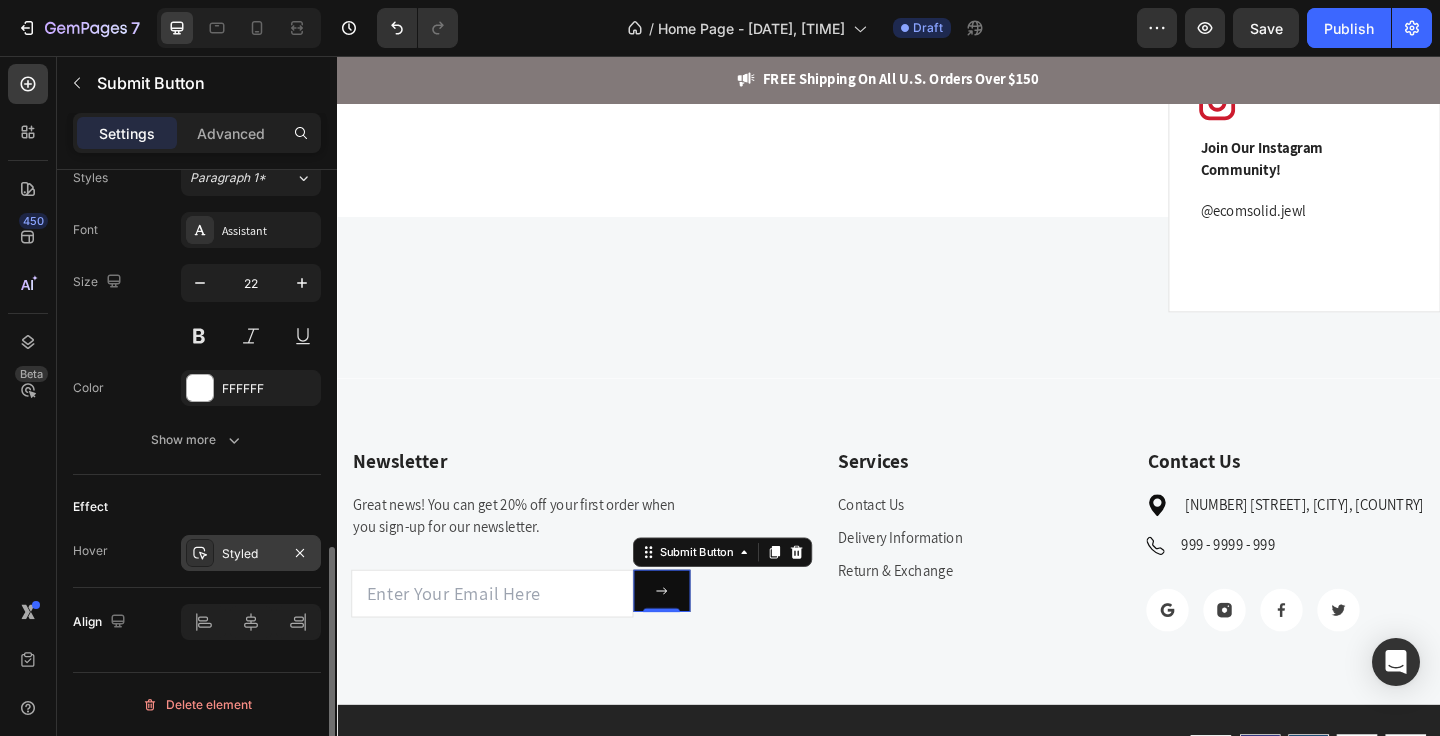 click on "Styled" at bounding box center (251, 554) 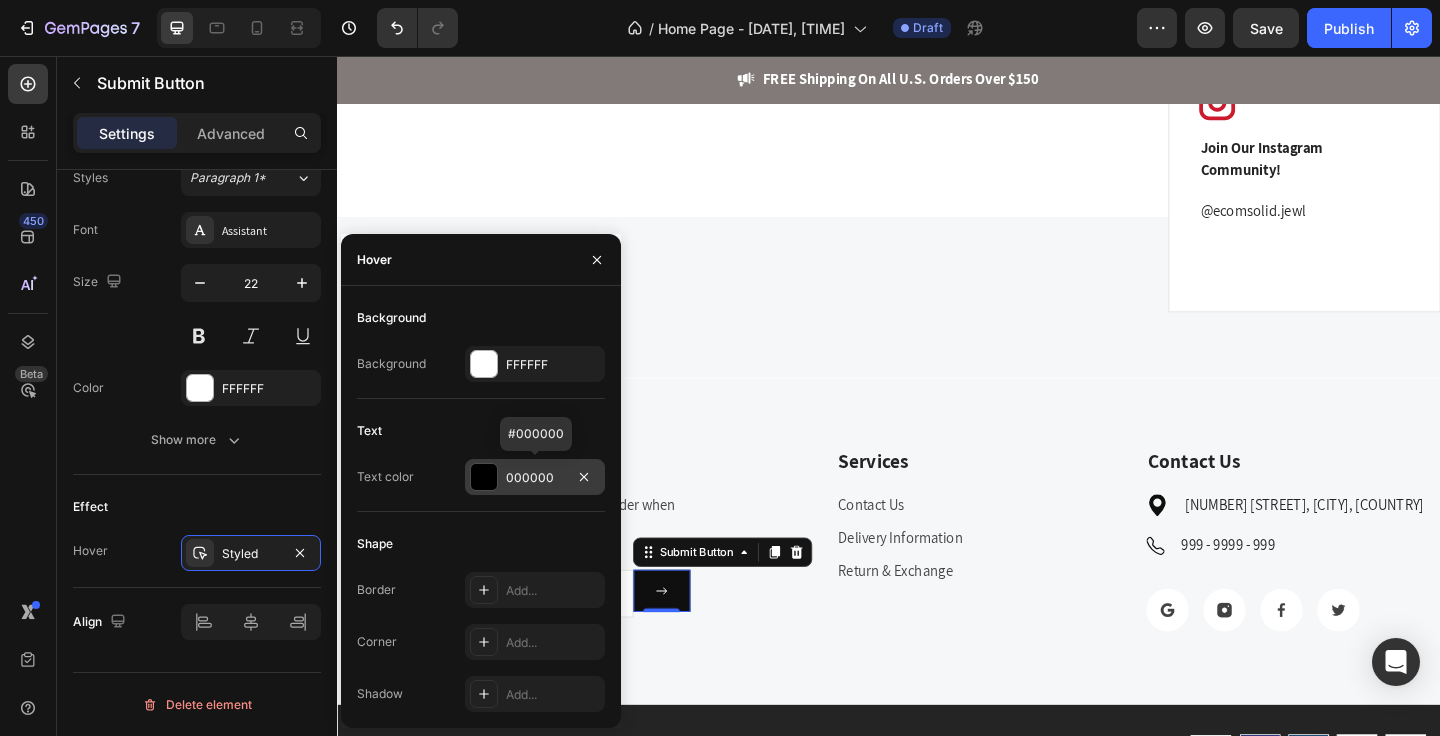 click at bounding box center [484, 477] 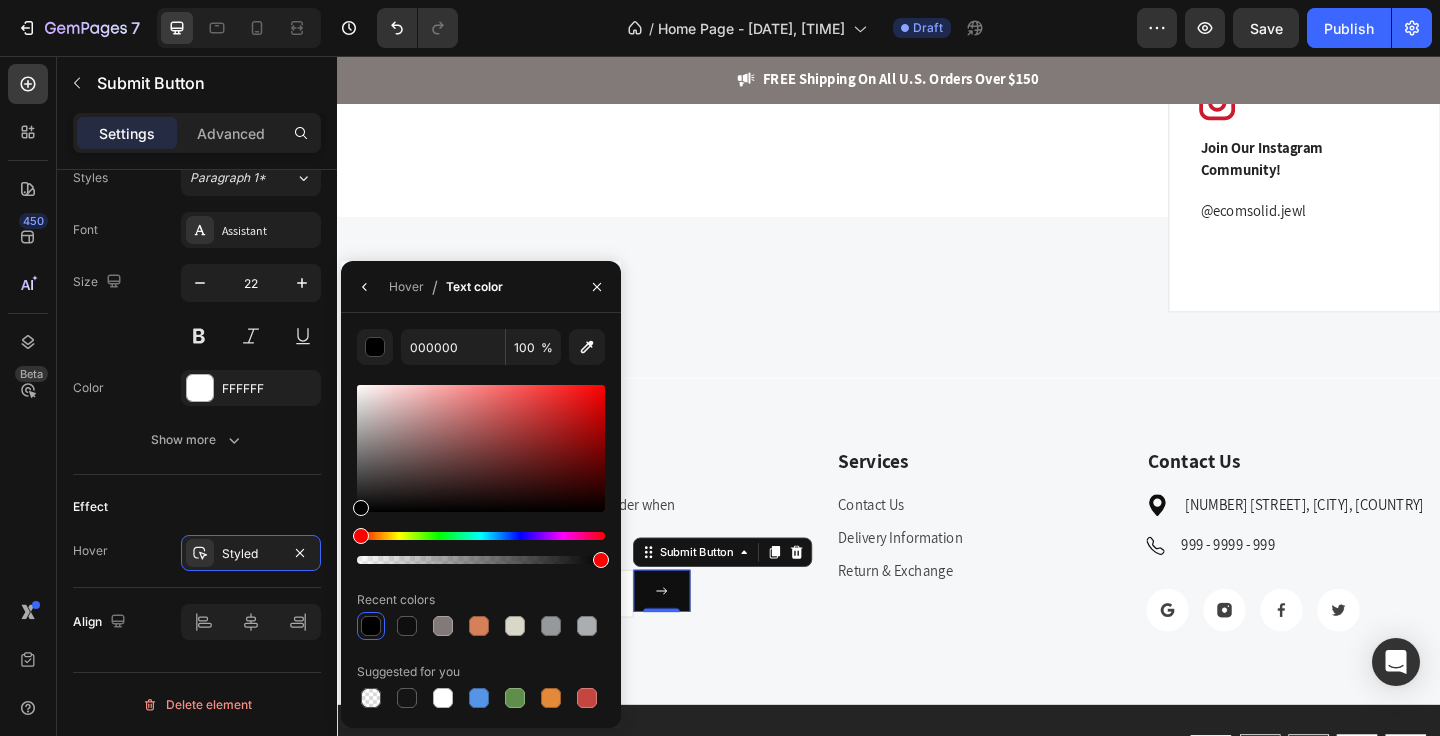 click at bounding box center [481, 448] 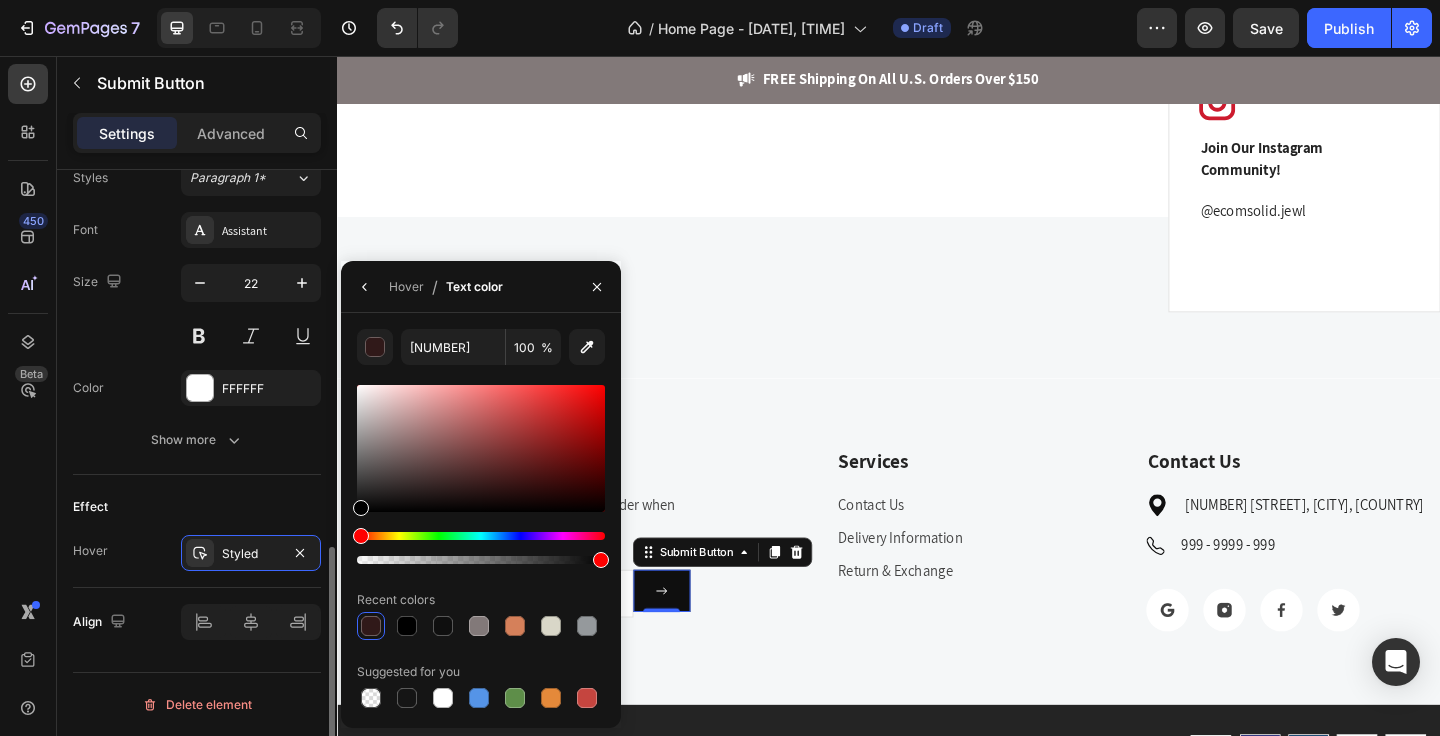 drag, startPoint x: 470, startPoint y: 481, endPoint x: 262, endPoint y: 519, distance: 211.44266 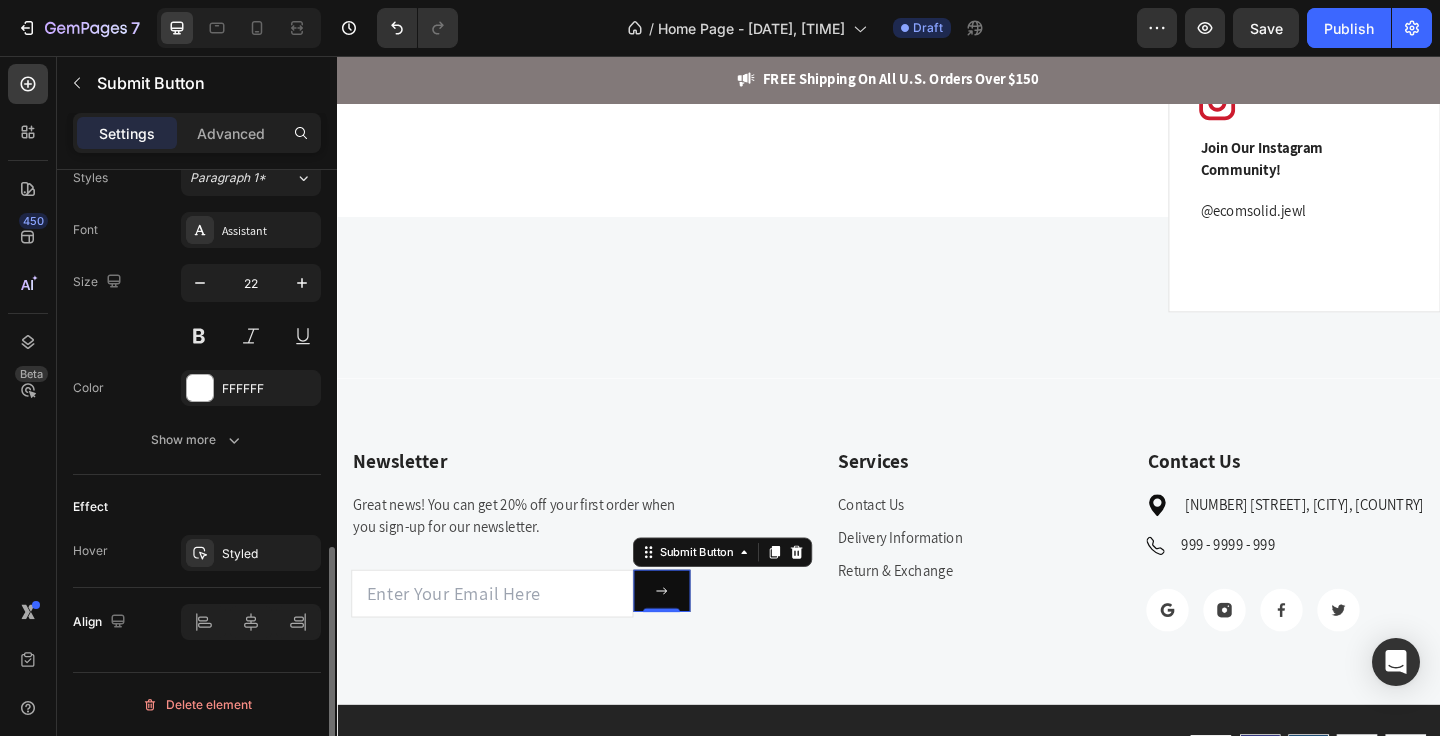 click on "Effect" at bounding box center (197, 507) 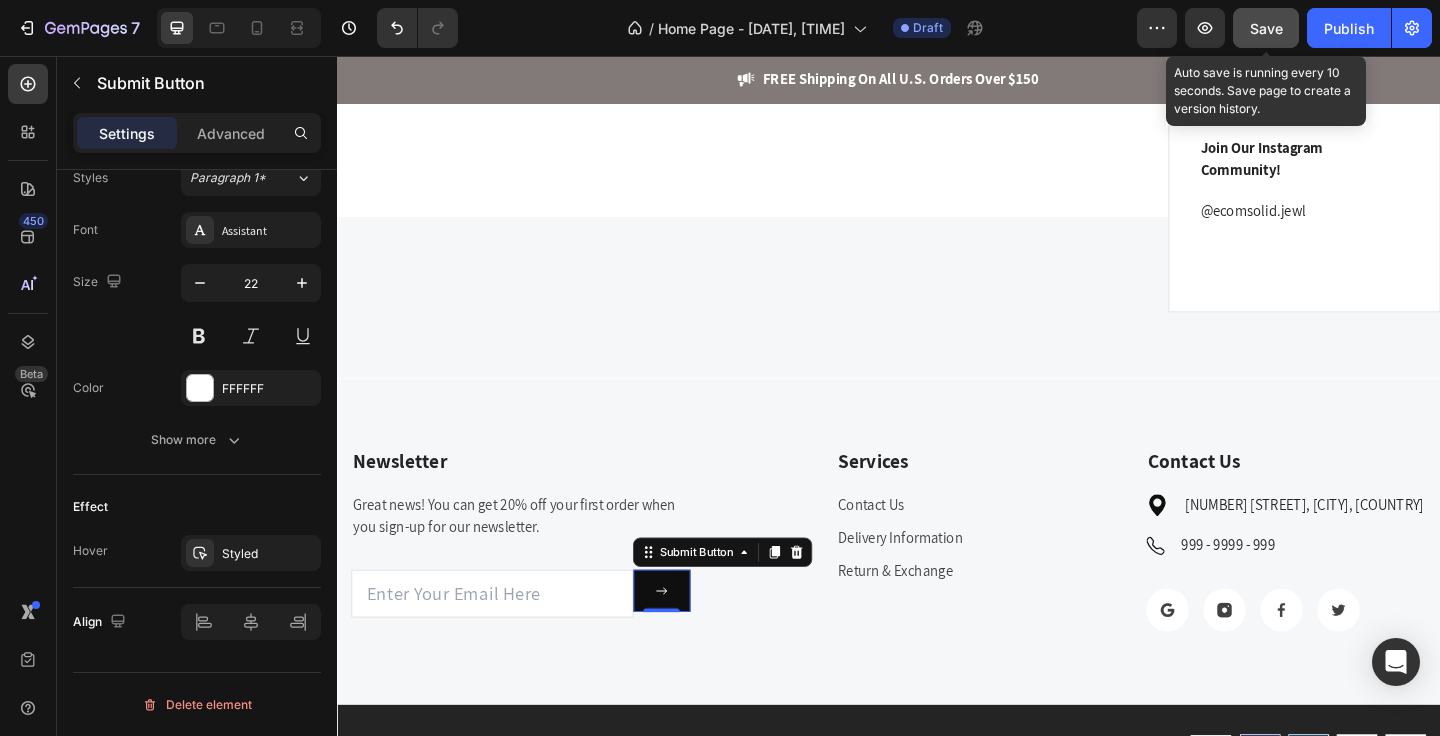 click on "Save" at bounding box center [1266, 28] 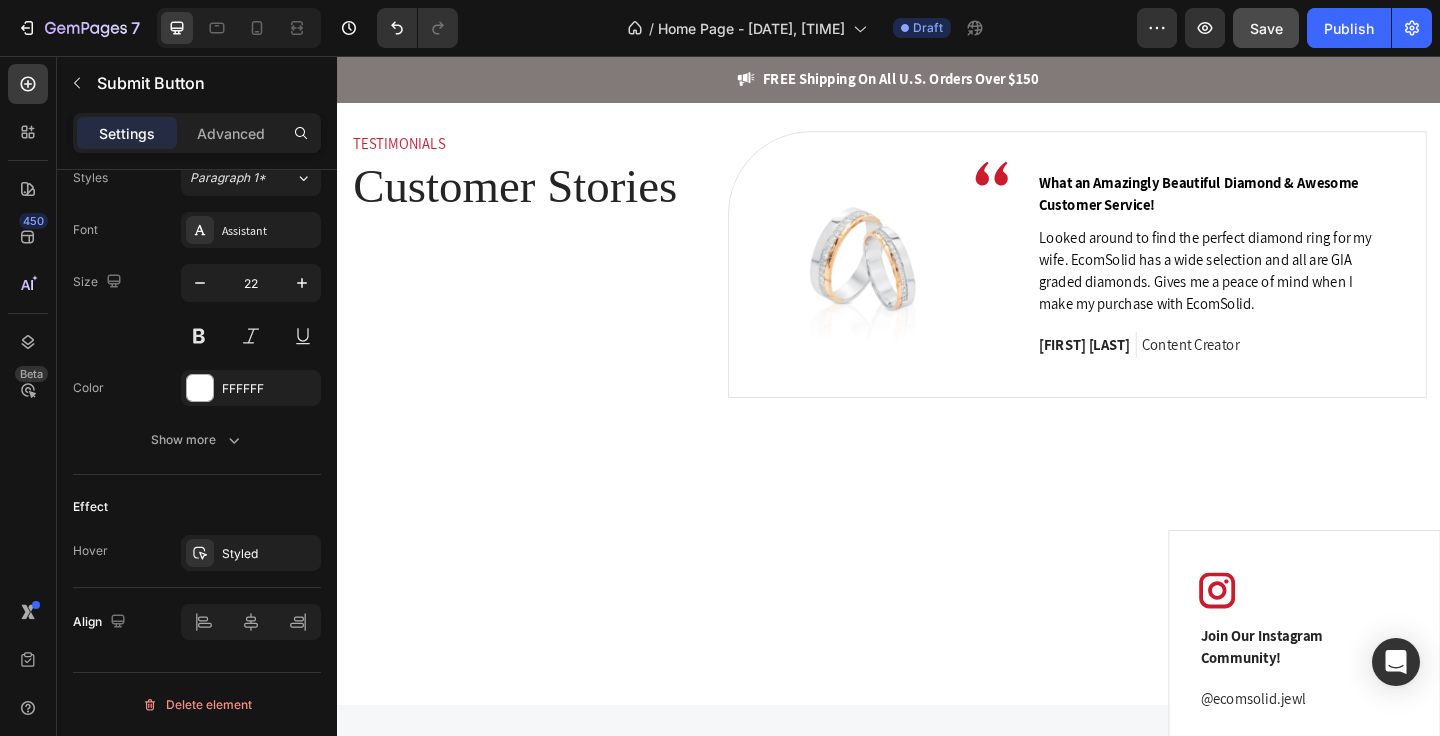 scroll, scrollTop: 4915, scrollLeft: 0, axis: vertical 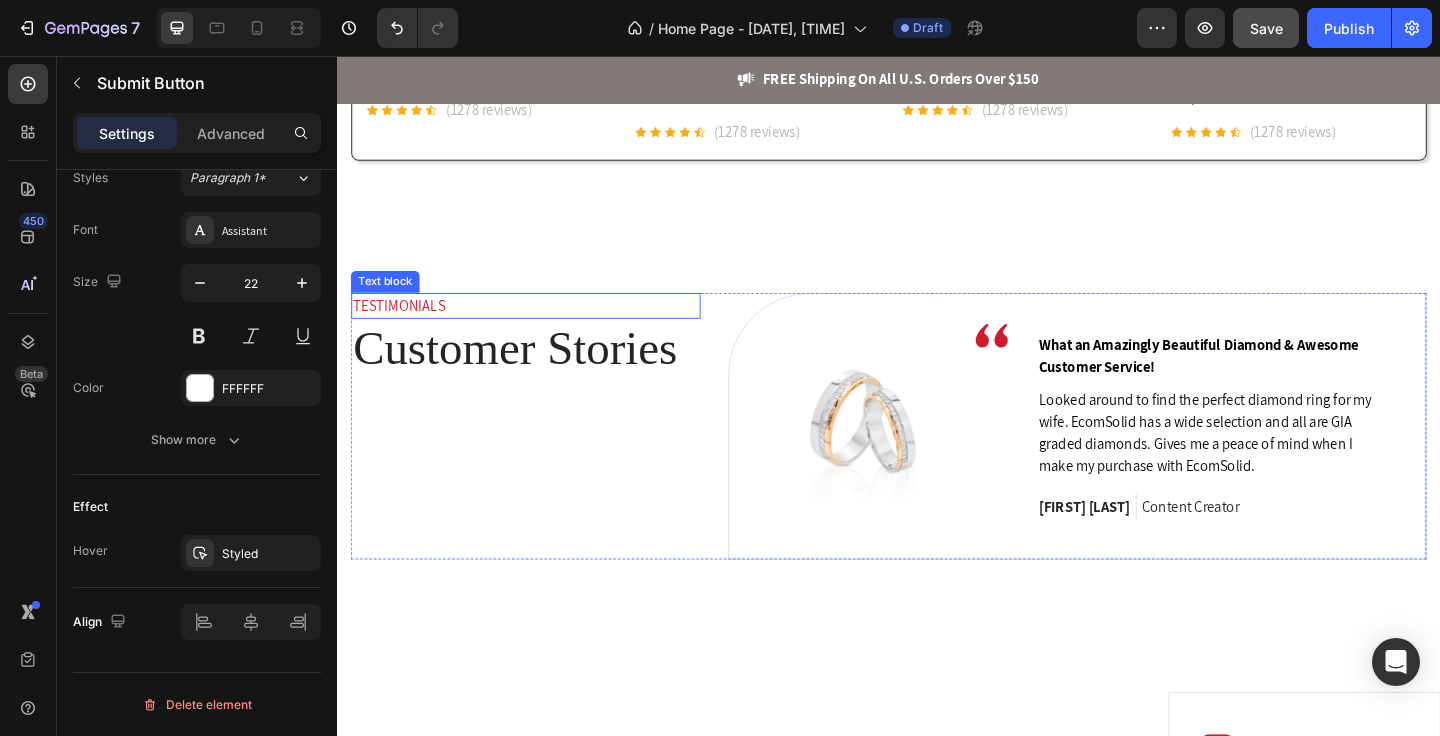 click on "TESTIMONIALS" at bounding box center (542, 328) 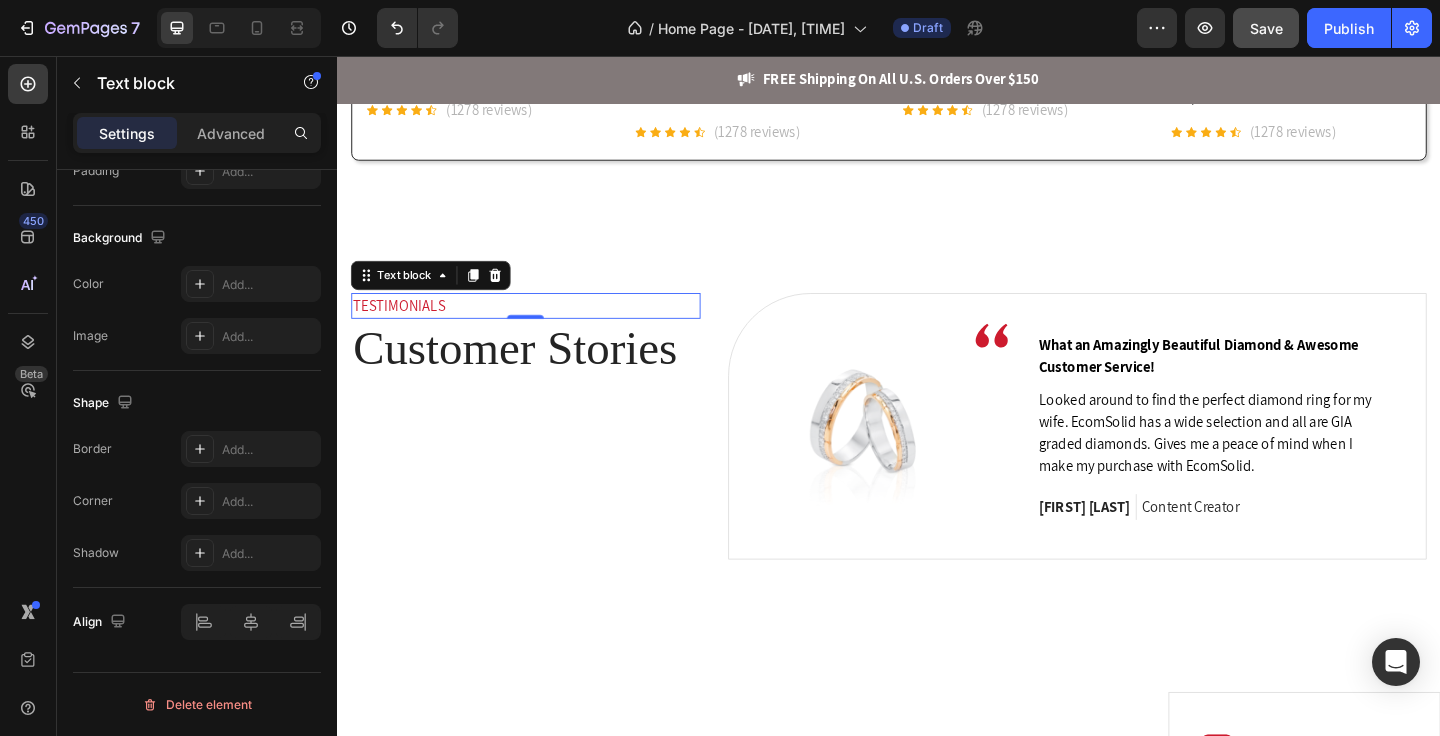 scroll, scrollTop: 0, scrollLeft: 0, axis: both 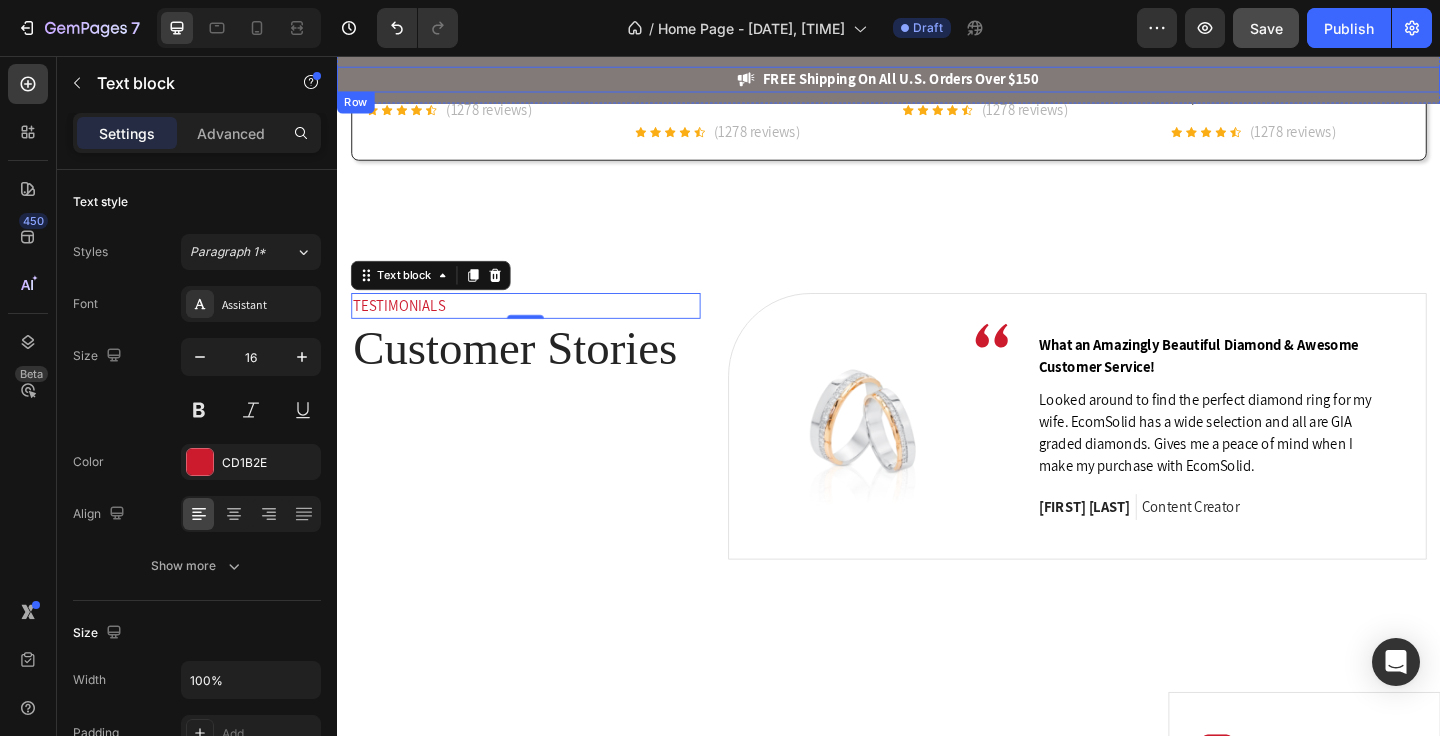 click on "Image FREE Shipping On All U.S. Orders Over $150 Text block Row" at bounding box center (937, 82) 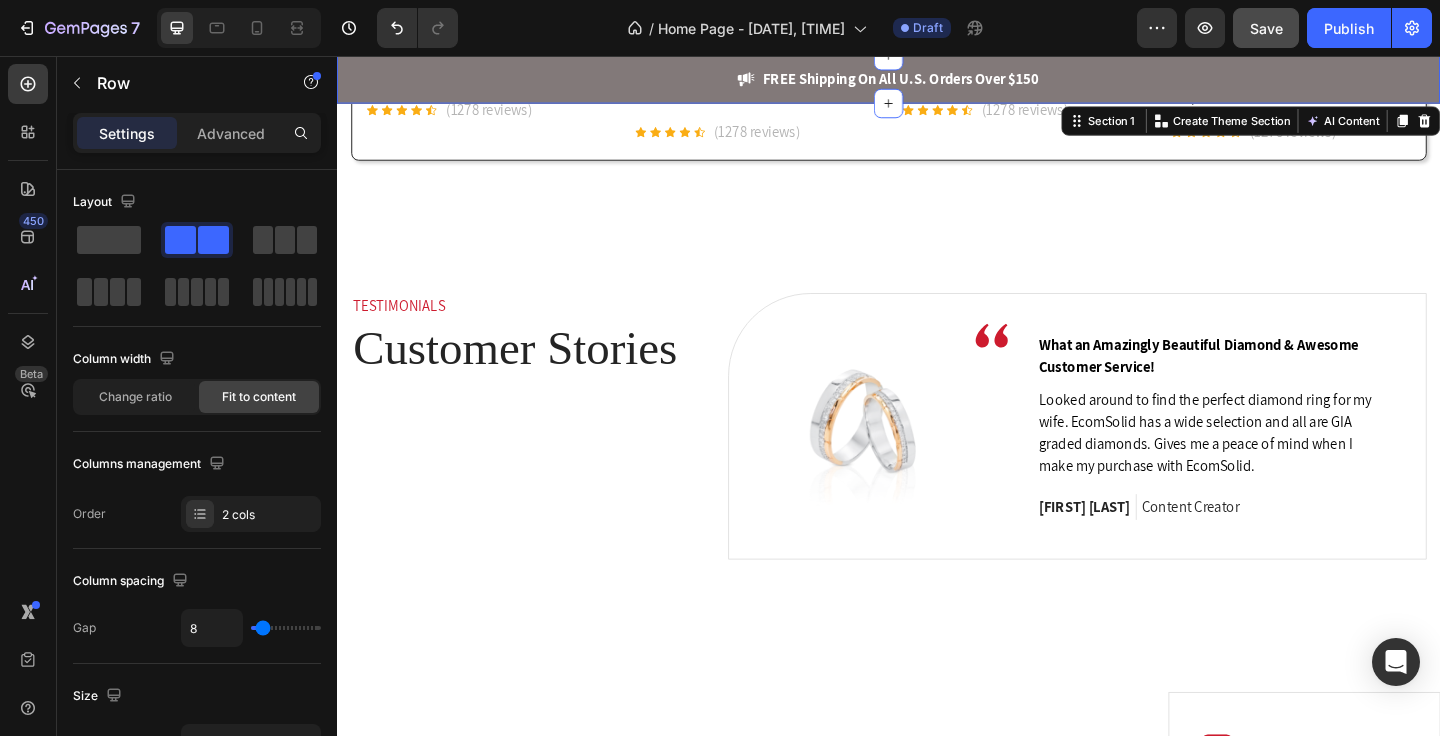 click on "Image FREE Shipping On All U.S. Orders Over $150 Text block Row Section 1   Create Theme Section AI Content Write with GemAI What would you like to describe here? Tone and Voice Persuasive Product Show more Generate" at bounding box center (937, 82) 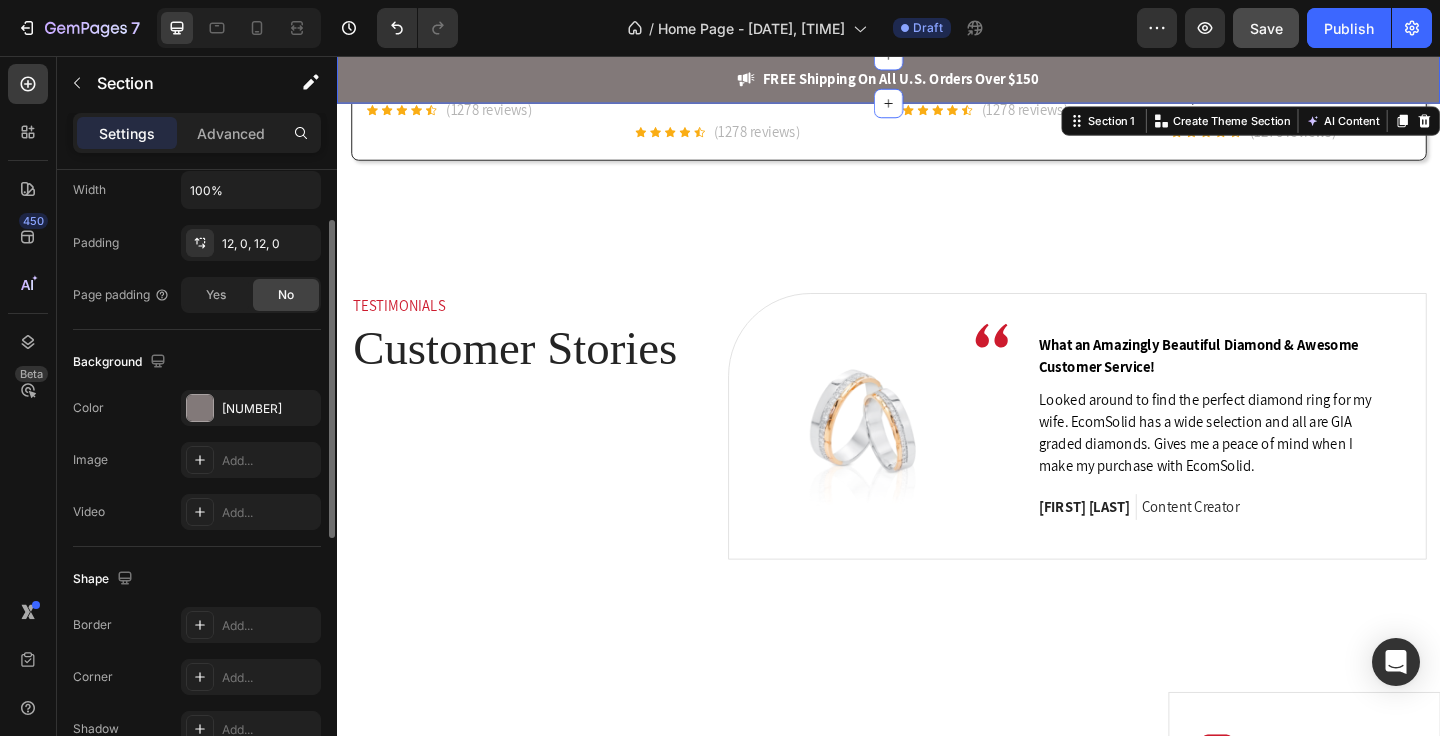 scroll, scrollTop: 597, scrollLeft: 0, axis: vertical 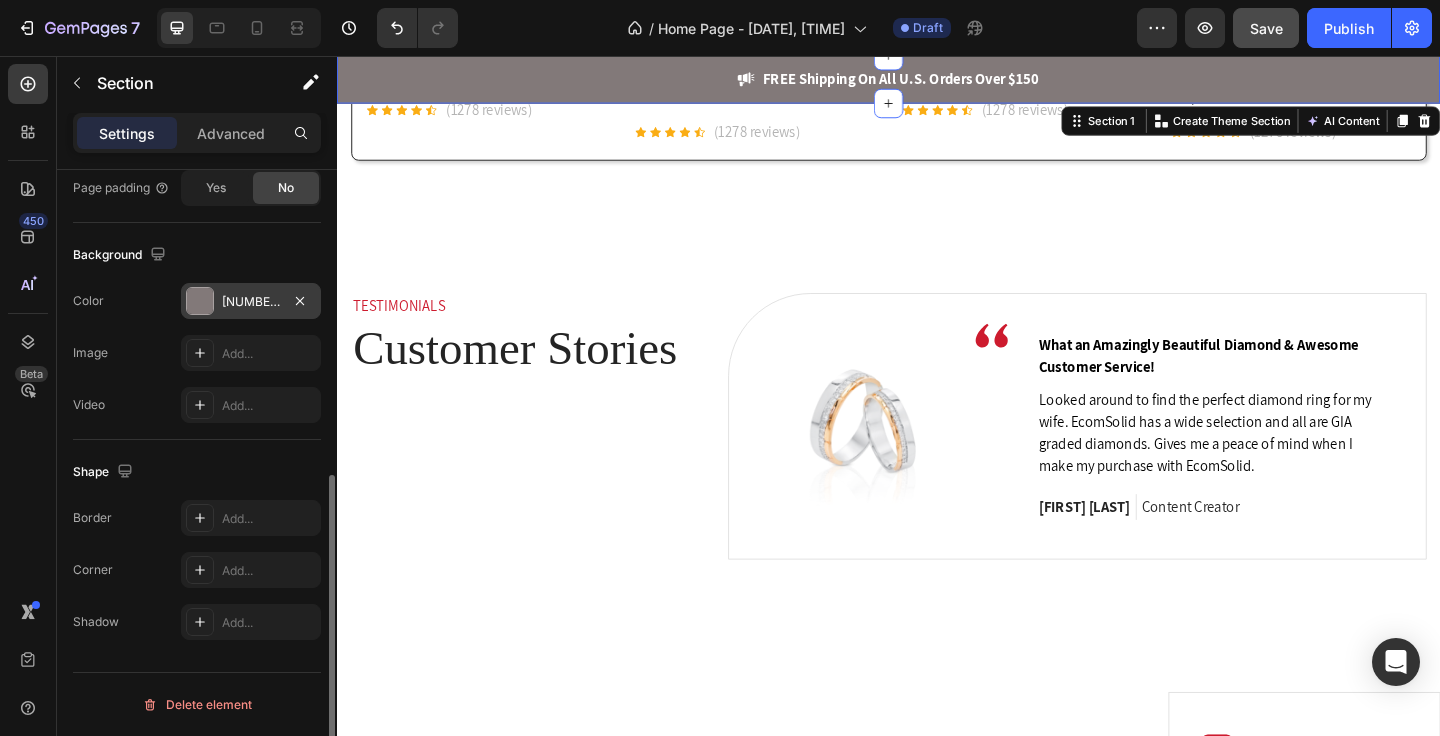 click on "827979" at bounding box center (251, 302) 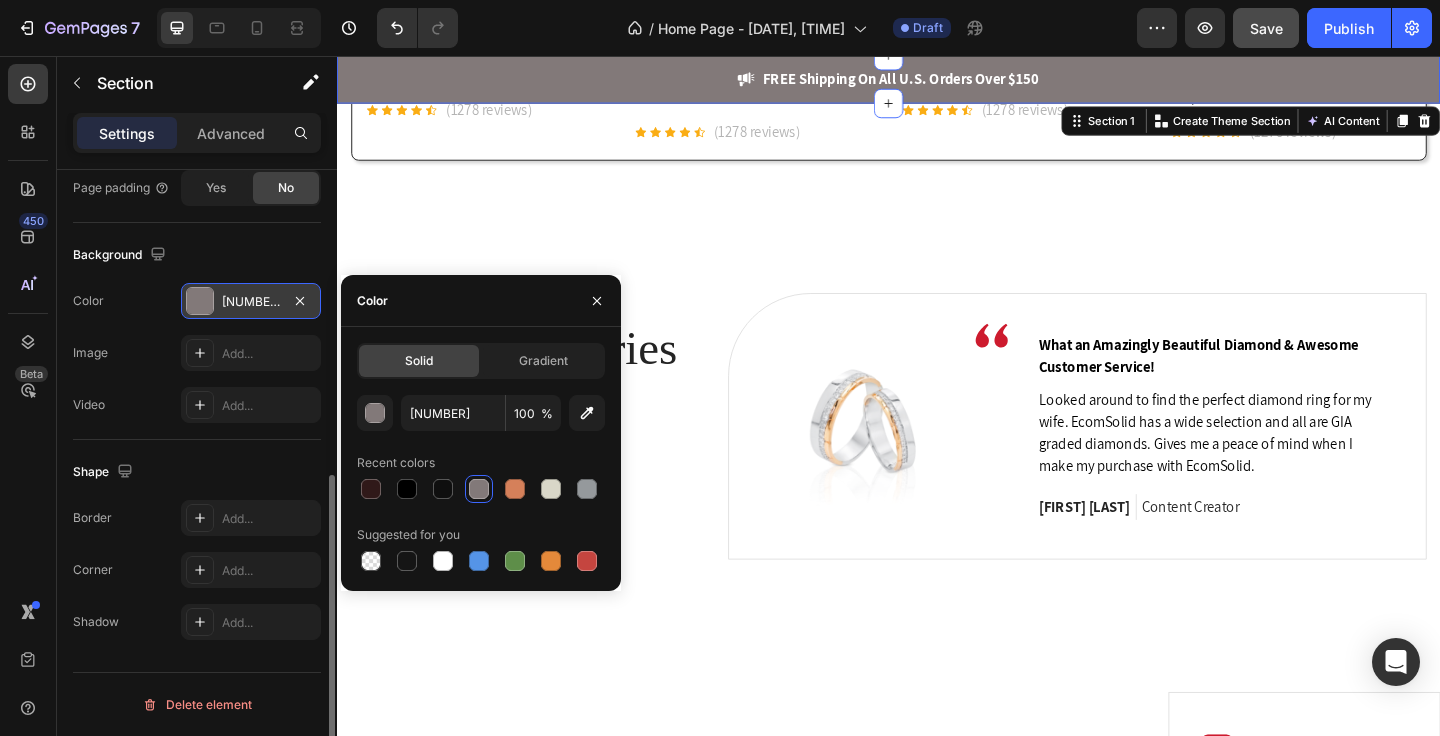click on "827979" at bounding box center [251, 302] 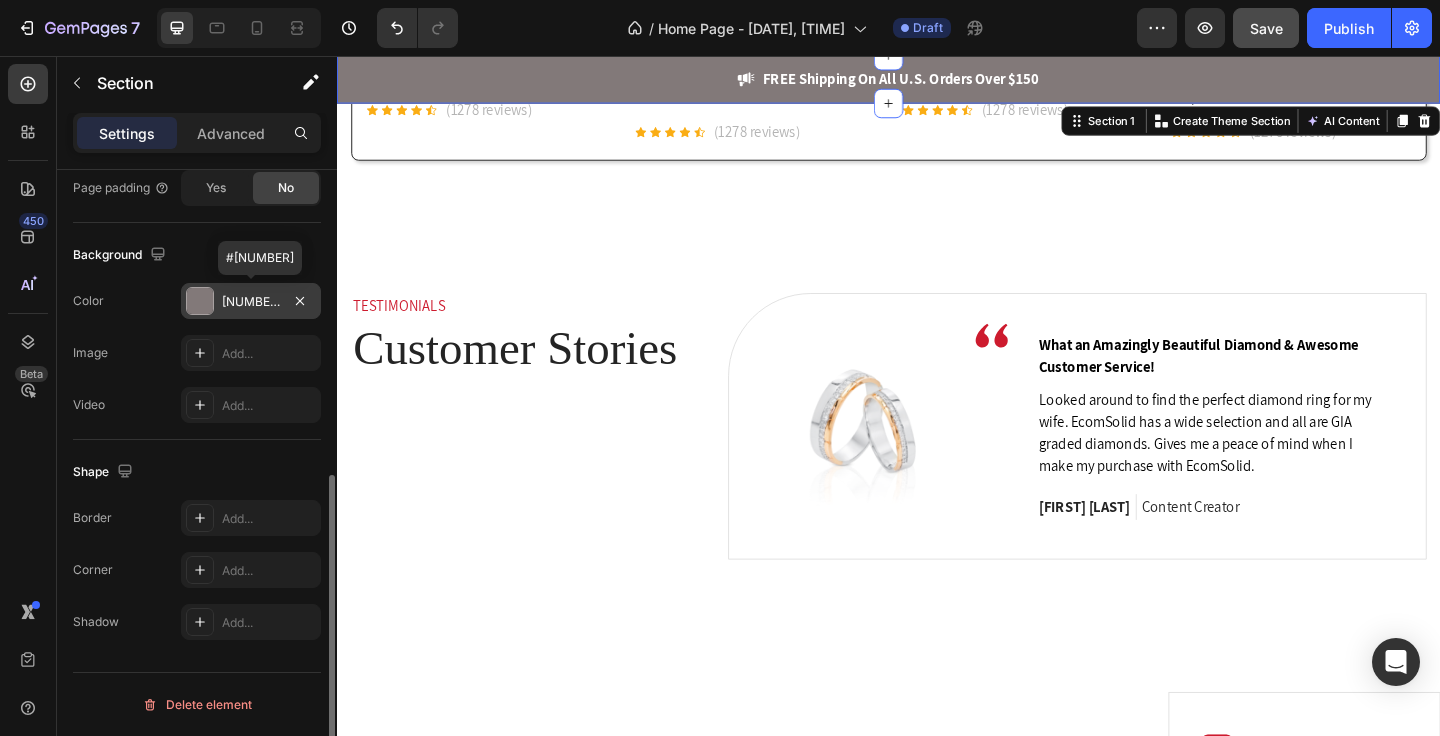click on "827979" at bounding box center [251, 302] 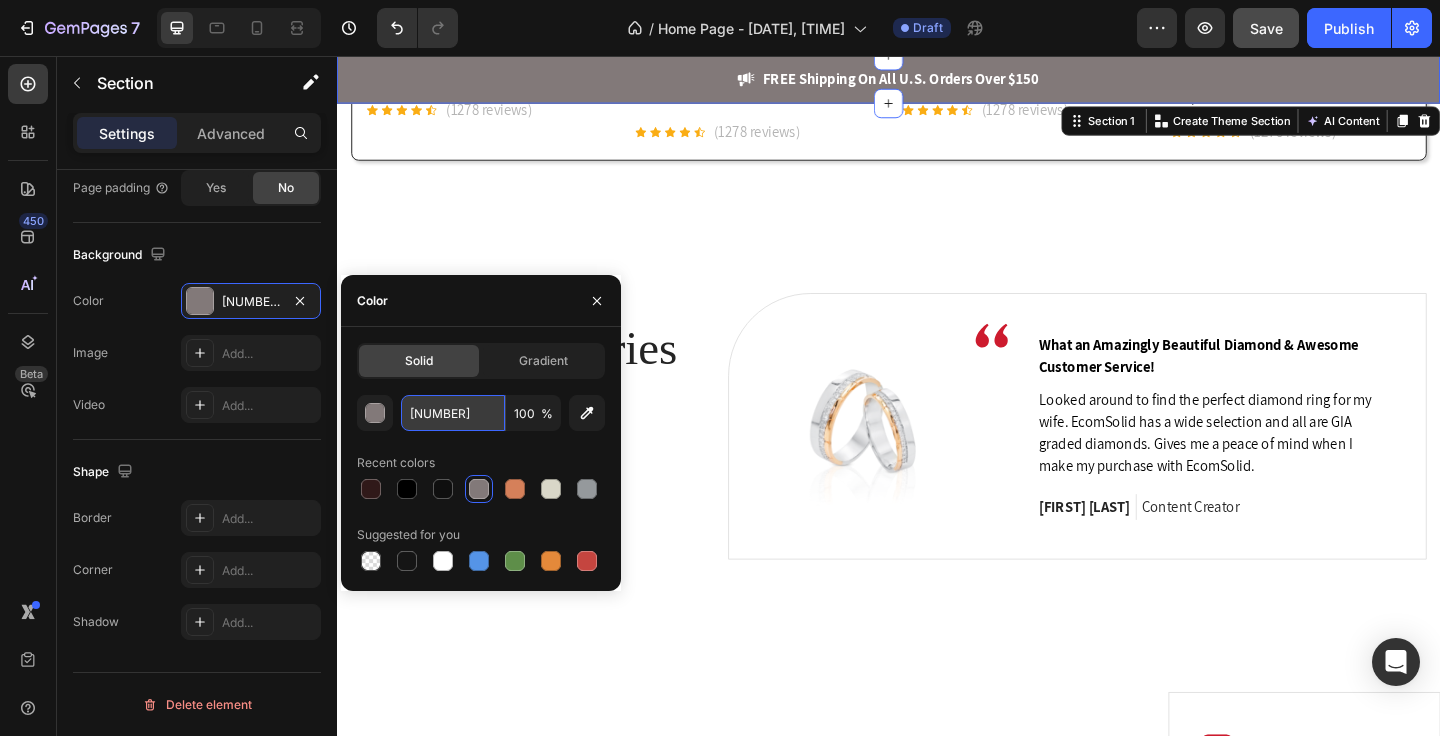 click on "827979" at bounding box center (453, 413) 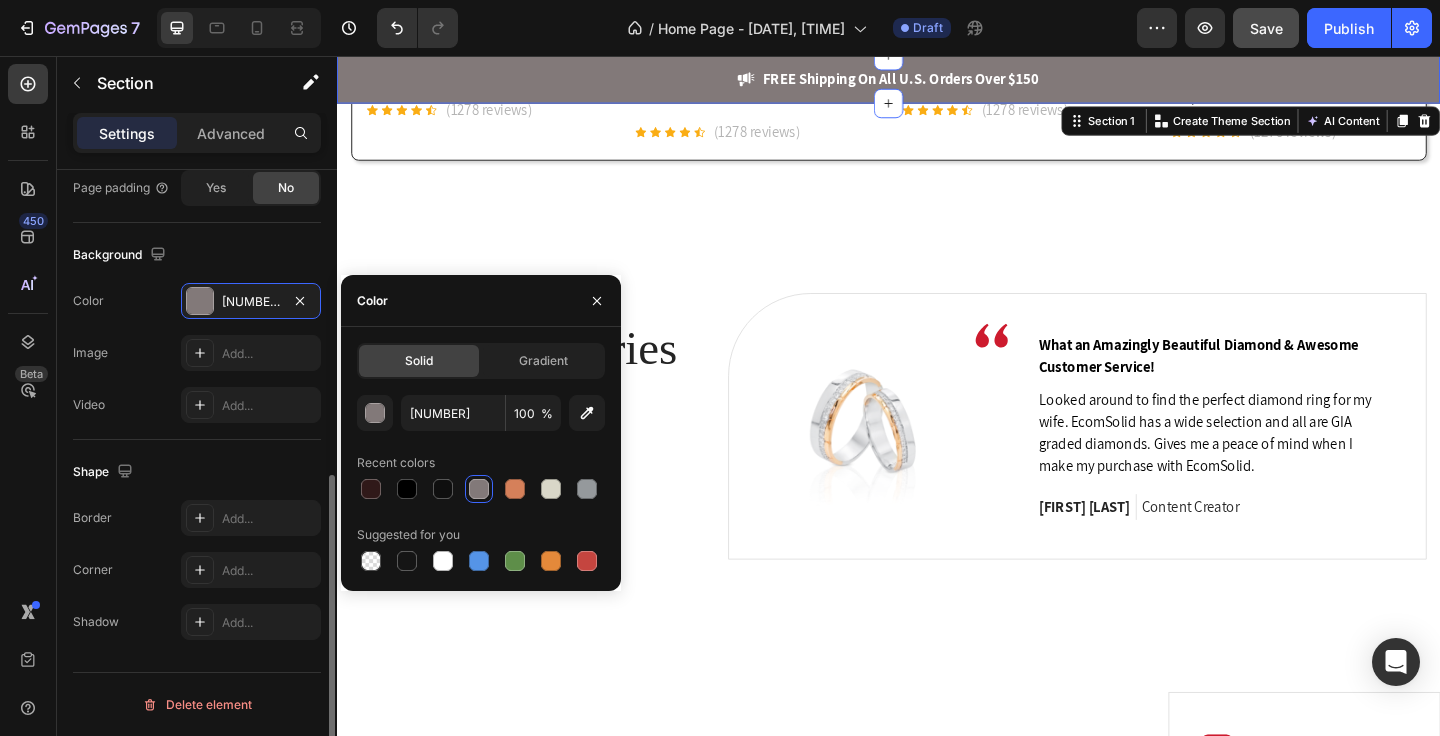 click on "Shape" at bounding box center [197, 472] 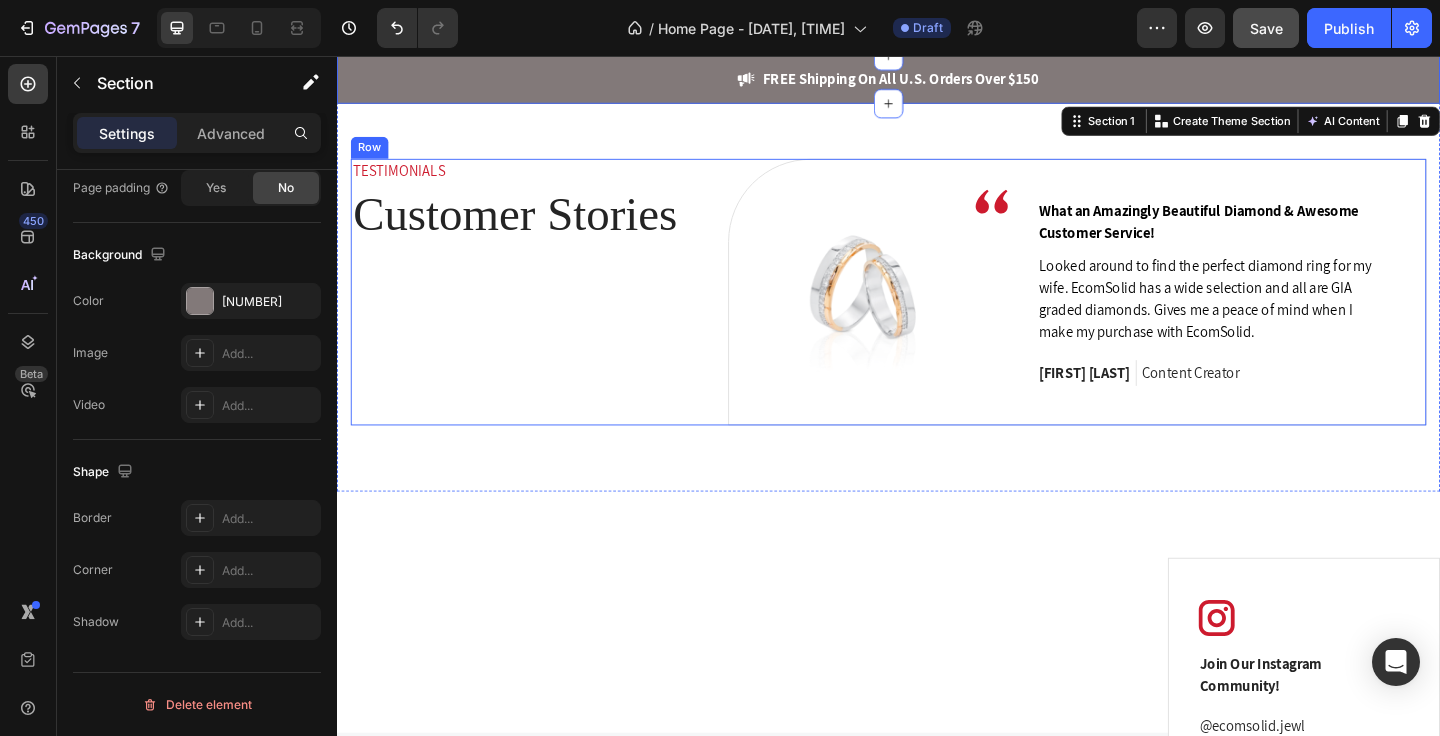 scroll, scrollTop: 4898, scrollLeft: 0, axis: vertical 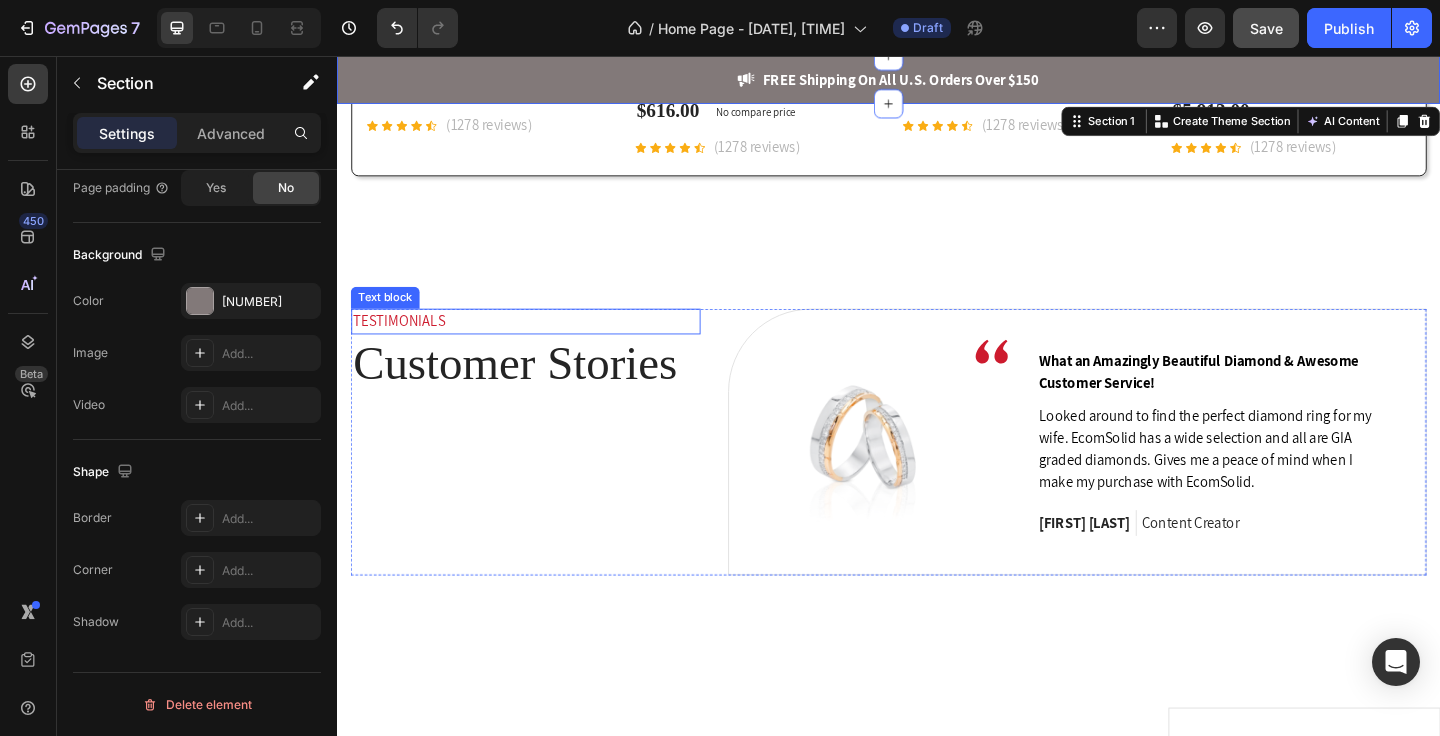 click on "TESTIMONIALS" at bounding box center (542, 345) 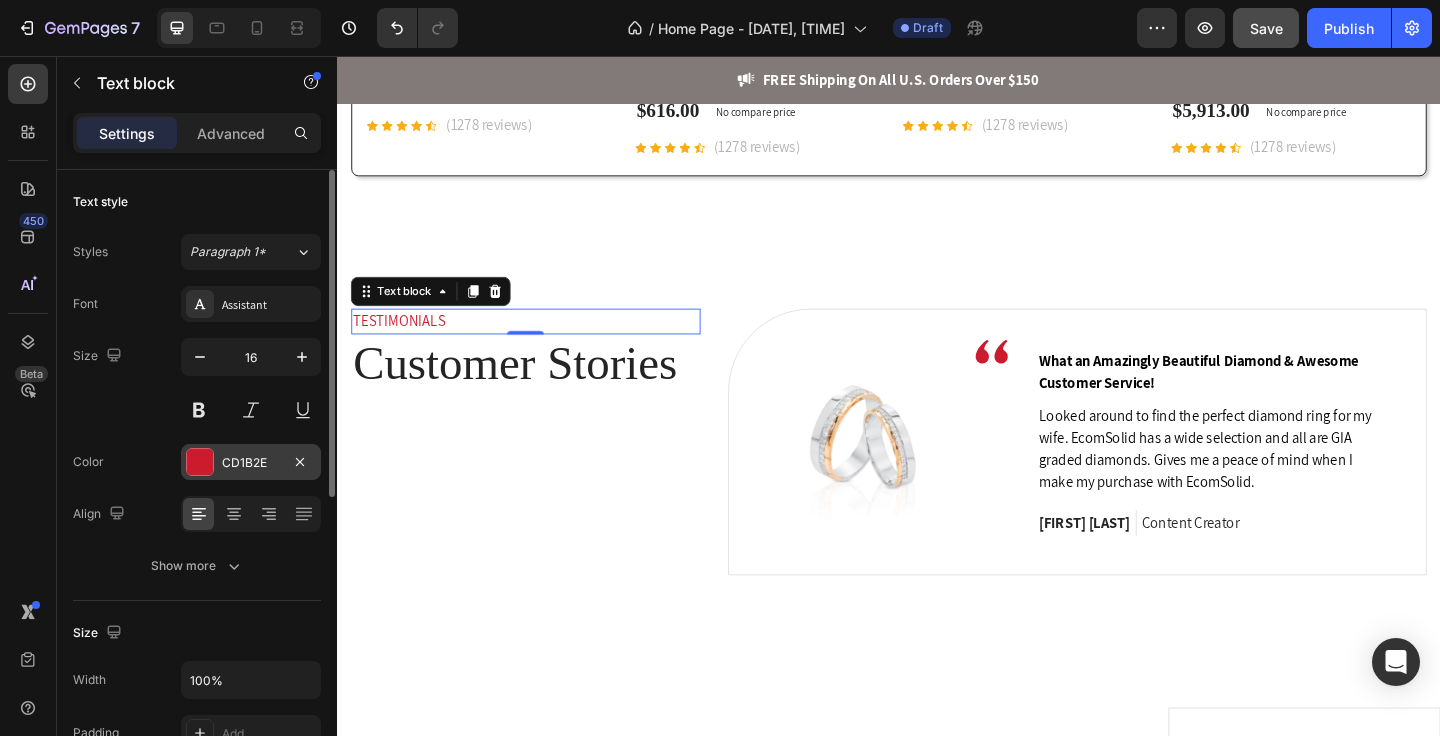 click on "CD1B2E" at bounding box center (251, 463) 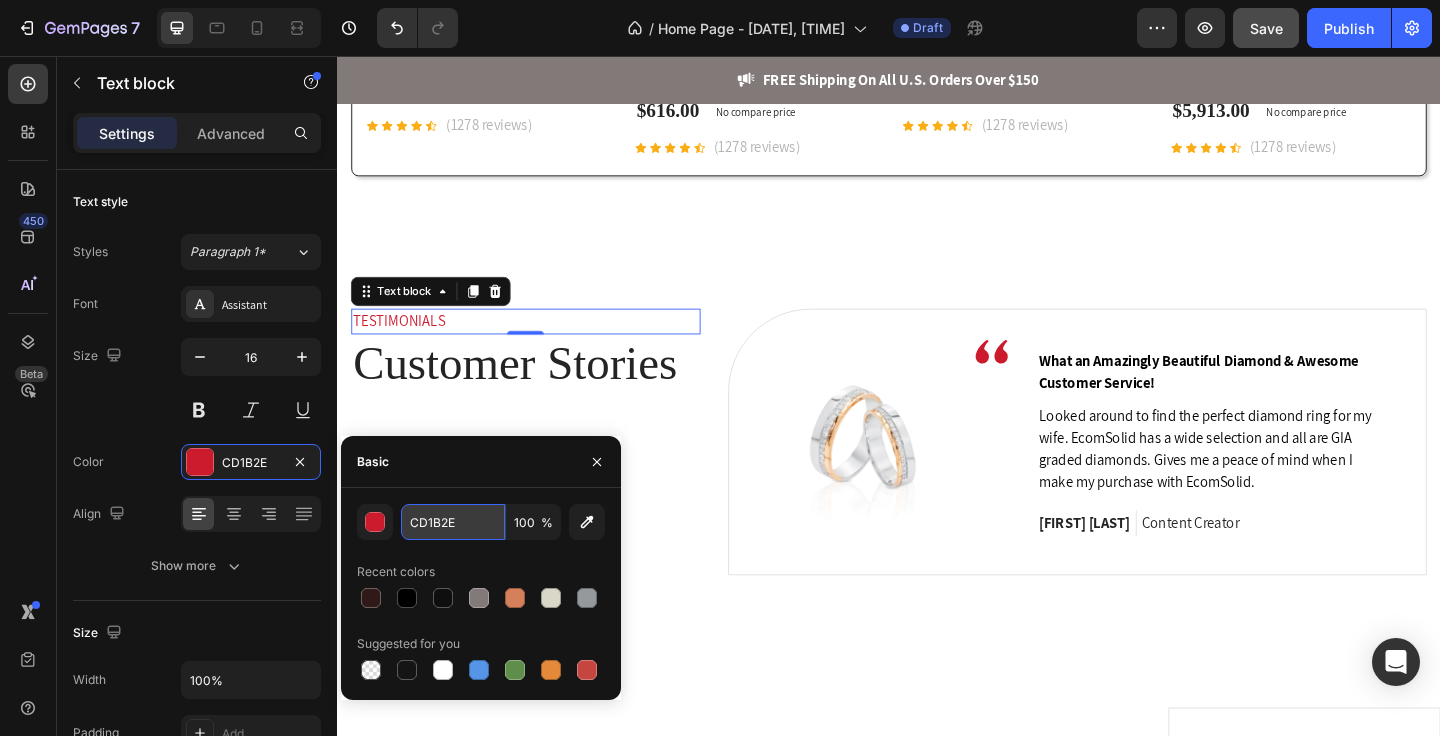 click on "CD1B2E" at bounding box center [453, 522] 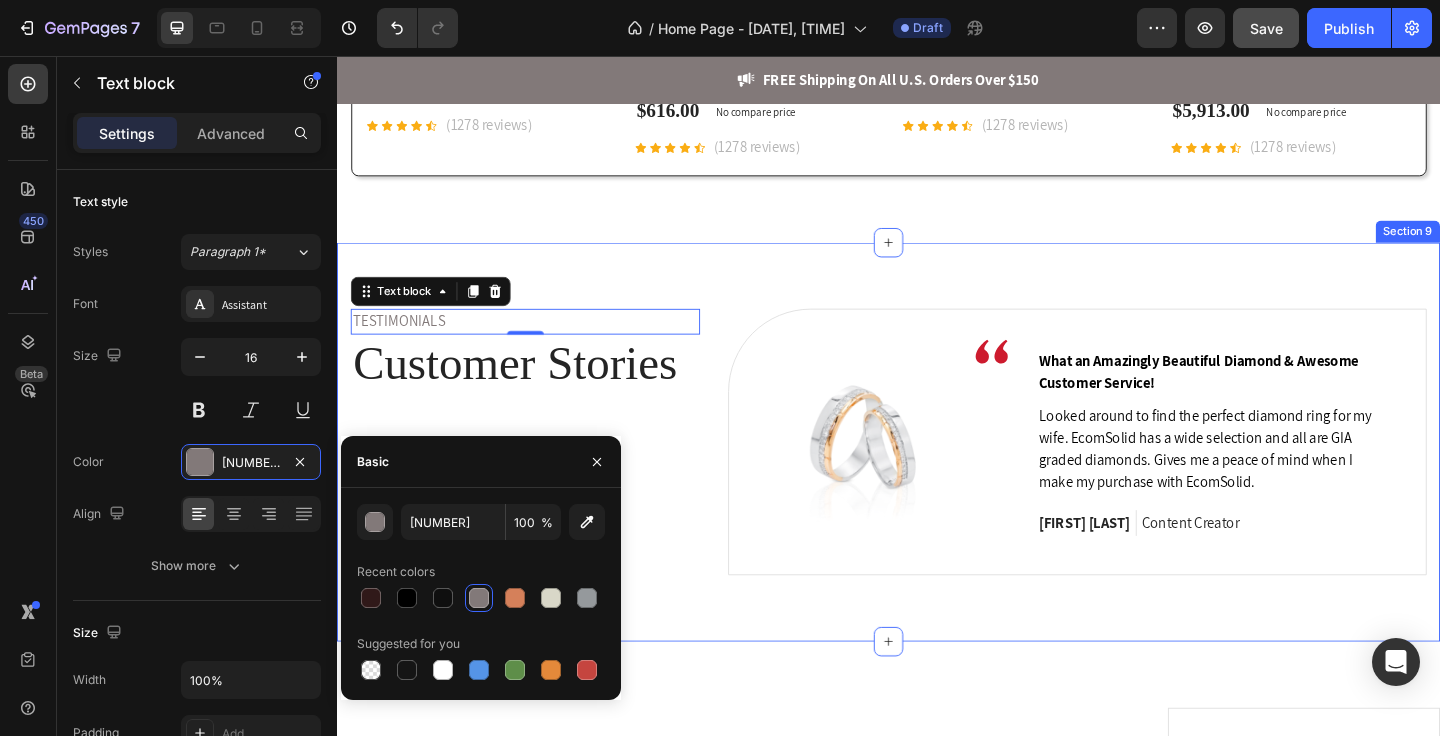 click on "TESTIMONIALS Text block   0 Customer Stories Heading Image Image Row What an Amazingly Beautiful Diamond & Awesome Customer Service! Text block Looked around to find the perfect diamond ring for my wife. EcomSolid has a wide selection and all are GIA graded diamonds. Gives me a peace of mind when I make my purchase with EcomSolid. Text block Angelina Jordan Text block Content Creator Text block Row Row Row Image Image Row My wife was at a loss for words when I surprised her with this magnificent necklace. Text block The Diamond Pendant in 18k White Gold was a fantastic purchase that I made after careful consideration from friends and the website. Text block Tariq Jordan Text block Manager Text block Row Row Row Image Image Row Beautiful And Dainty Diamond Earings Text block This was a perfect diamond earings for my wife. The size, style, the bling; everything about is perfect! This gift has brought us even closer. Thank you. Text block Christian Brian Text block Graphic Designer Text block Row Row Row Row" at bounding box center (937, 476) 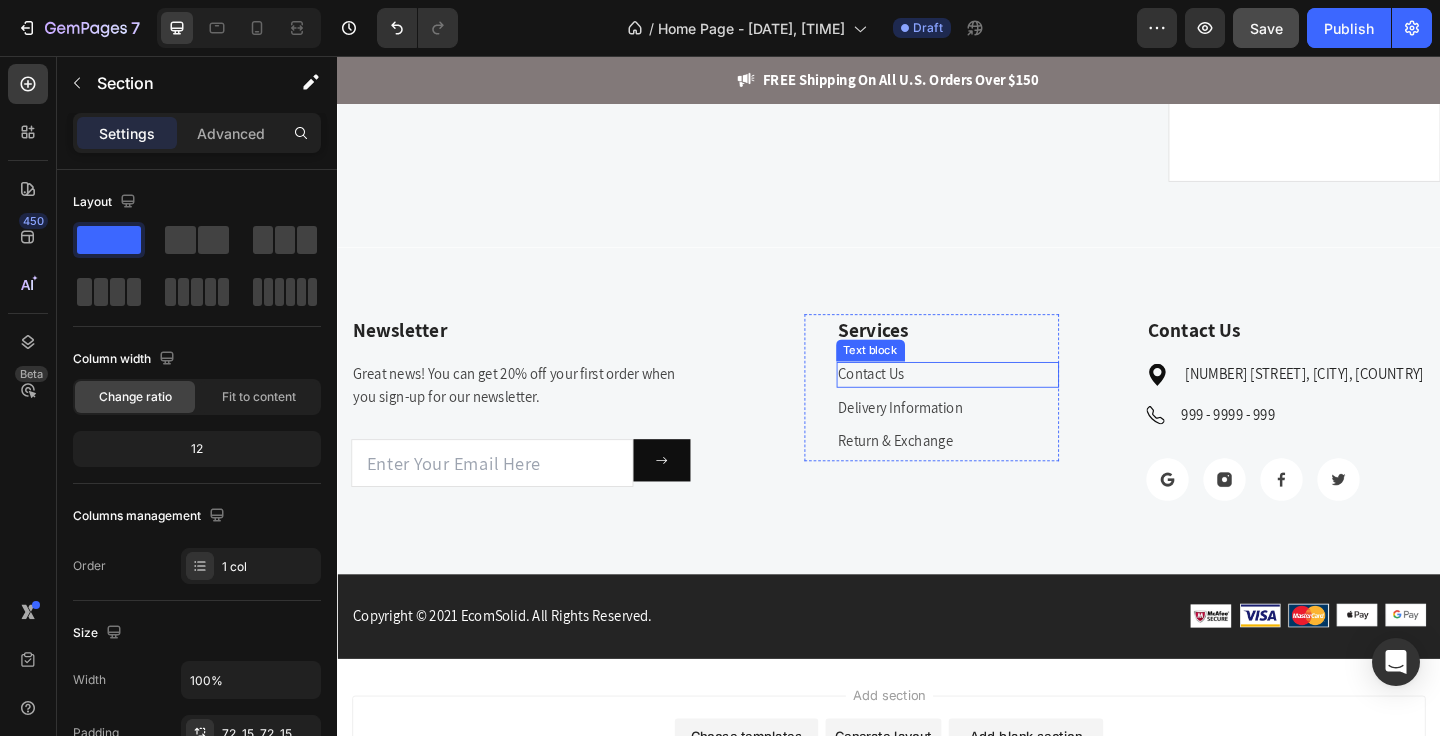 scroll, scrollTop: 5839, scrollLeft: 0, axis: vertical 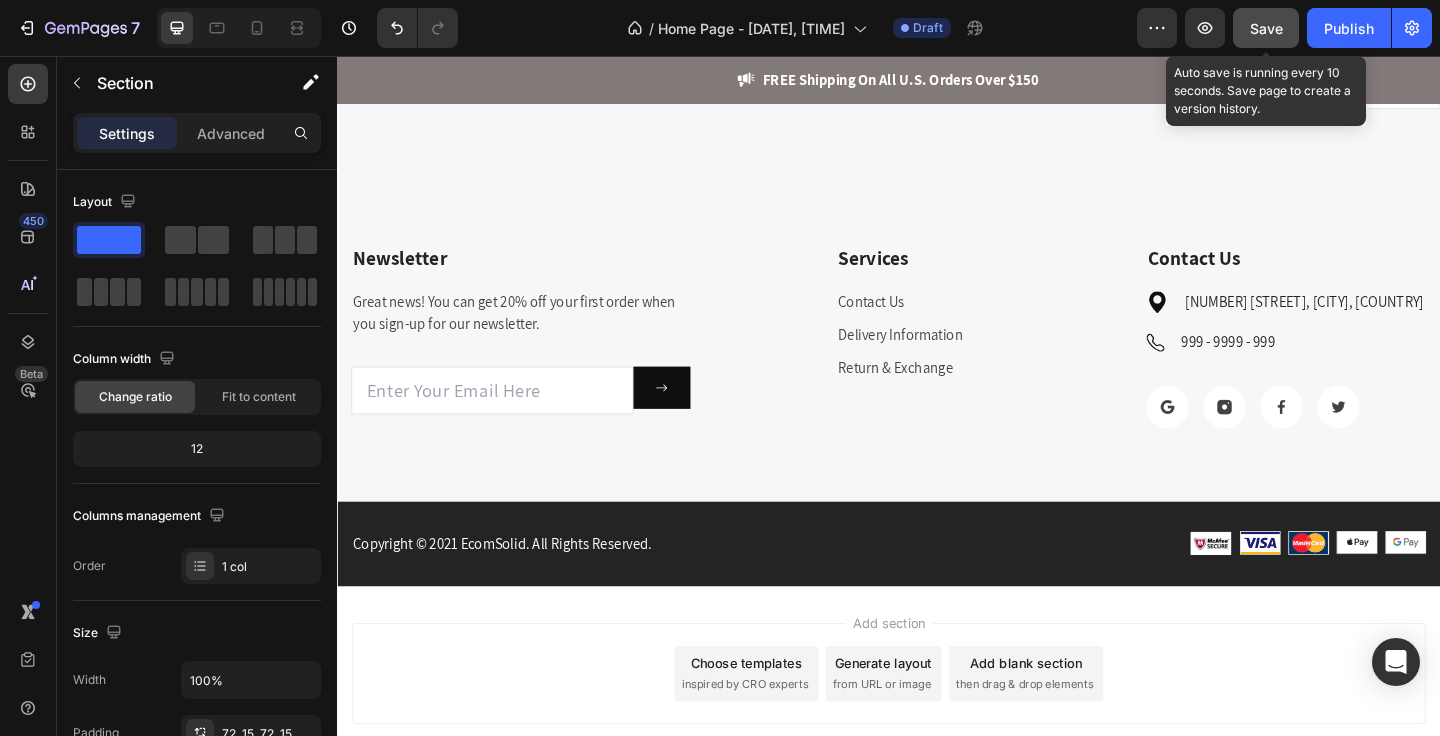 click on "Save" at bounding box center (1266, 28) 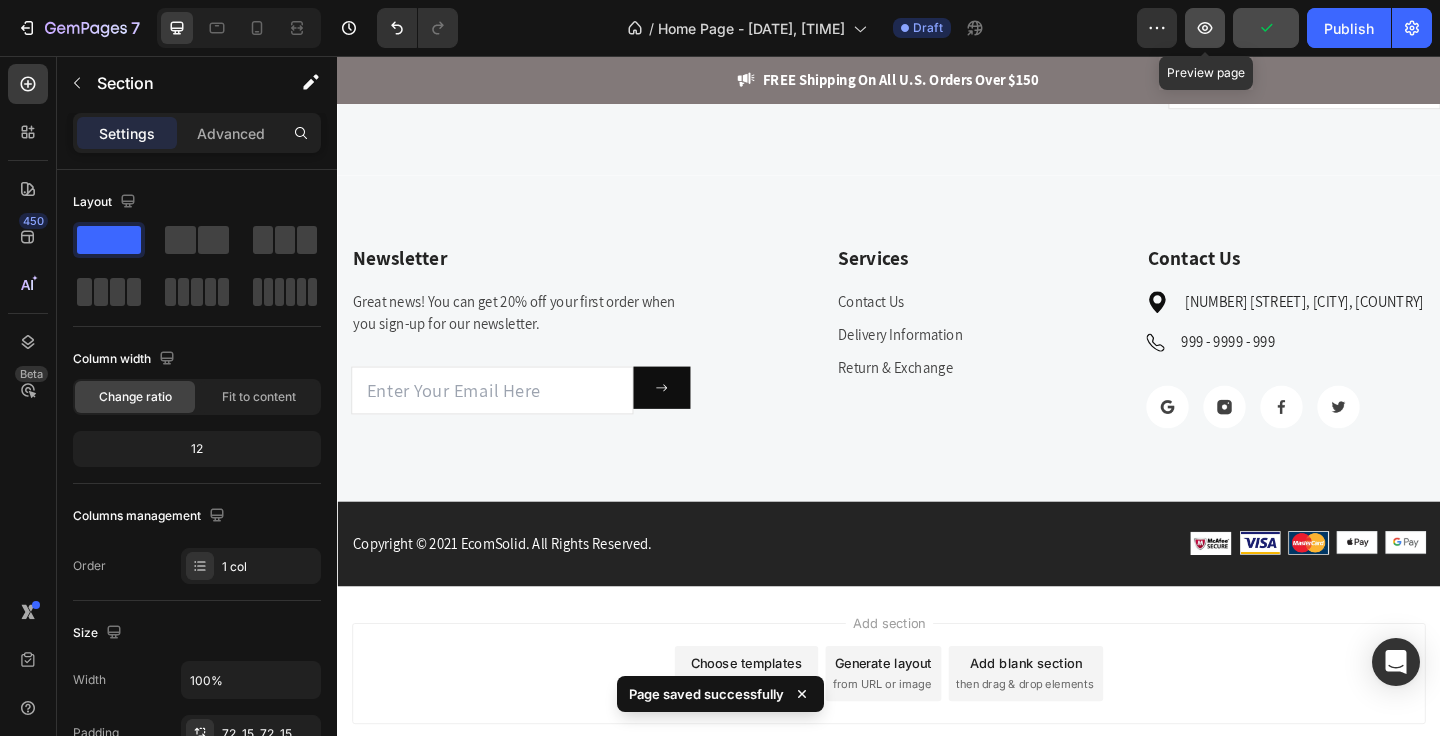 click 